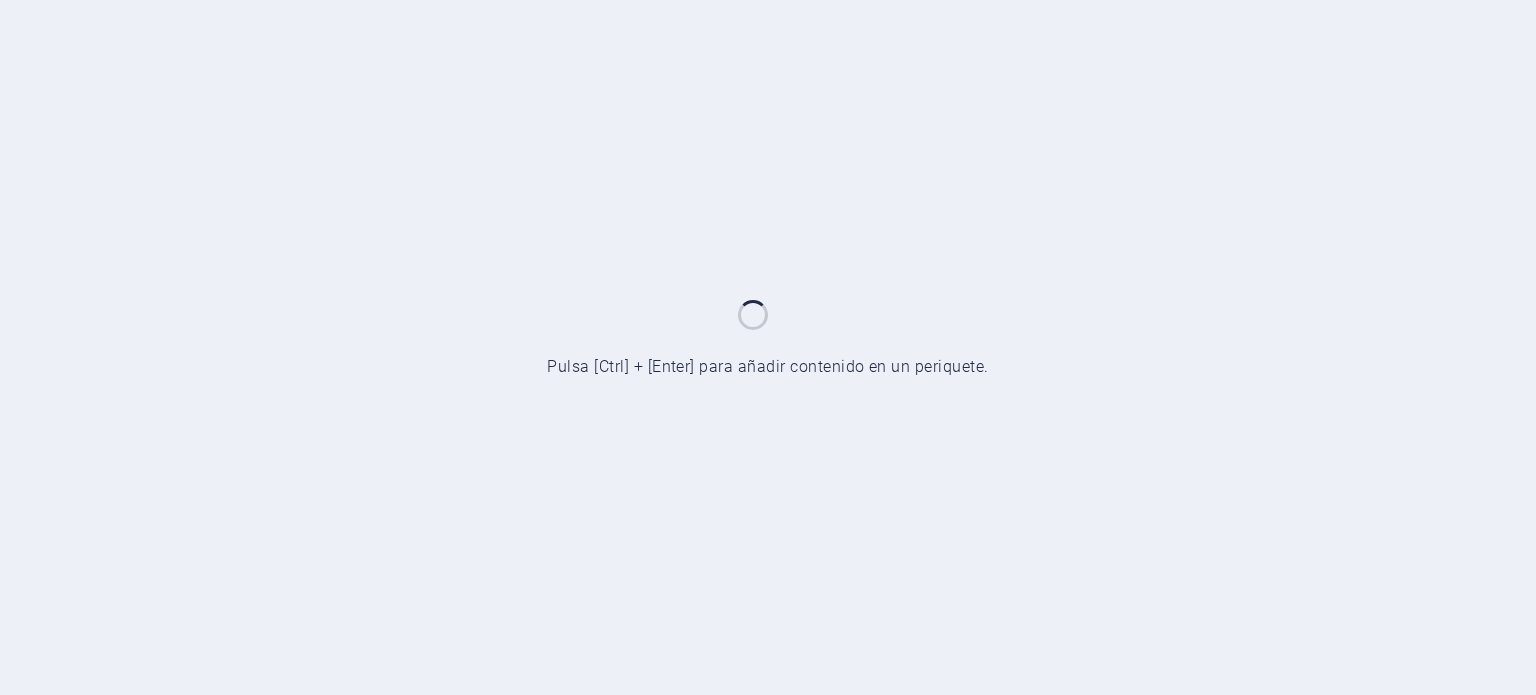 scroll, scrollTop: 0, scrollLeft: 0, axis: both 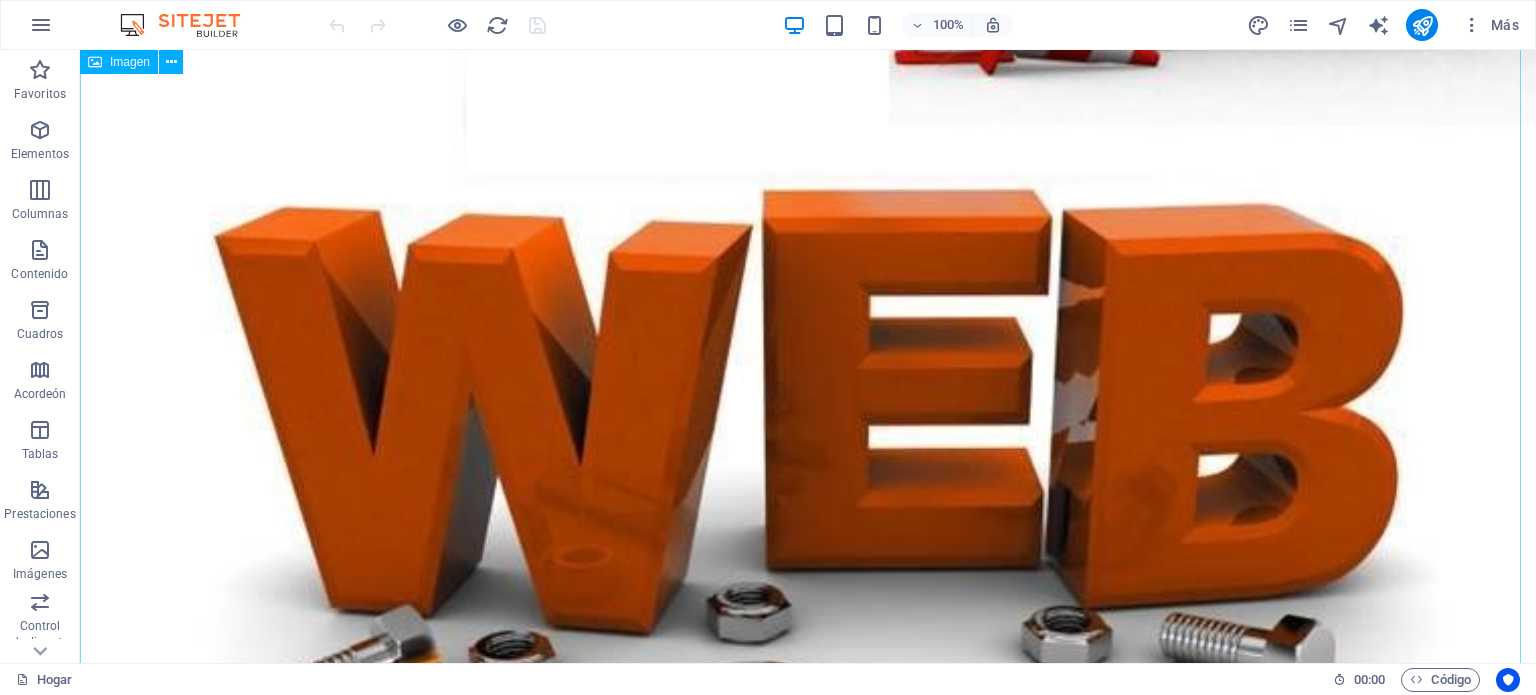 click at bounding box center (808, 284) 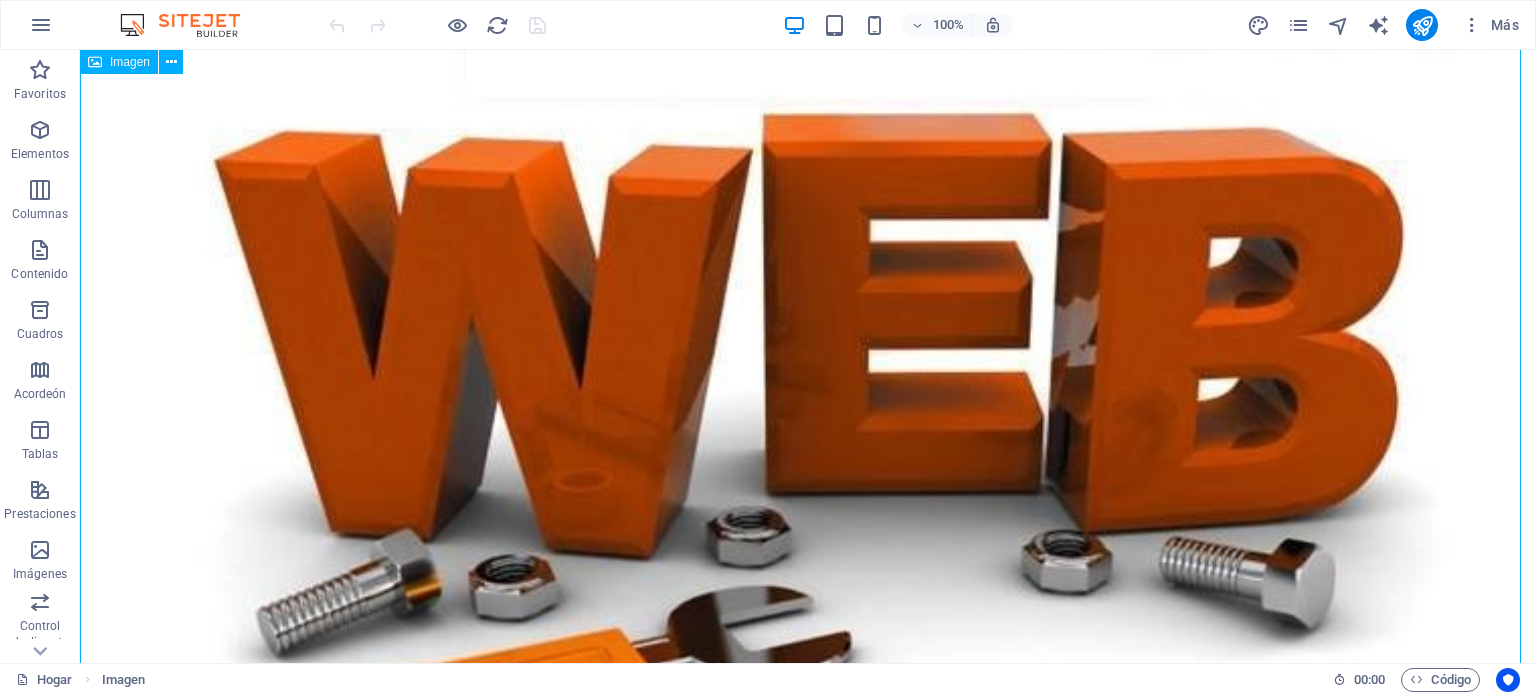 scroll, scrollTop: 647, scrollLeft: 0, axis: vertical 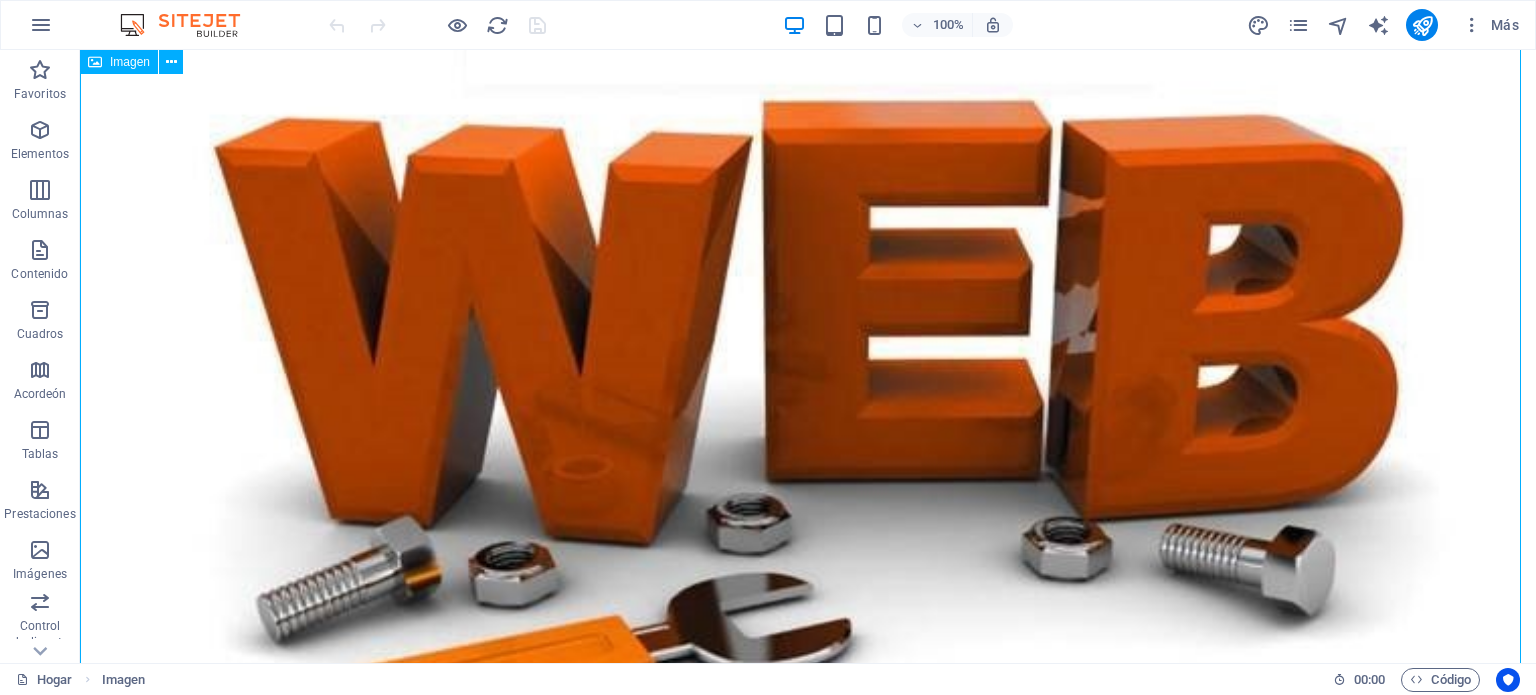 click at bounding box center [808, 195] 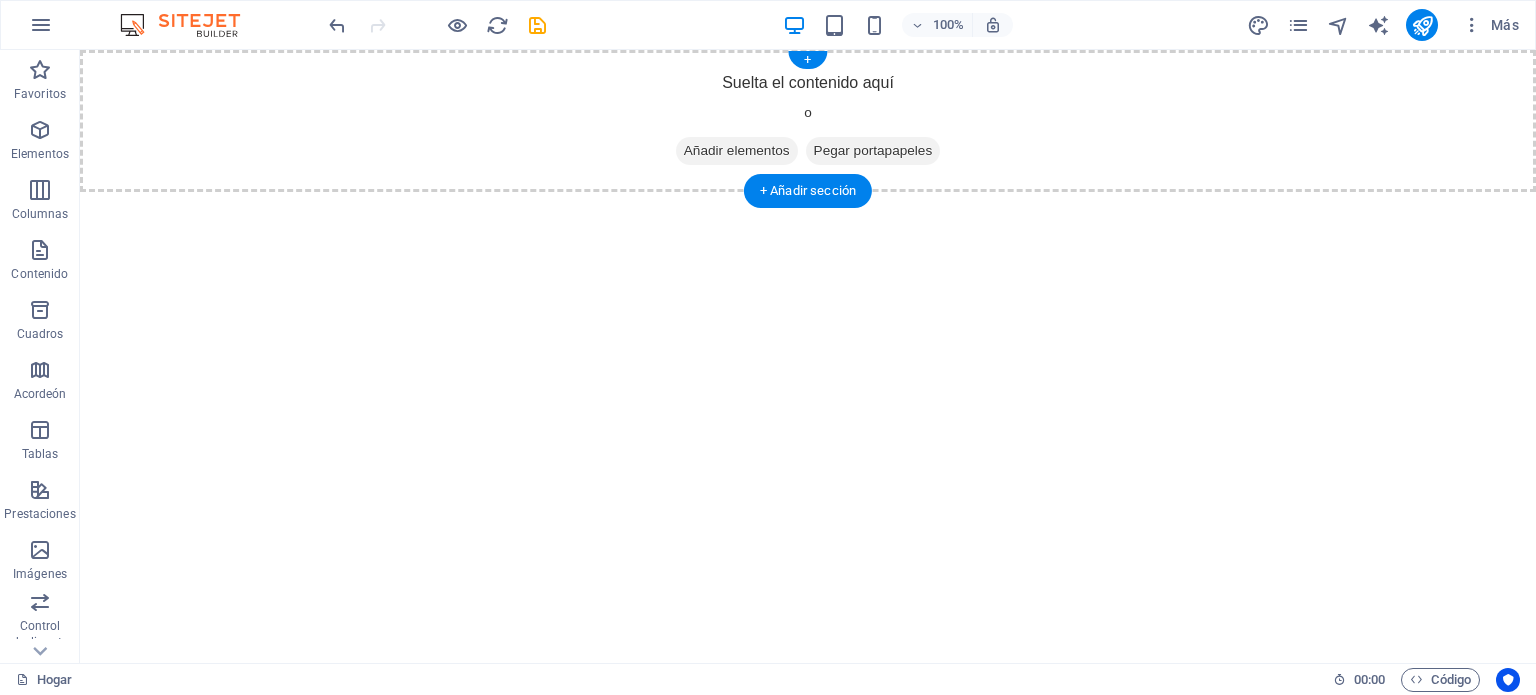 click on "Añadir elementos" at bounding box center (737, 150) 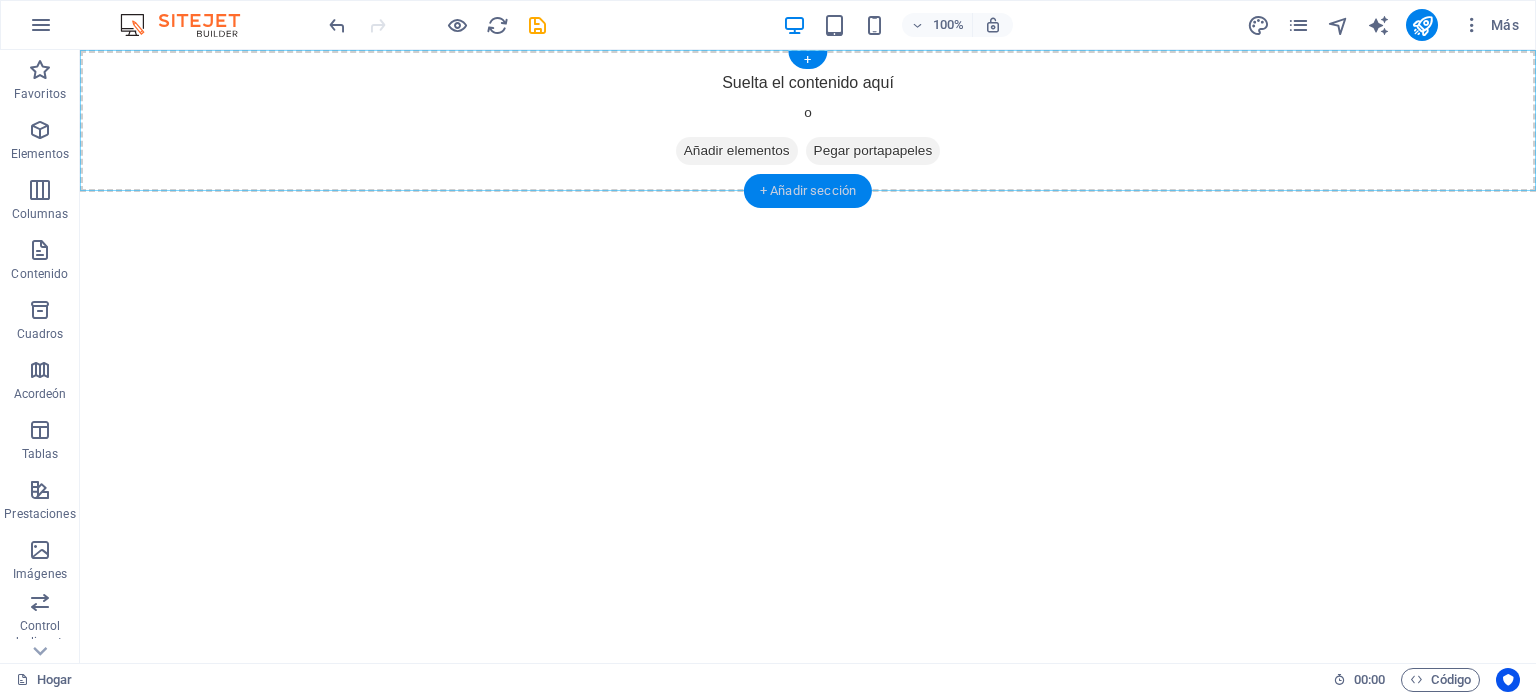 click on "+ Añadir sección" at bounding box center [808, 190] 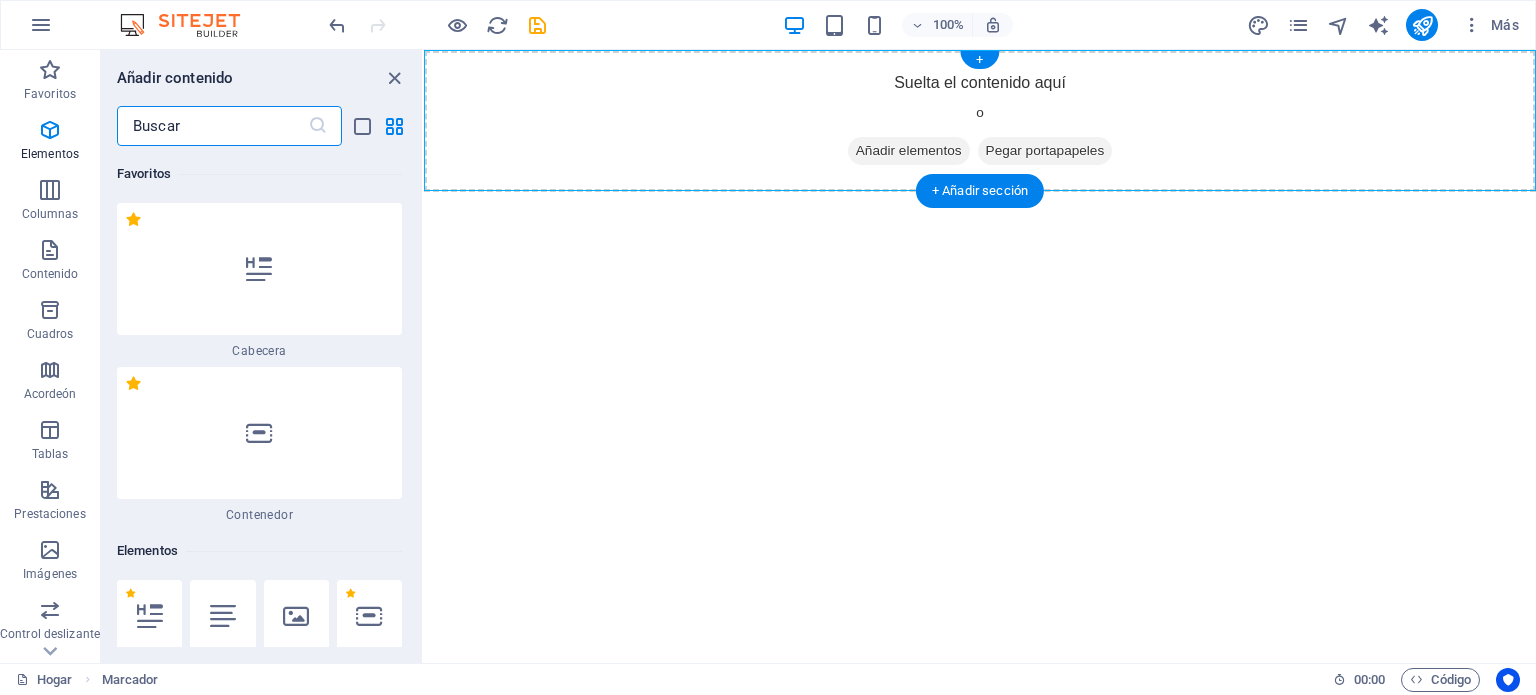scroll, scrollTop: 6123, scrollLeft: 0, axis: vertical 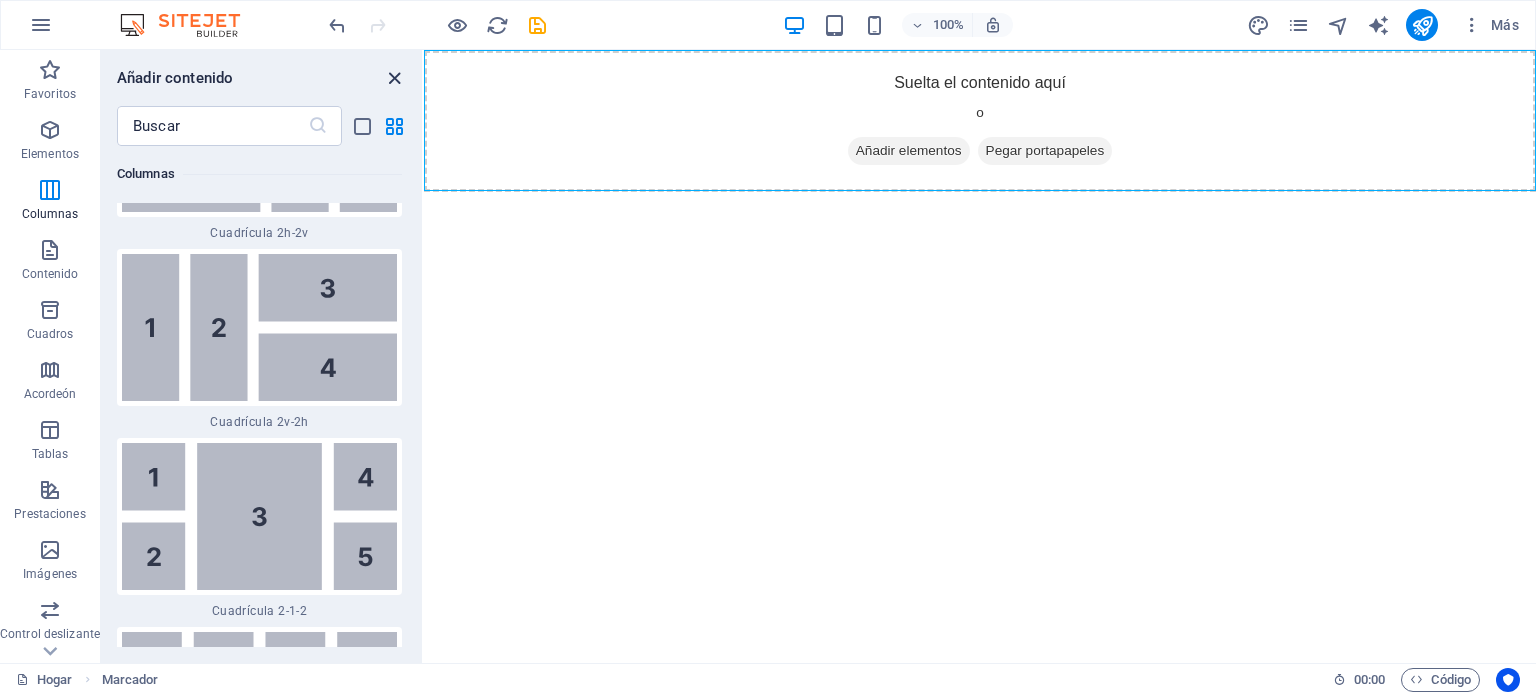 click at bounding box center [394, 78] 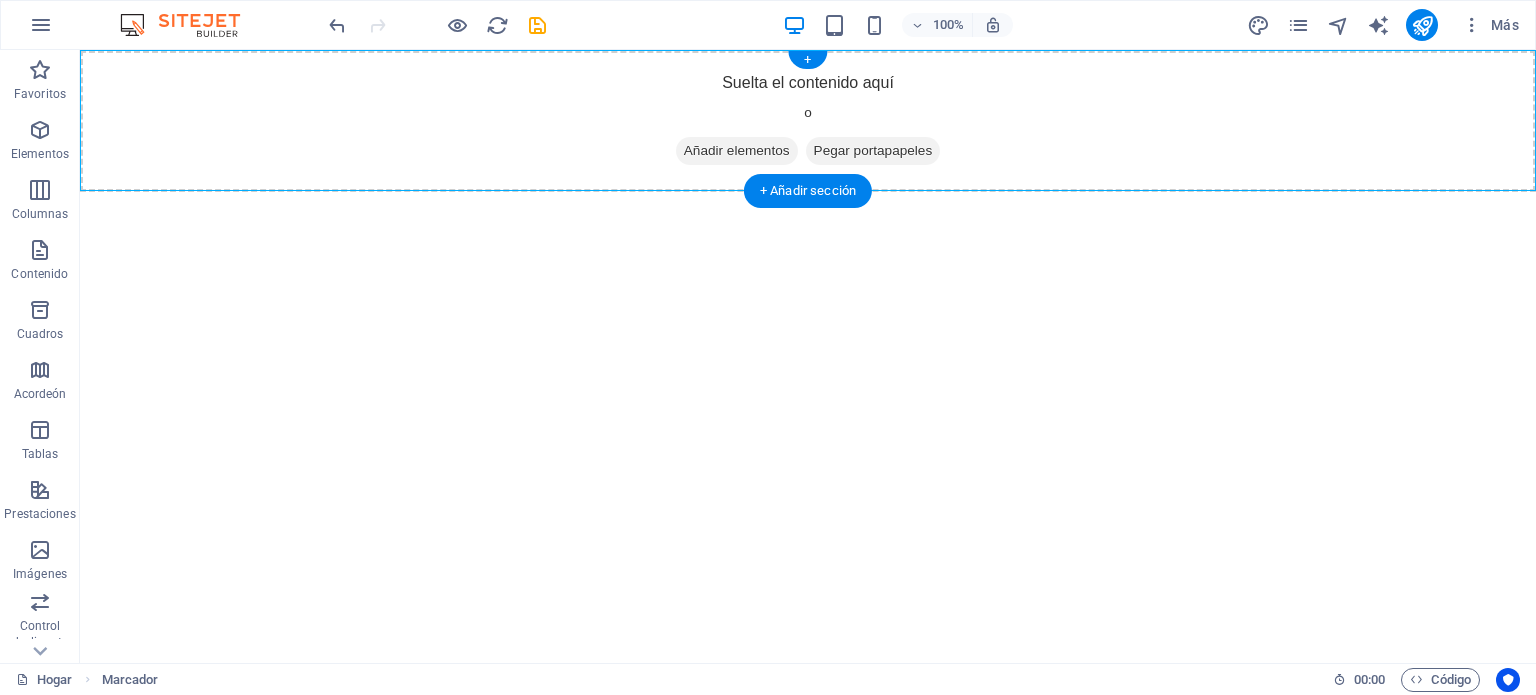 click on "Añadir elementos" at bounding box center [737, 150] 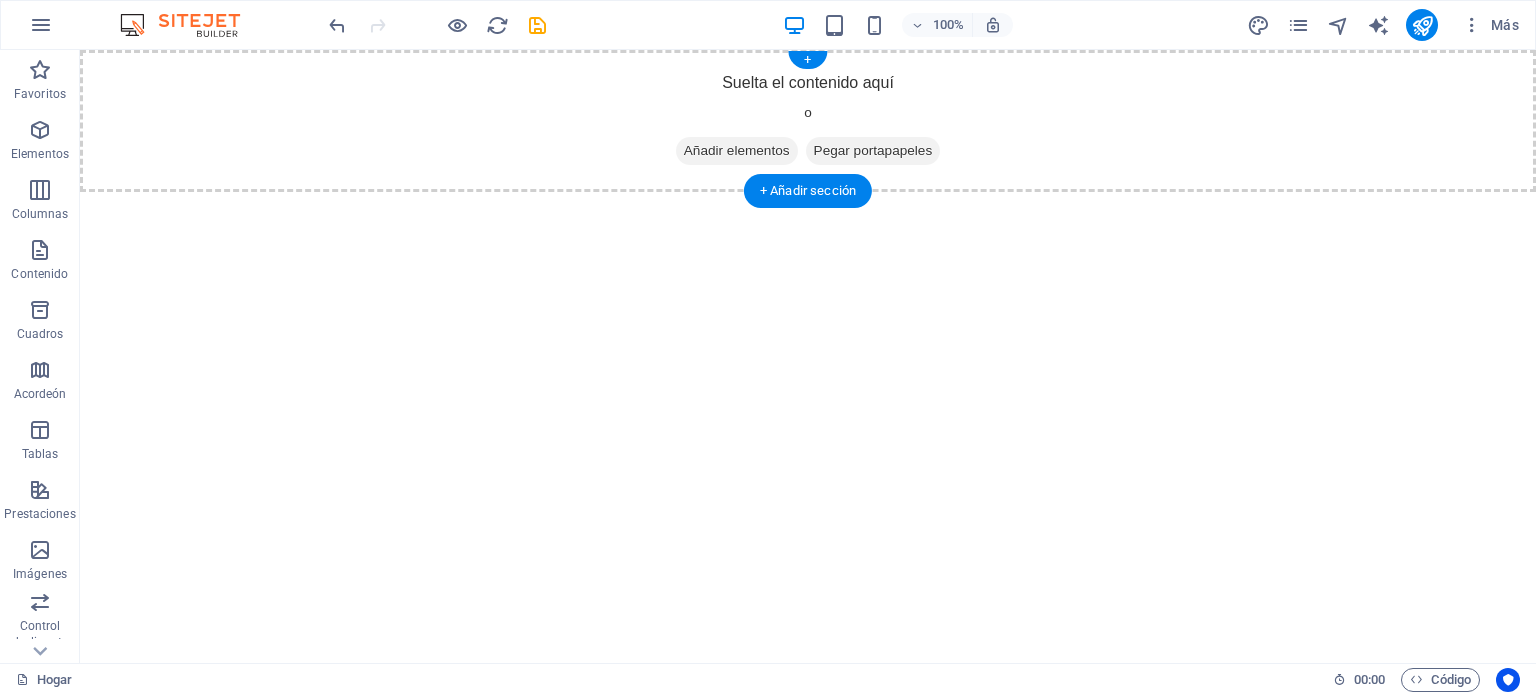 click at bounding box center [684, 151] 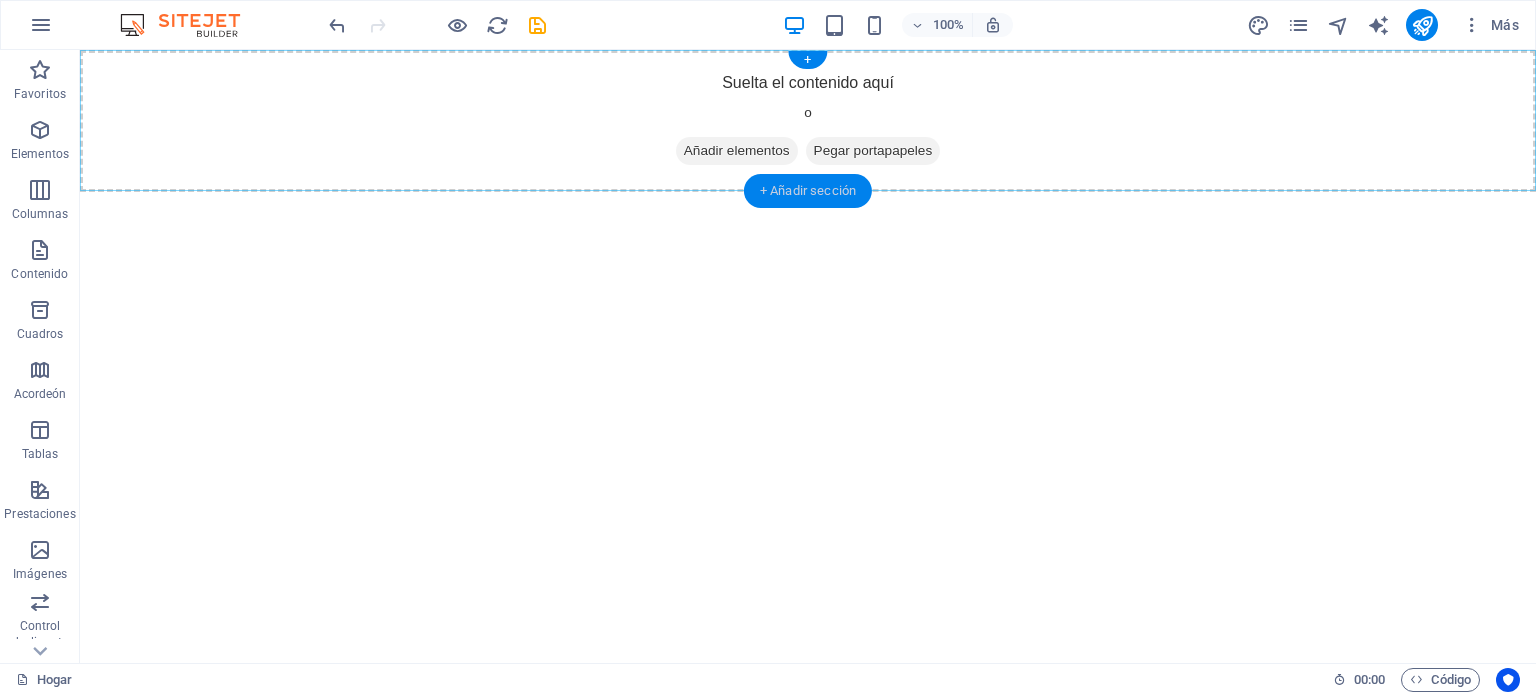 click on "+ Añadir sección" at bounding box center [808, 190] 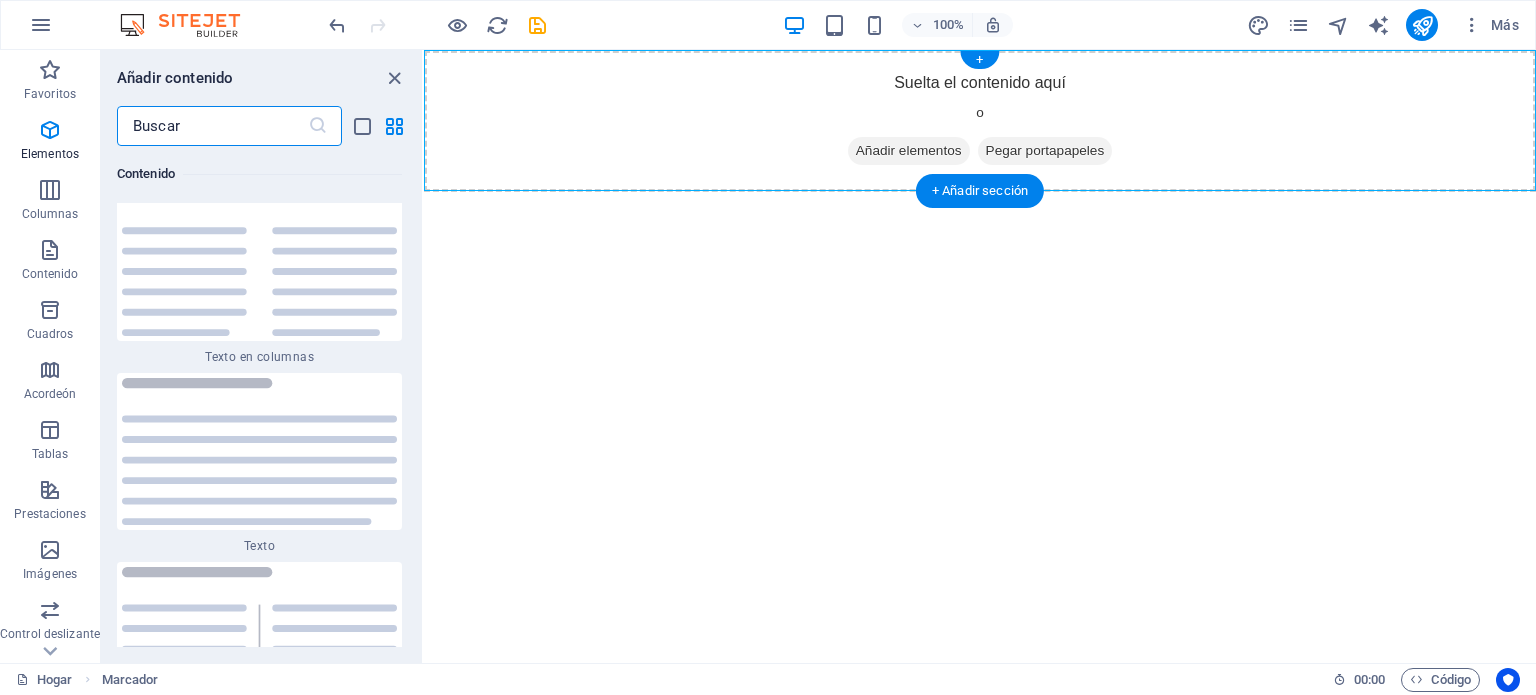 scroll, scrollTop: 6803, scrollLeft: 0, axis: vertical 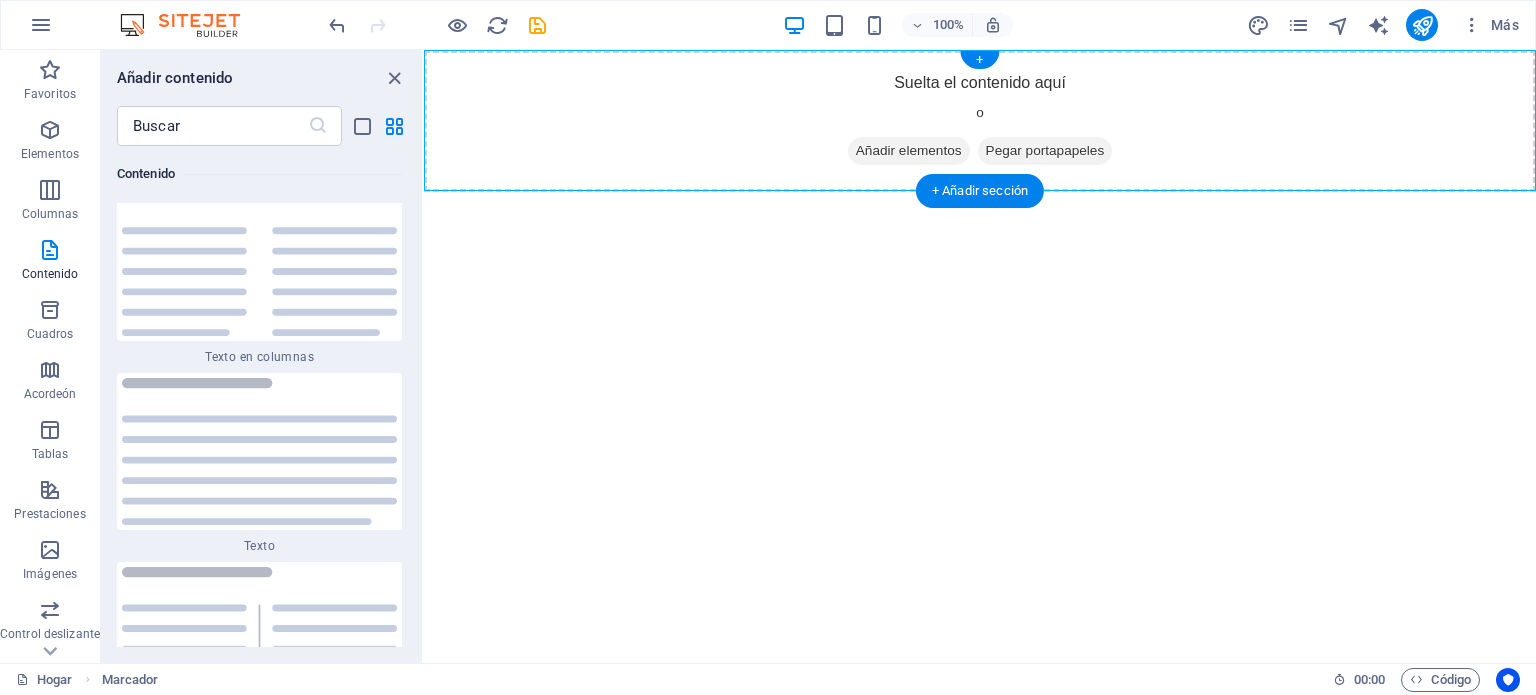 click on "Añadir elementos" at bounding box center [909, 150] 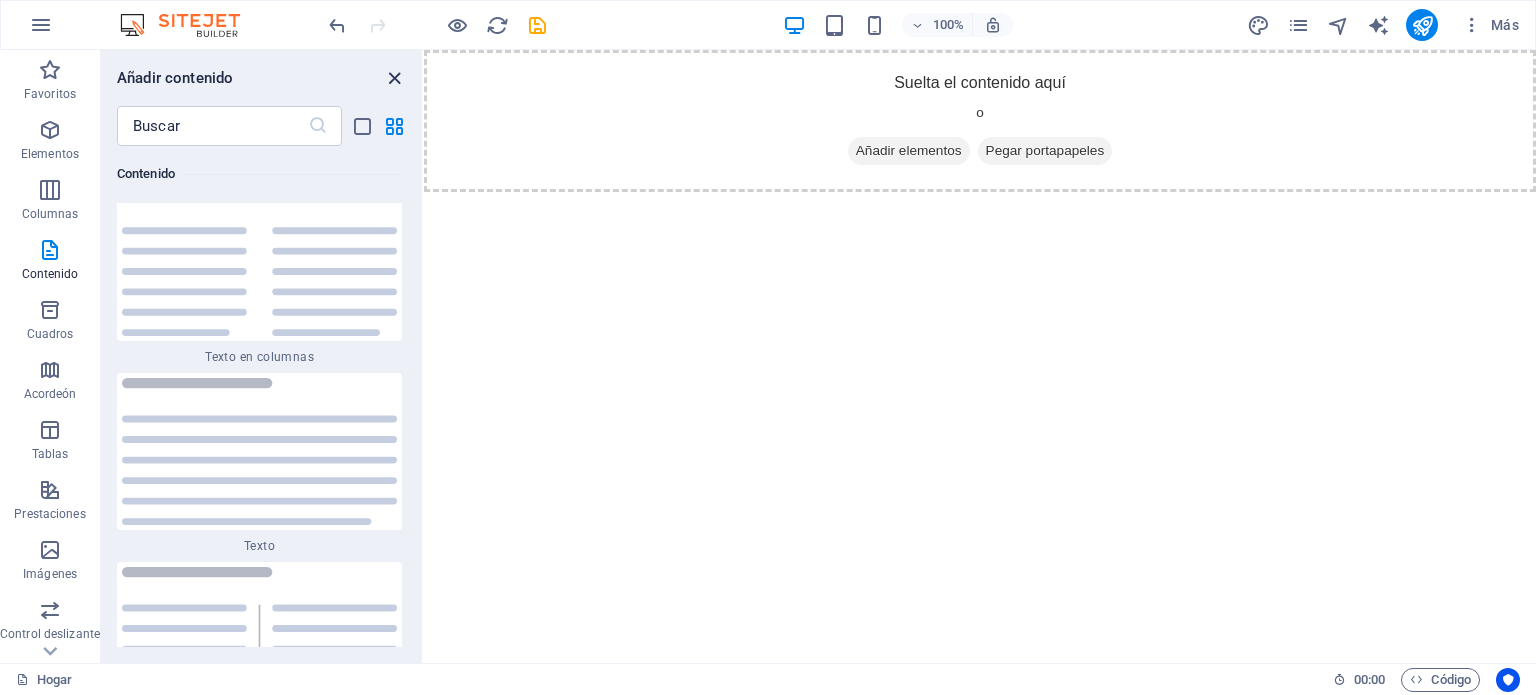 click at bounding box center (394, 78) 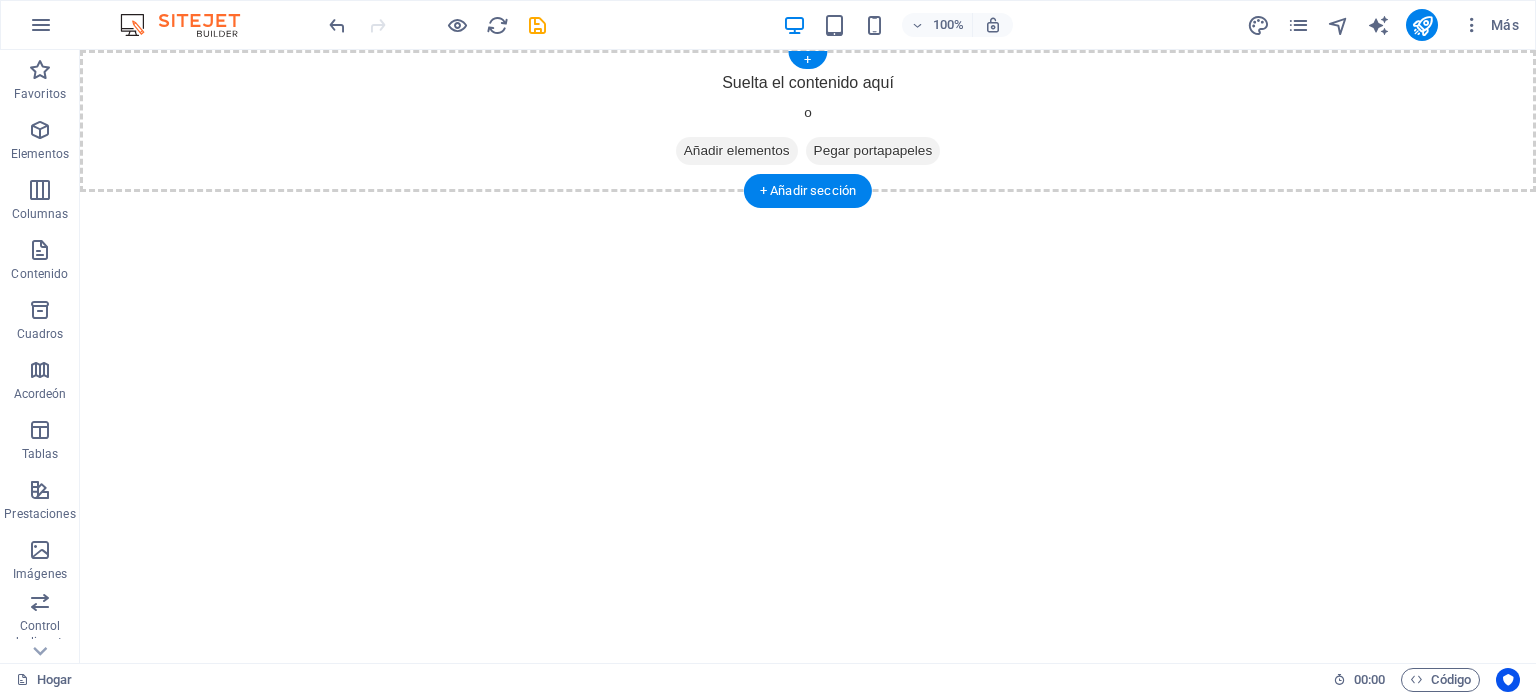 click on "Añadir elementos" at bounding box center (737, 150) 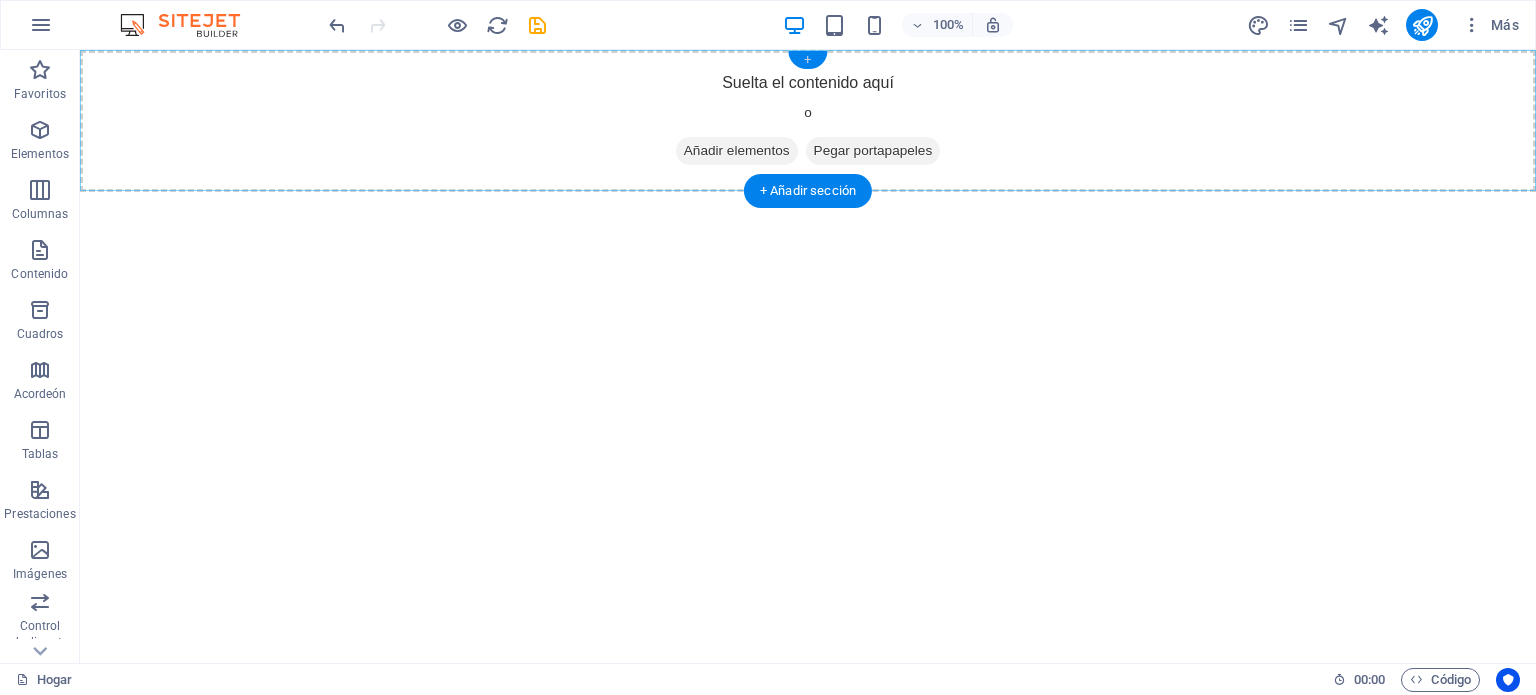 click on "+" at bounding box center (807, 59) 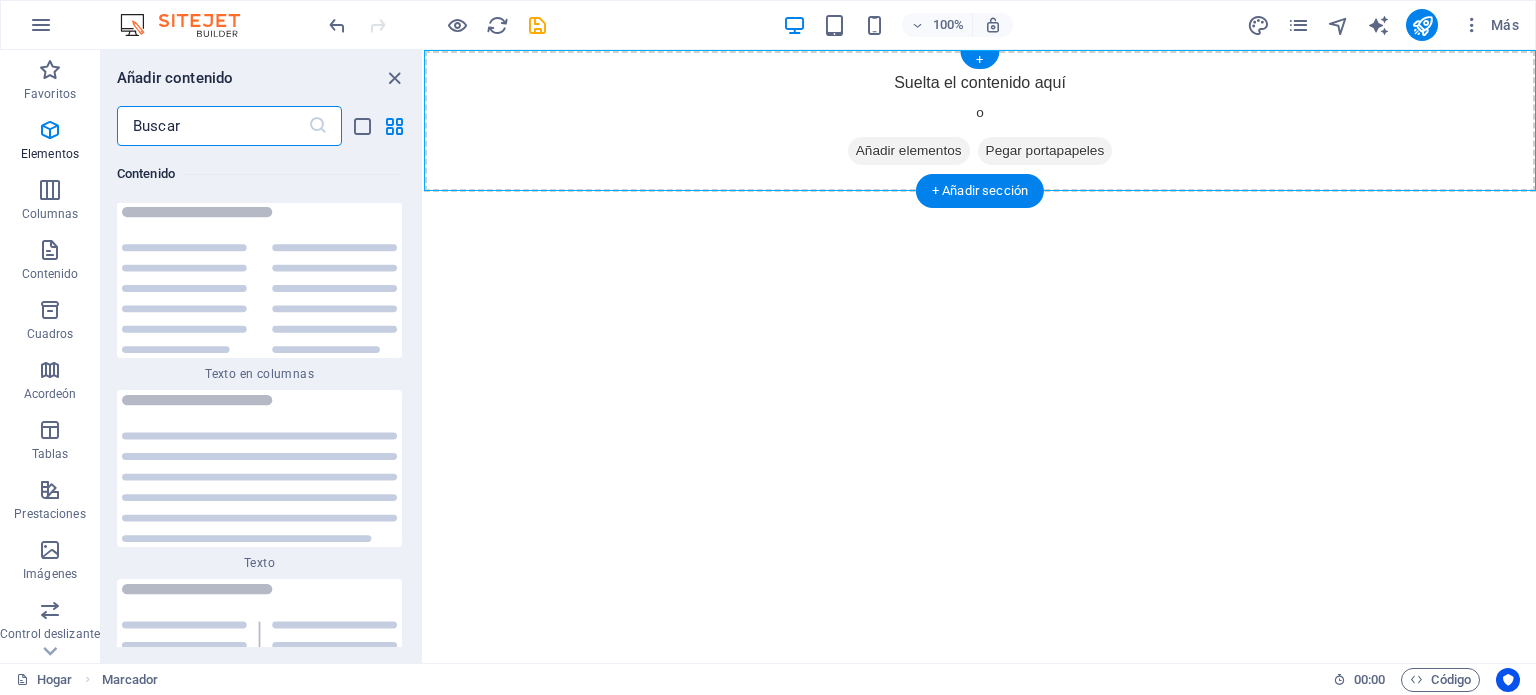 scroll, scrollTop: 6803, scrollLeft: 0, axis: vertical 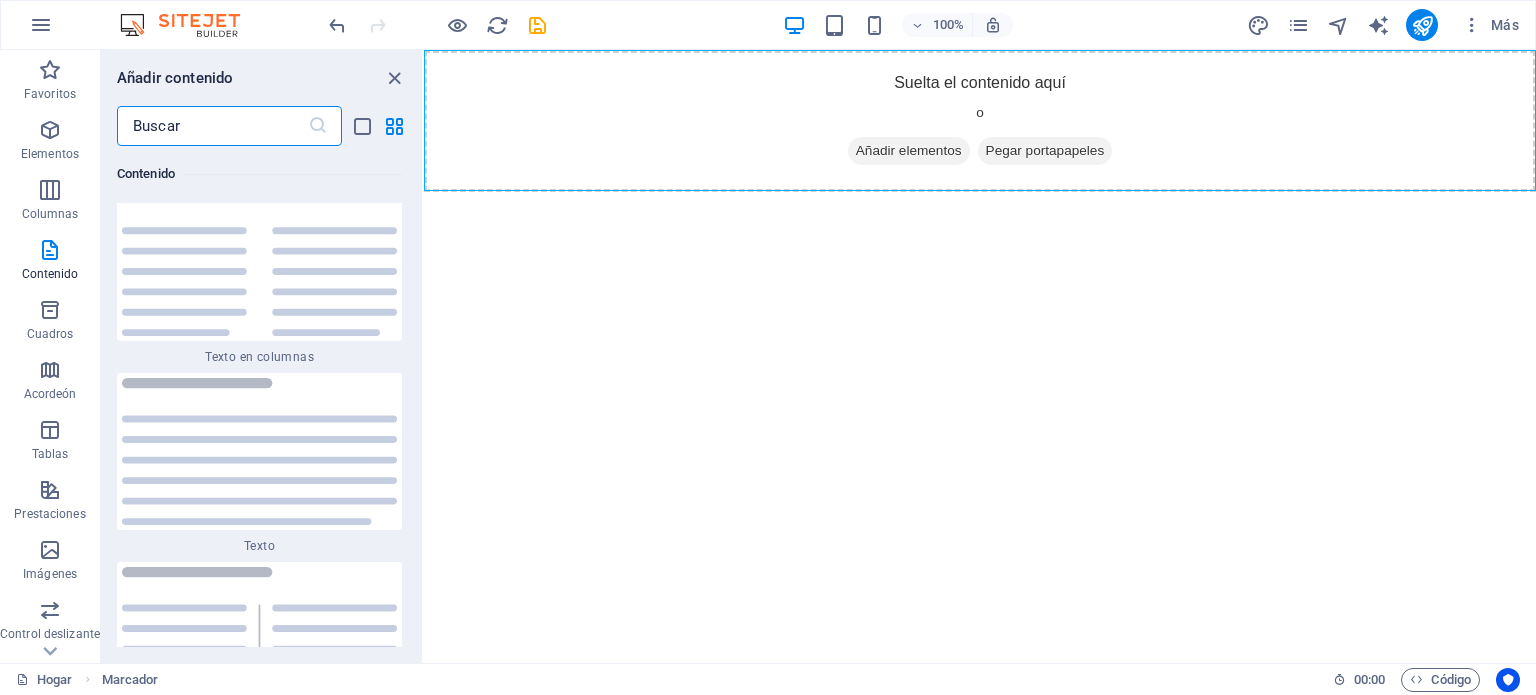 click on "Saltar al contenido principal
Suelta el contenido aquí o  Añadir elementos  Pegar portapapeles" at bounding box center [980, 121] 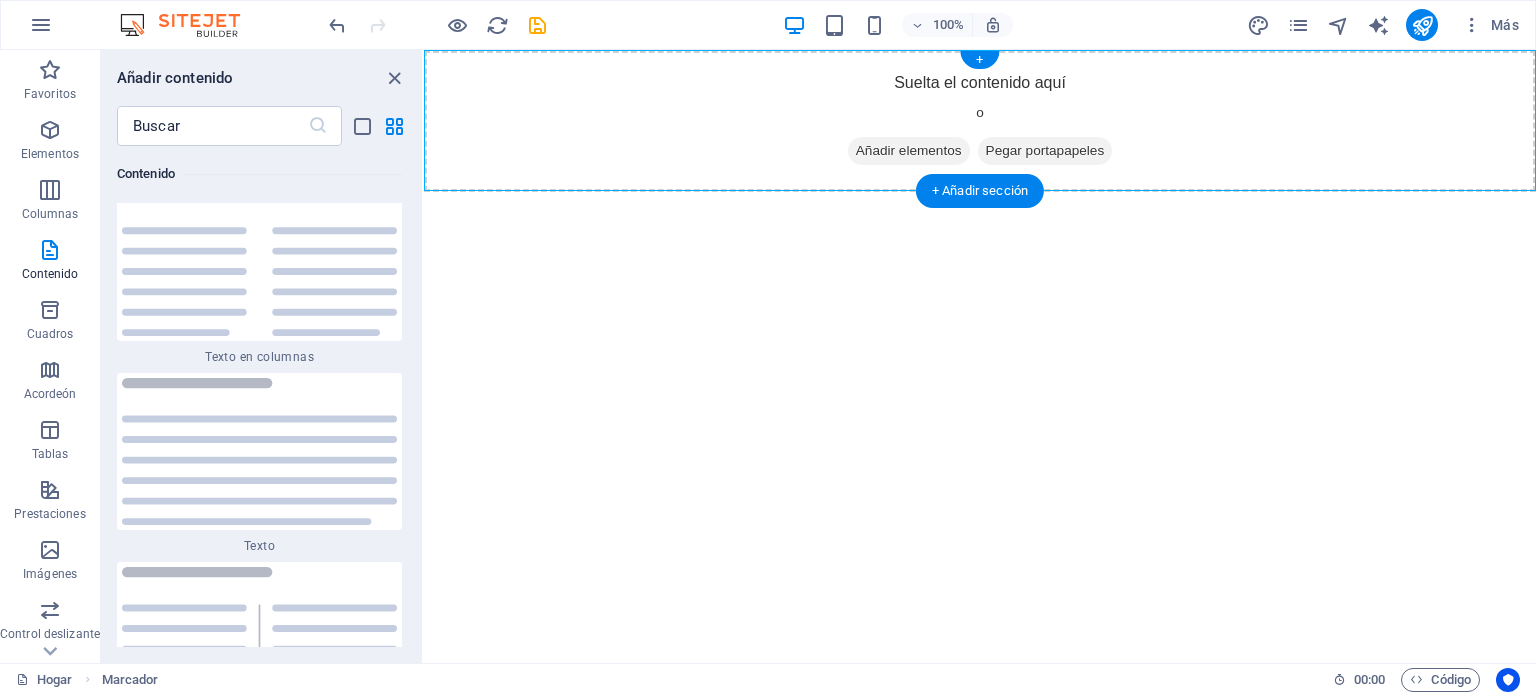 click on "Suelta el contenido aquí o  Añadir elementos  Pegar portapapeles" at bounding box center [980, 121] 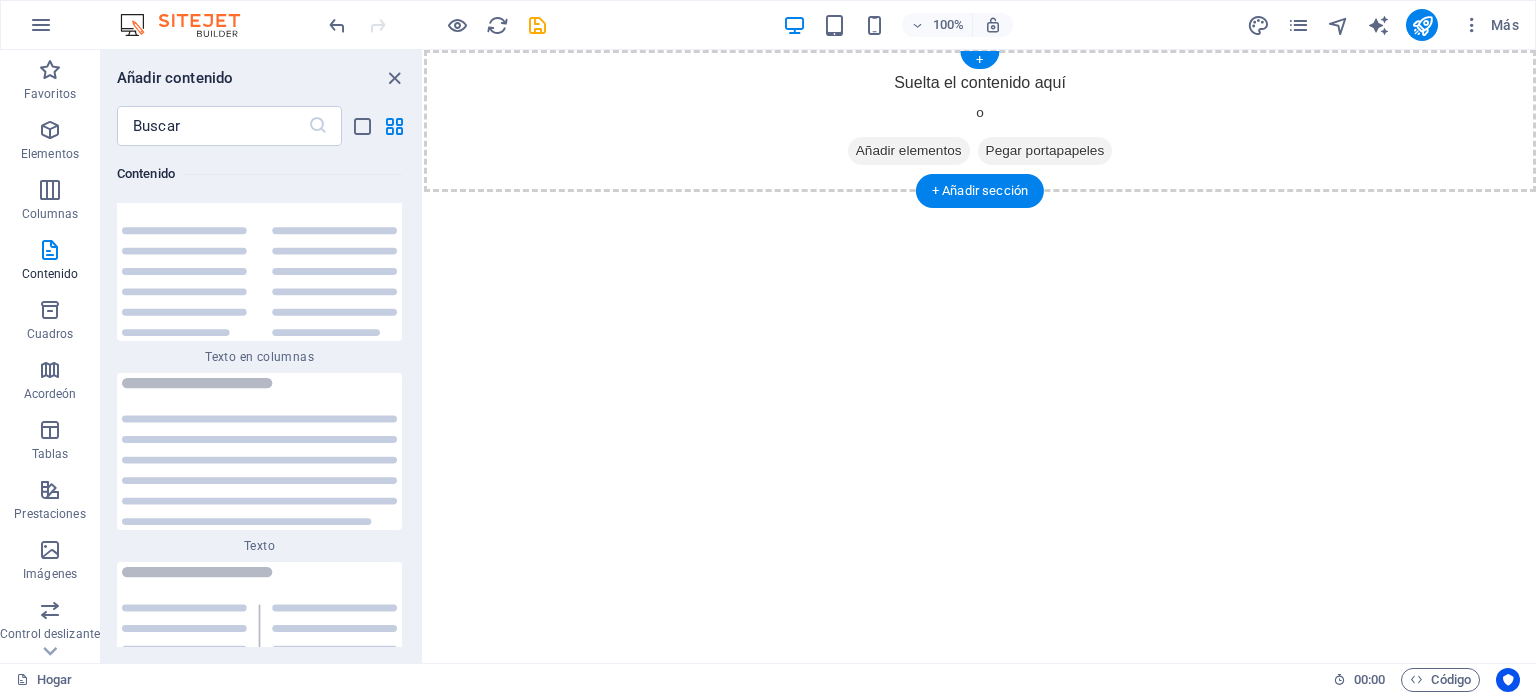 click on "Suelta el contenido aquí o  Añadir elementos  Pegar portapapeles" at bounding box center [980, 121] 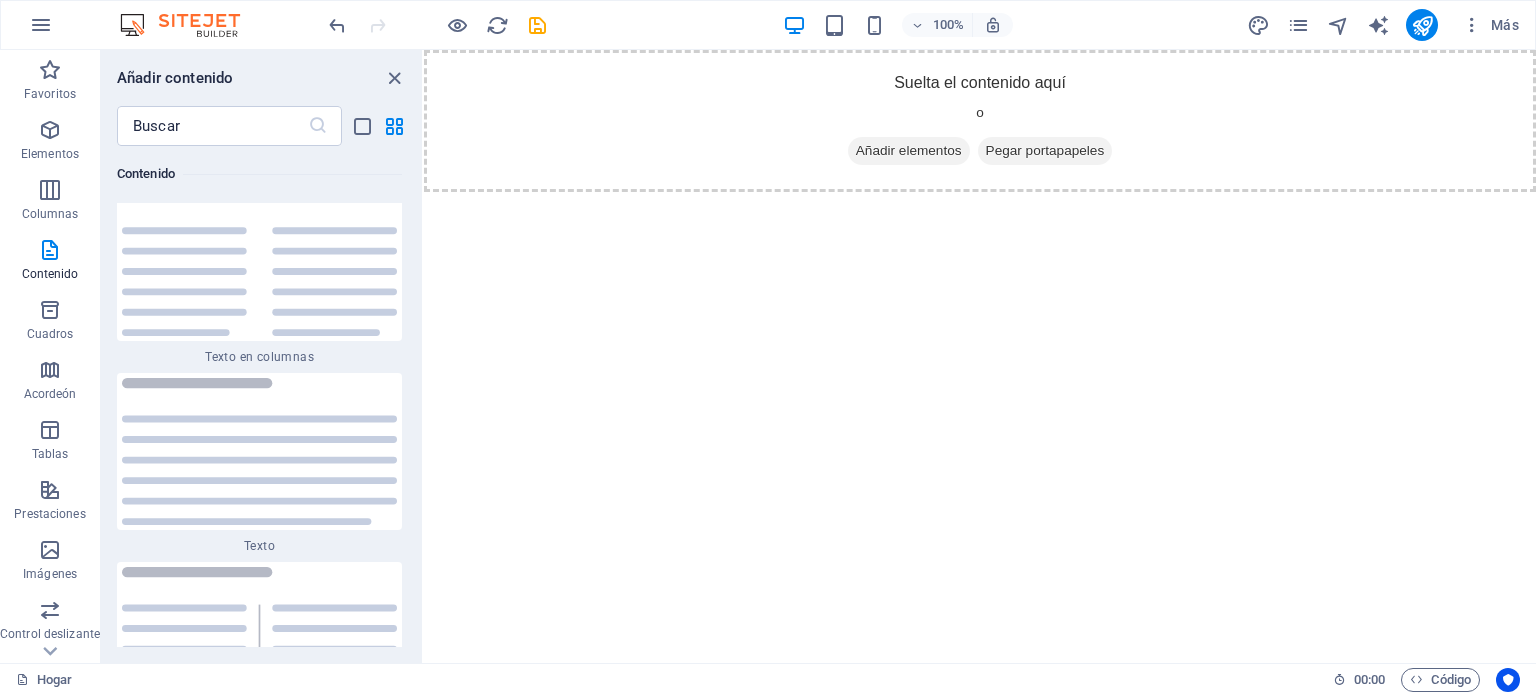click on "Saltar al contenido principal
Suelta el contenido aquí o  Añadir elementos  Pegar portapapeles" at bounding box center (980, 121) 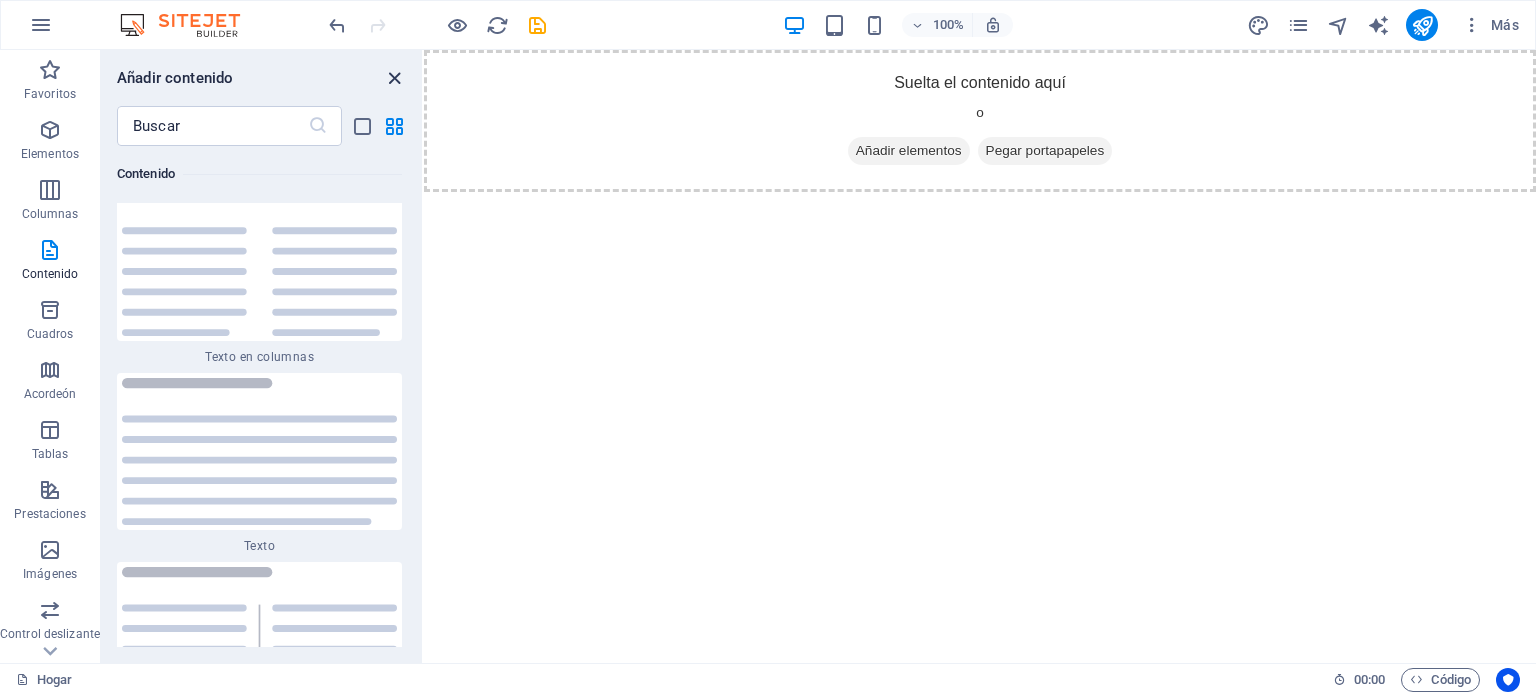 drag, startPoint x: 319, startPoint y: 226, endPoint x: 402, endPoint y: 74, distance: 173.18488 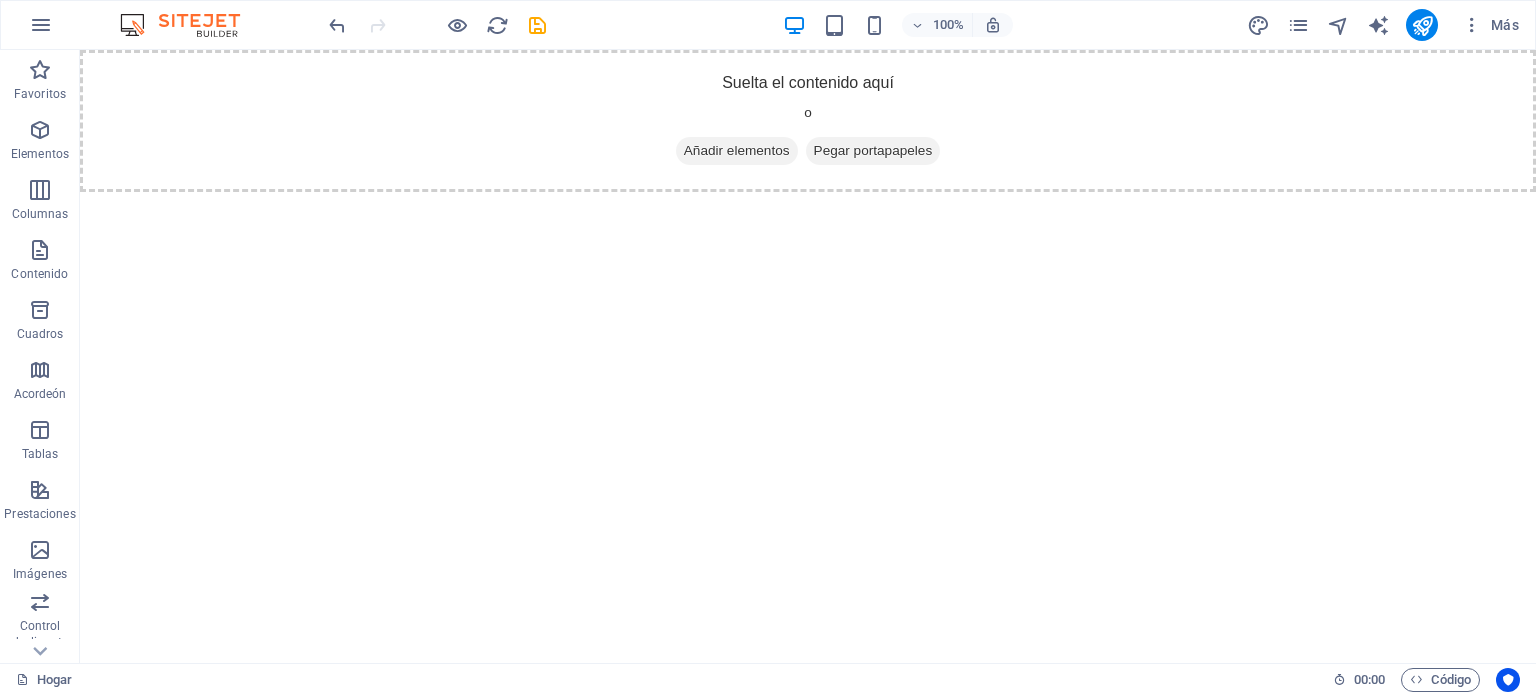 drag, startPoint x: 681, startPoint y: 257, endPoint x: 601, endPoint y: 251, distance: 80.224686 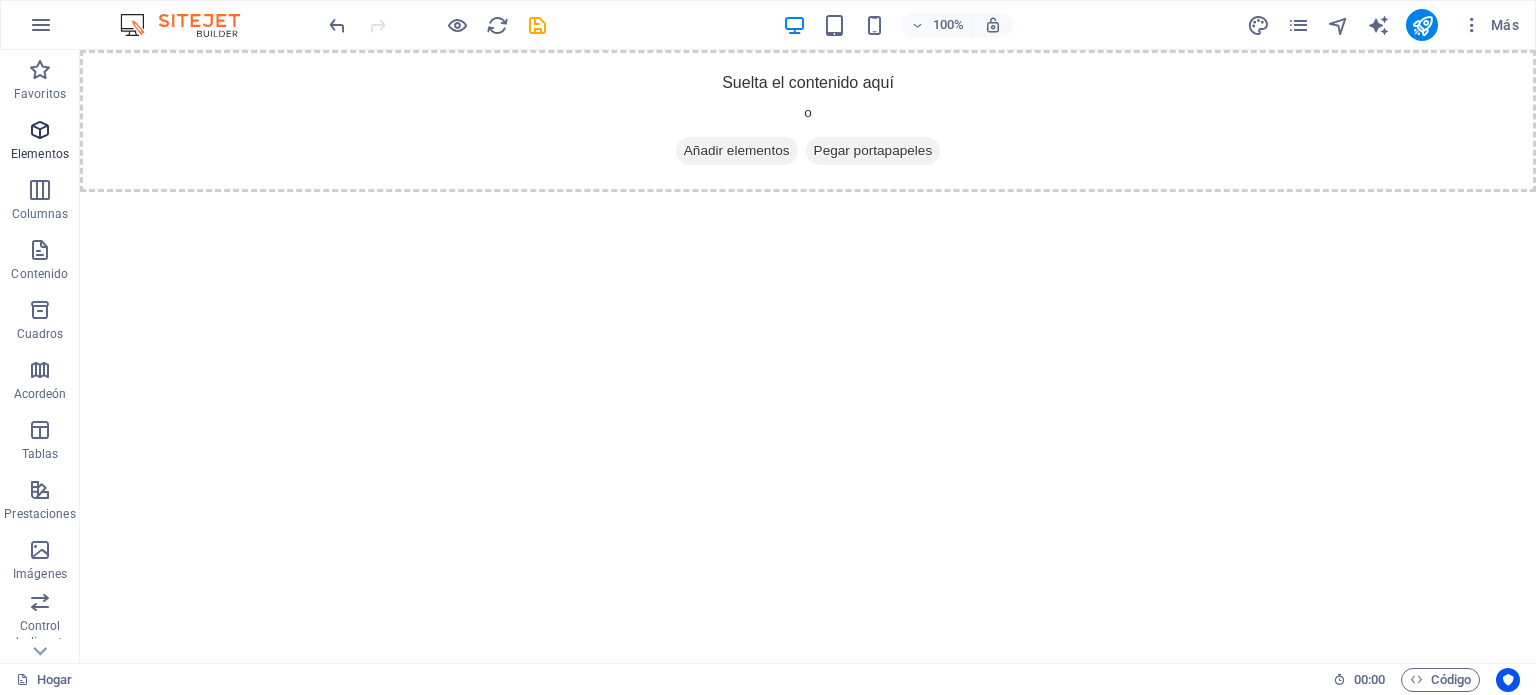 click at bounding box center [40, 130] 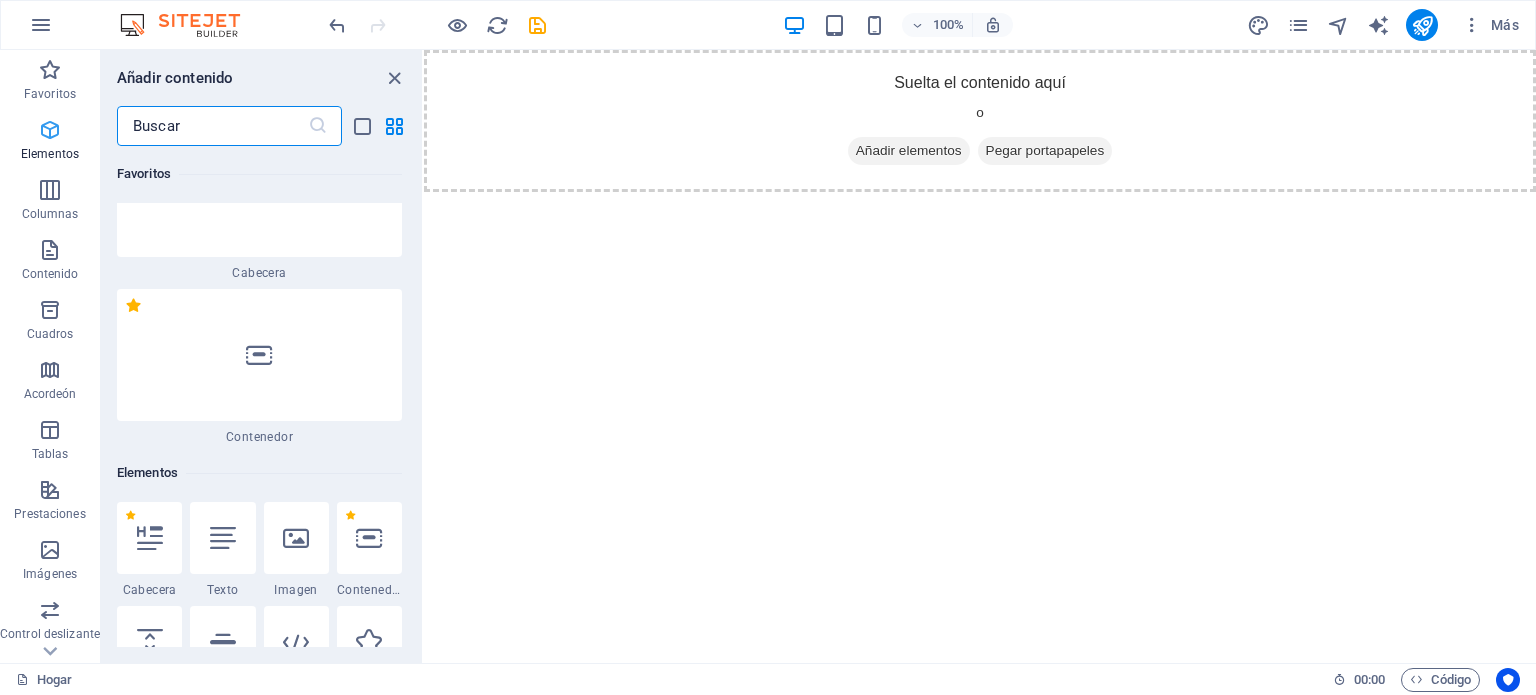 scroll, scrollTop: 376, scrollLeft: 0, axis: vertical 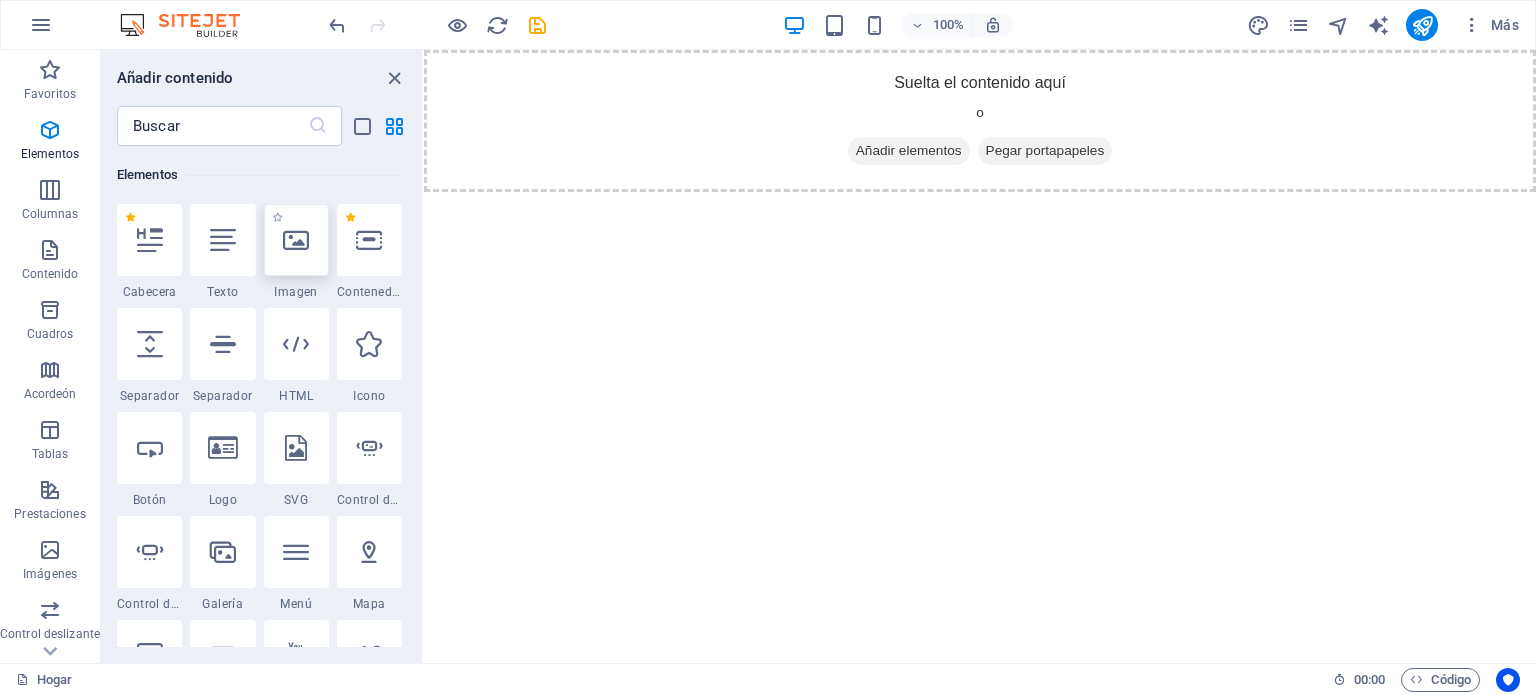 click at bounding box center (296, 240) 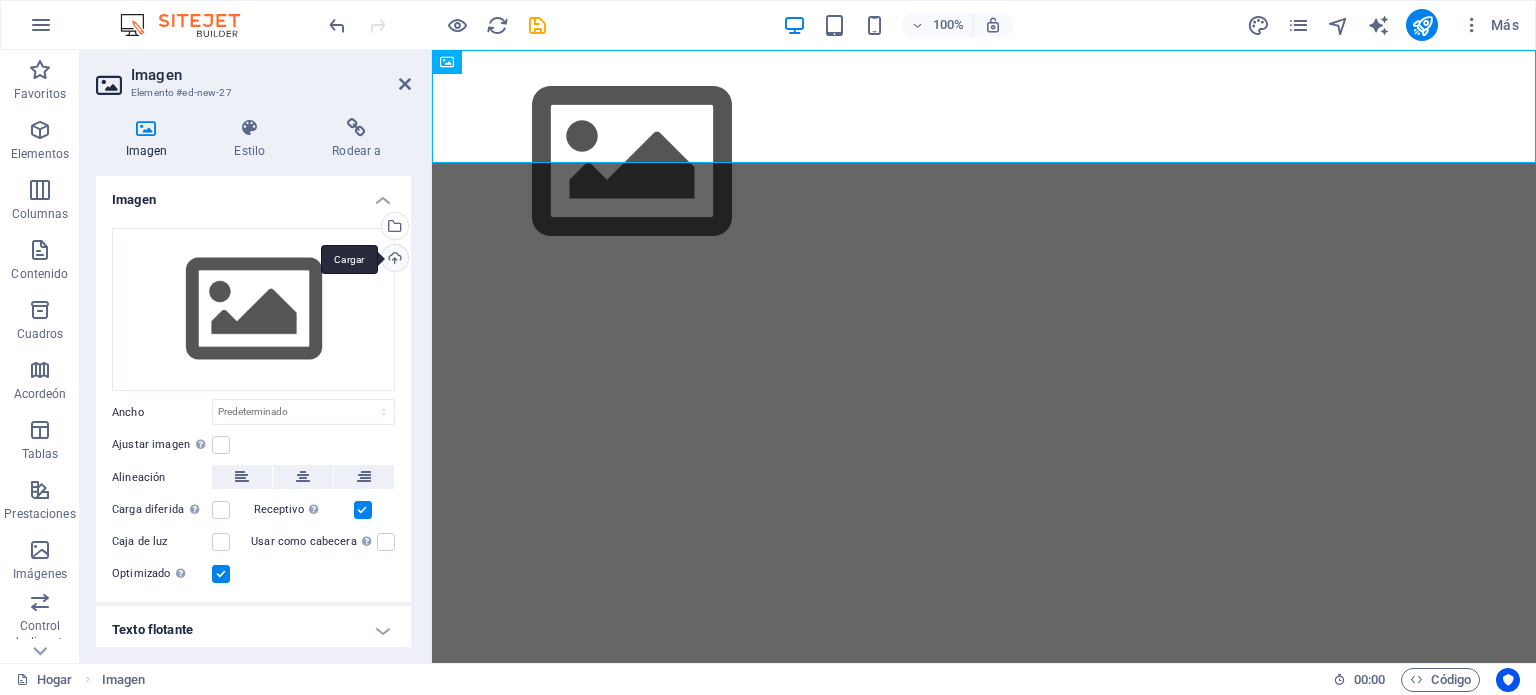 click on "Cargar" at bounding box center (393, 260) 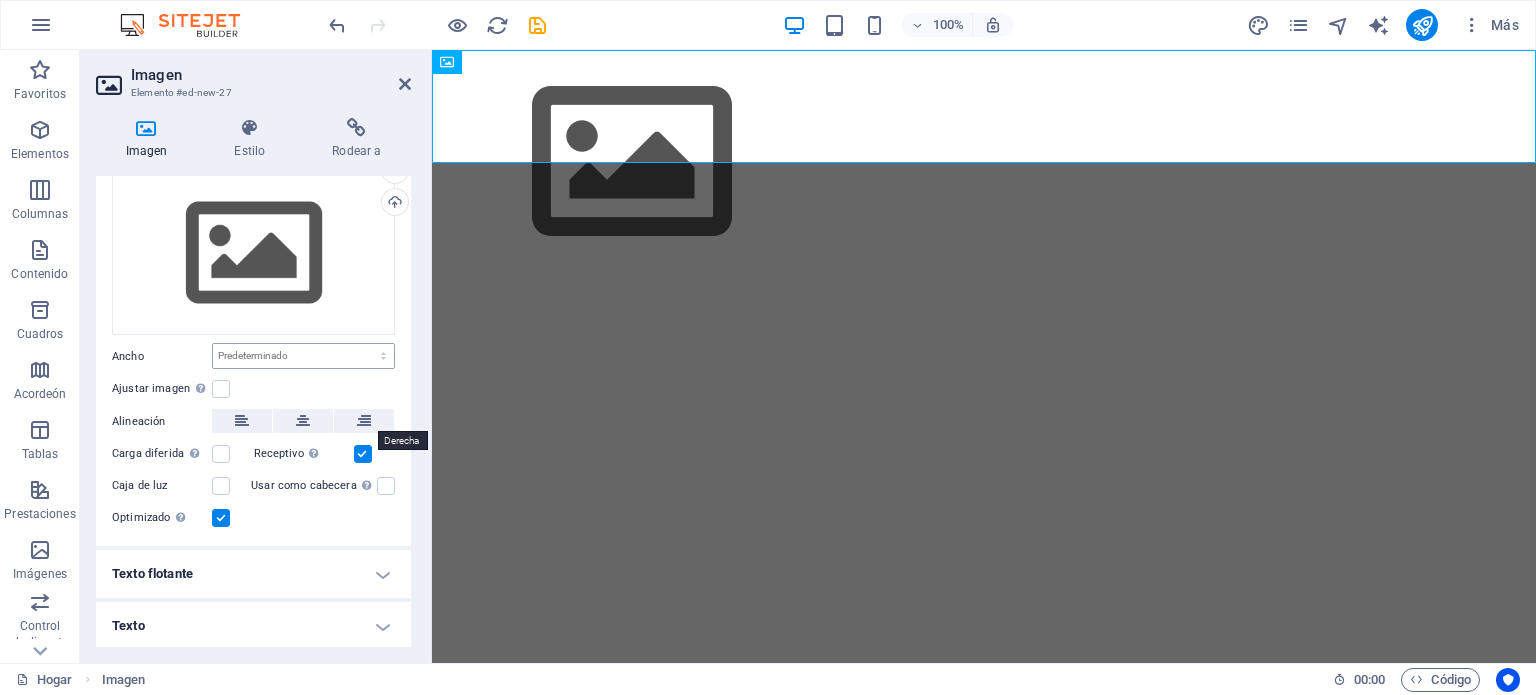 scroll, scrollTop: 0, scrollLeft: 0, axis: both 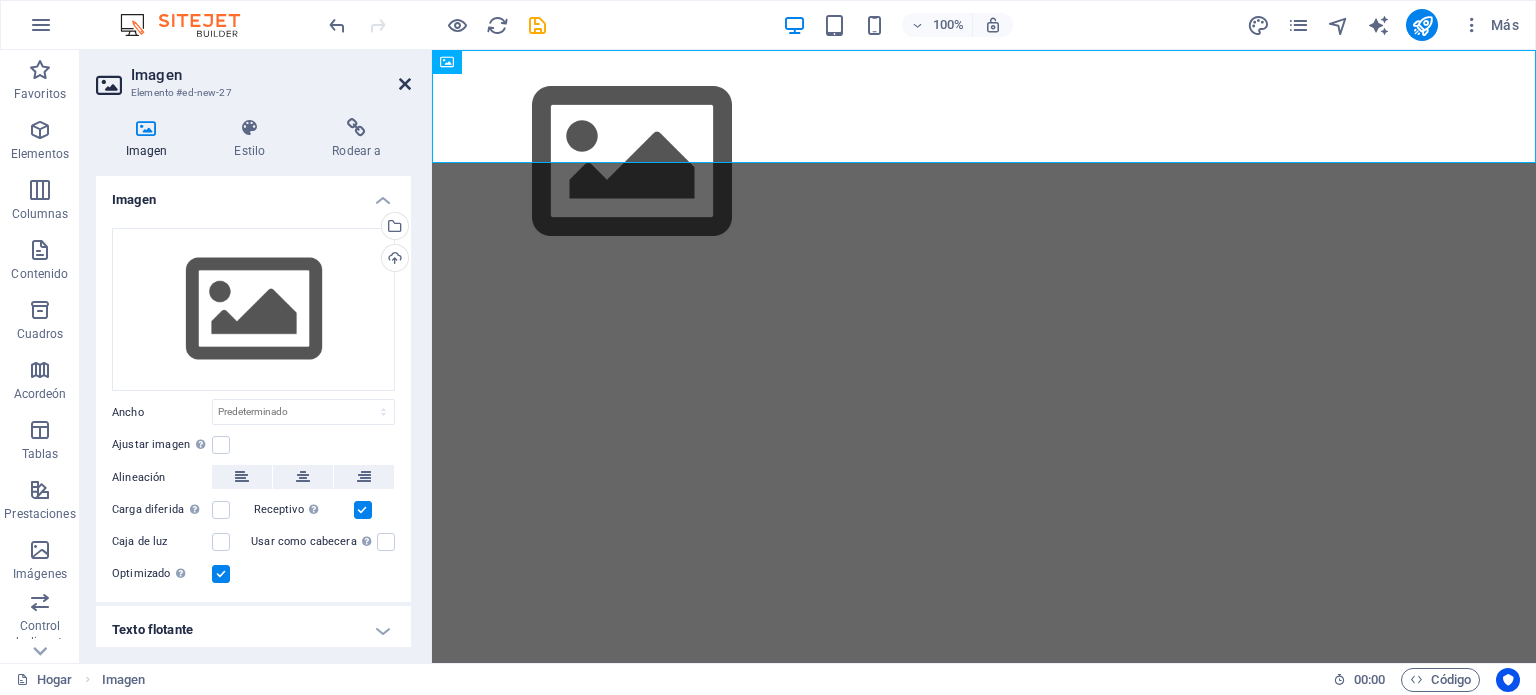 click at bounding box center [405, 84] 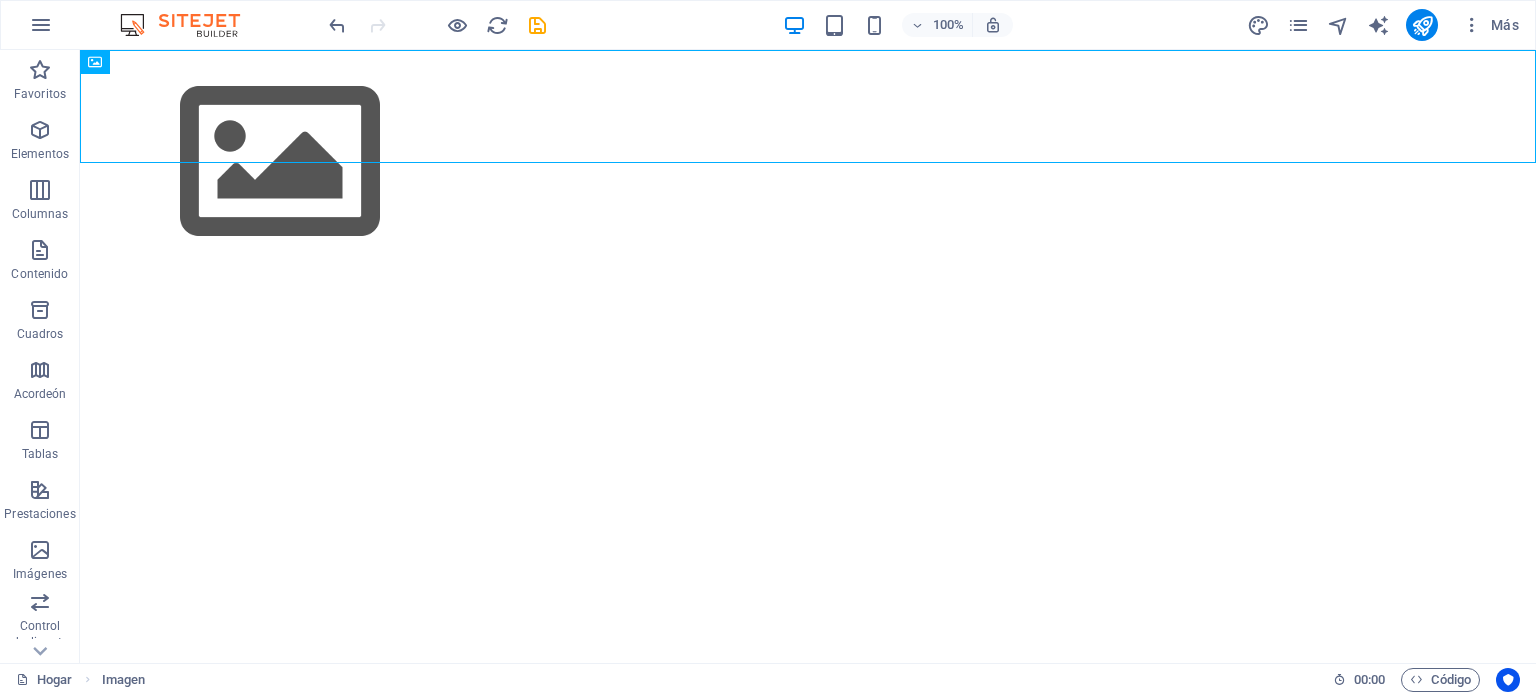 click on "Saltar al contenido principal" at bounding box center [808, 162] 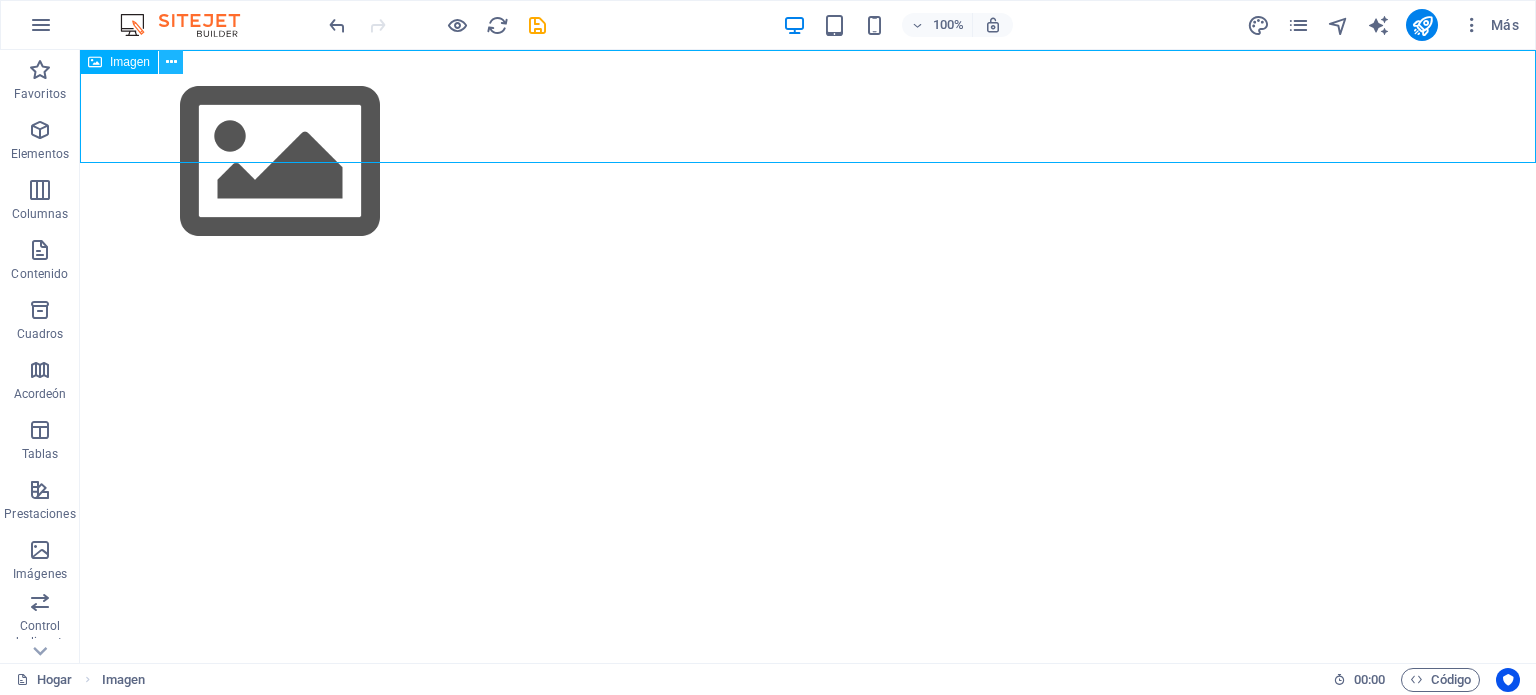 click at bounding box center (171, 62) 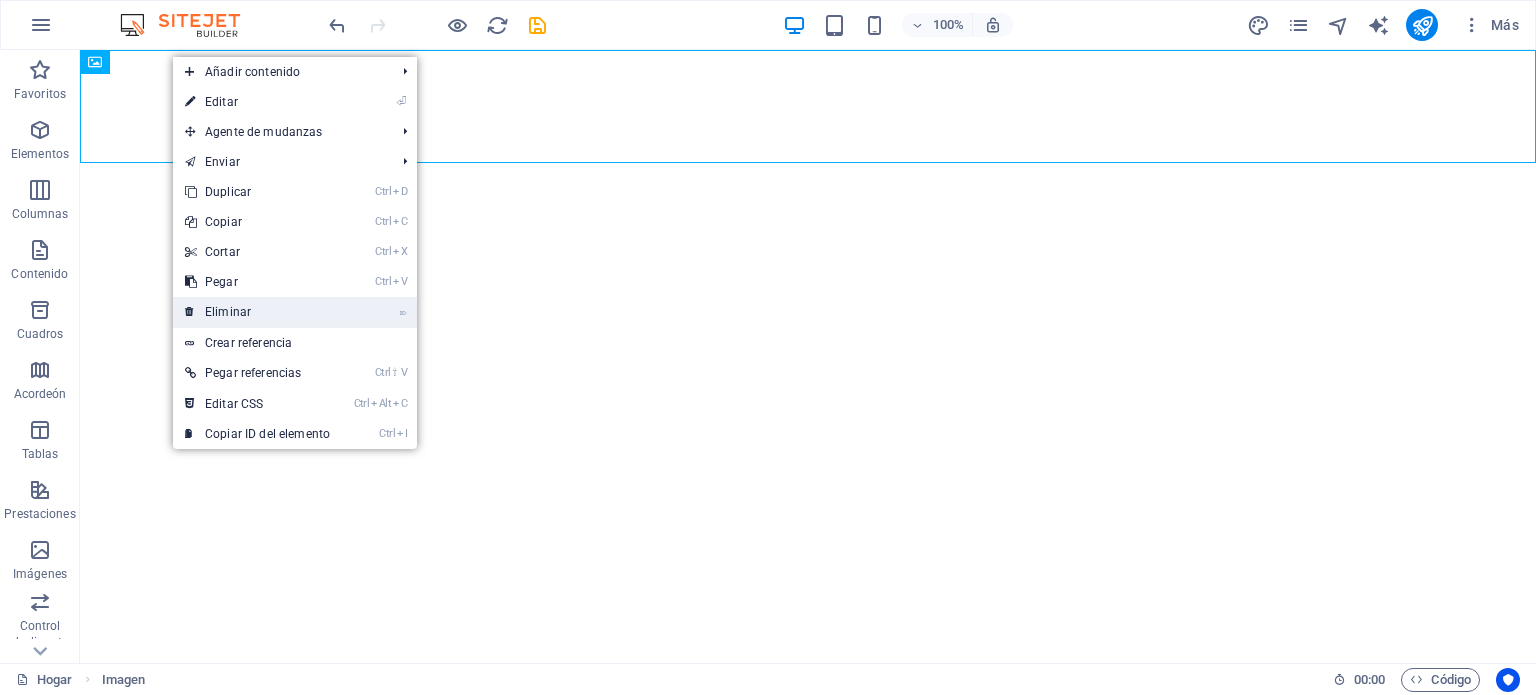 click on "⌦ Eliminar" at bounding box center (257, 312) 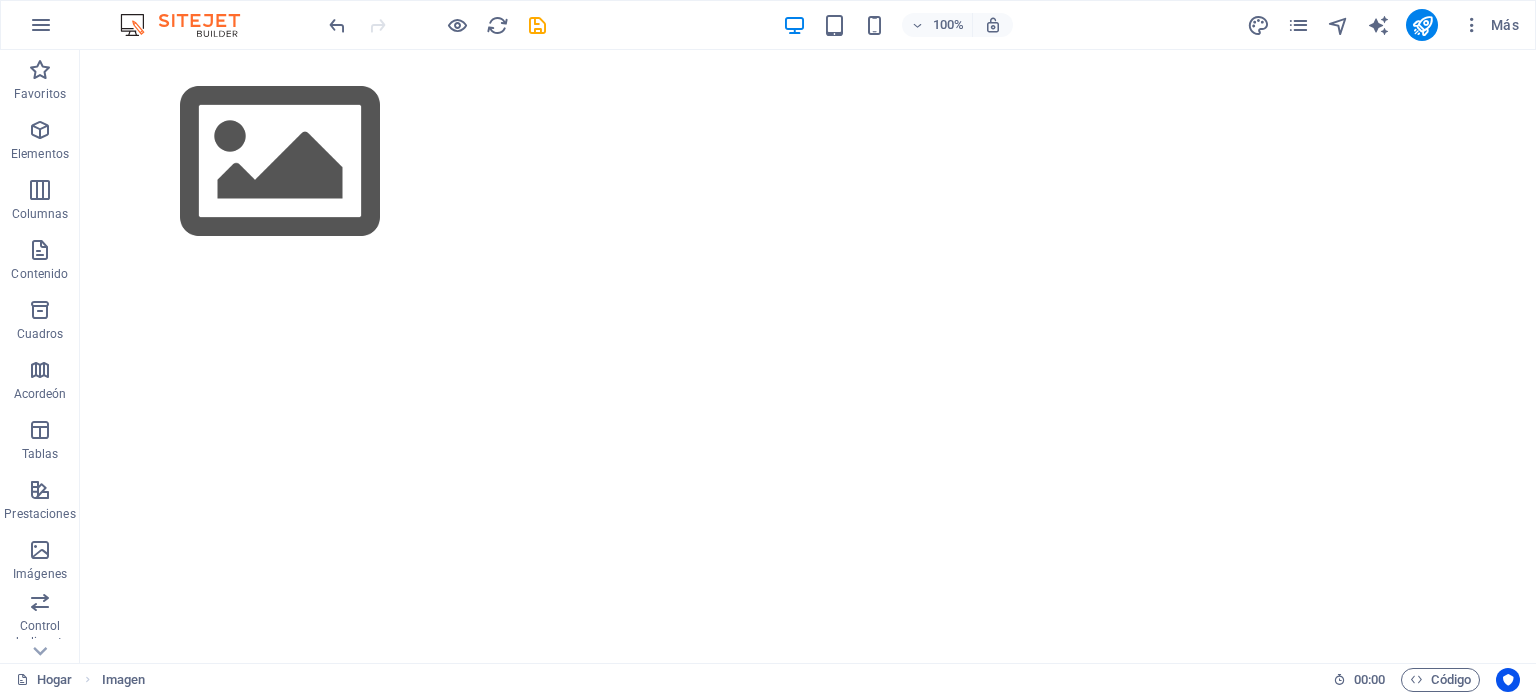click on "Saltar al contenido principal" at bounding box center [808, 162] 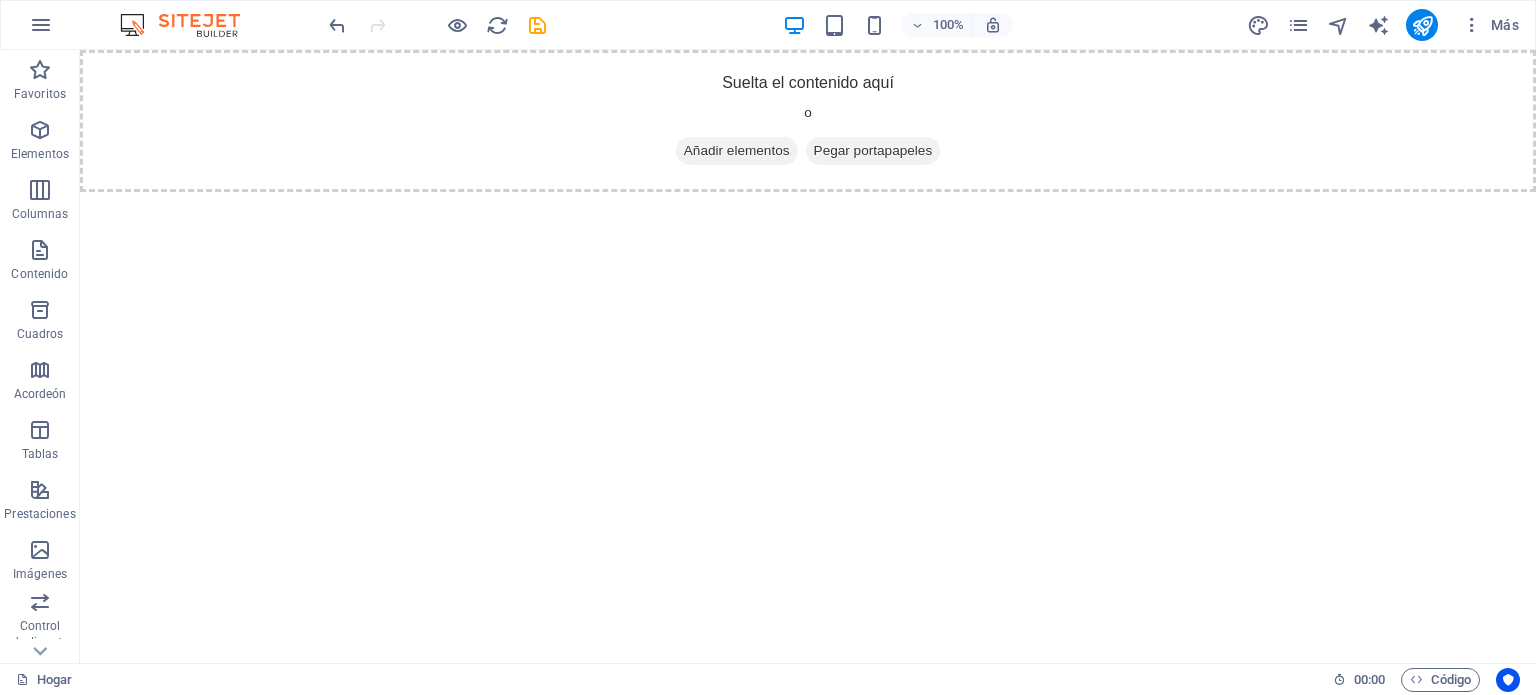 click on "Saltar al contenido principal
Suelta el contenido aquí o  Añadir elementos  Pegar portapapeles" at bounding box center (808, 121) 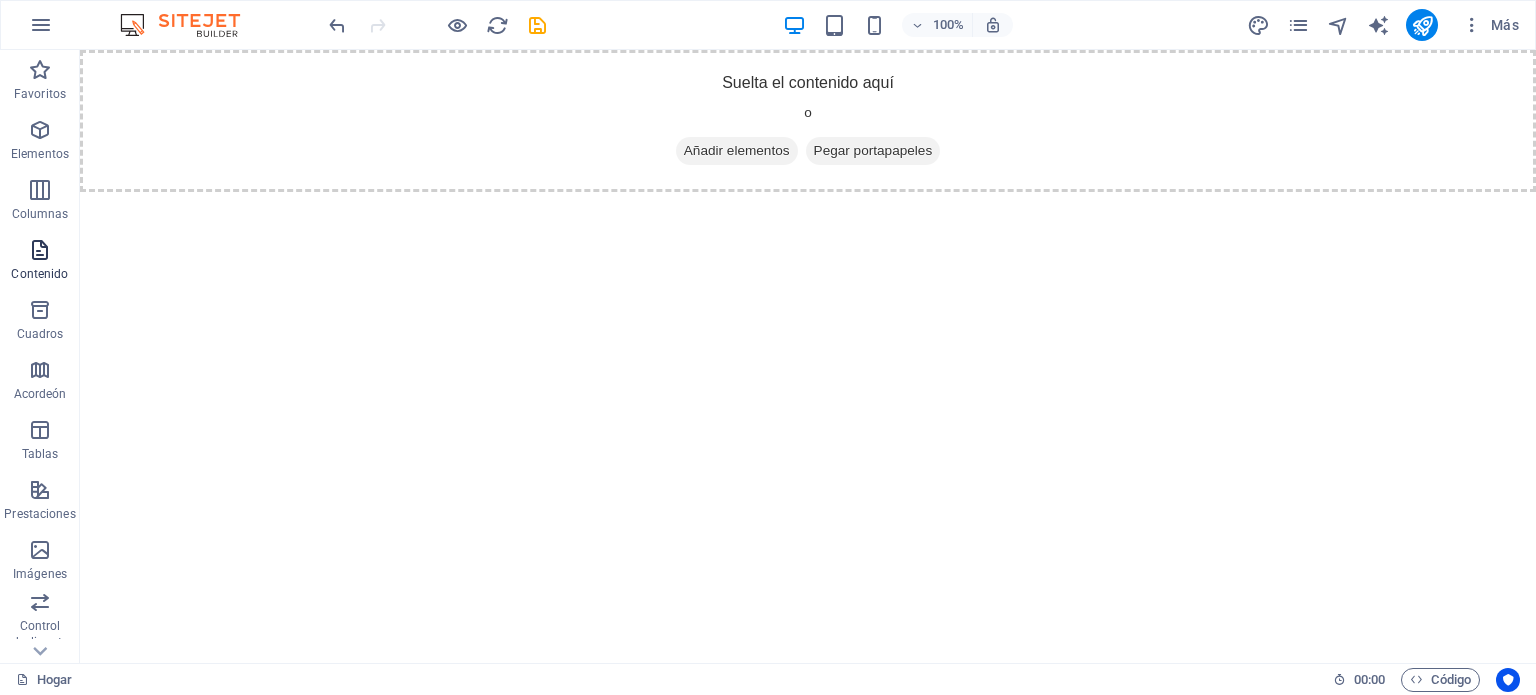 click at bounding box center [40, 250] 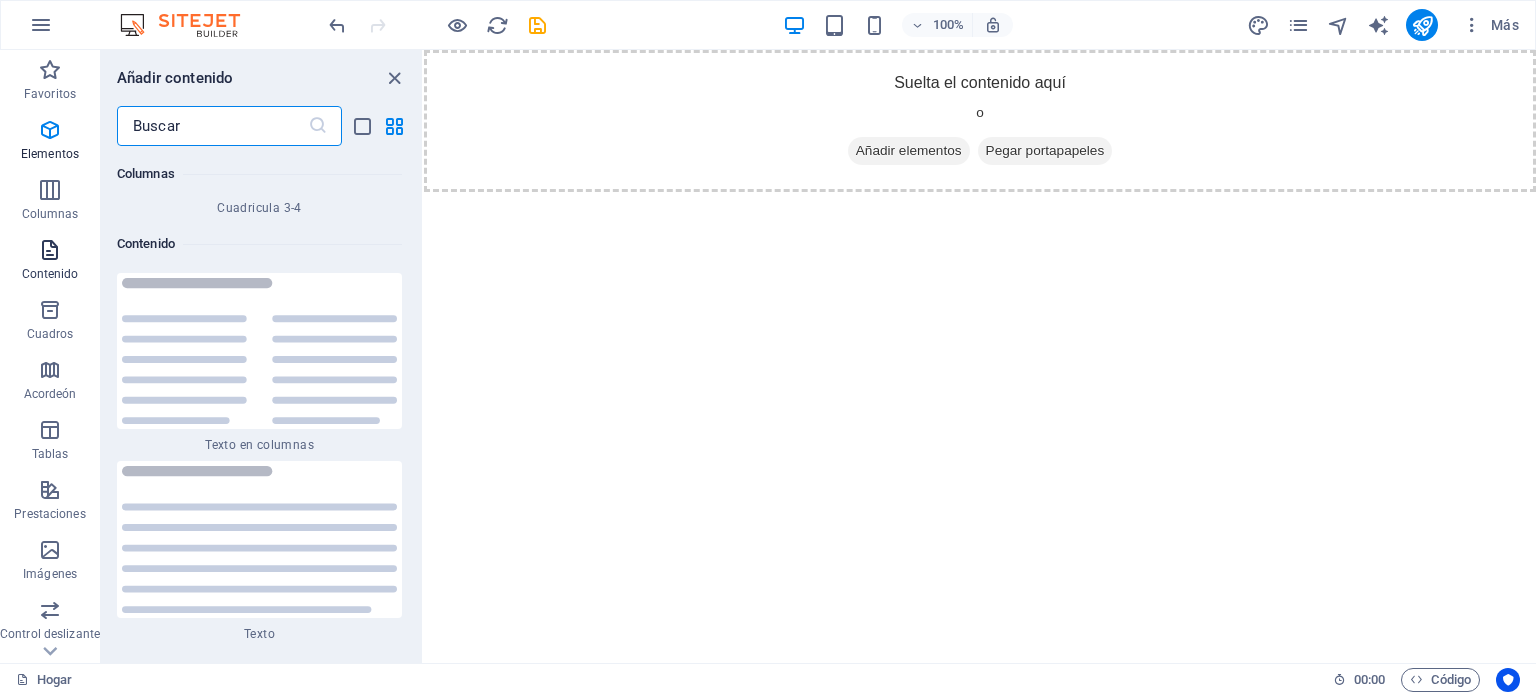 scroll, scrollTop: 6803, scrollLeft: 0, axis: vertical 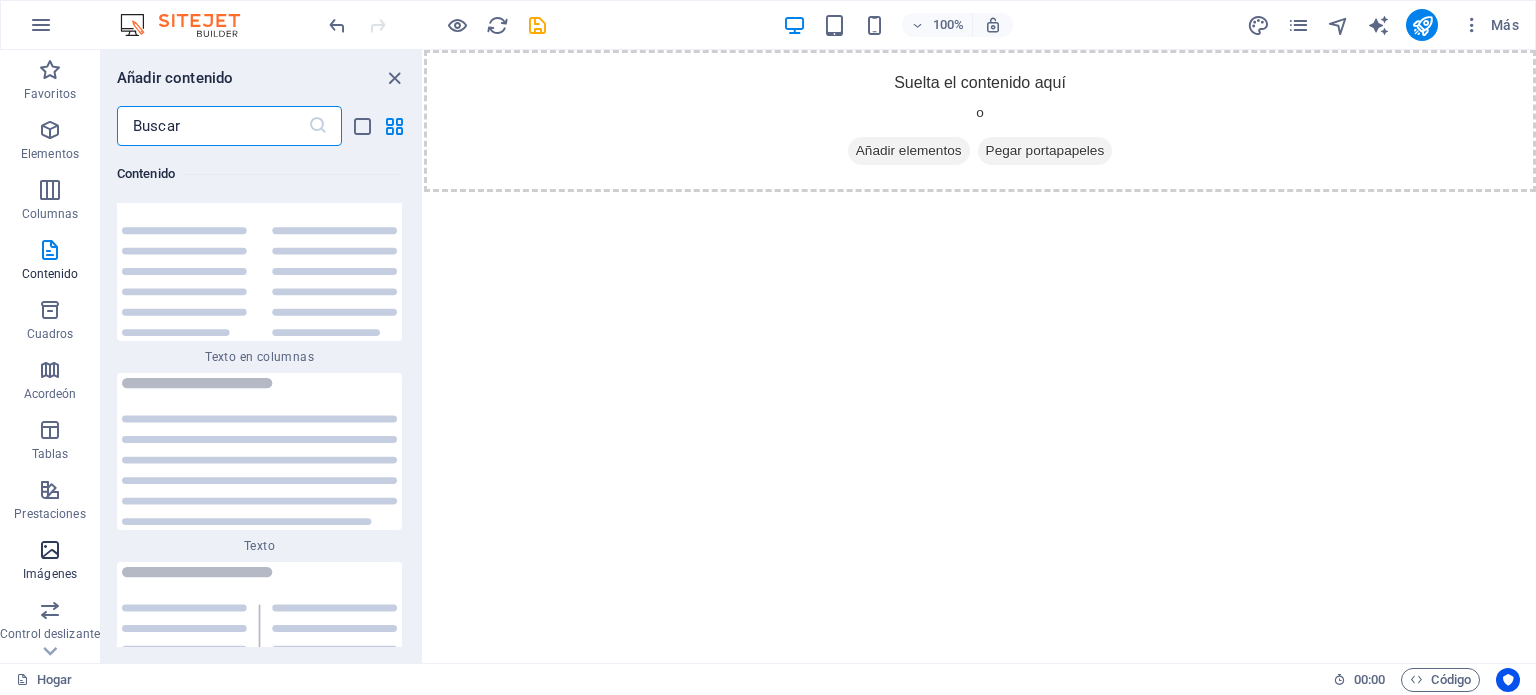 click on "Imágenes" at bounding box center [50, 574] 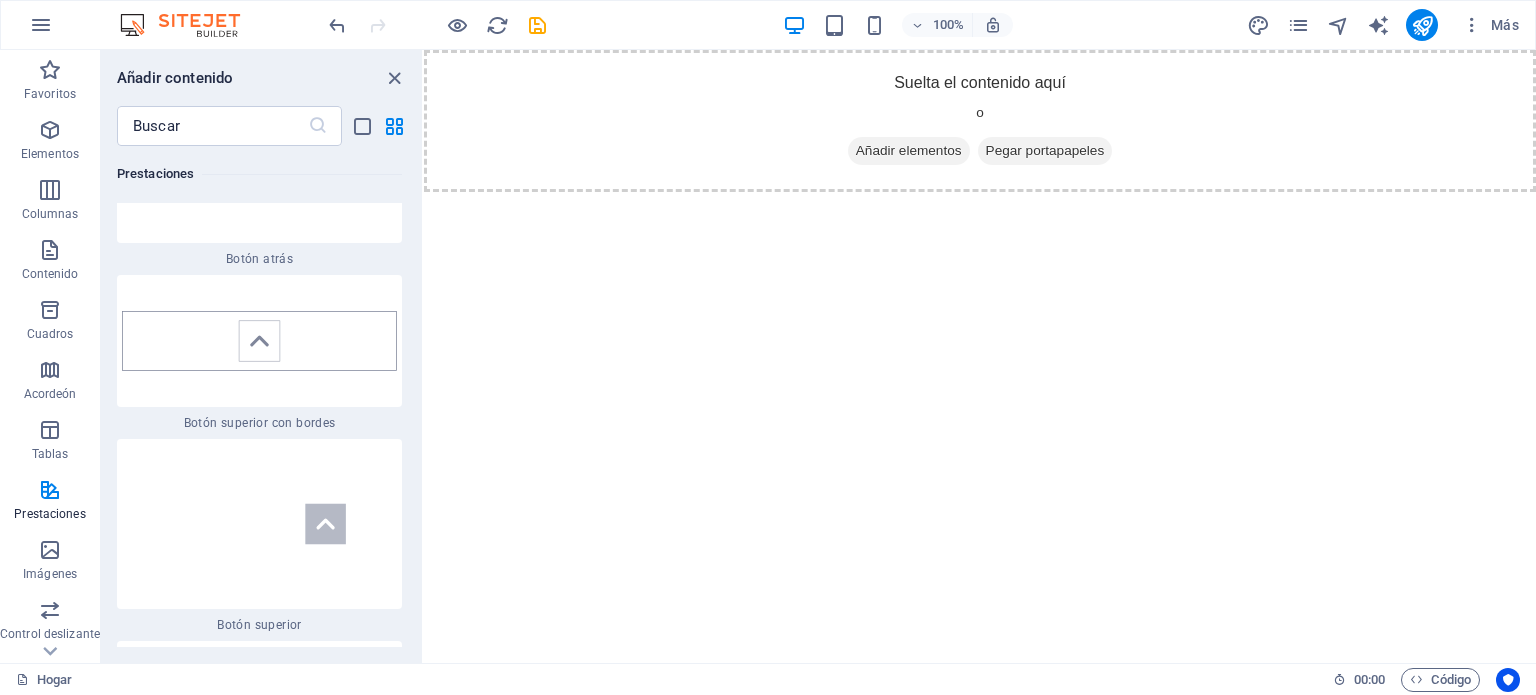 scroll, scrollTop: 18943, scrollLeft: 0, axis: vertical 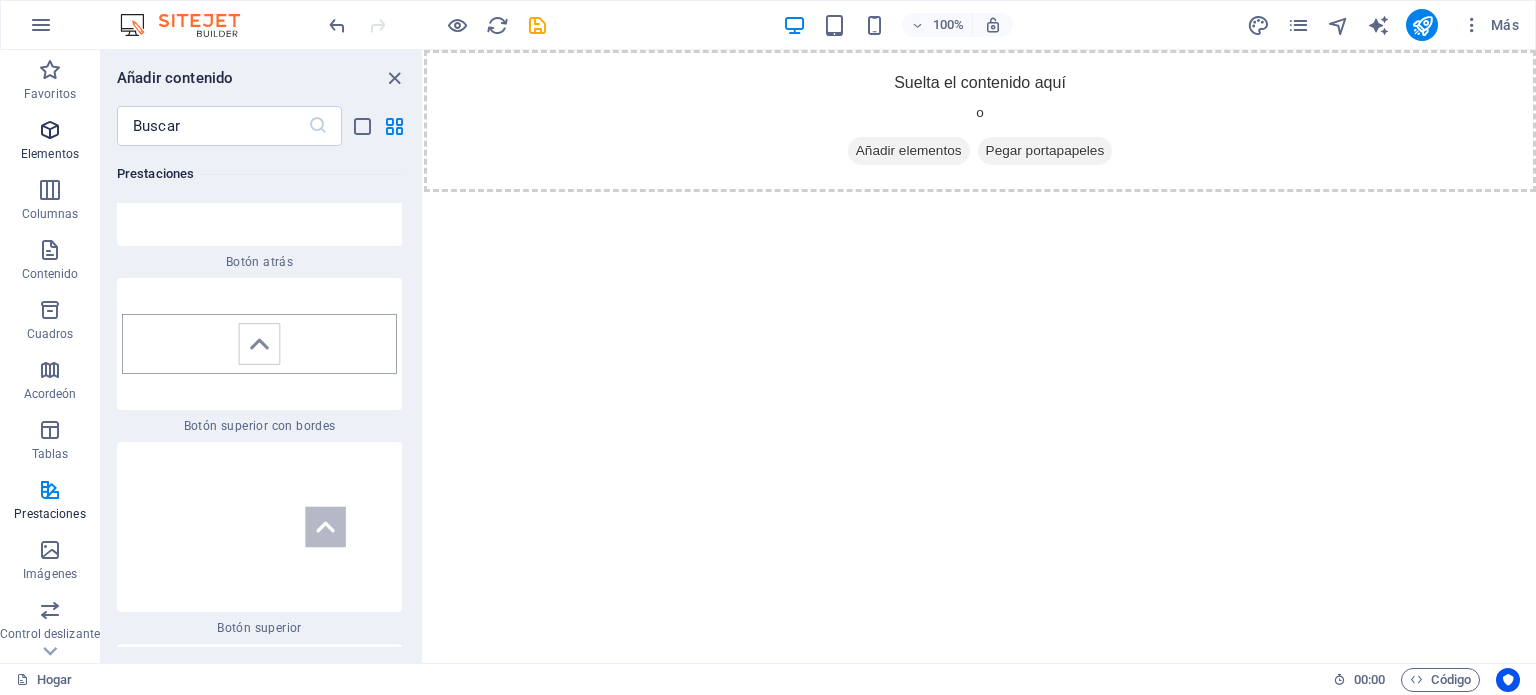 click at bounding box center [50, 130] 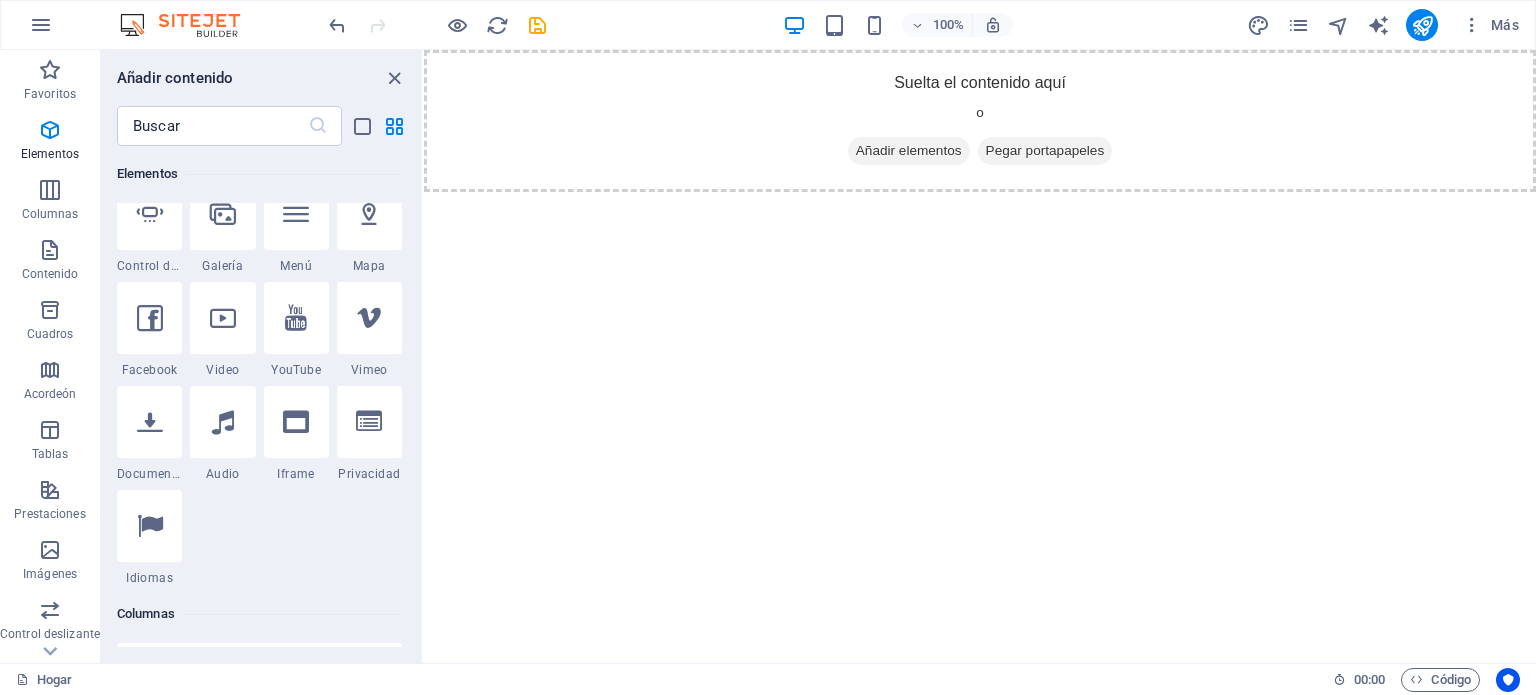 scroll, scrollTop: 714, scrollLeft: 0, axis: vertical 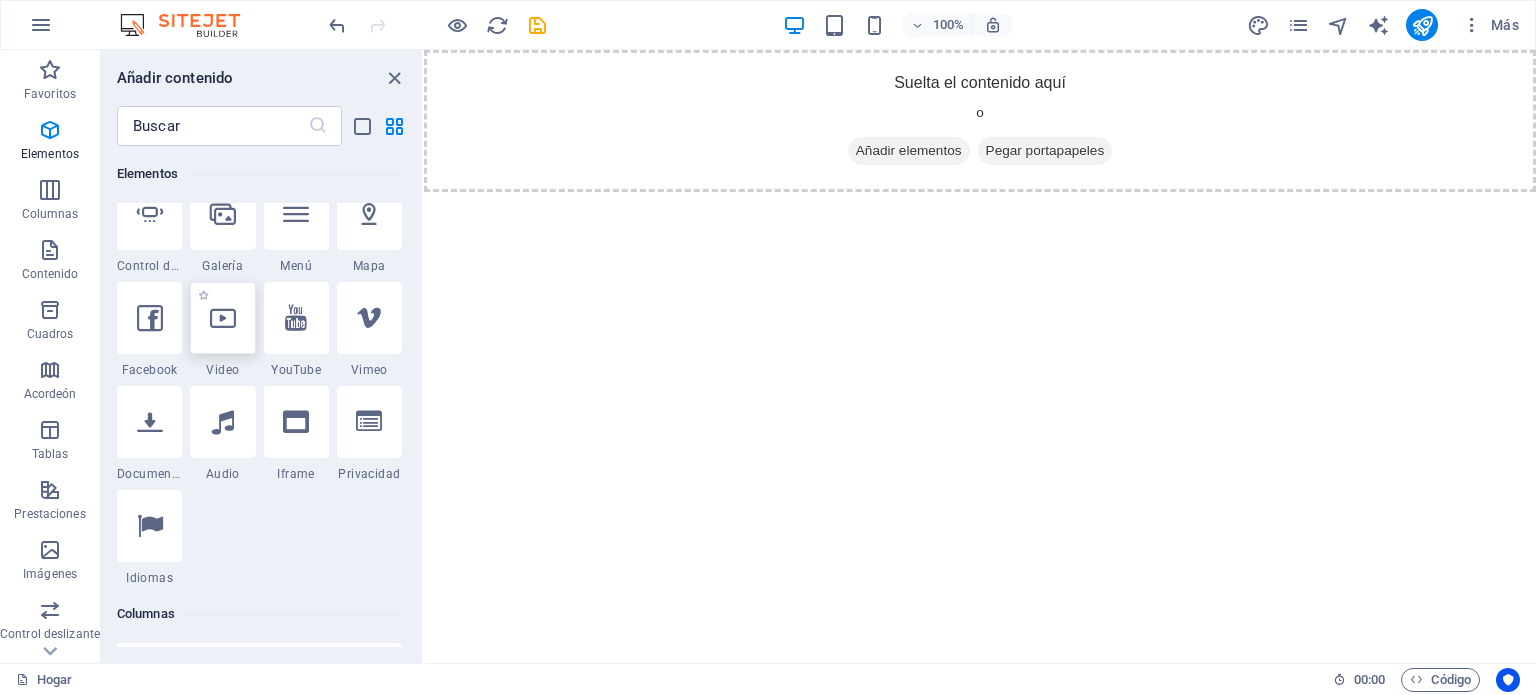 click at bounding box center (223, 318) 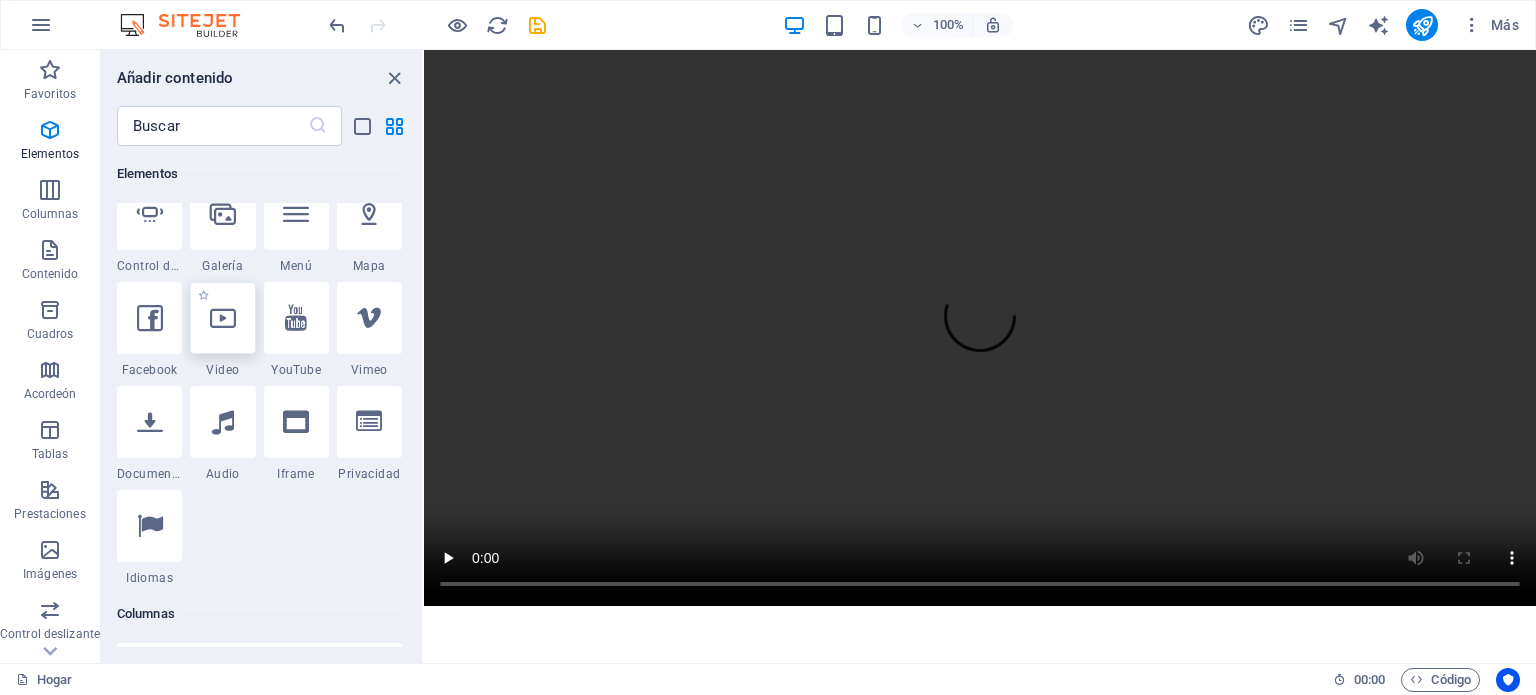 select on "%" 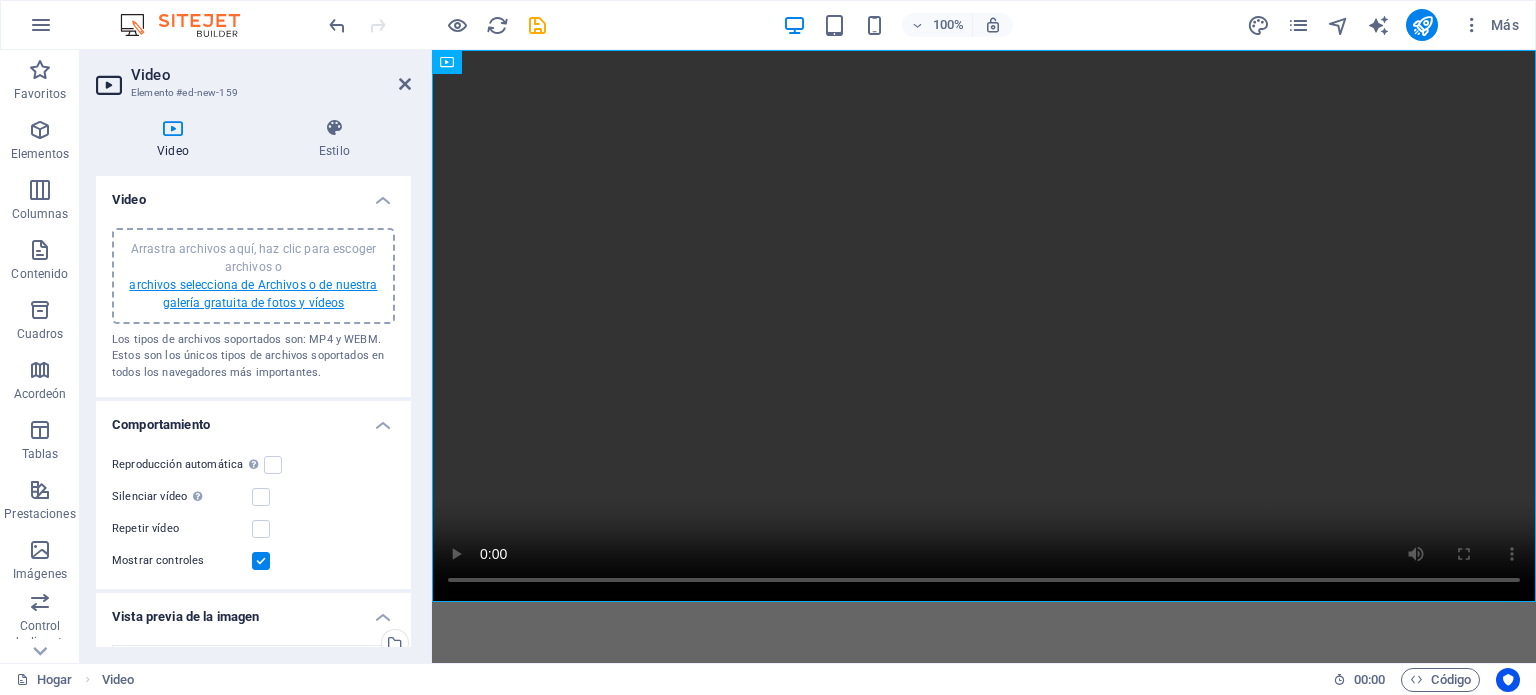 click on "archivos selecciona de Archivos o de nuestra galería gratuita de fotos y vídeos" at bounding box center [253, 294] 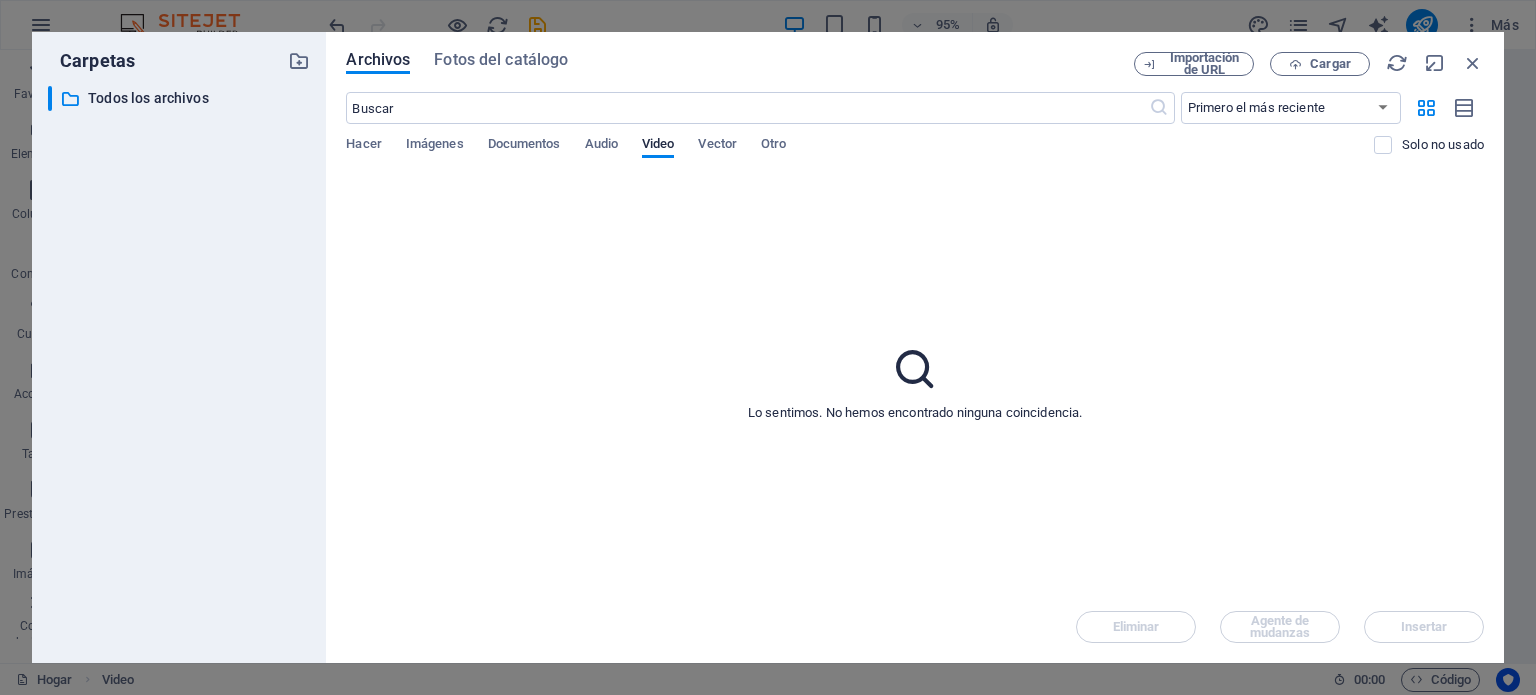 click on "Carpetas ​ Todos los archivos Todos los archivos" at bounding box center [179, 347] 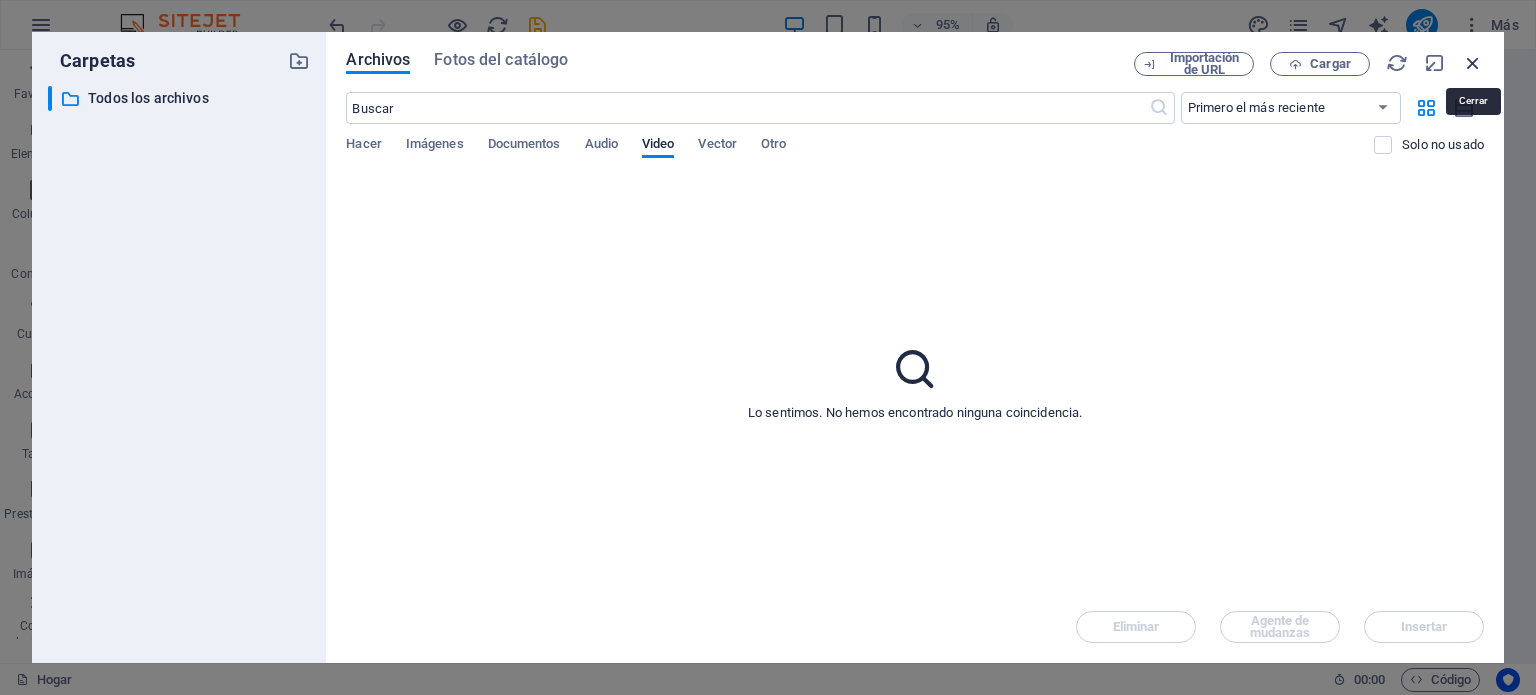 click at bounding box center (1473, 63) 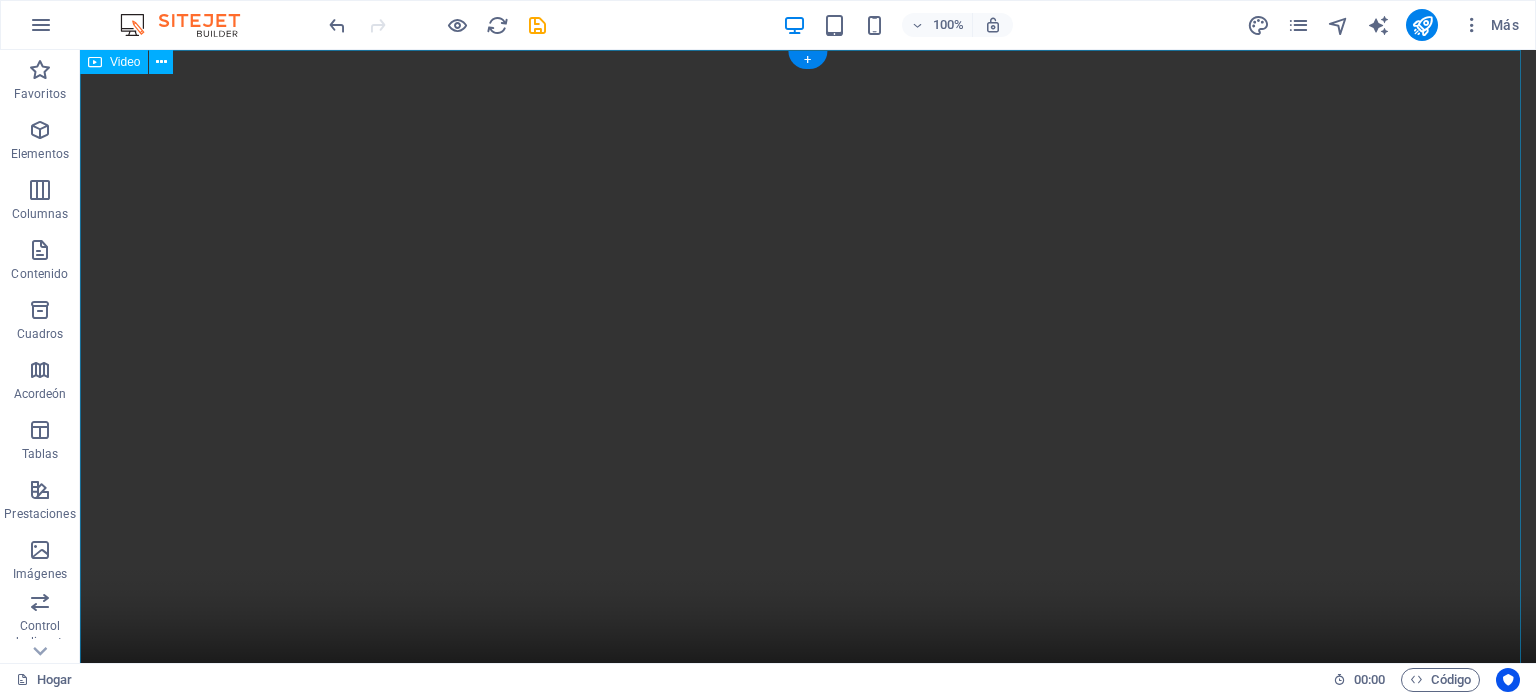 click at bounding box center (808, 414) 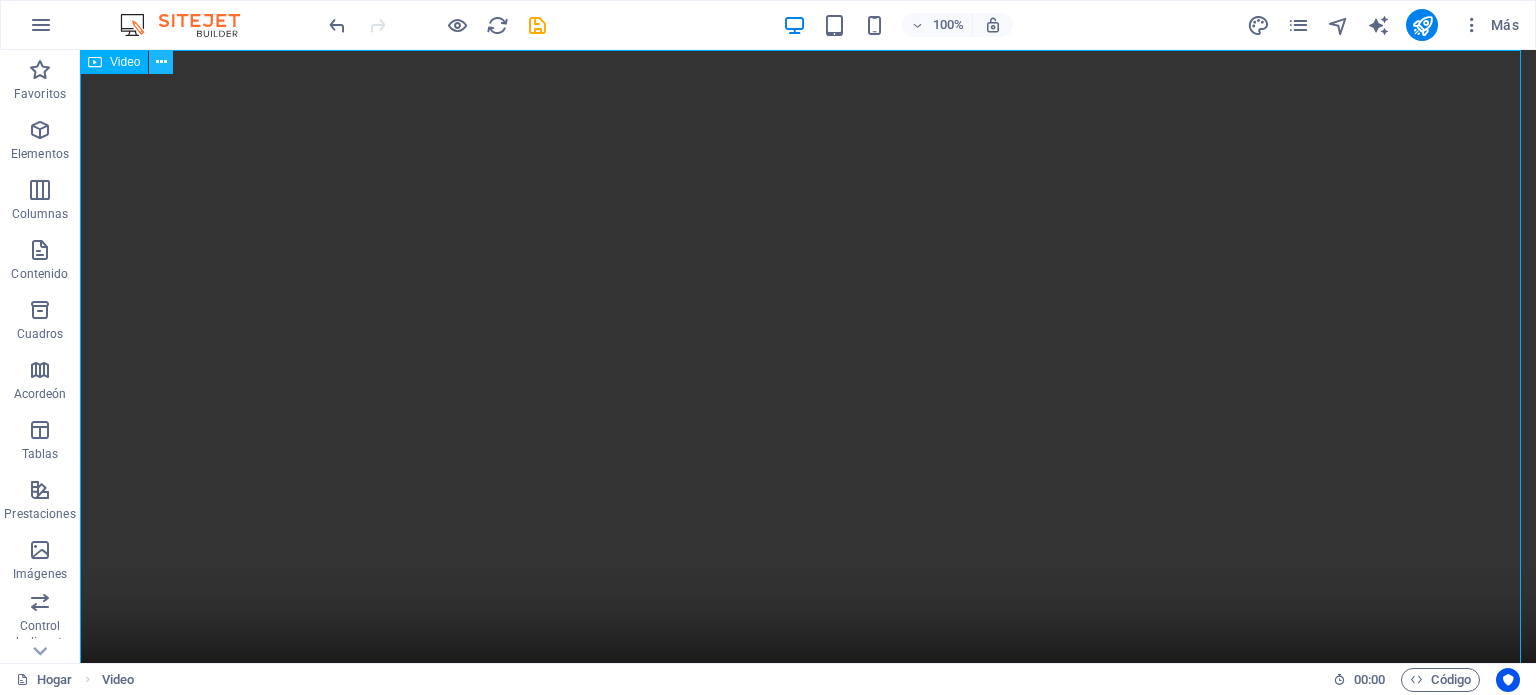 click at bounding box center [161, 62] 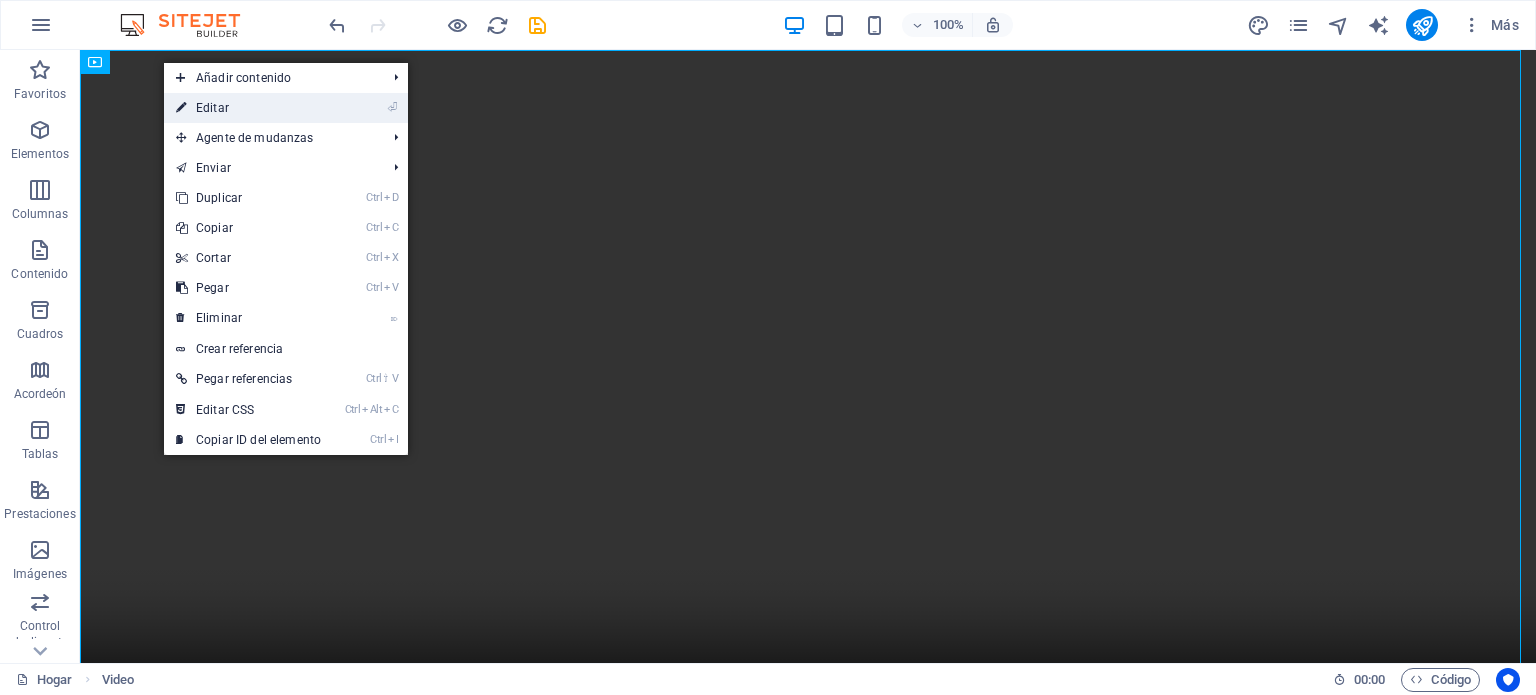 click on "⏎ Editar" at bounding box center [248, 108] 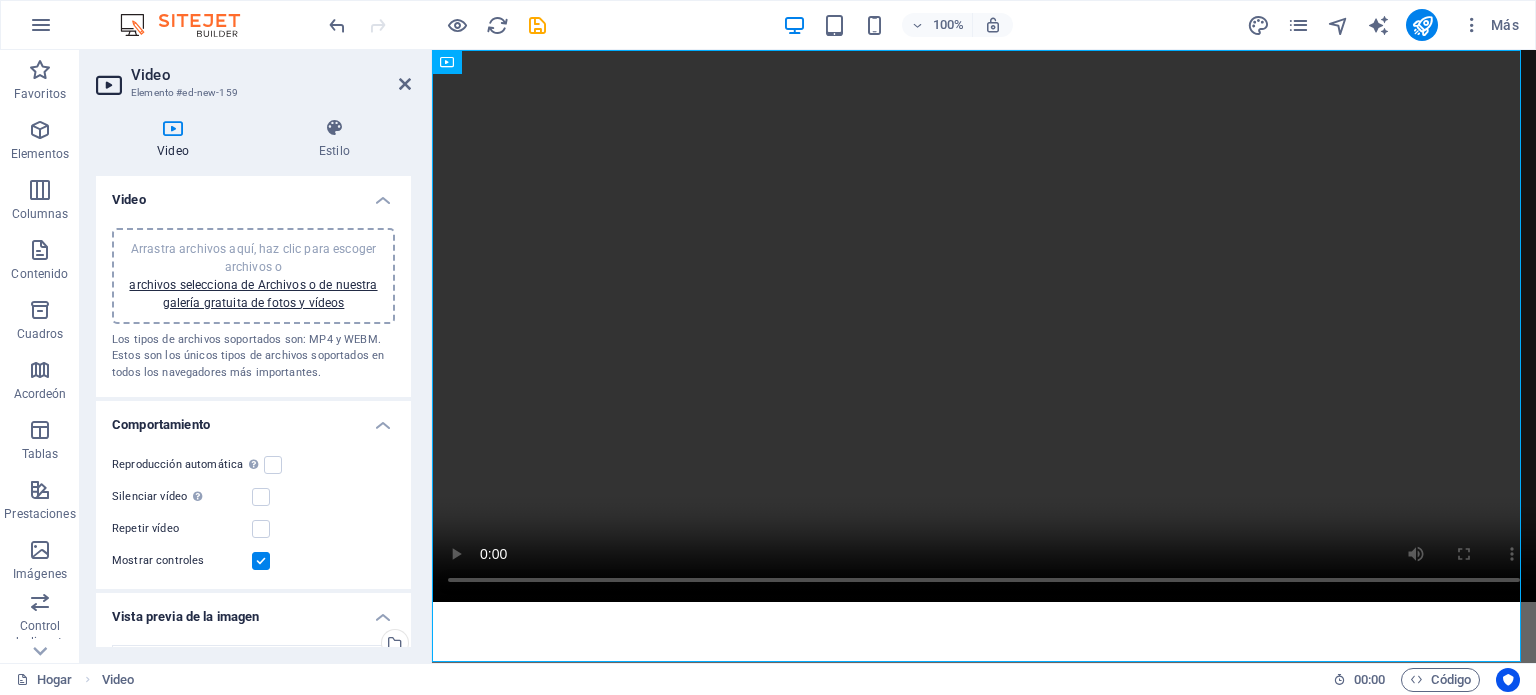 click on "Arrastra archivos aquí, haz clic para escoger archivos o" at bounding box center [253, 258] 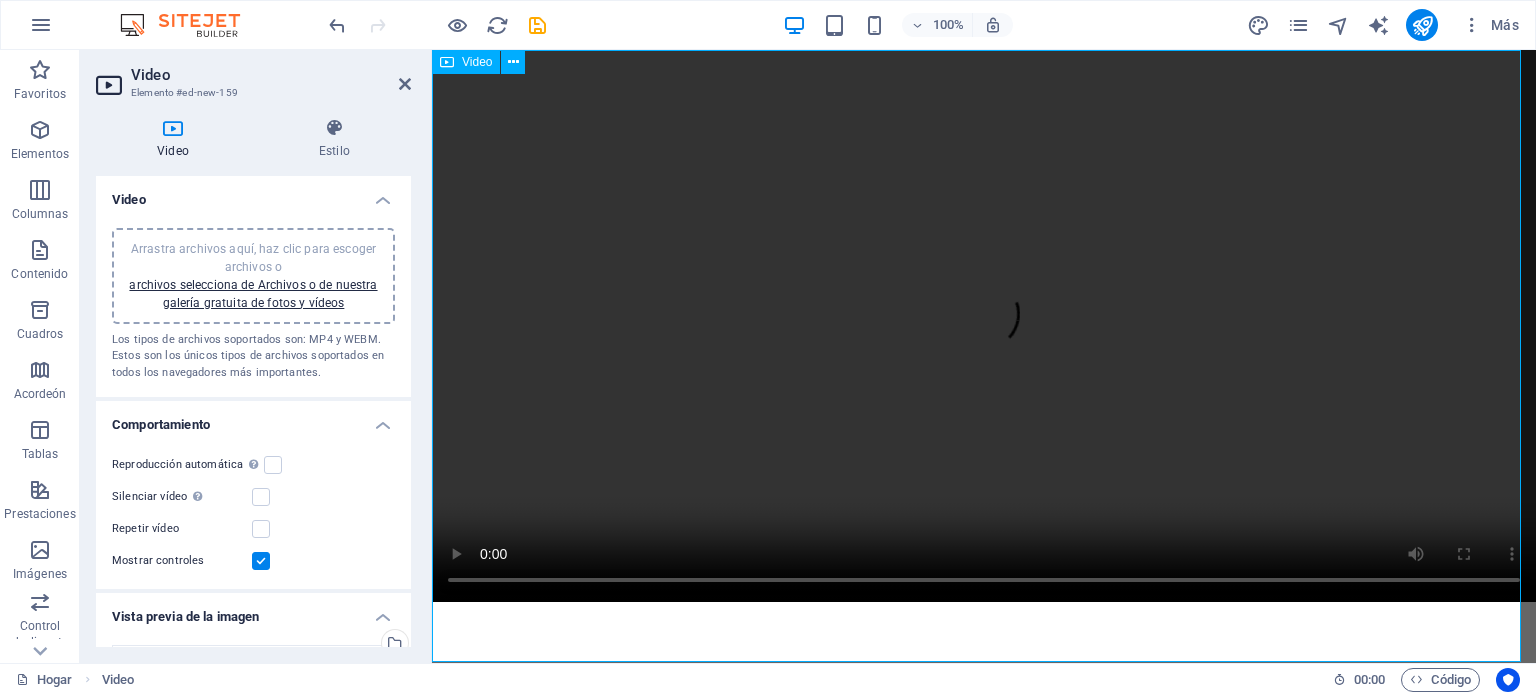 click at bounding box center (984, 326) 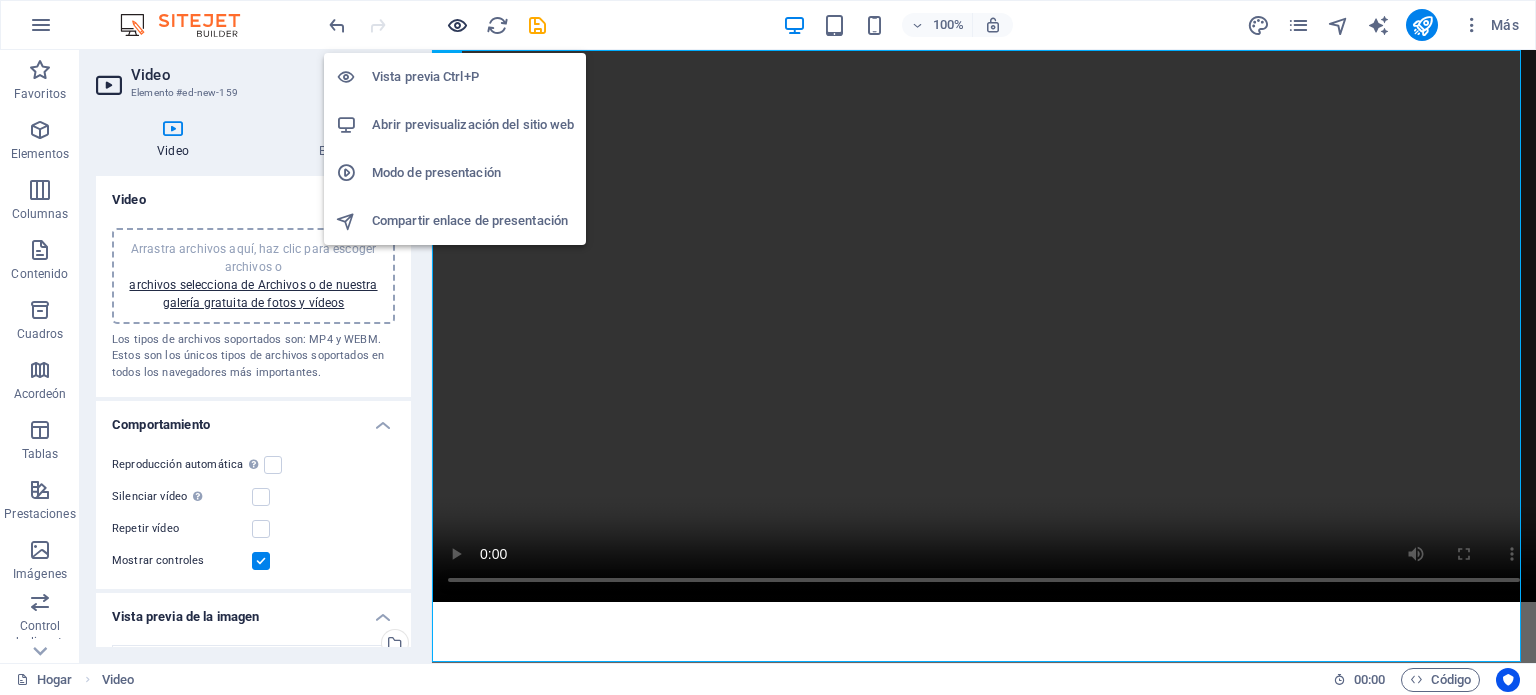 click at bounding box center [457, 25] 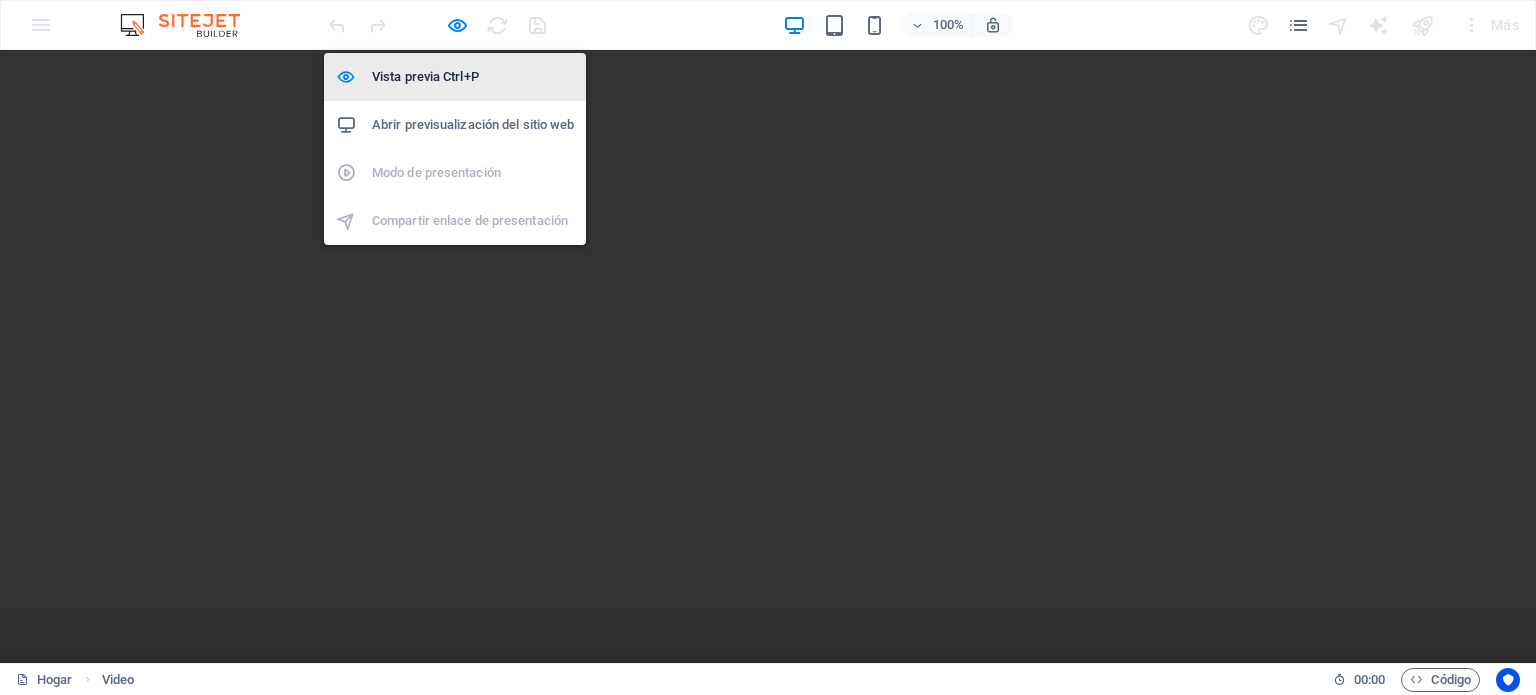 click on "Vista previa Ctrl+P" at bounding box center [425, 76] 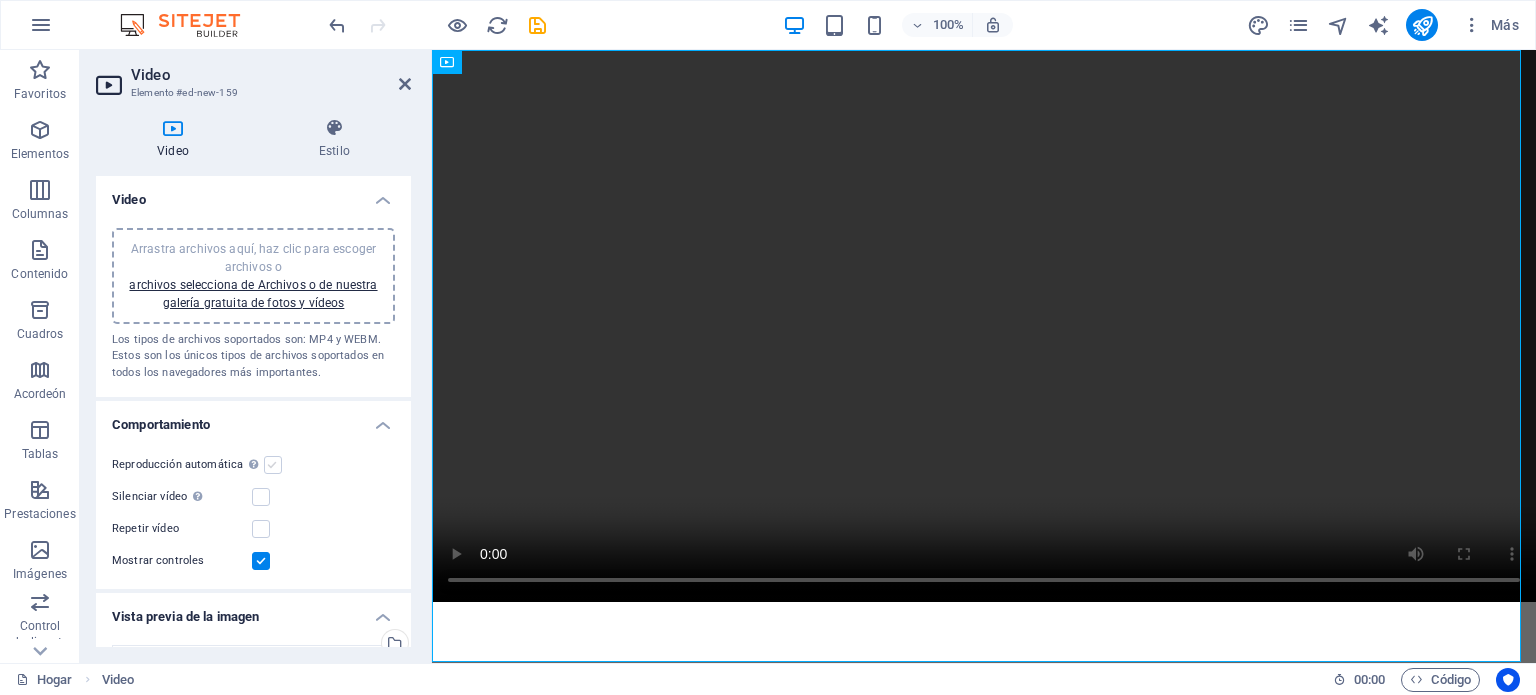 click at bounding box center [273, 465] 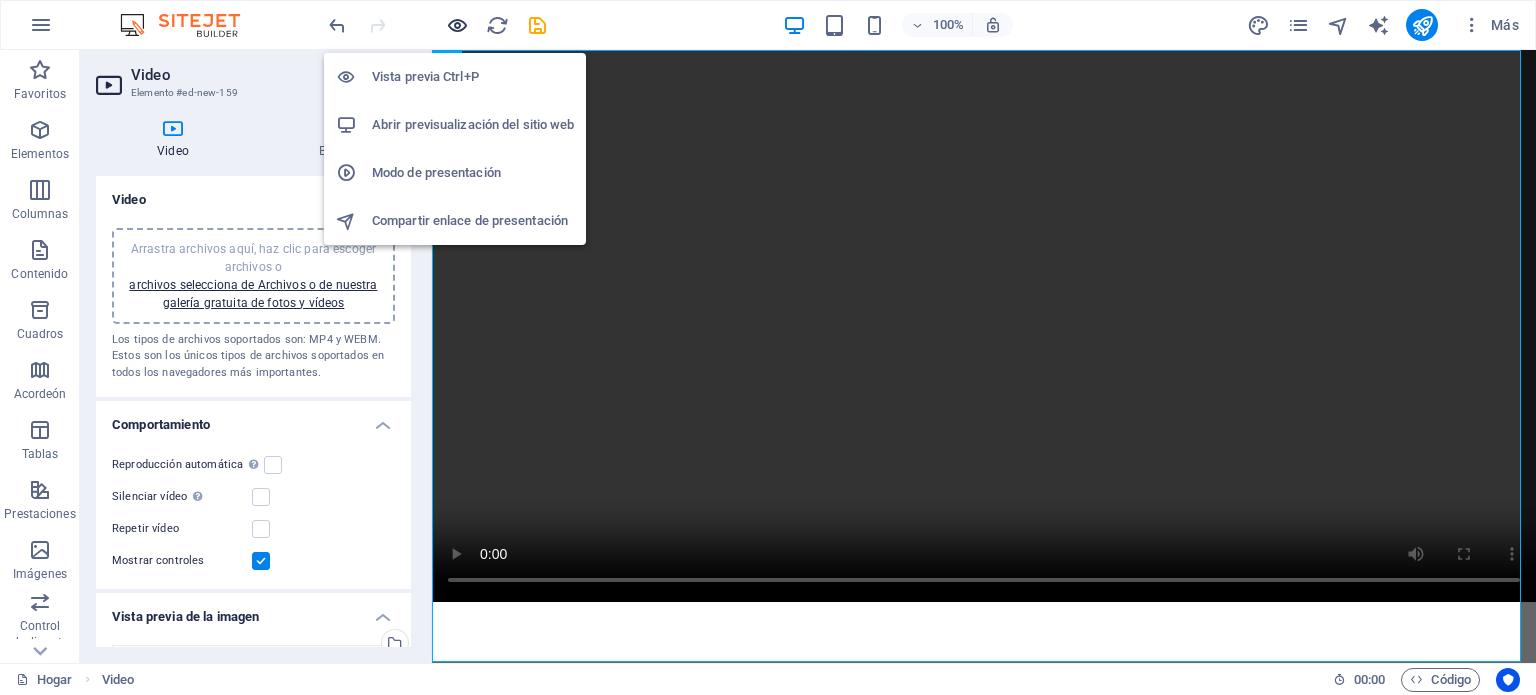 click at bounding box center [457, 25] 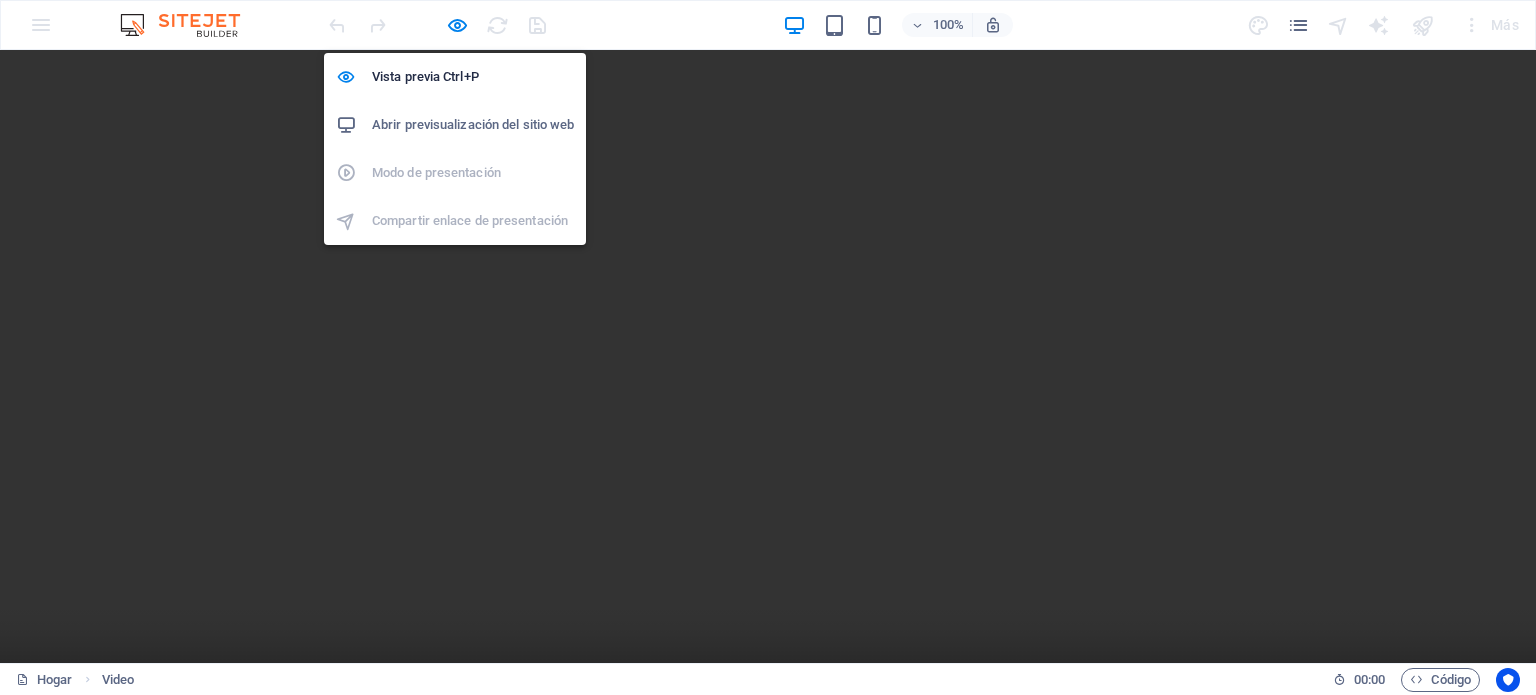 click on "Abrir previsualización del sitio web" at bounding box center [473, 124] 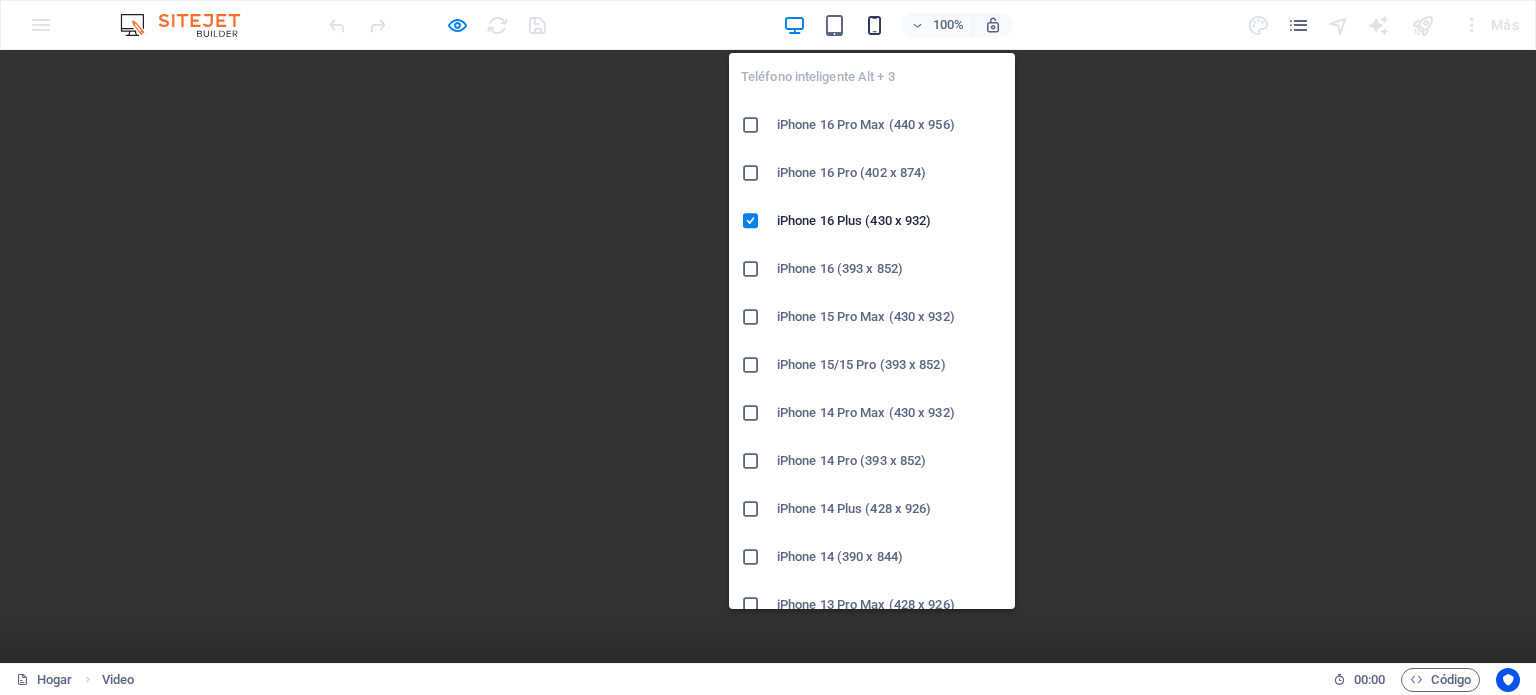 click at bounding box center [874, 25] 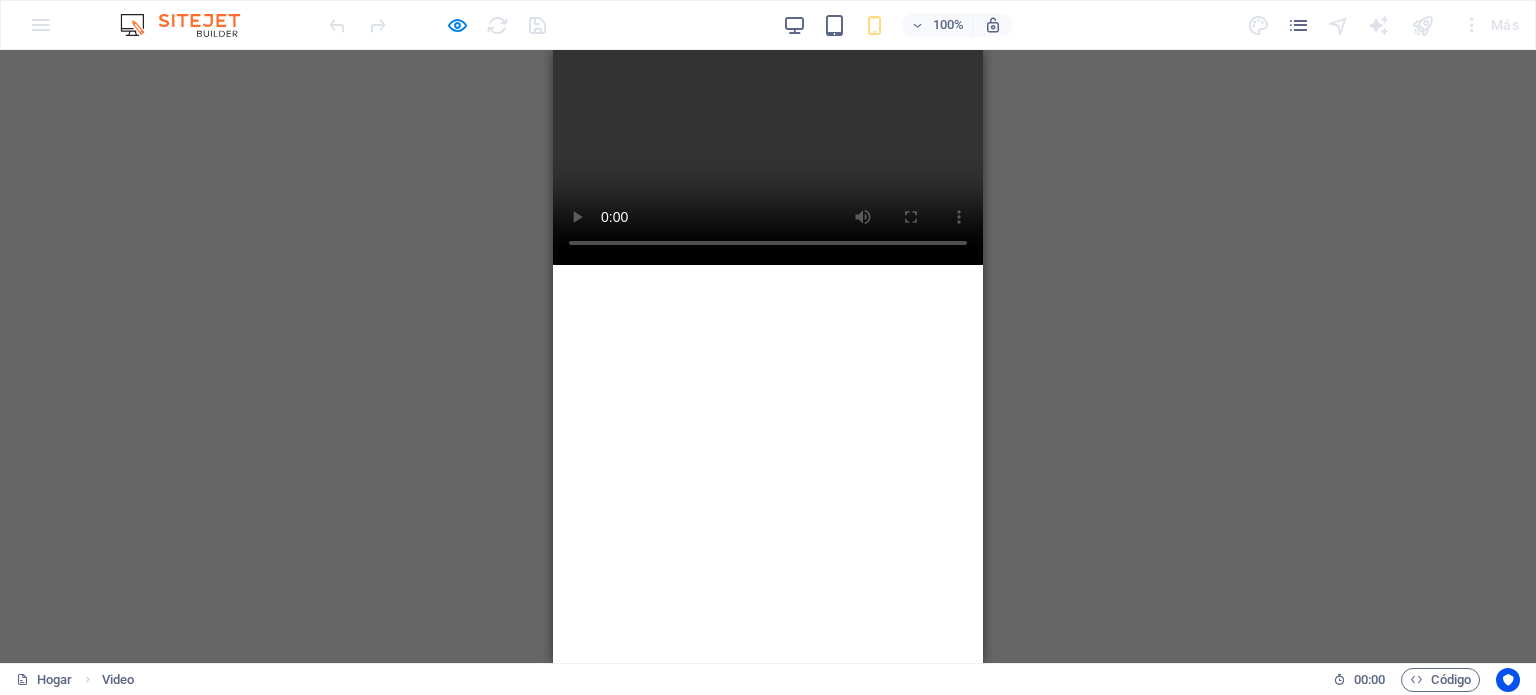click on "Saltar al contenido principal" at bounding box center (768, 157) 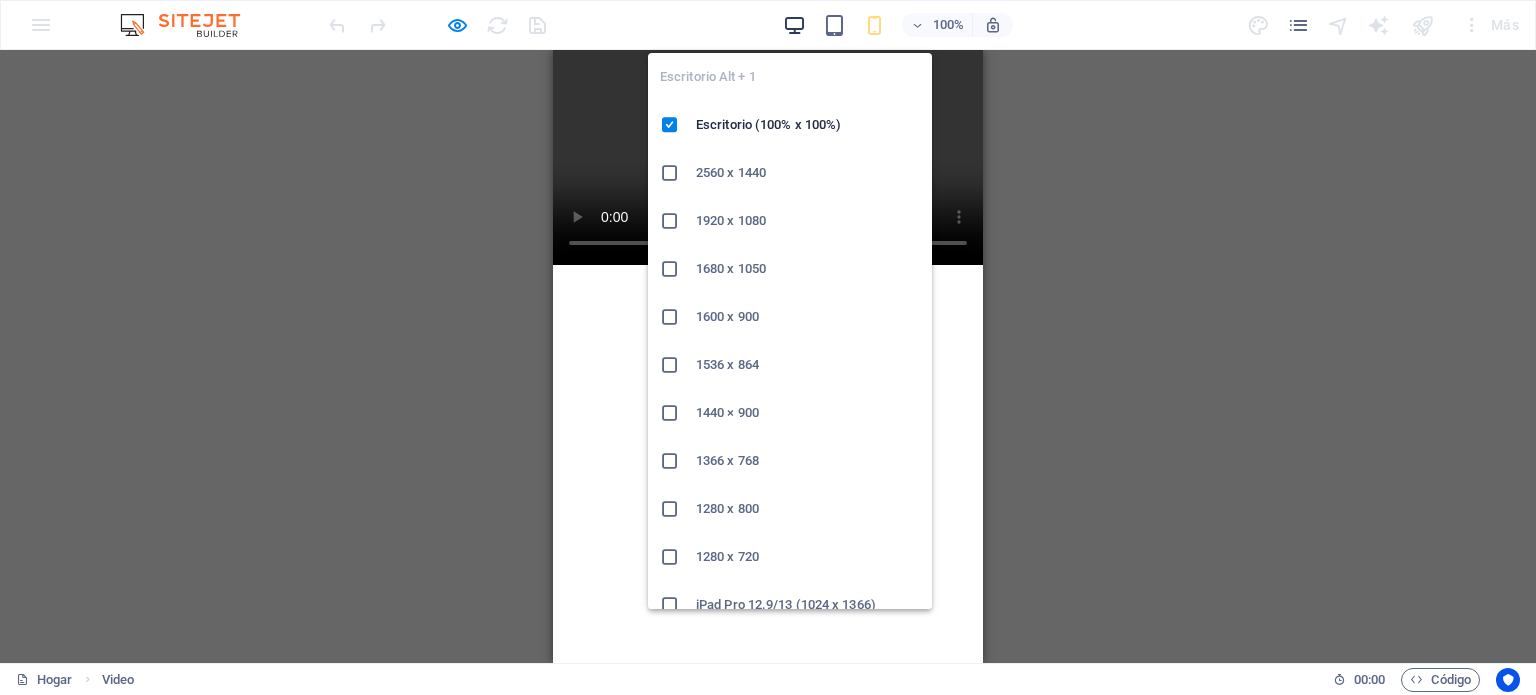 click at bounding box center [794, 25] 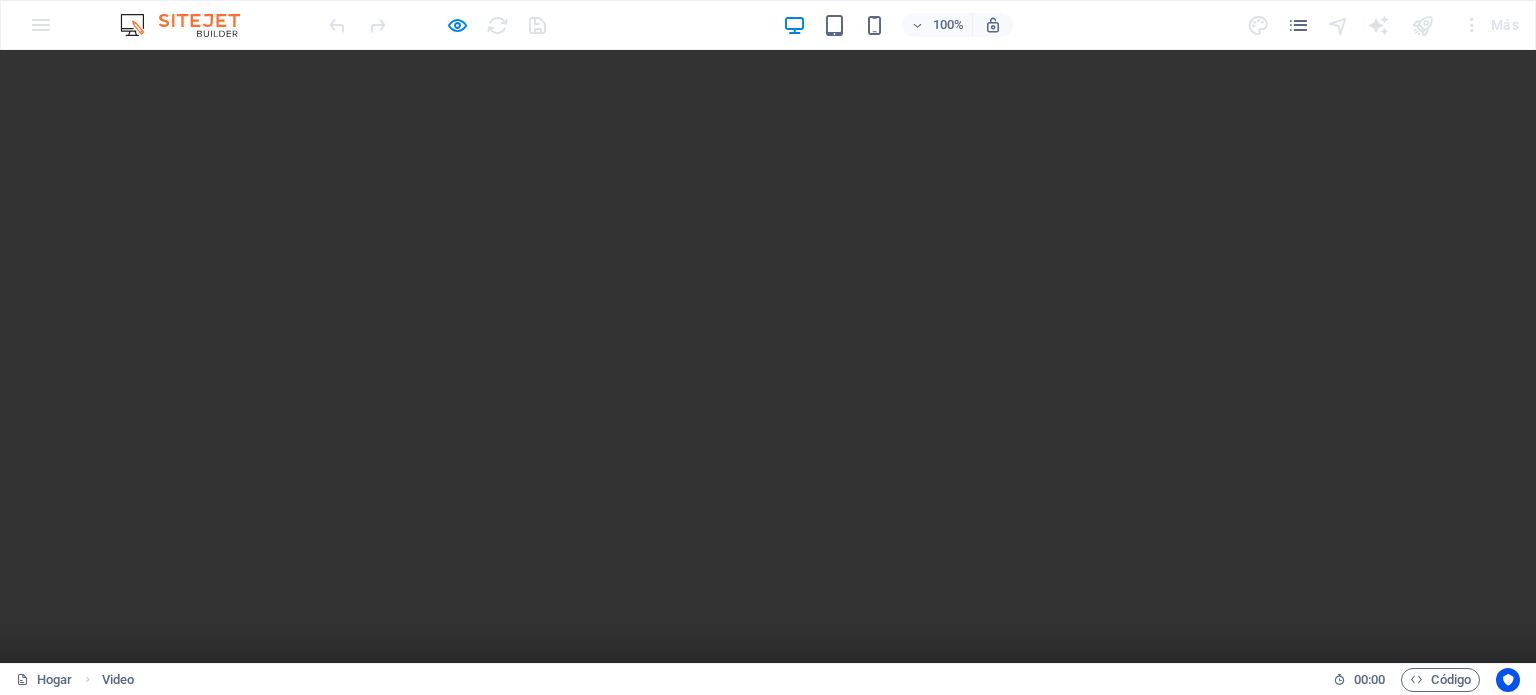 click at bounding box center [768, 434] 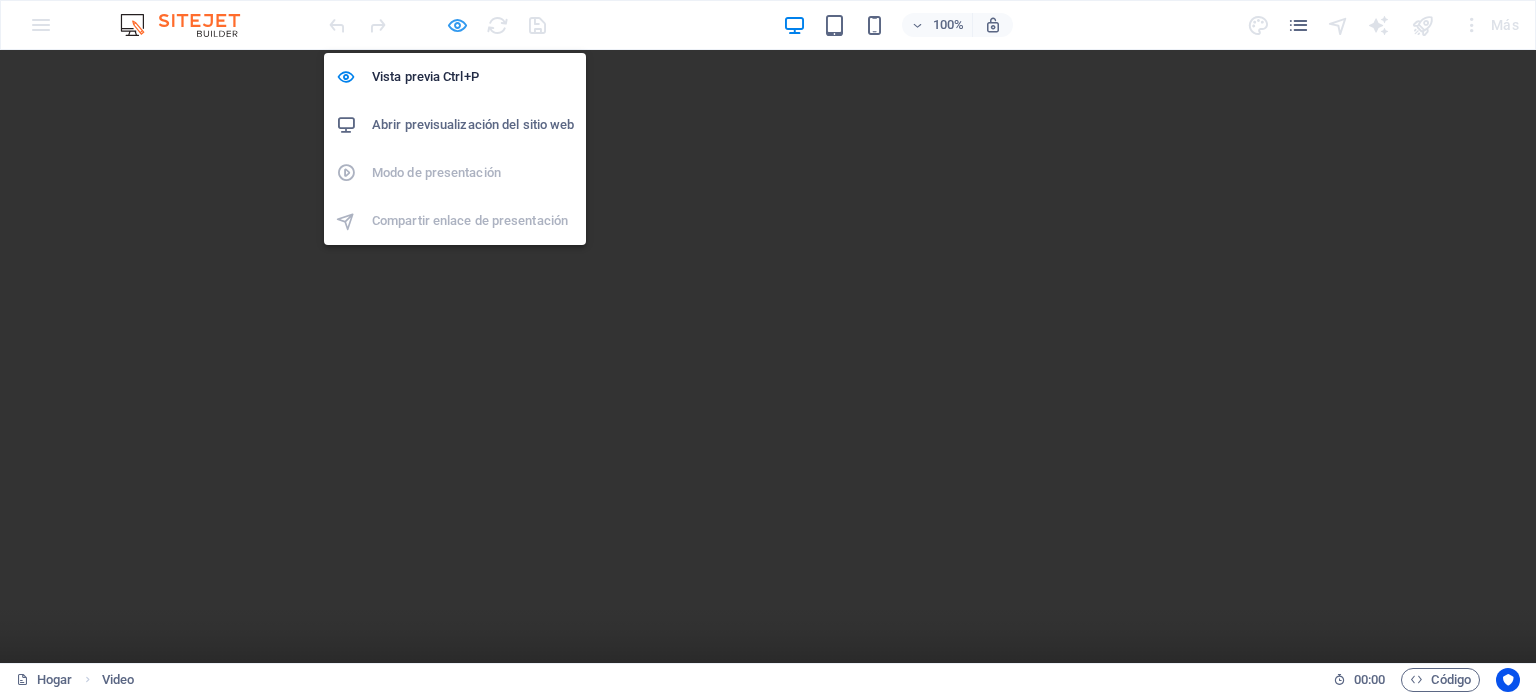click at bounding box center (457, 25) 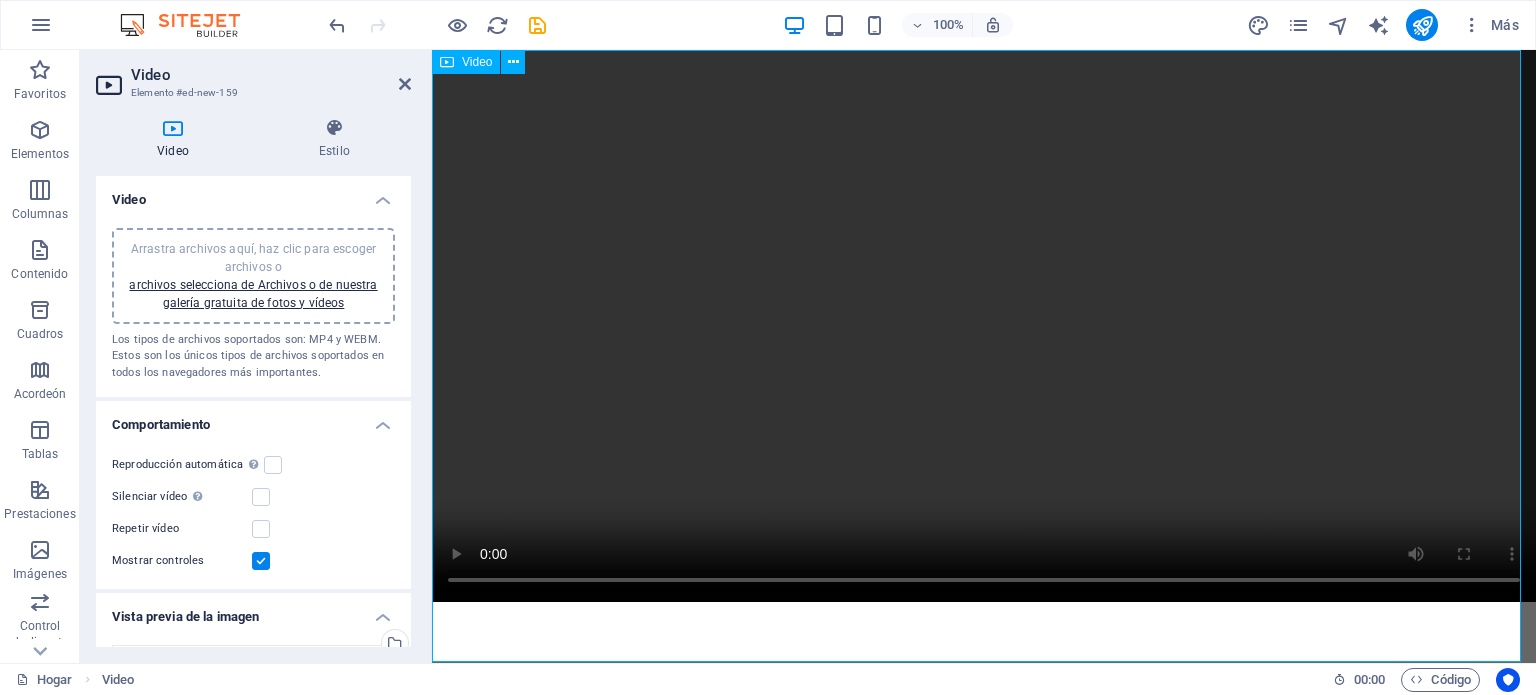 click at bounding box center (984, 326) 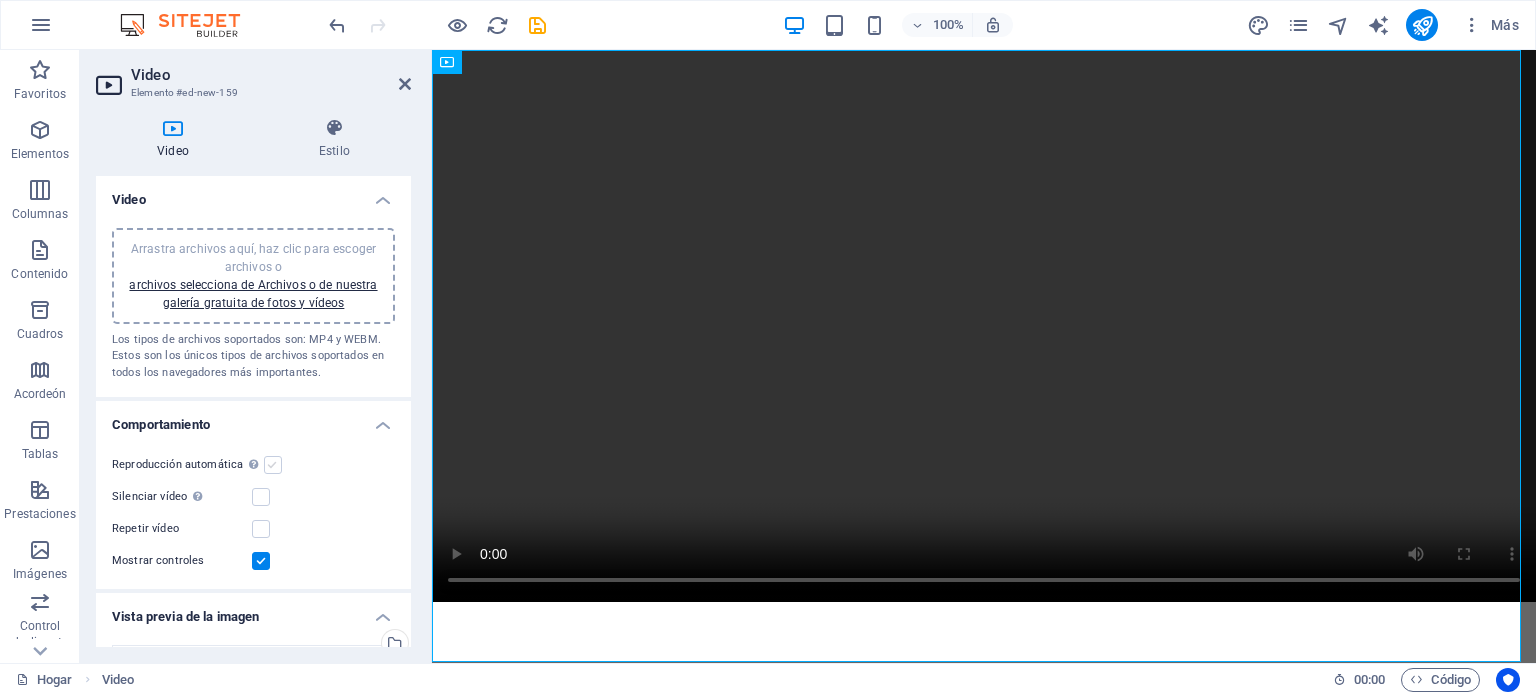 click at bounding box center (273, 465) 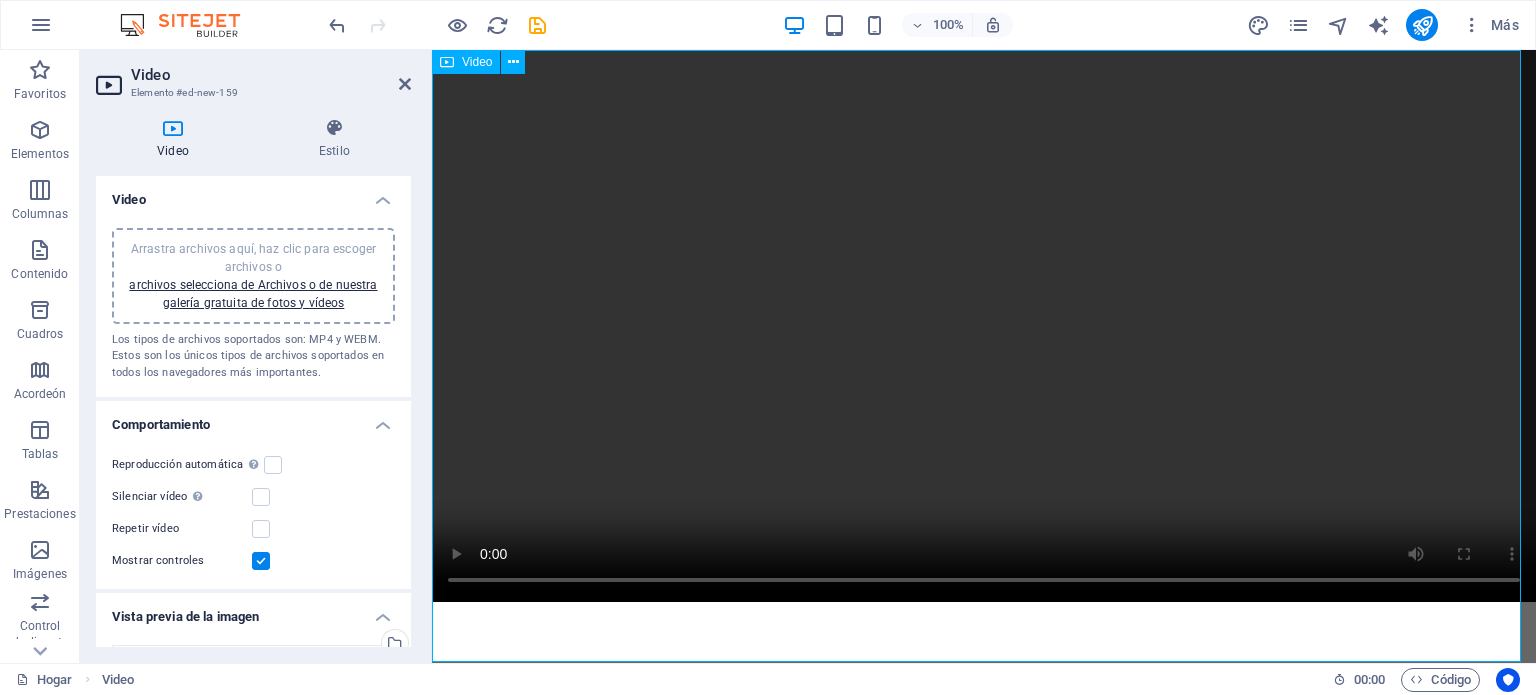 click at bounding box center (984, 326) 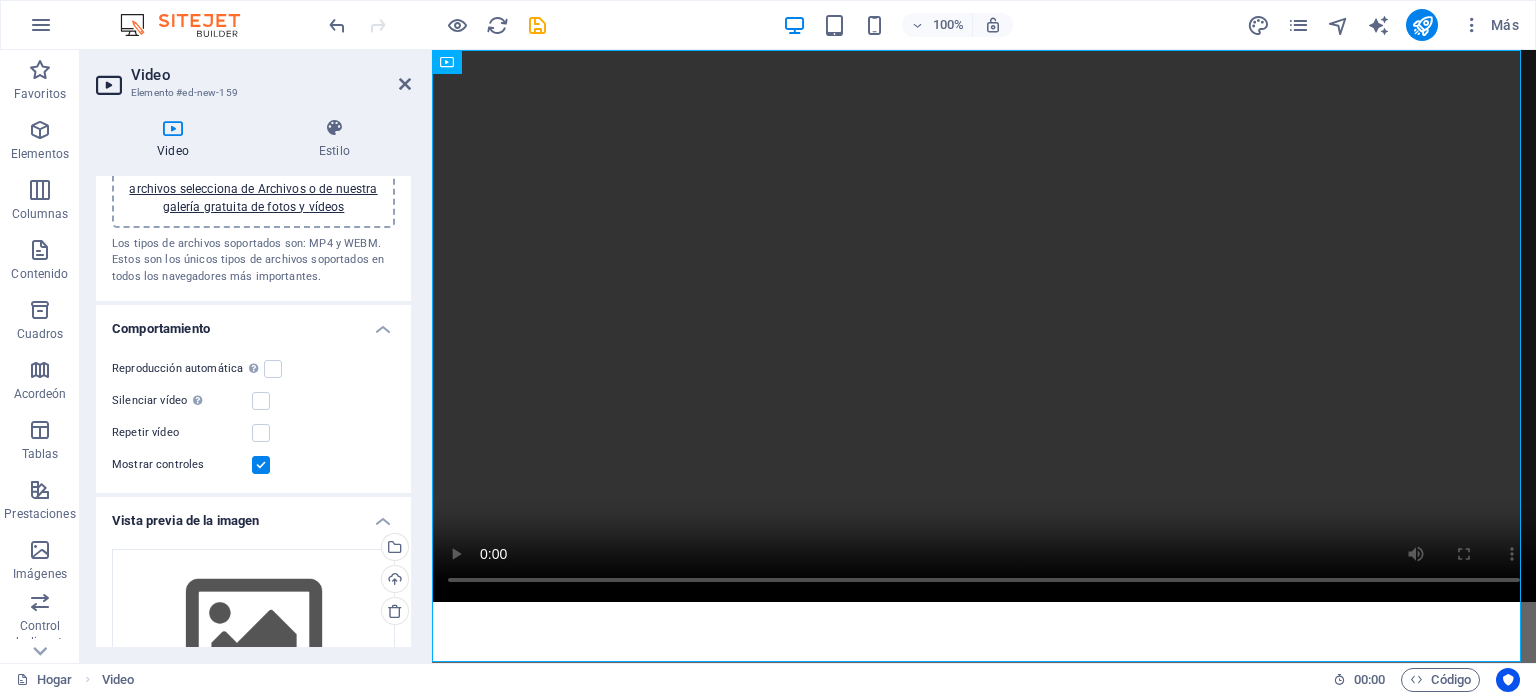 scroll, scrollTop: 92, scrollLeft: 0, axis: vertical 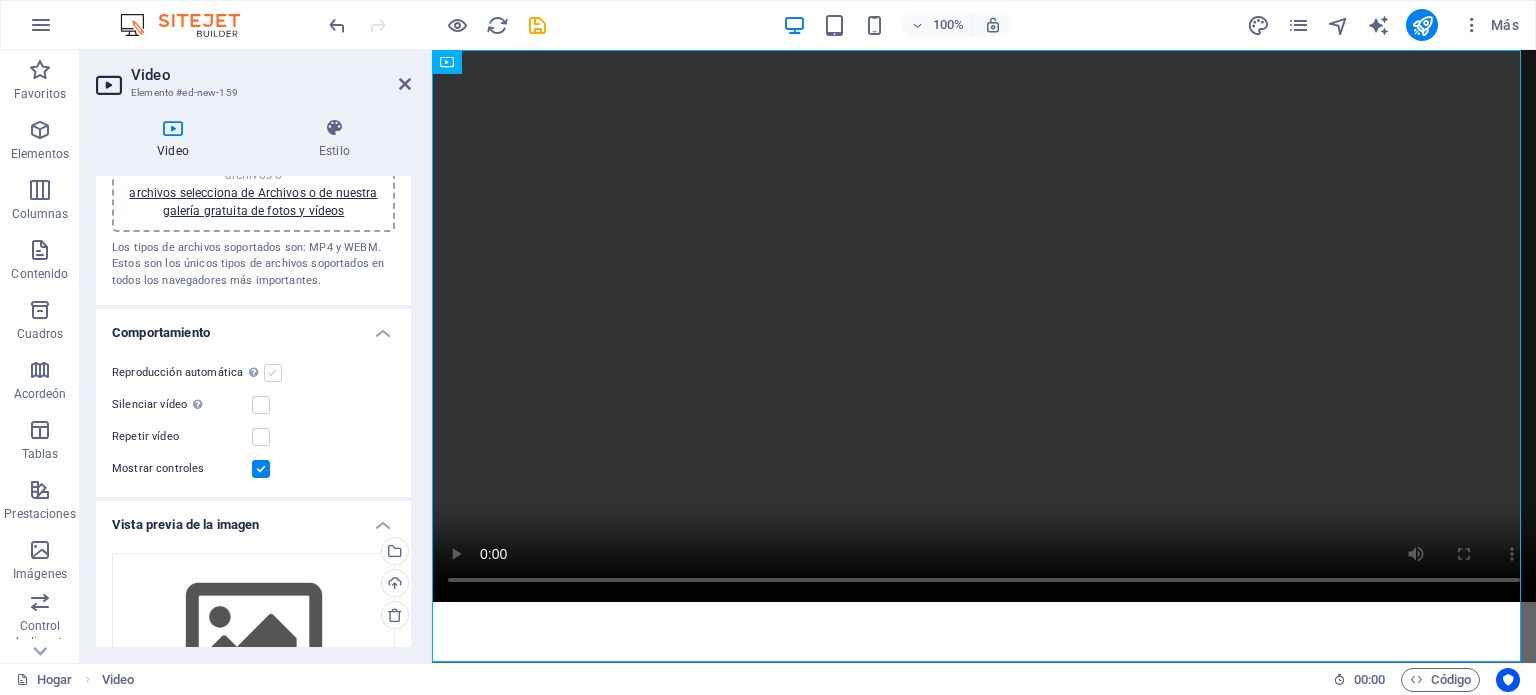 click at bounding box center [273, 373] 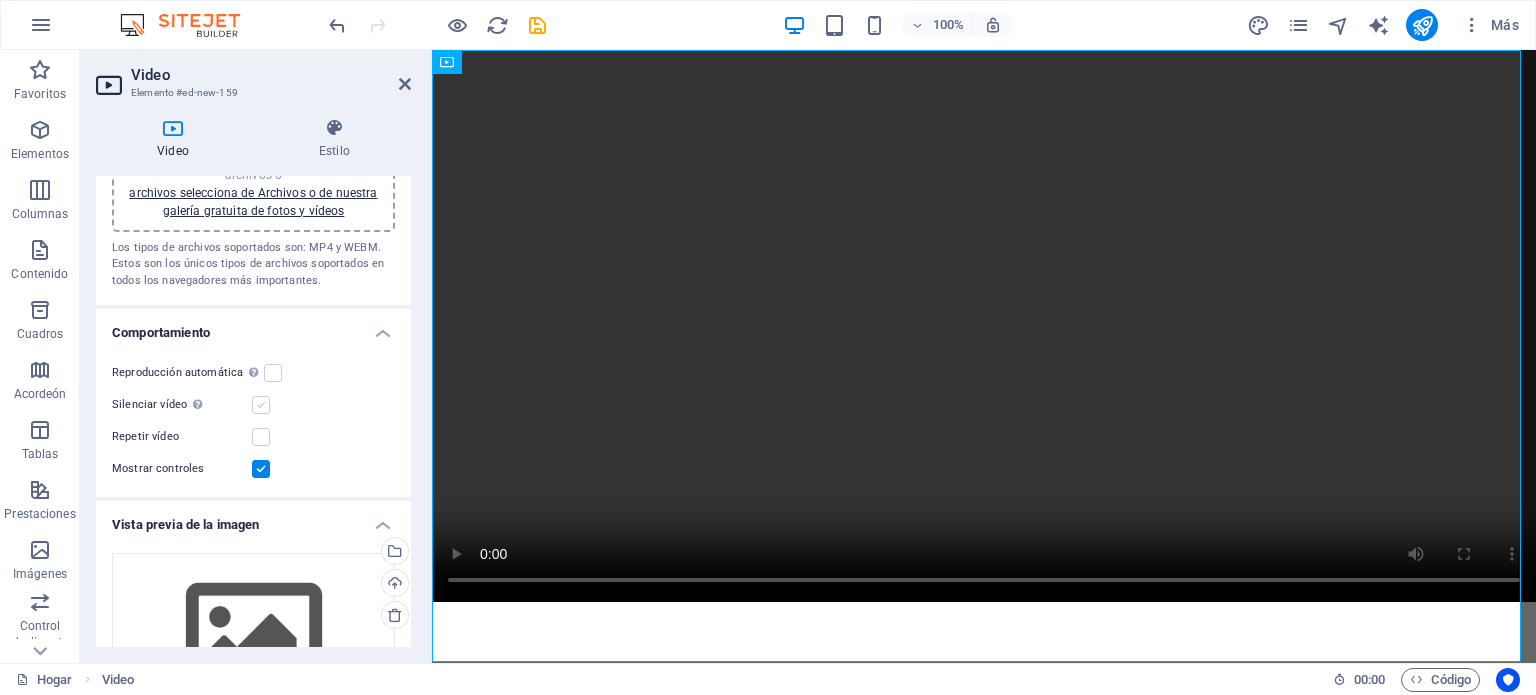 click at bounding box center [261, 405] 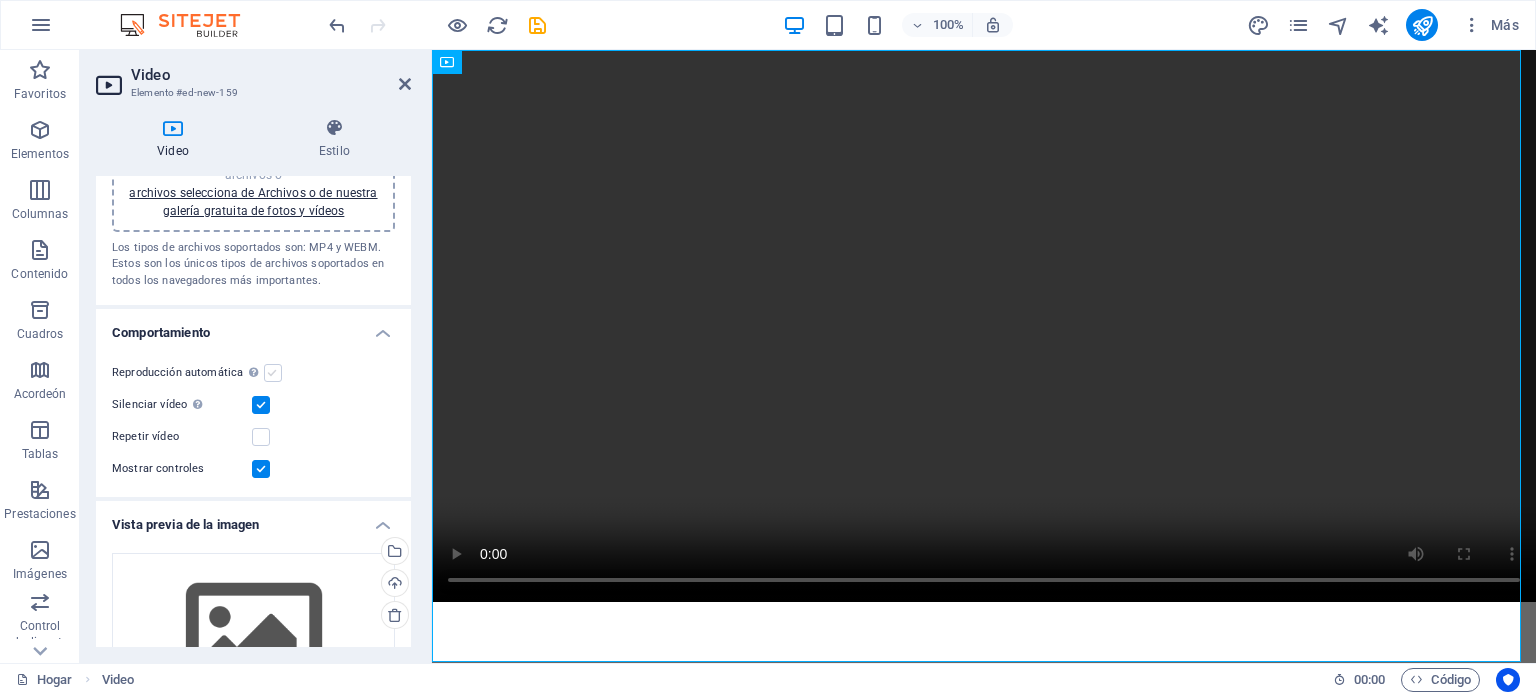 click at bounding box center (273, 373) 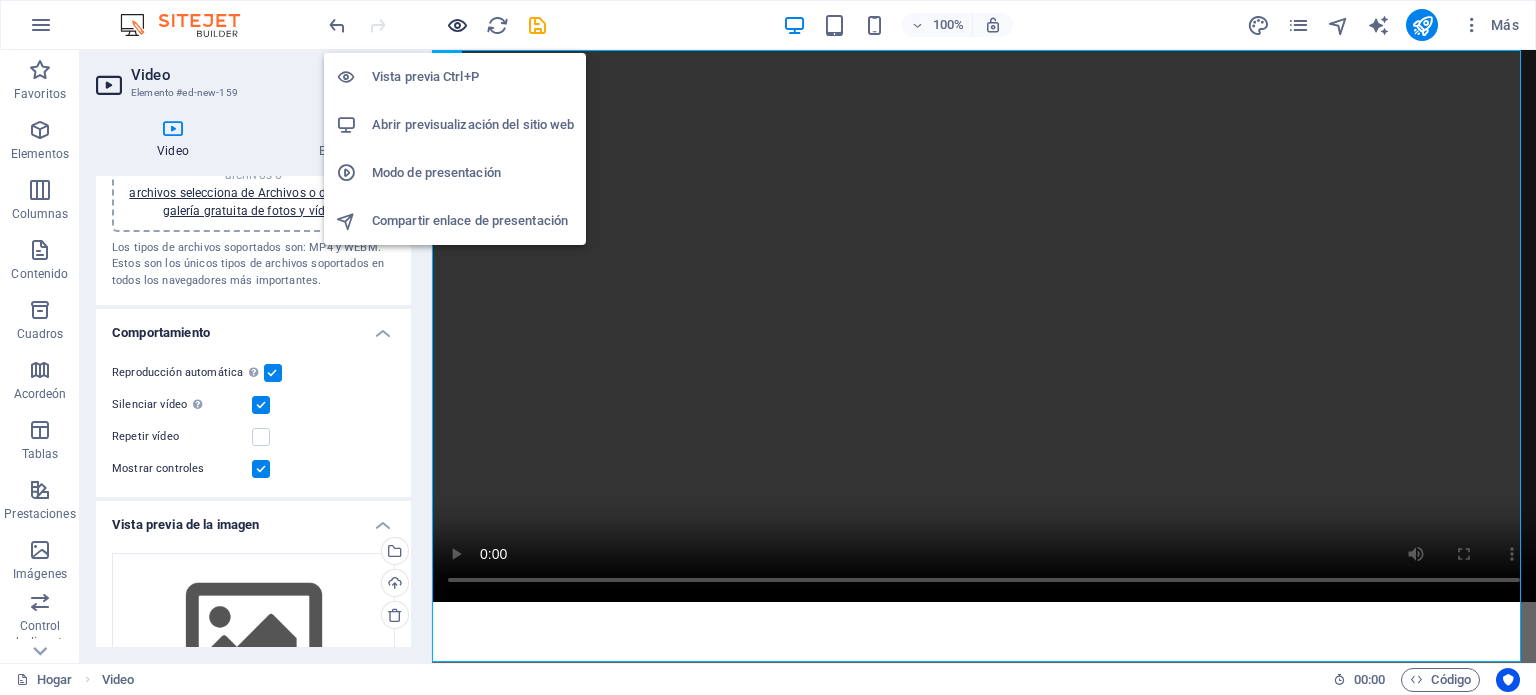 click at bounding box center (457, 25) 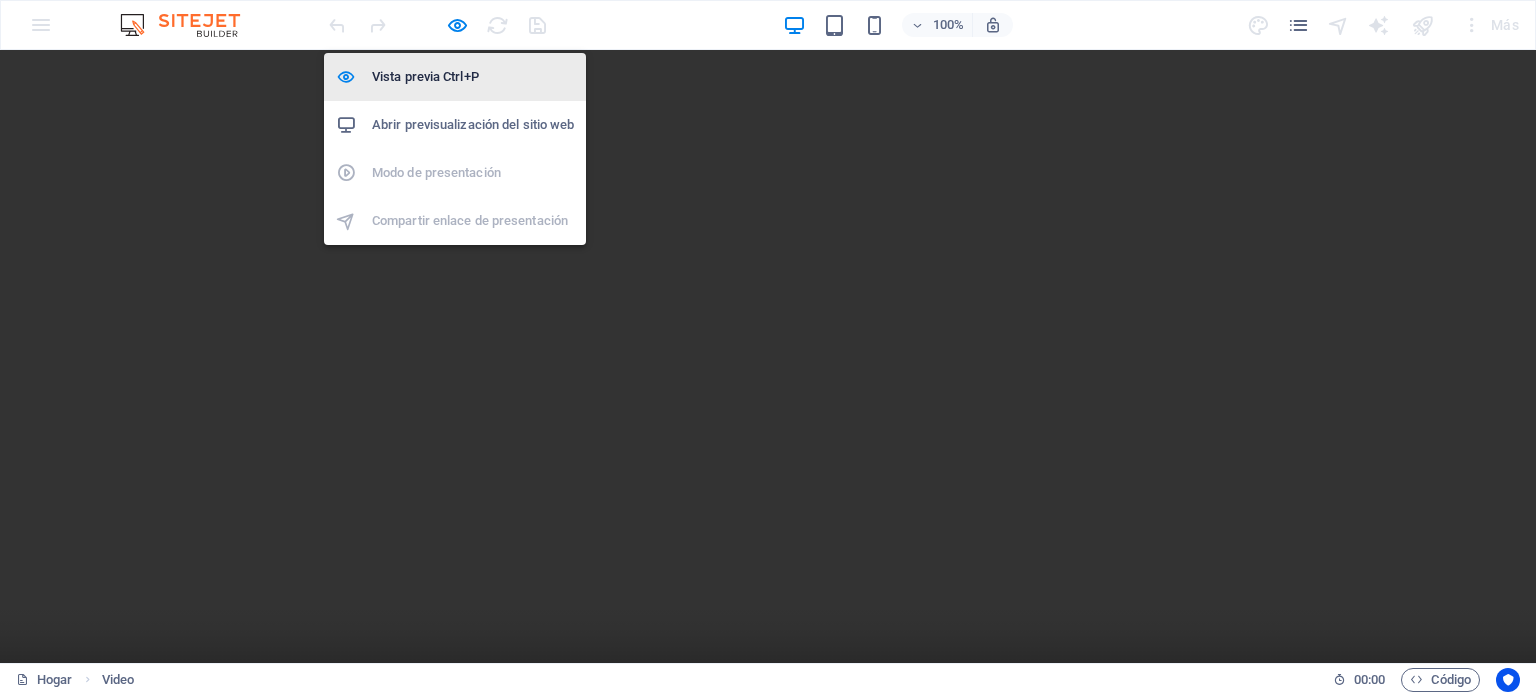 click on "Vista previa Ctrl+P" at bounding box center (425, 76) 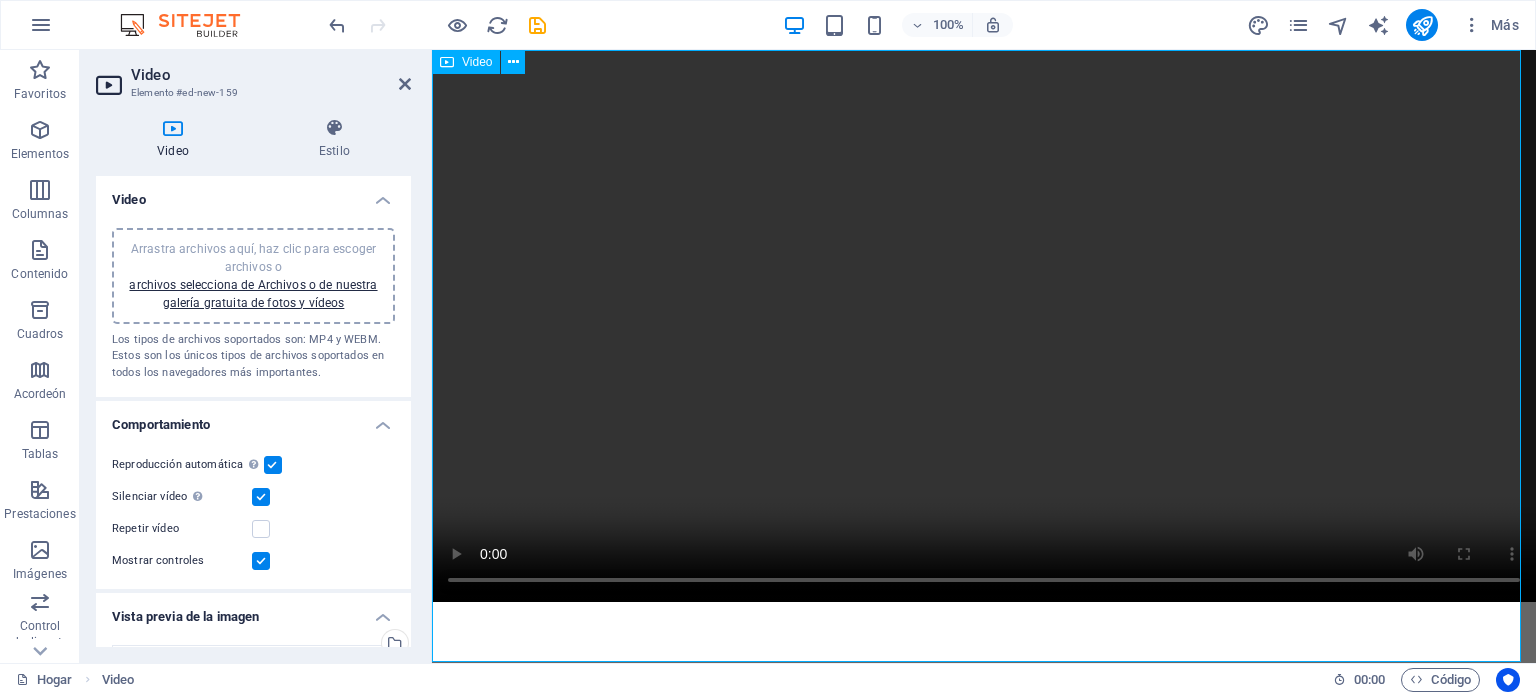 click at bounding box center [984, 326] 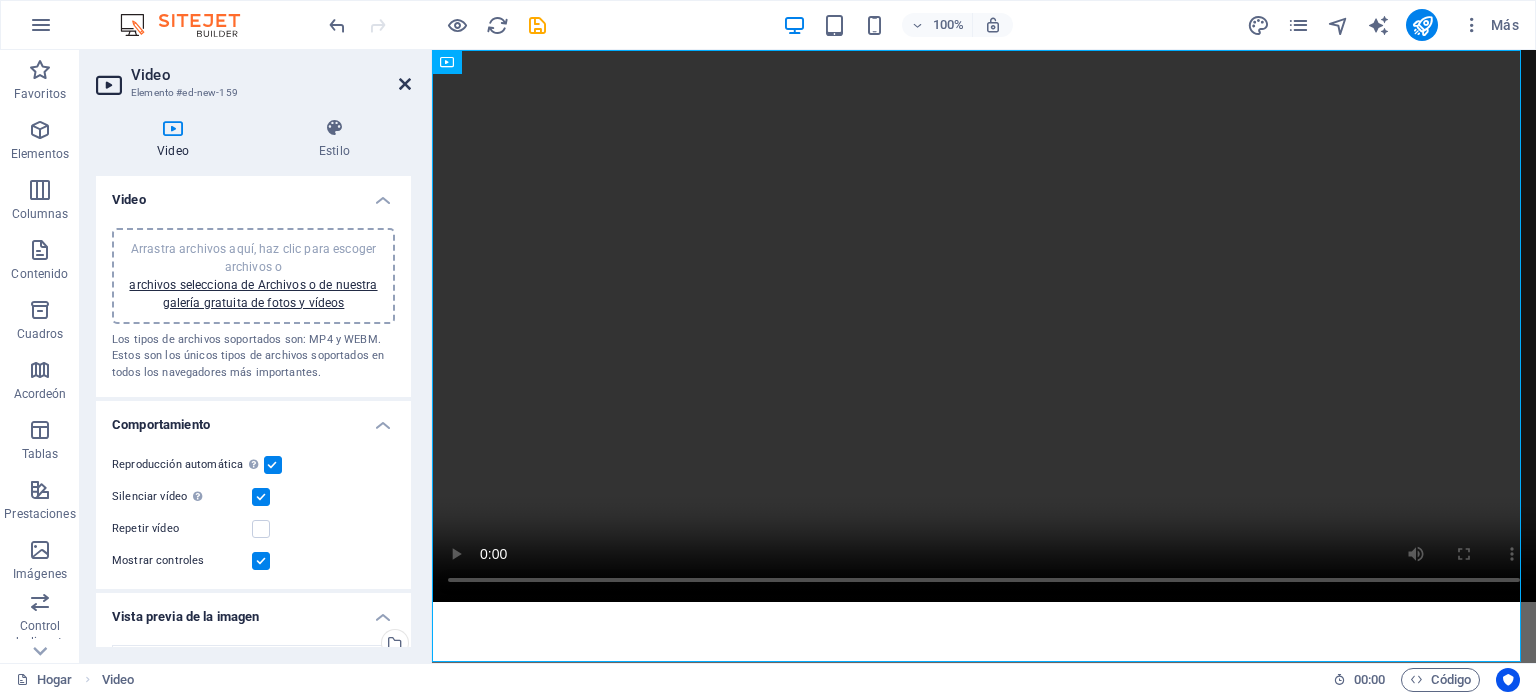 click at bounding box center [405, 84] 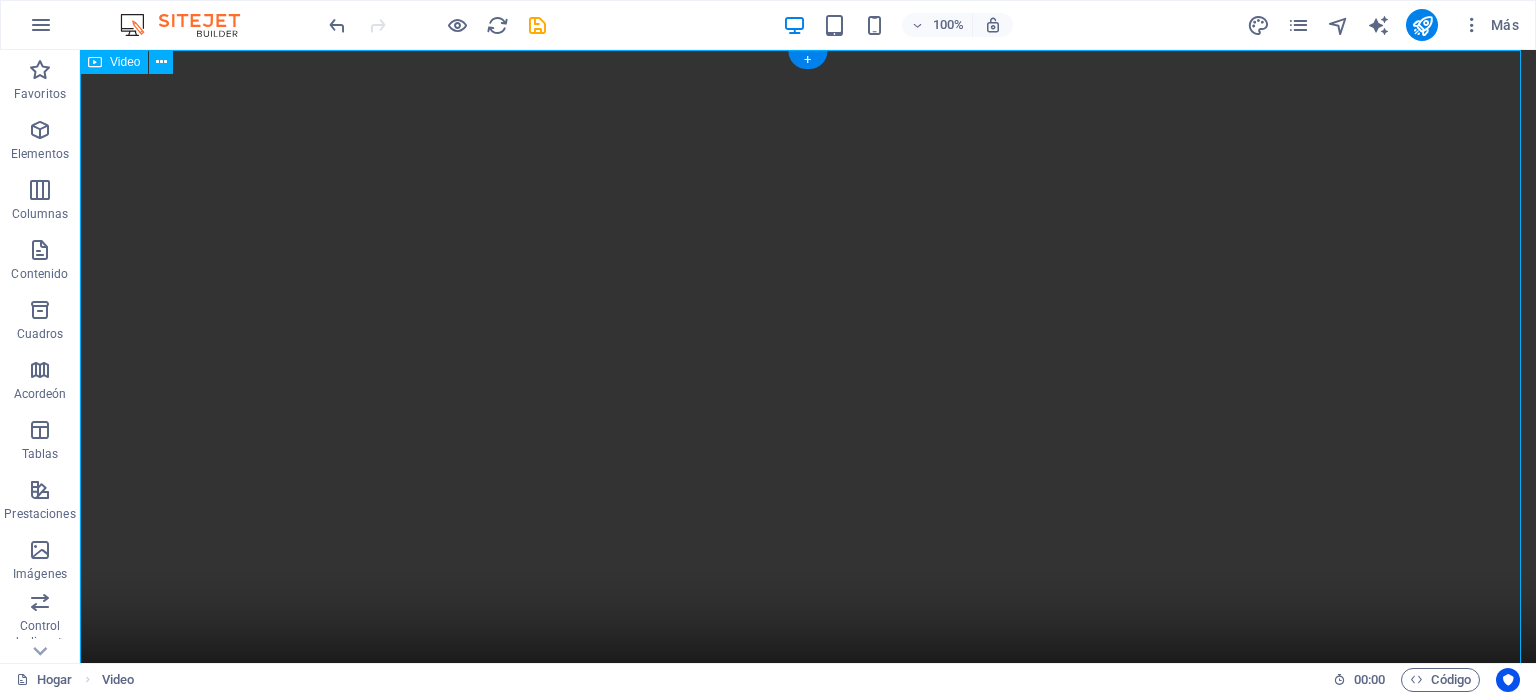 click at bounding box center [808, 414] 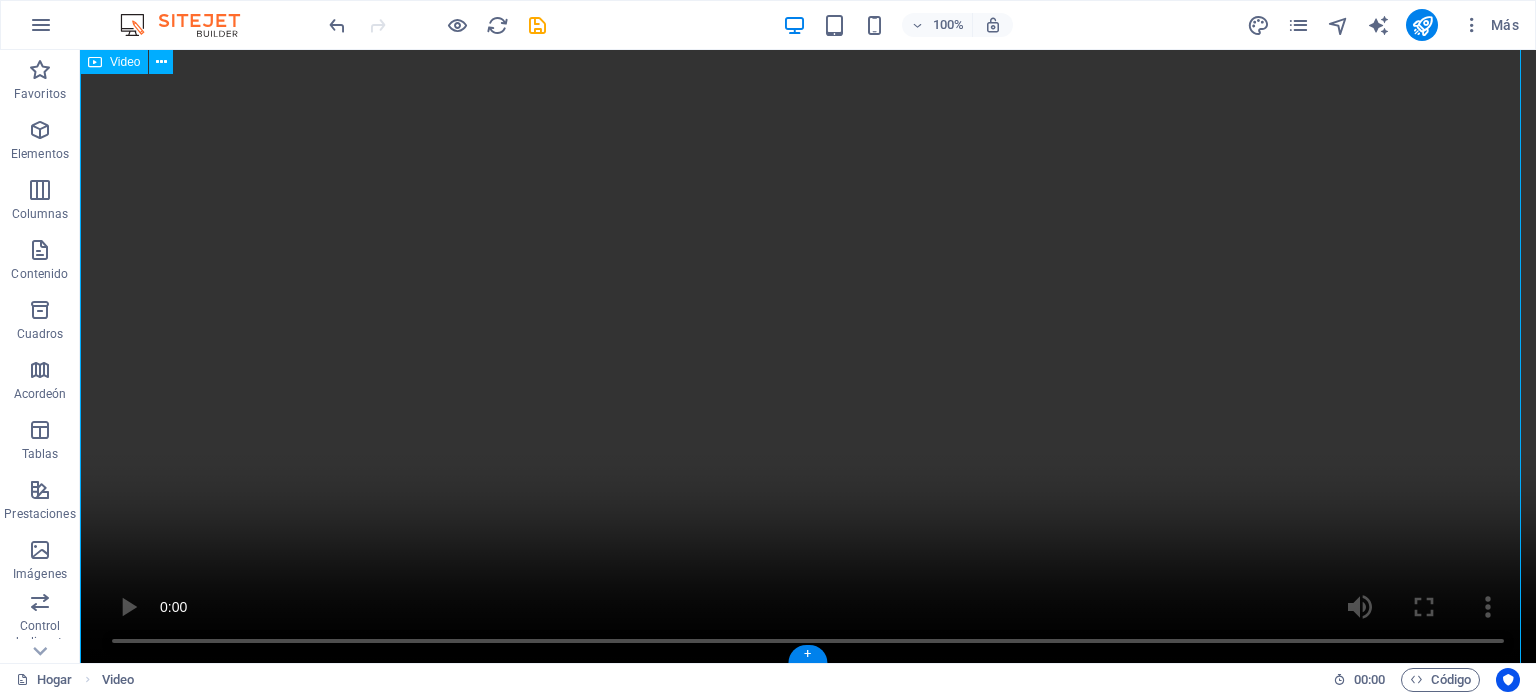 scroll, scrollTop: 196, scrollLeft: 0, axis: vertical 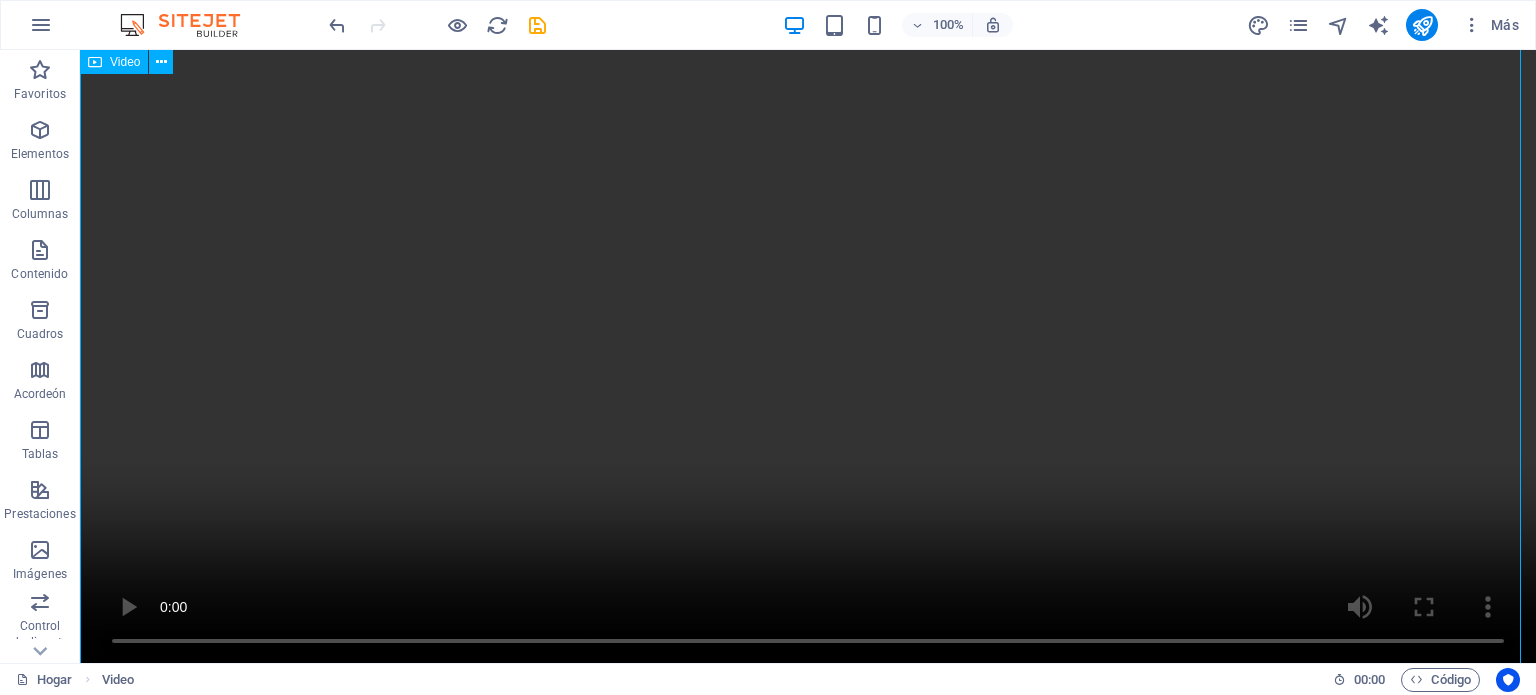 click on "Video" at bounding box center (125, 62) 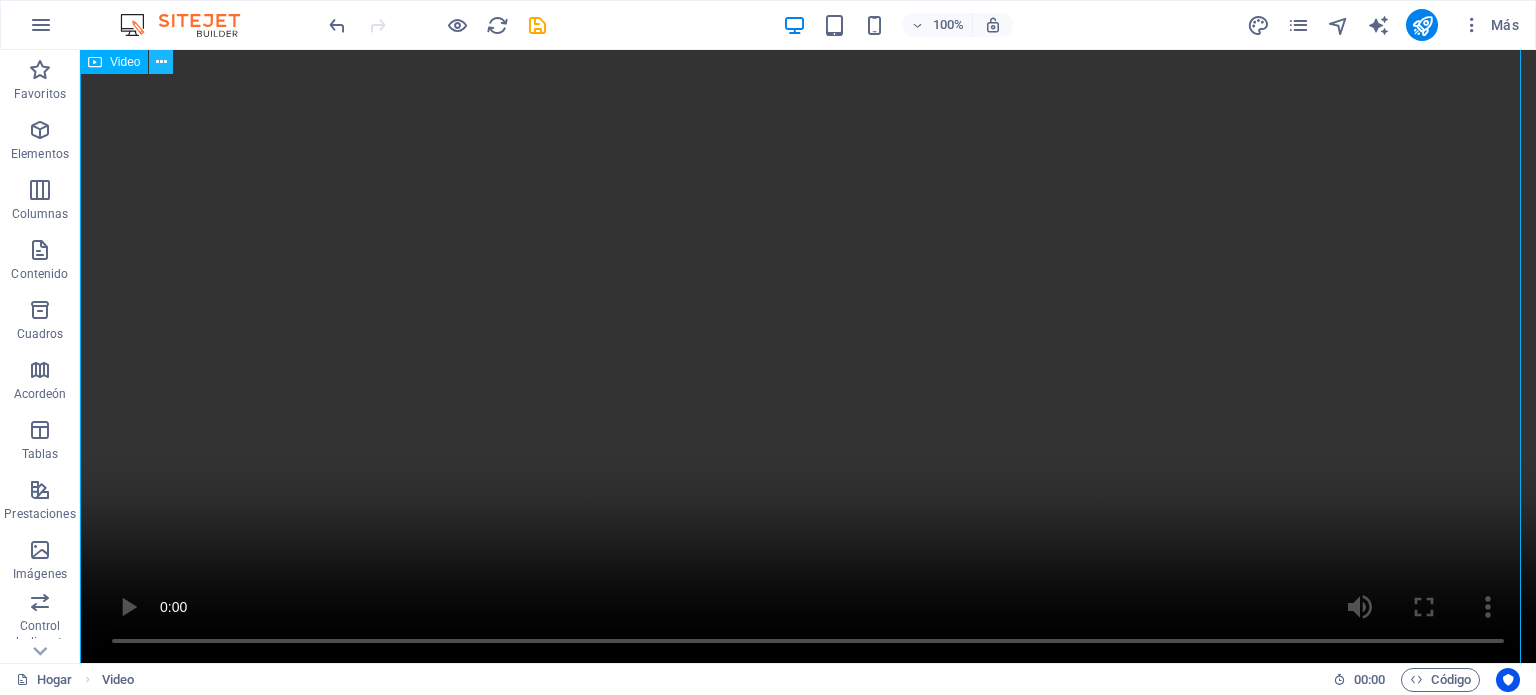 click at bounding box center (161, 62) 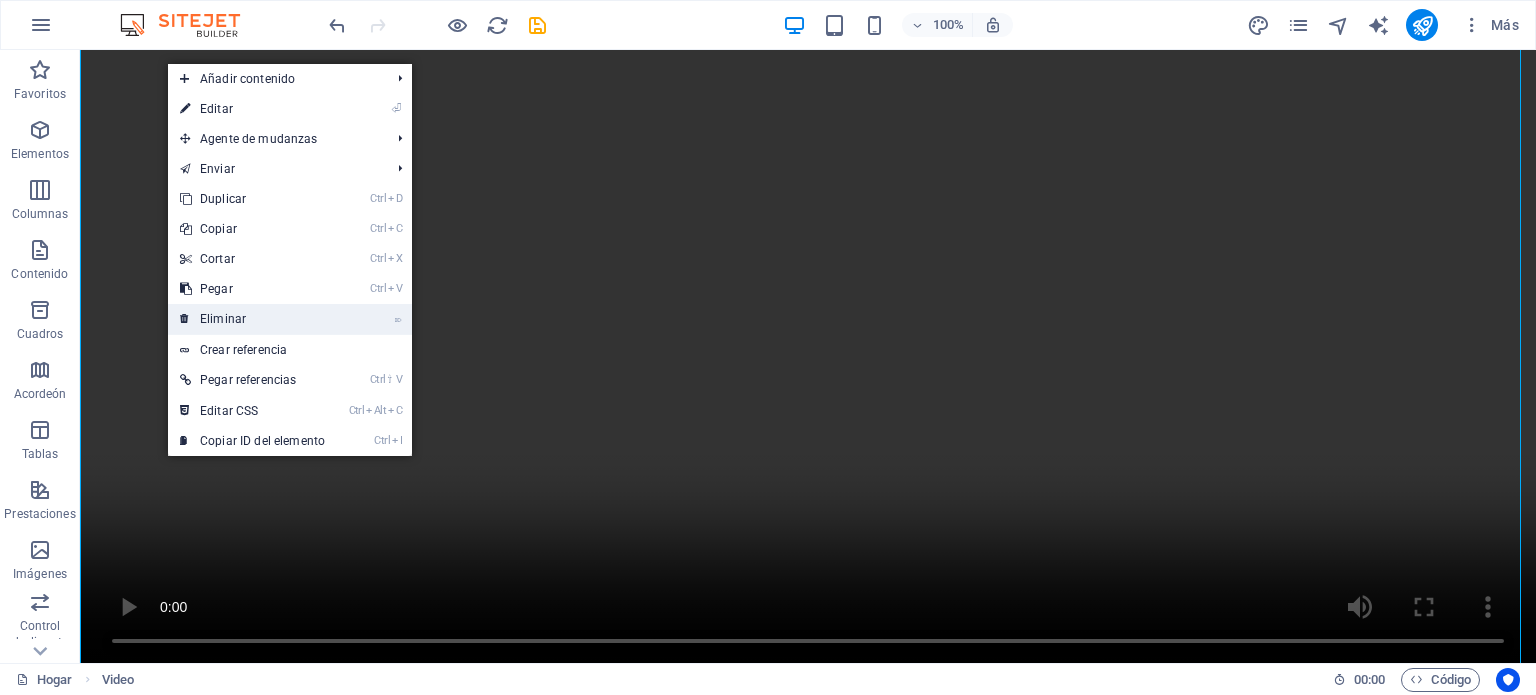 click on "⌦ Eliminar" at bounding box center (252, 319) 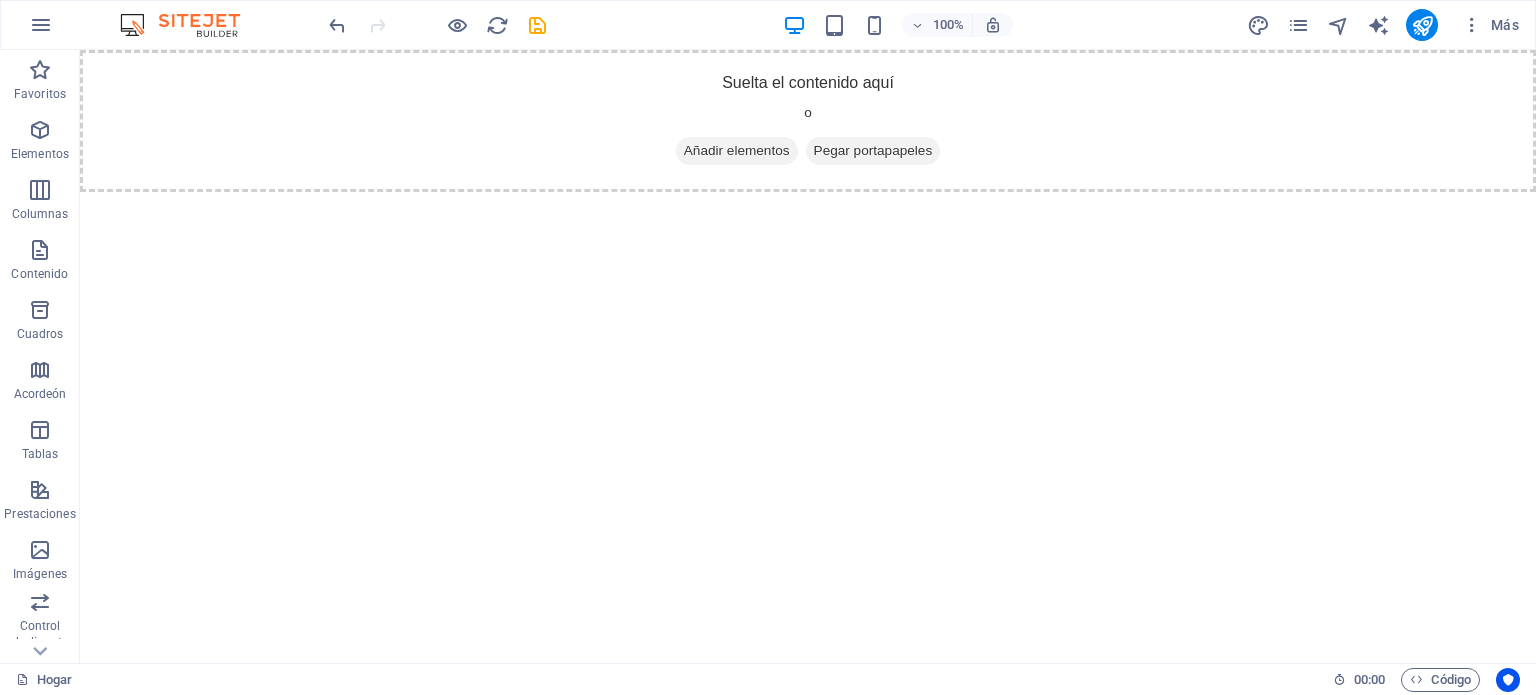 scroll, scrollTop: 0, scrollLeft: 0, axis: both 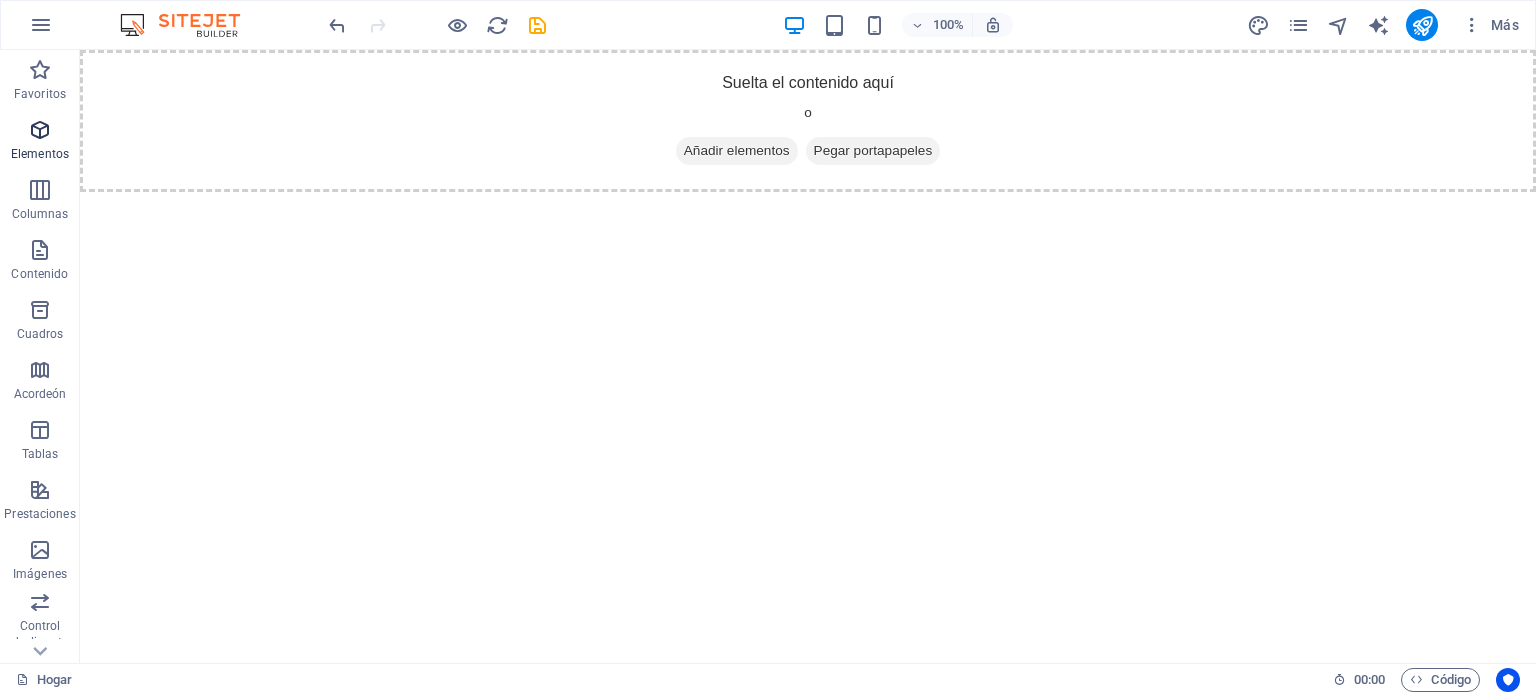 click at bounding box center [40, 130] 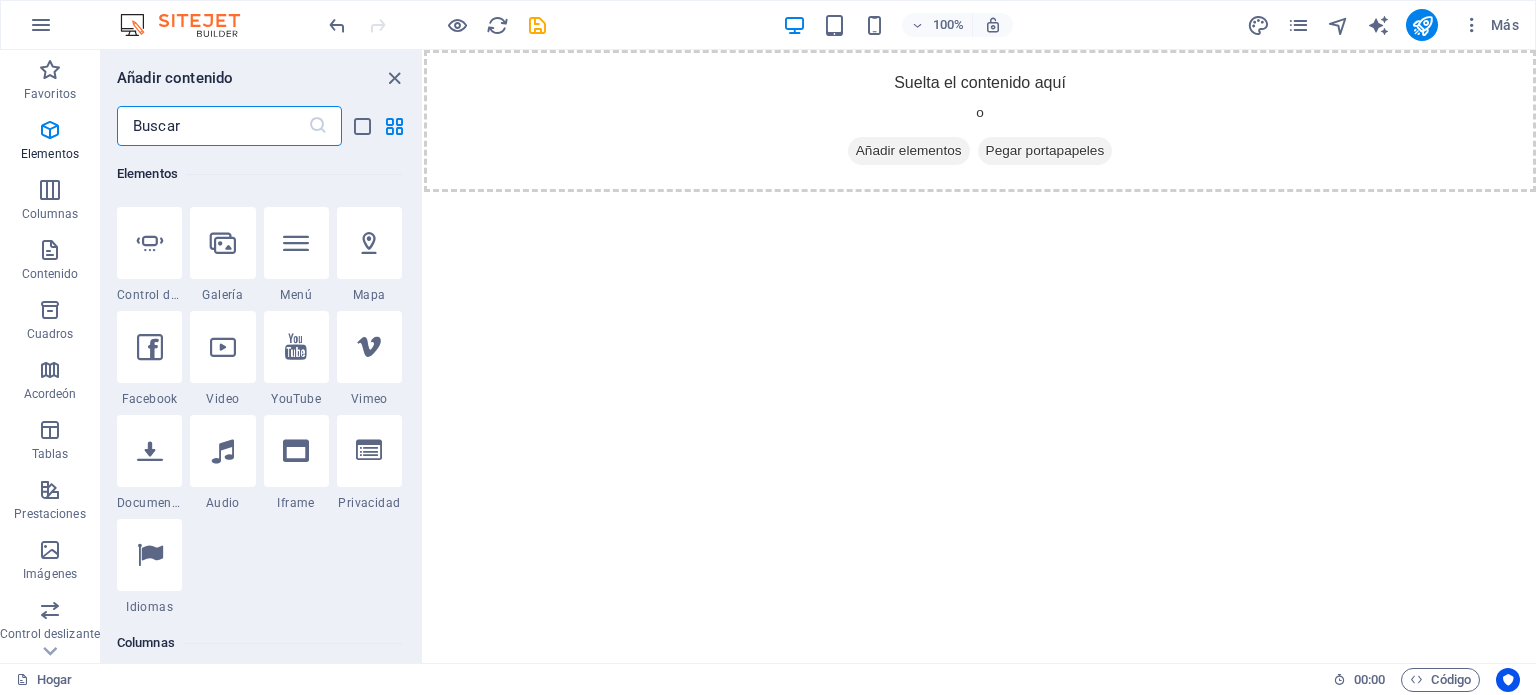 scroll, scrollTop: 657, scrollLeft: 0, axis: vertical 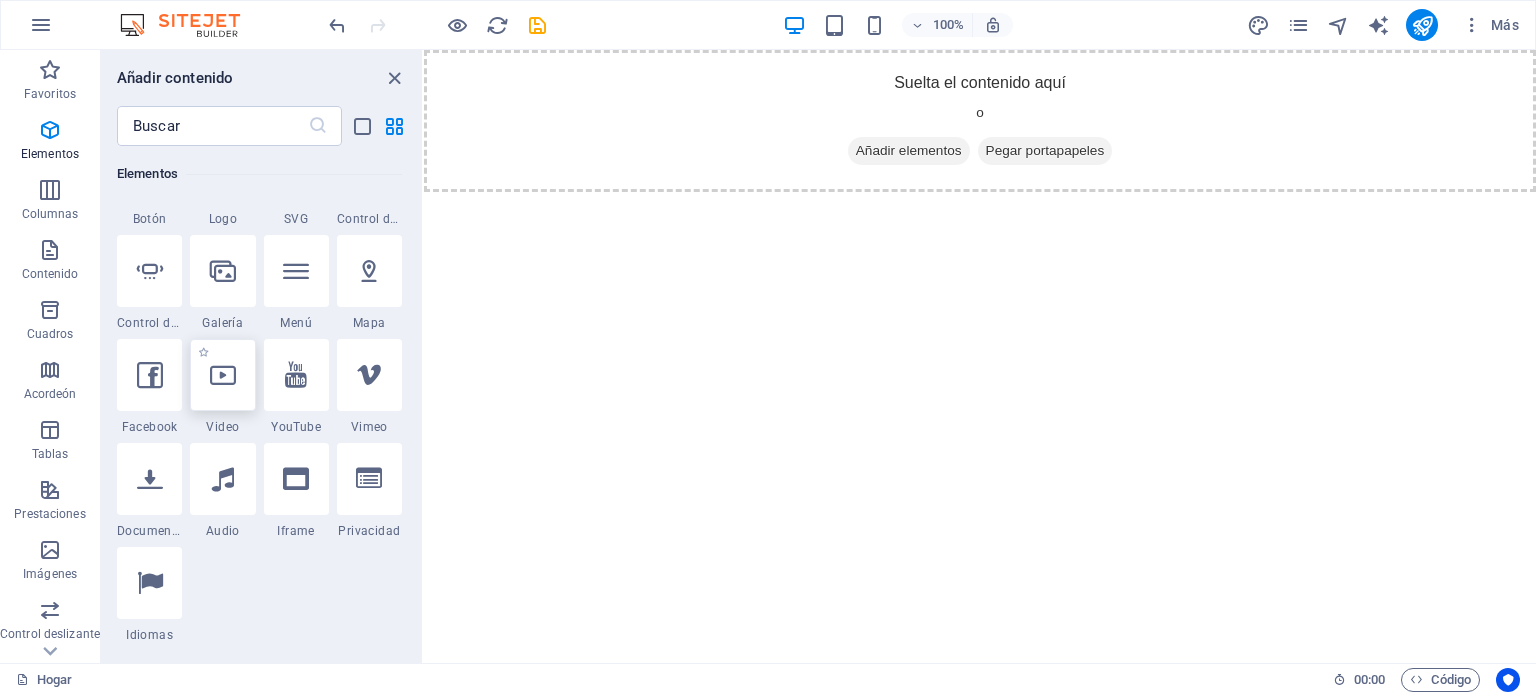 click at bounding box center (222, 375) 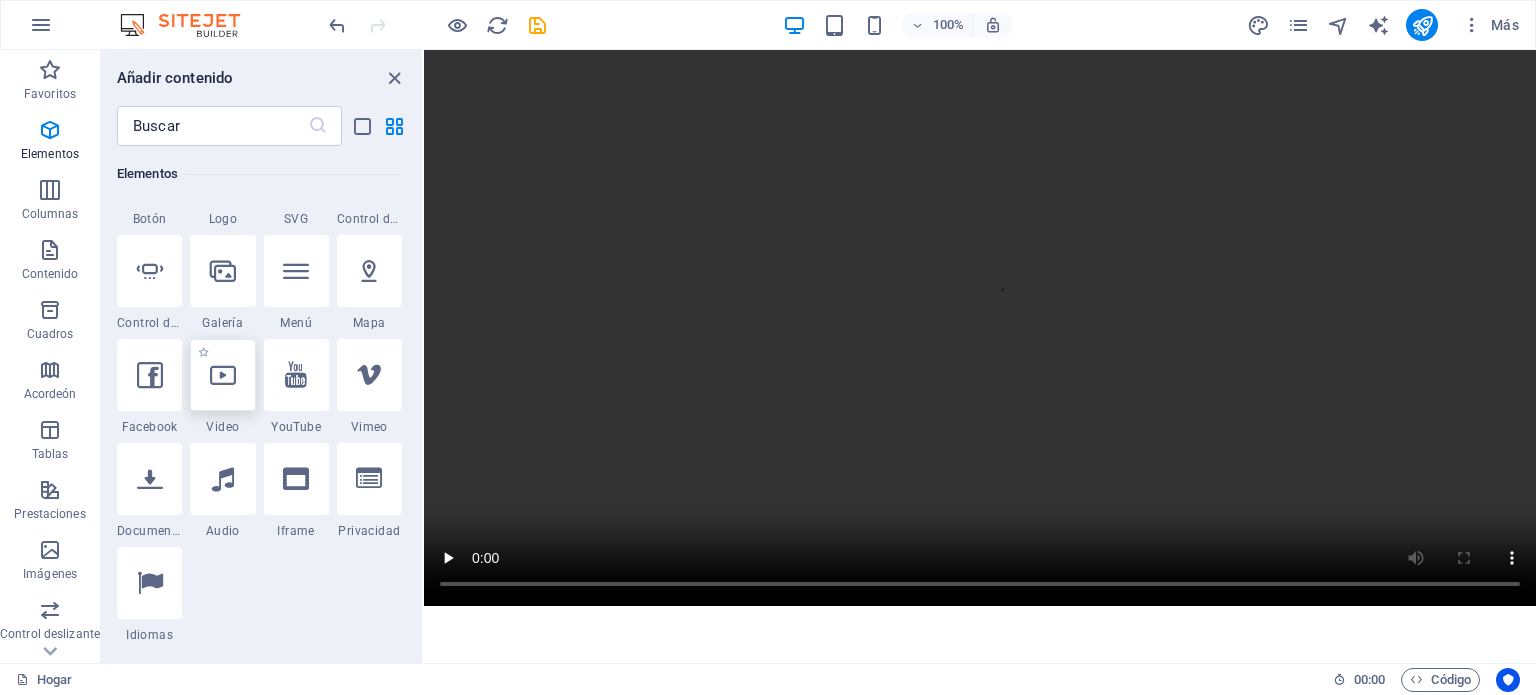 select on "%" 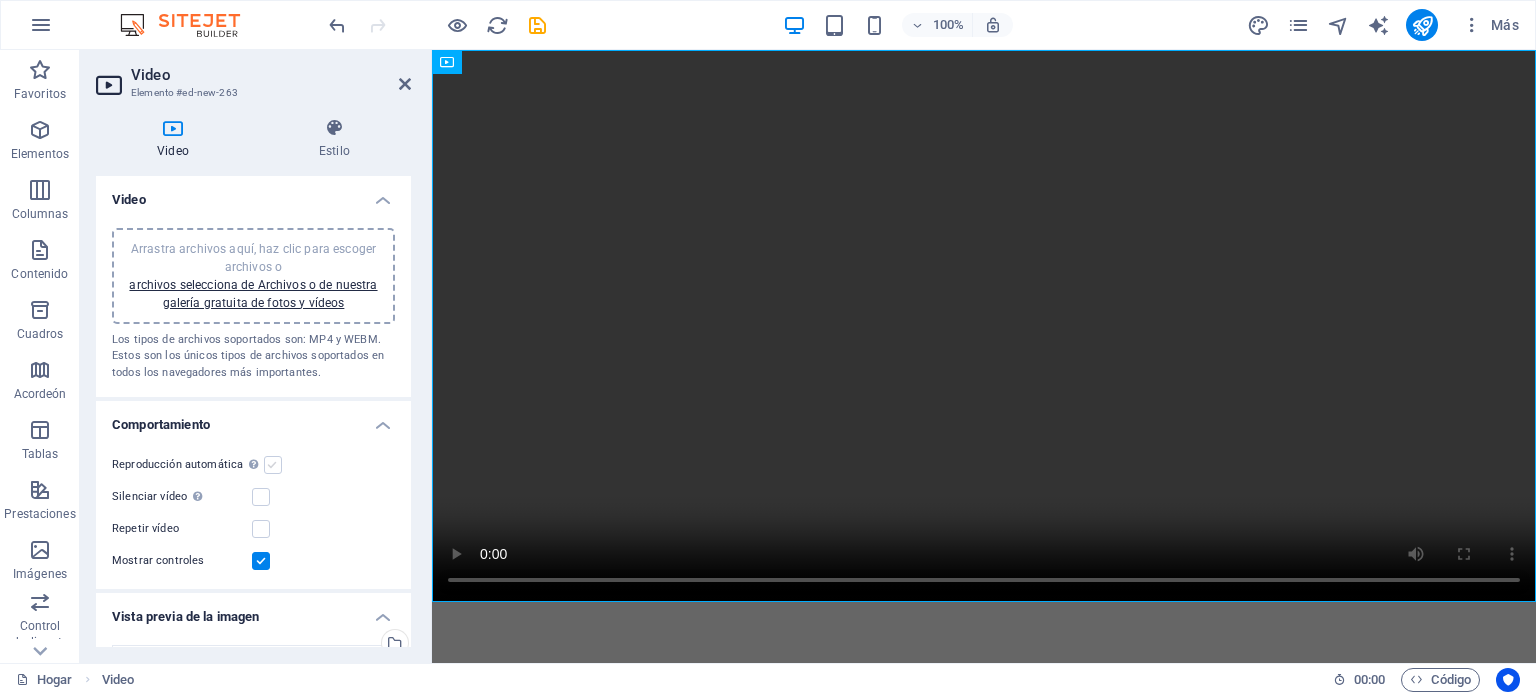 click at bounding box center [273, 465] 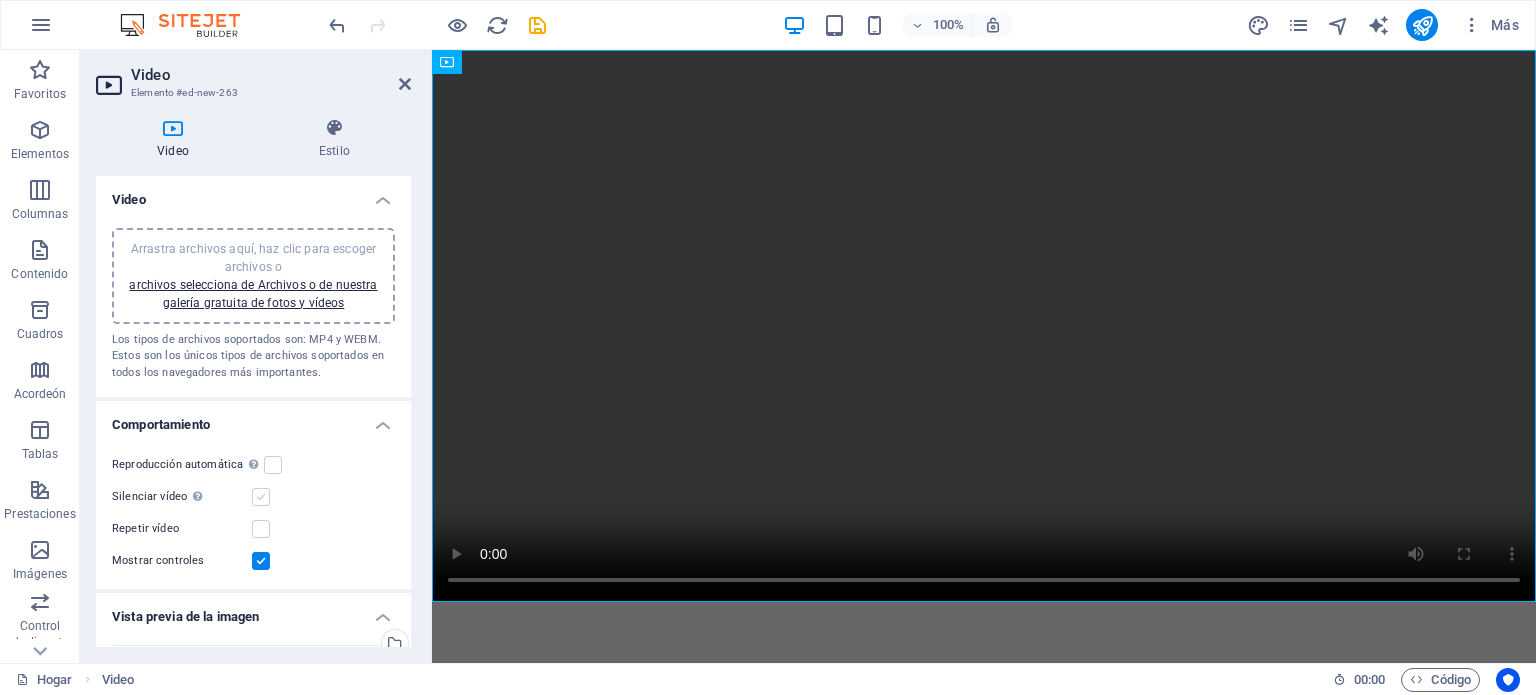 click at bounding box center [261, 497] 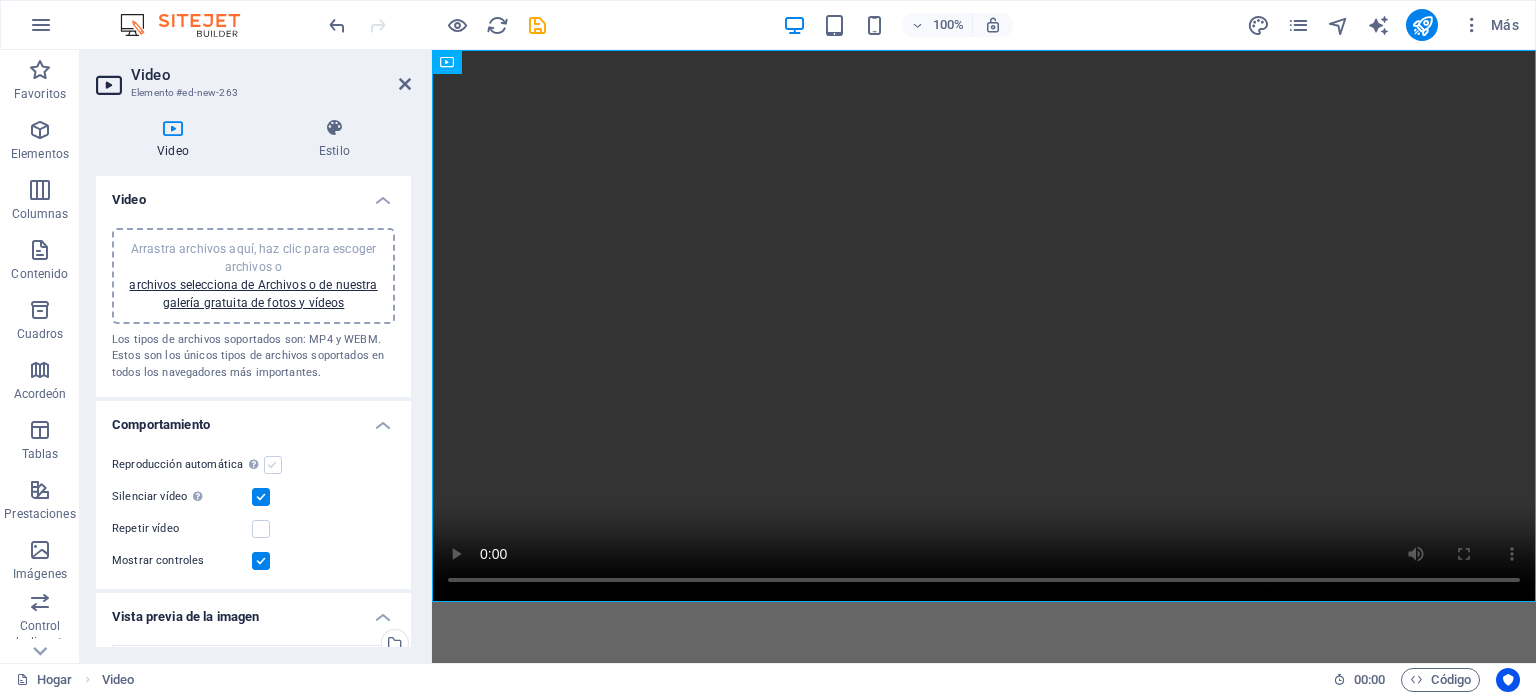 click at bounding box center (273, 465) 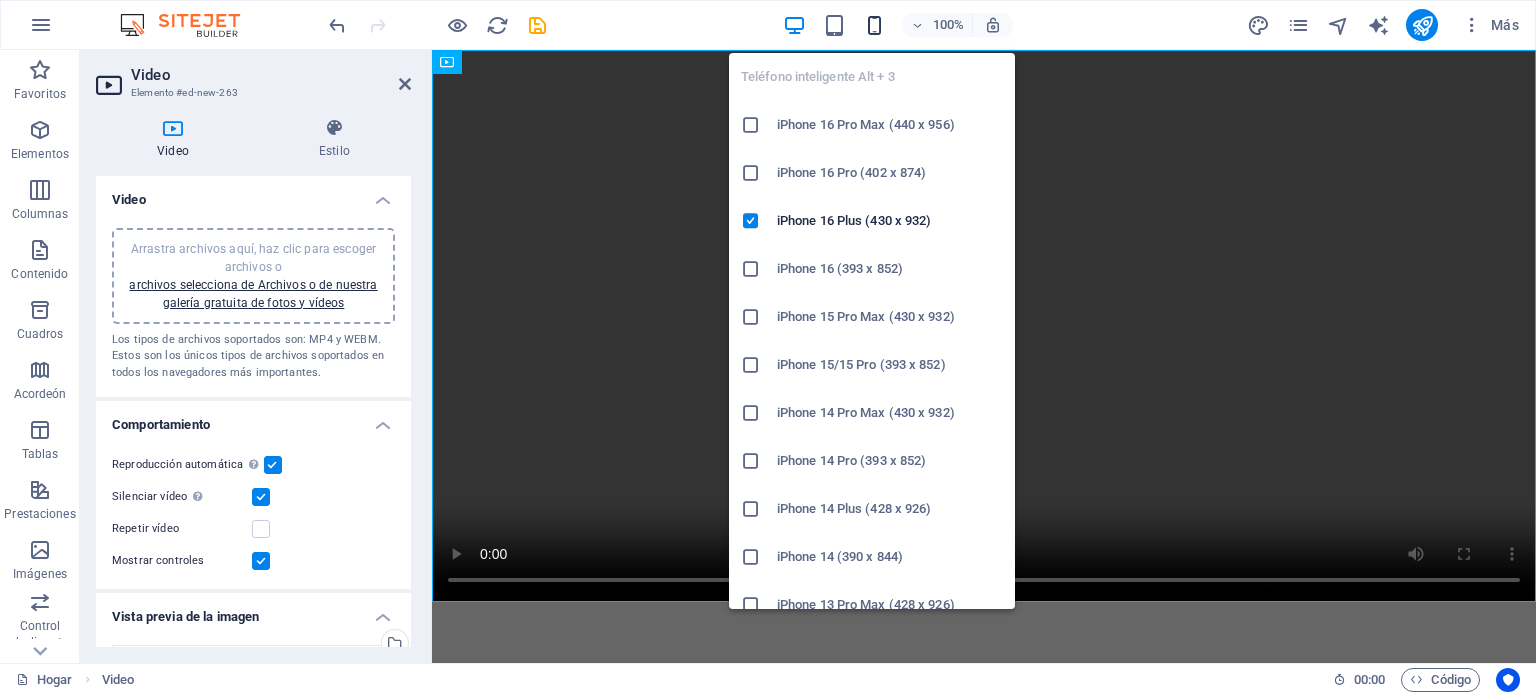 click at bounding box center [874, 25] 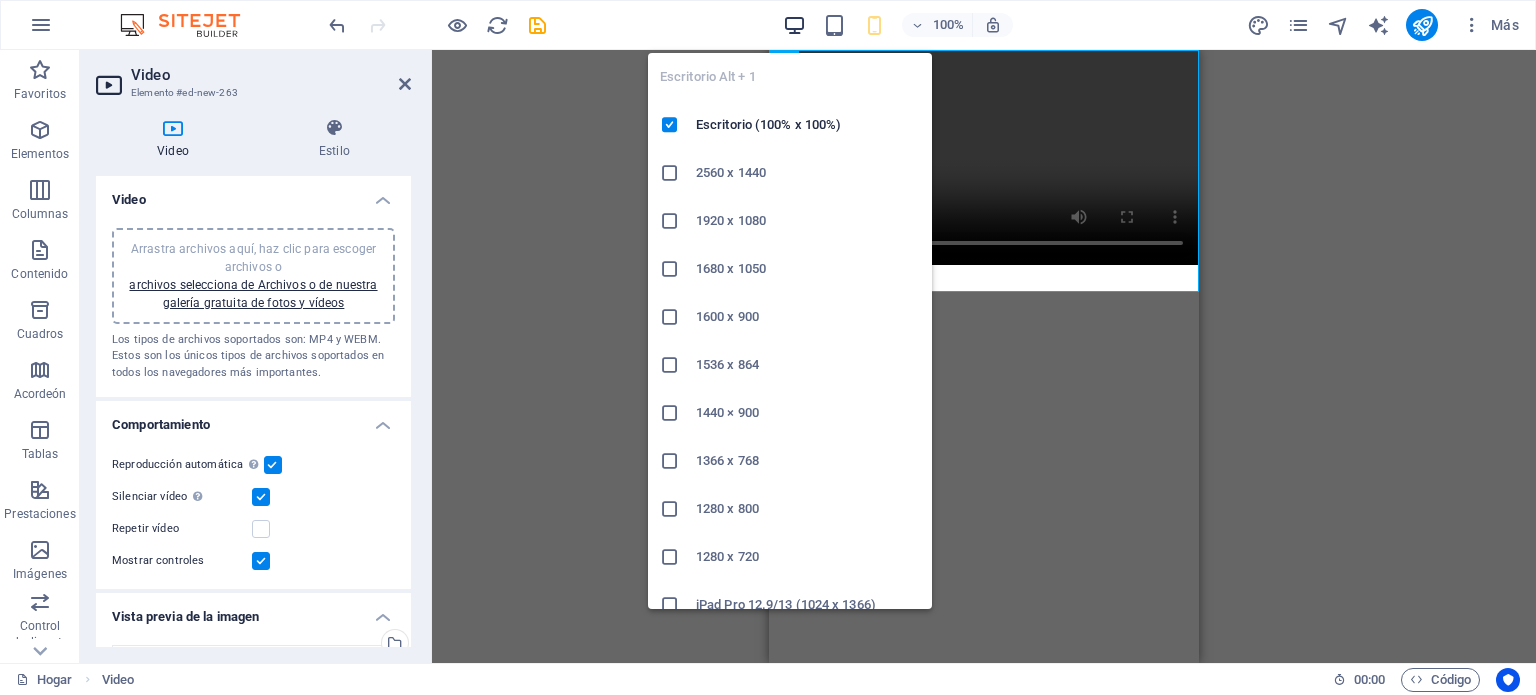 click at bounding box center [794, 25] 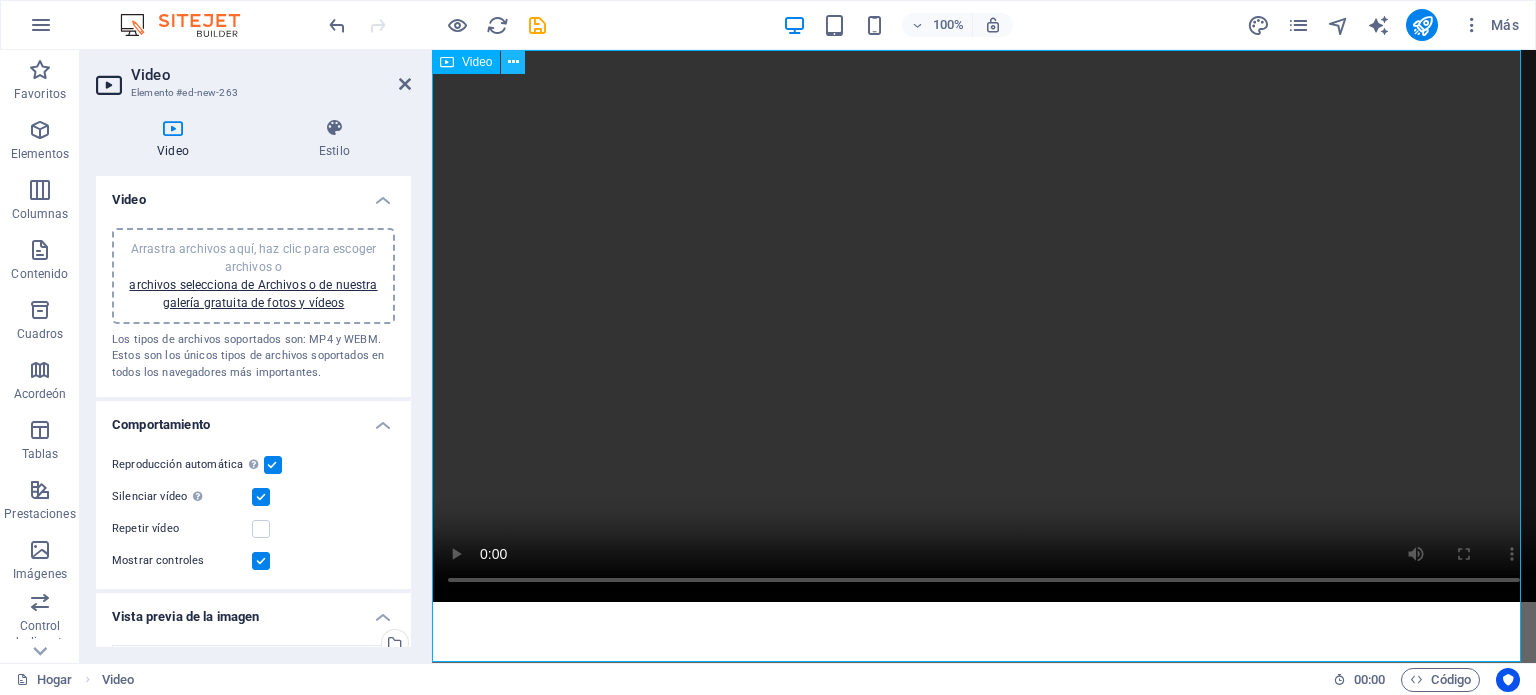 click at bounding box center (513, 62) 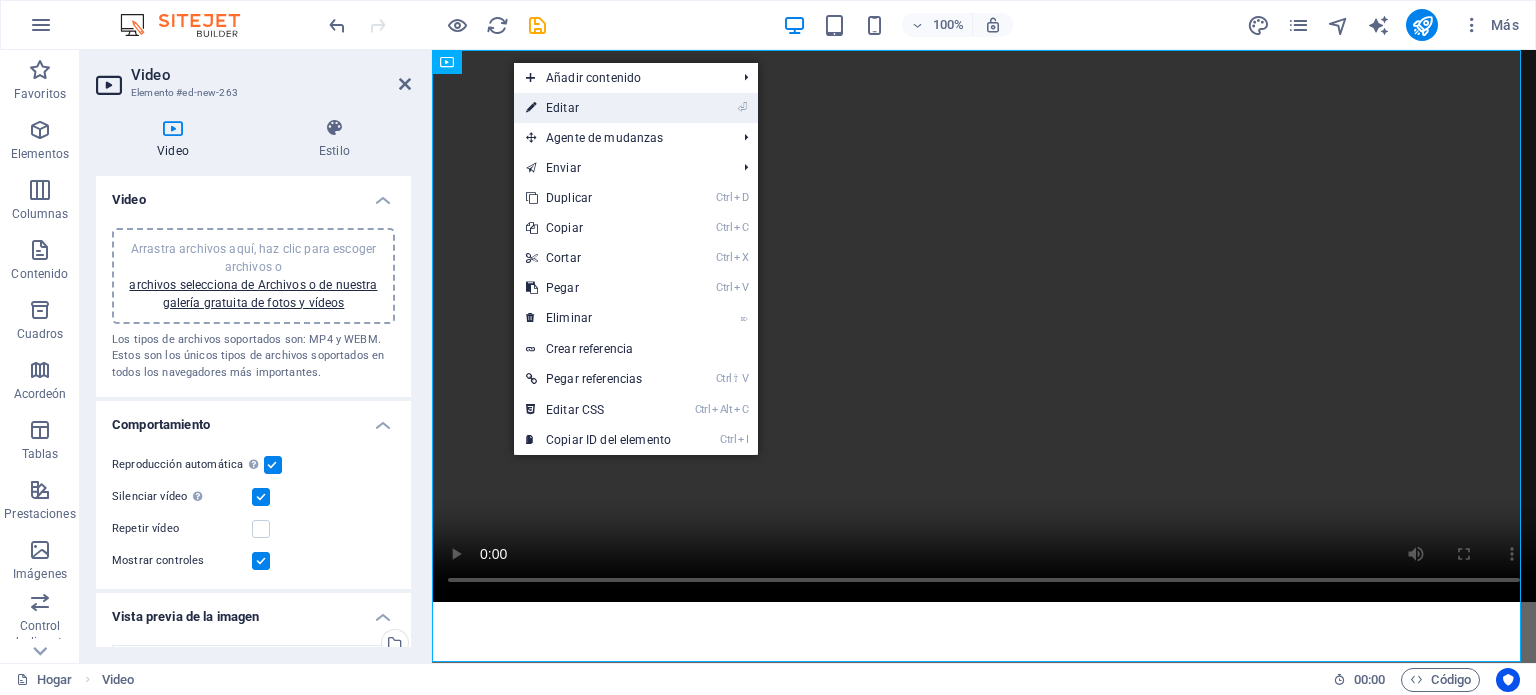 click on "Editar" at bounding box center [562, 108] 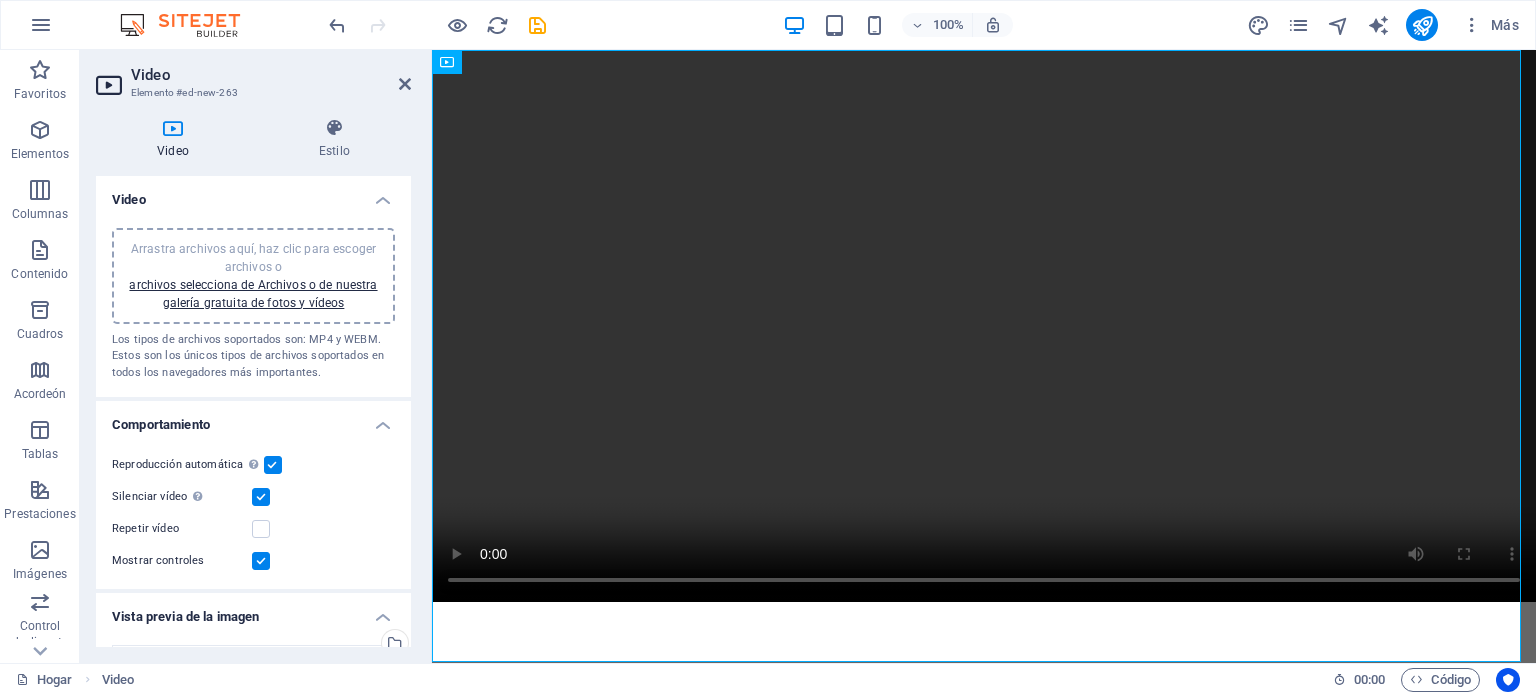 click on "Arrastra archivos aquí, haz clic para escoger archivos o" at bounding box center (253, 258) 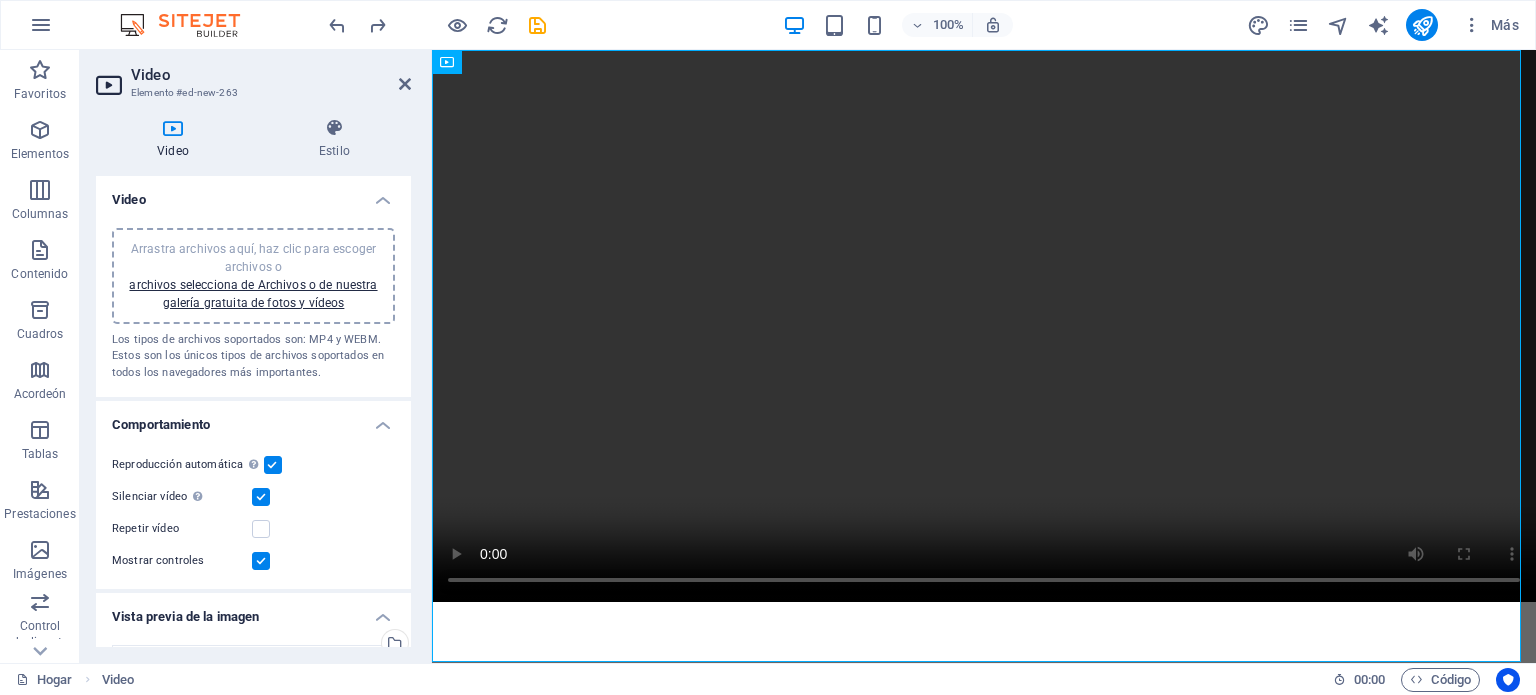 click on "Arrastra archivos aquí, haz clic para escoger archivos o  archivos selecciona de Archivos o de nuestra galería gratuita de fotos y vídeos" at bounding box center [253, 276] 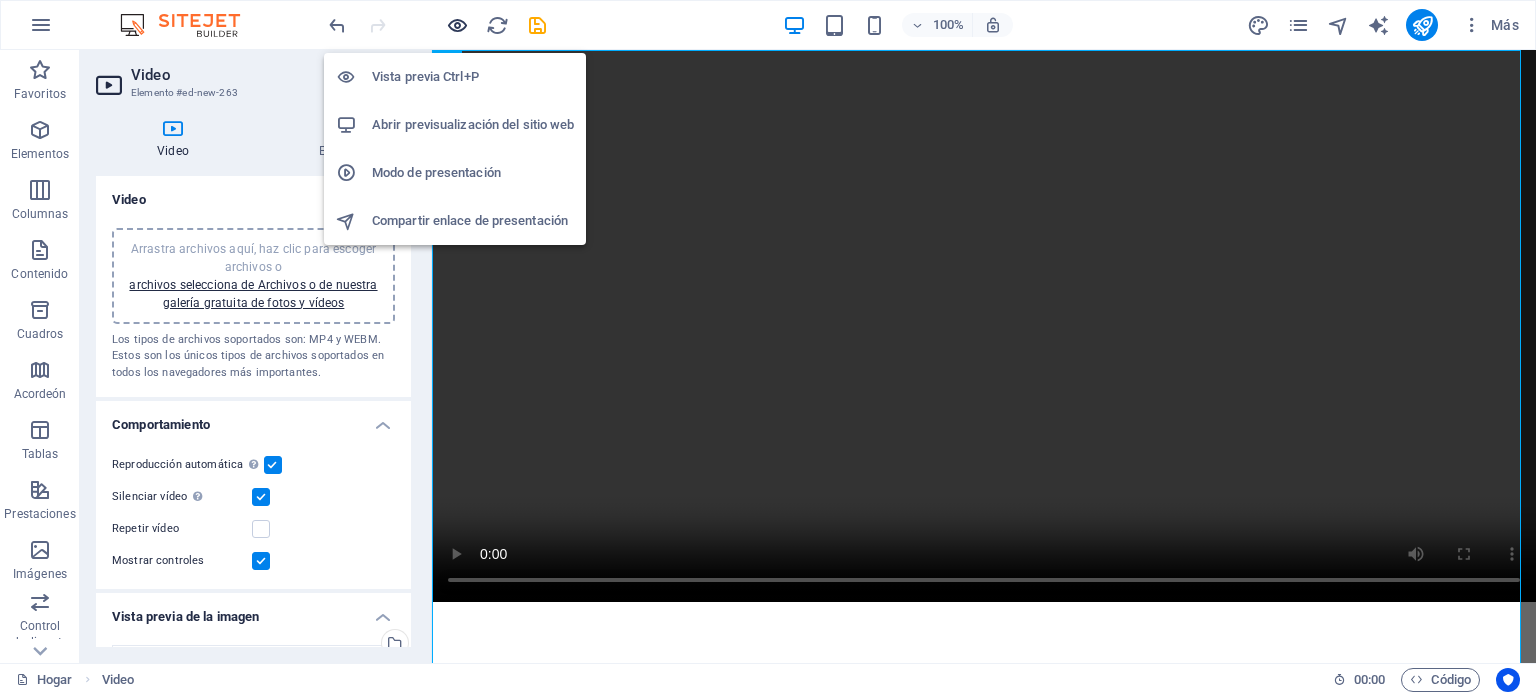 click at bounding box center [457, 25] 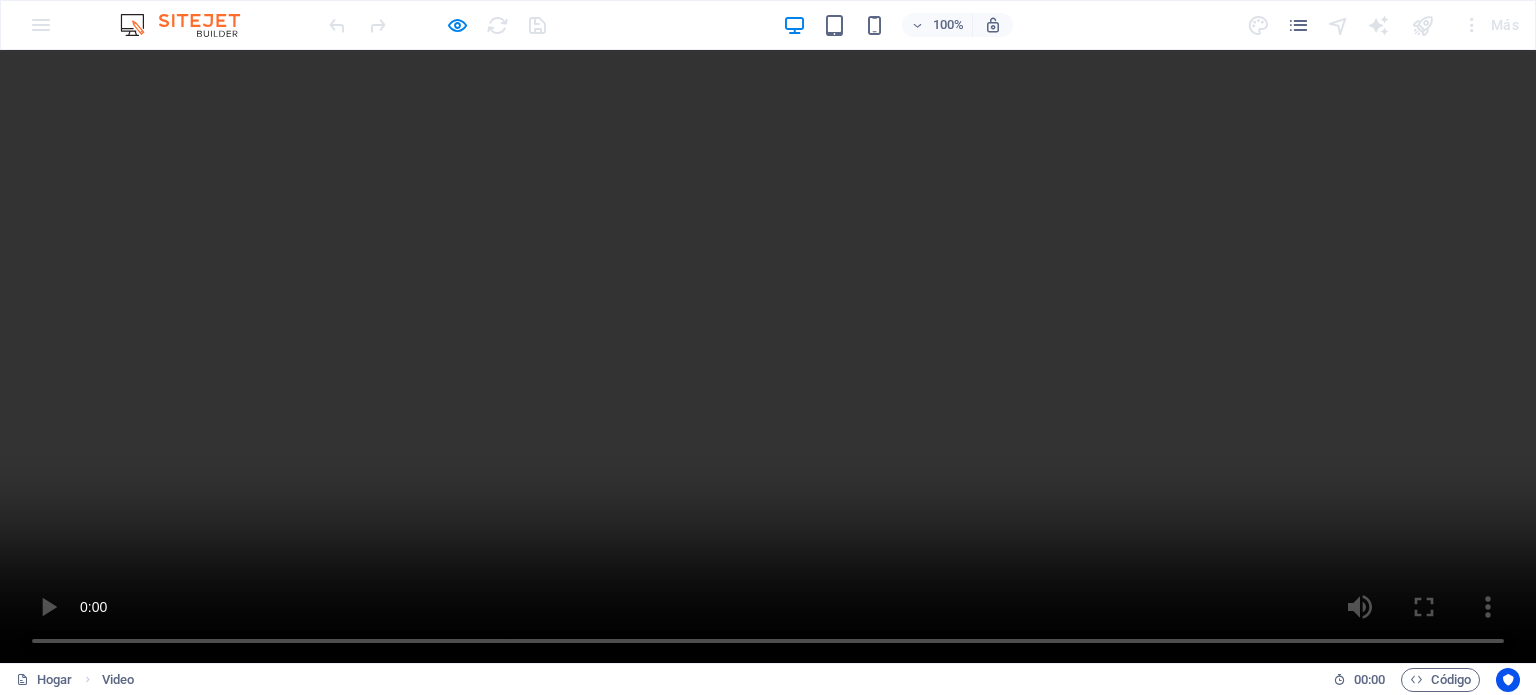 scroll, scrollTop: 0, scrollLeft: 0, axis: both 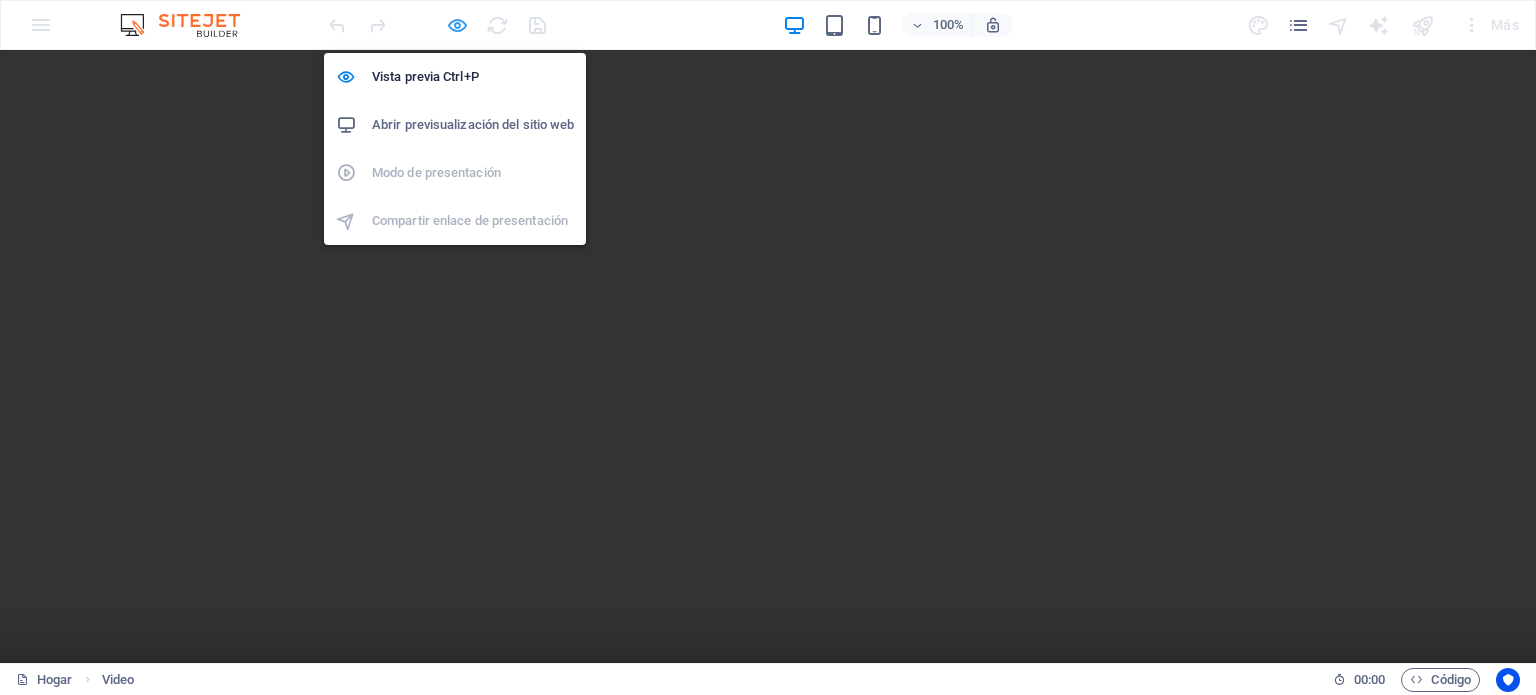 click at bounding box center [457, 25] 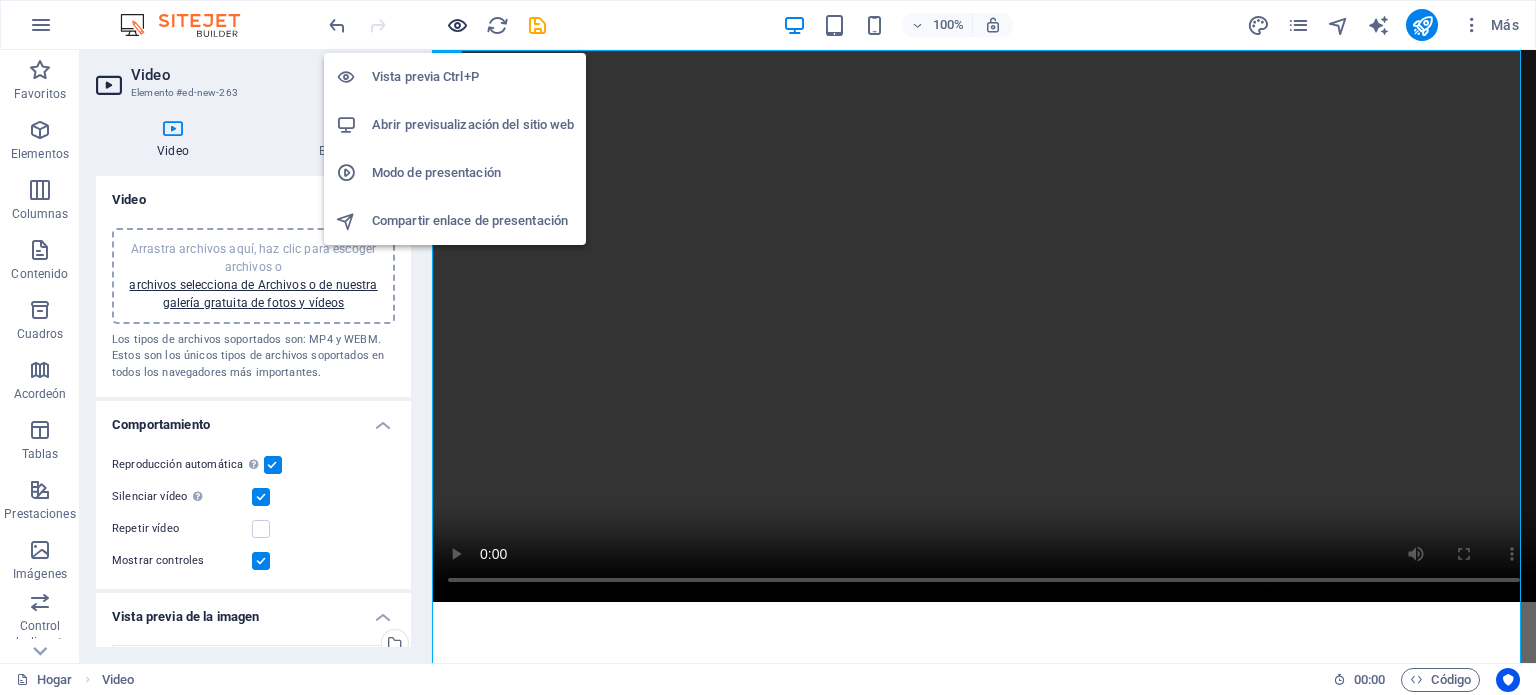 type 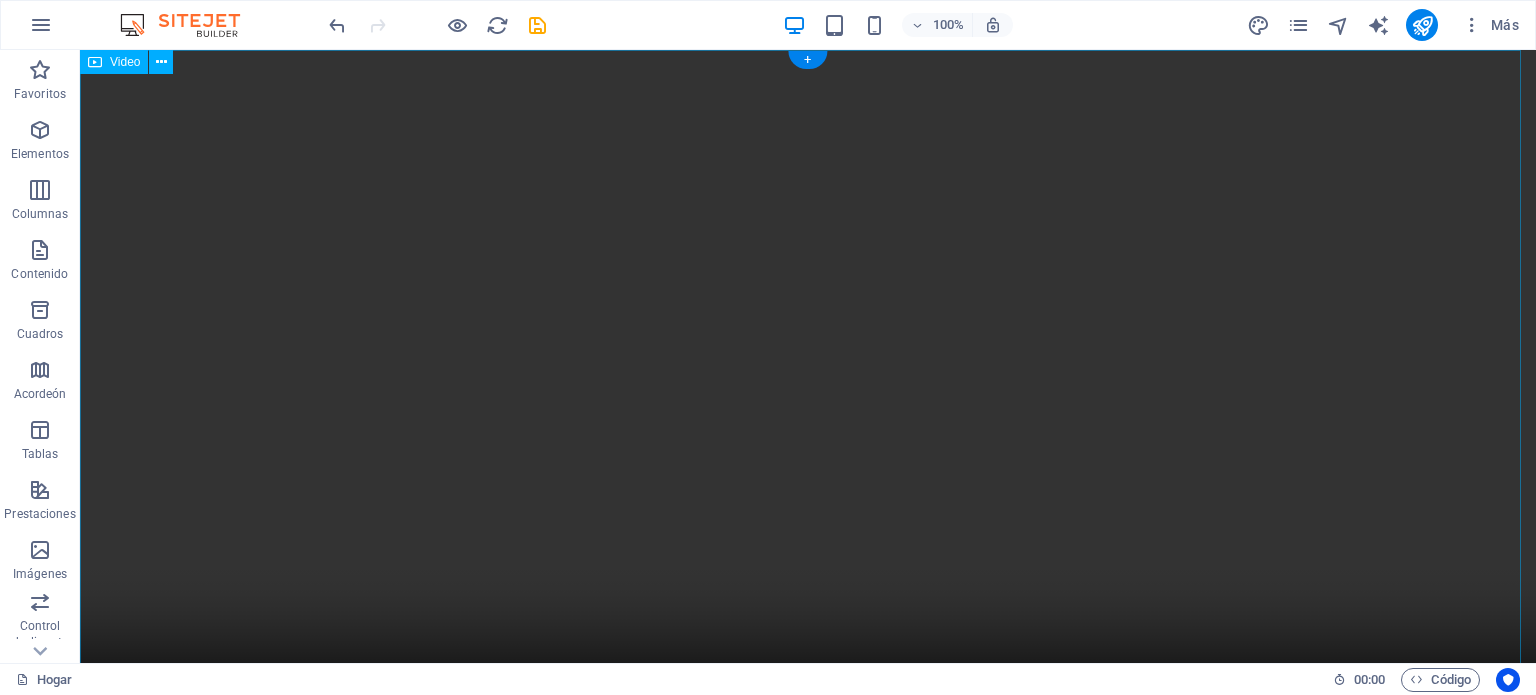 click at bounding box center (808, 414) 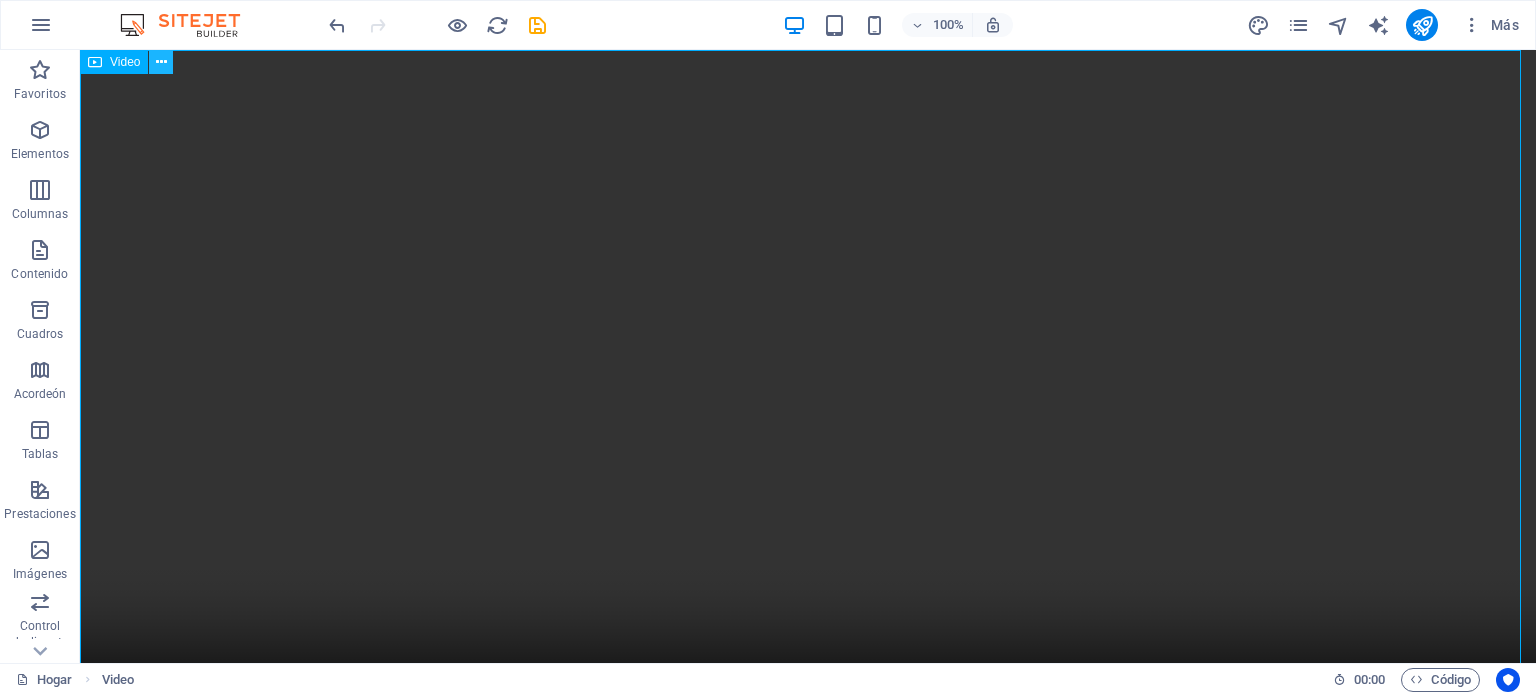 click at bounding box center (161, 62) 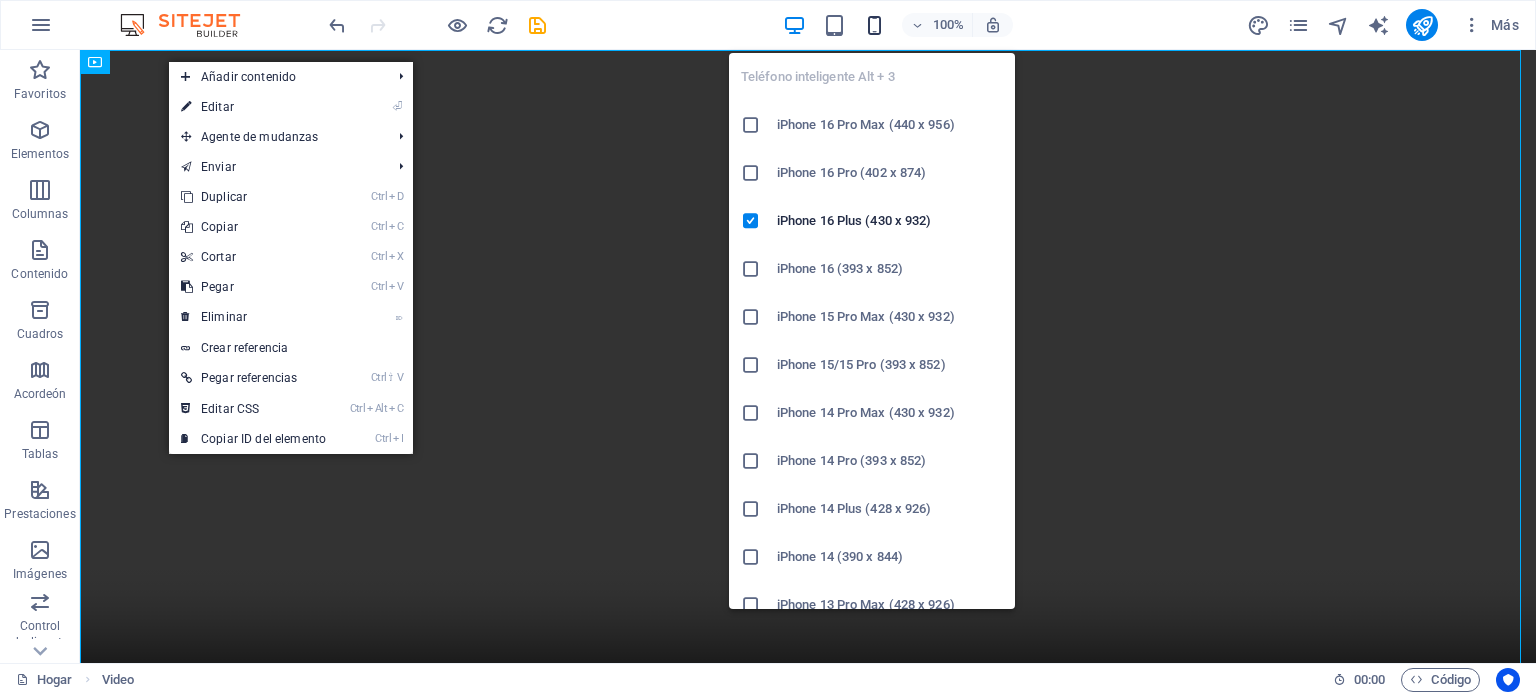 click at bounding box center (874, 25) 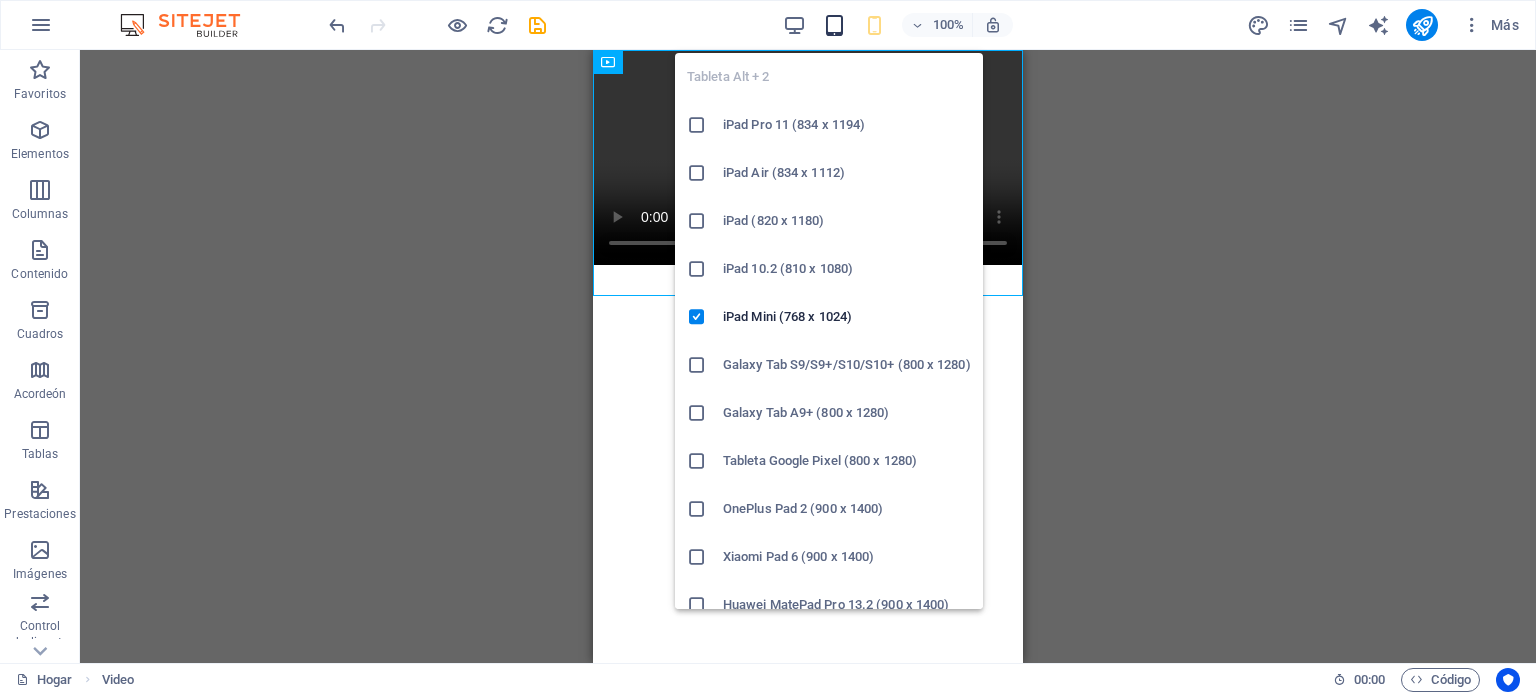 click at bounding box center [834, 25] 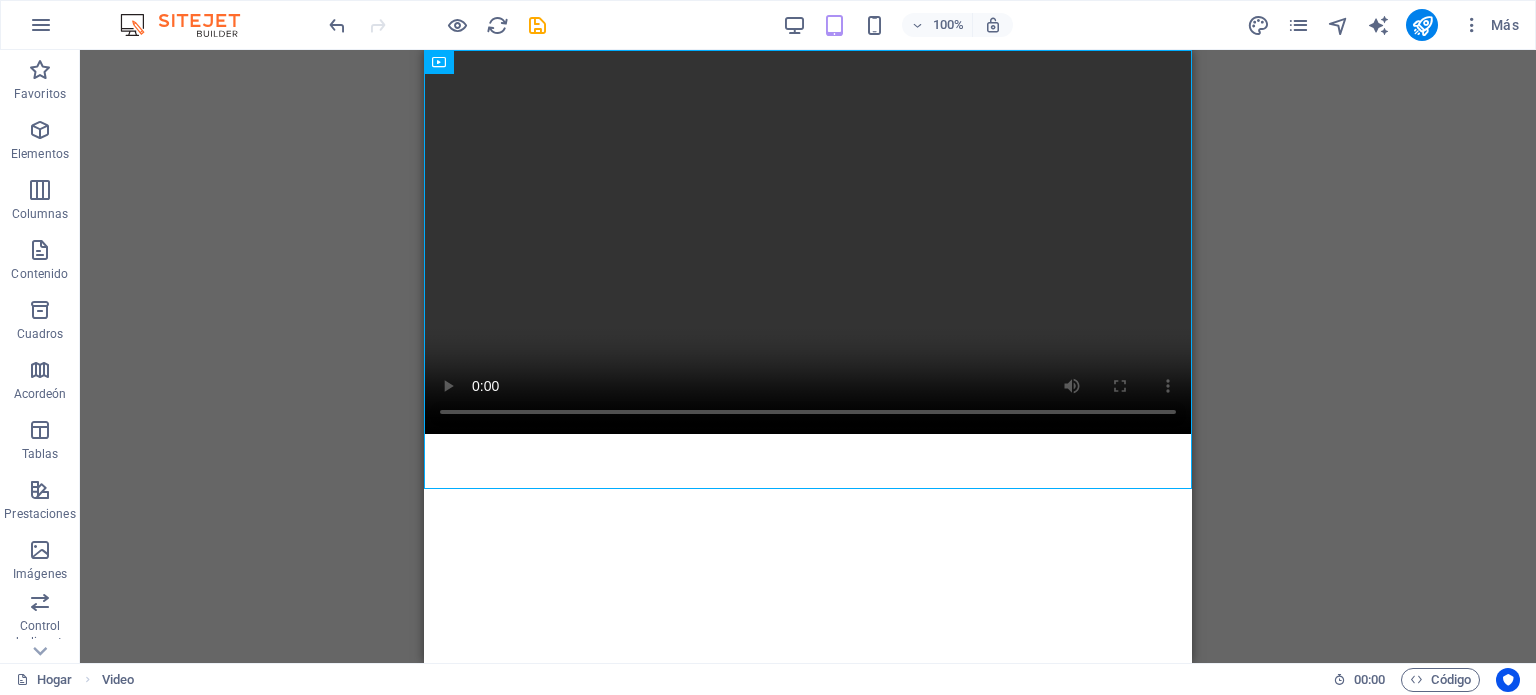 click on "Saltar al contenido principal" at bounding box center (808, 242) 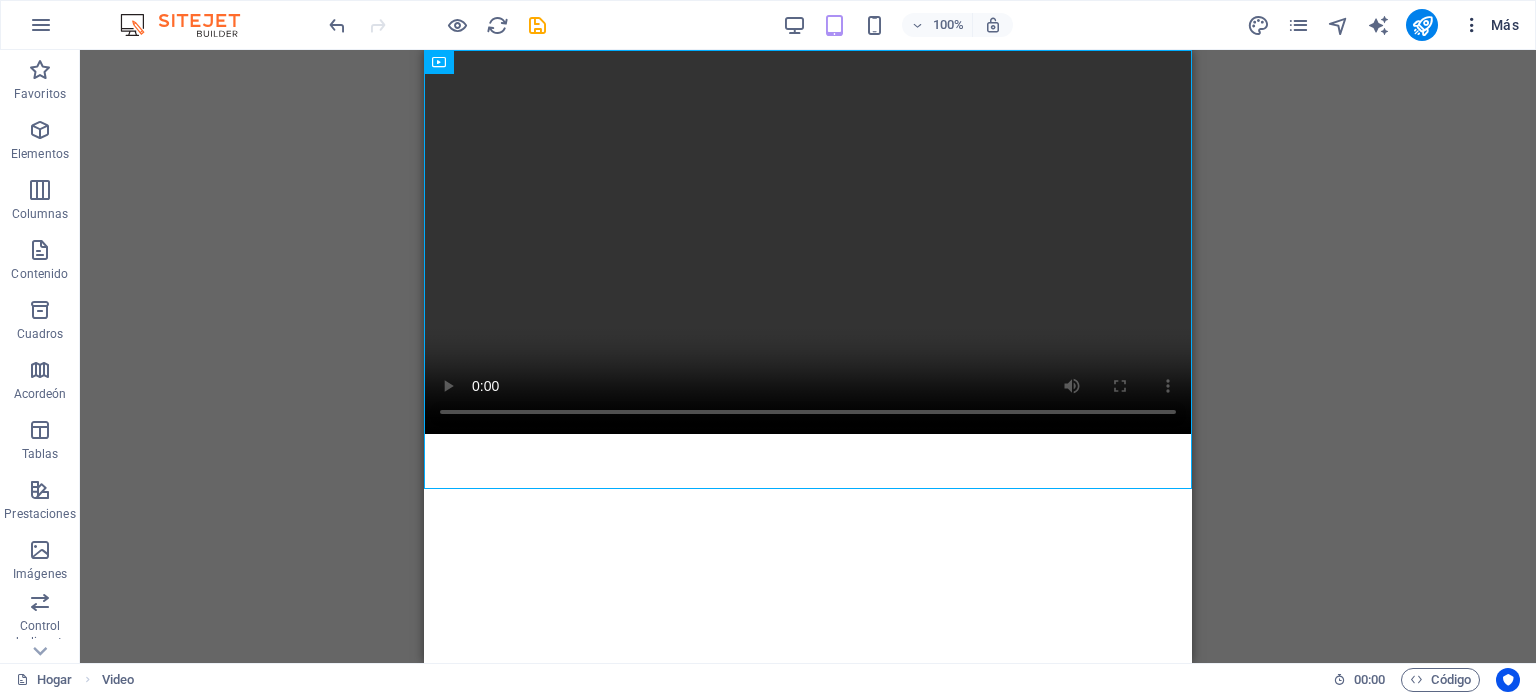 click at bounding box center [1472, 25] 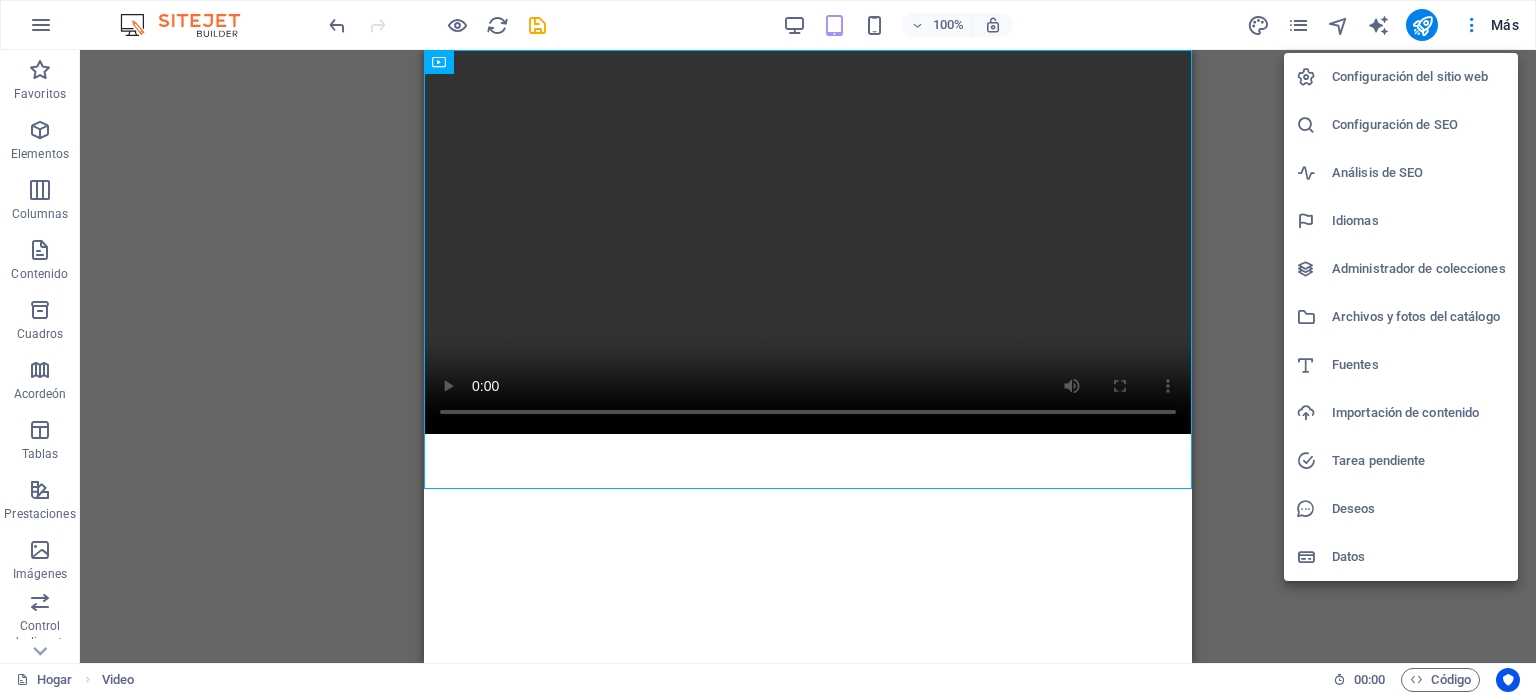 click at bounding box center [768, 347] 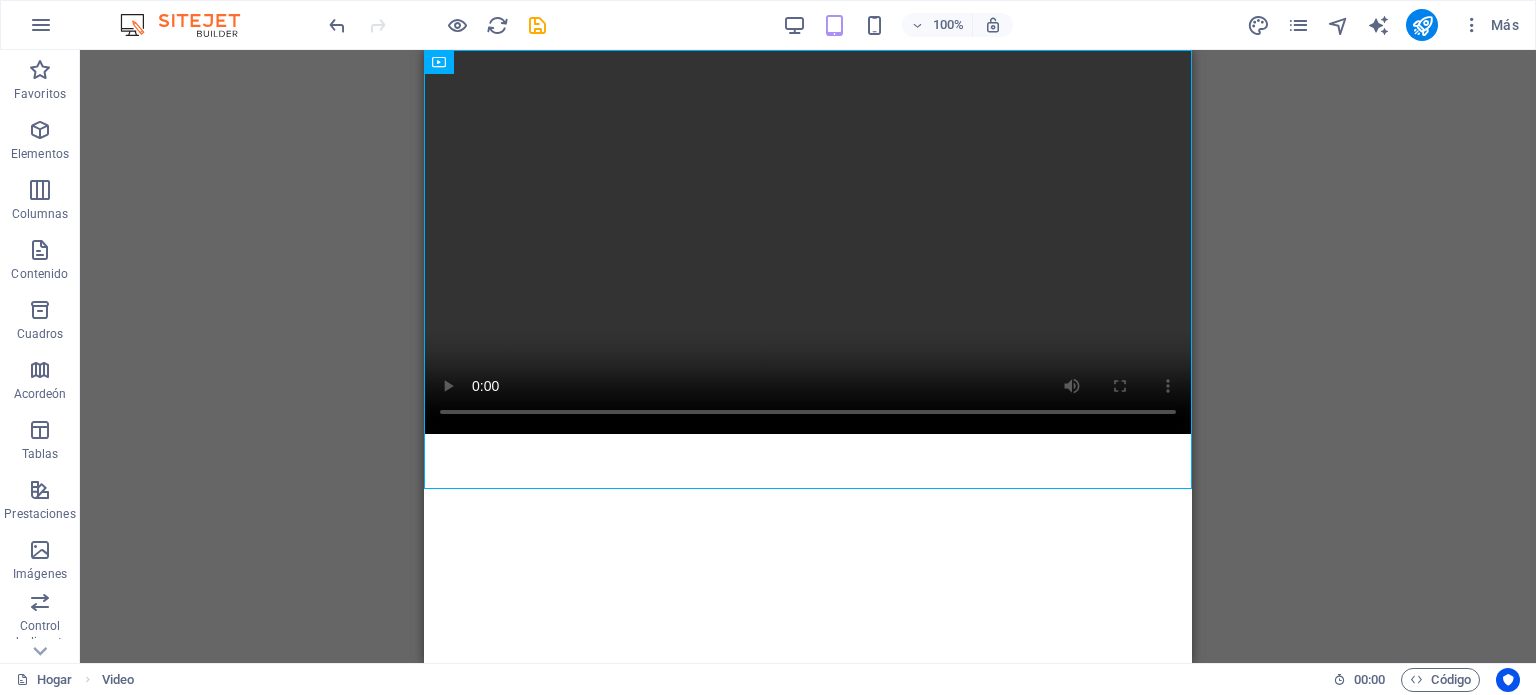 click on "Más" at bounding box center (1505, 25) 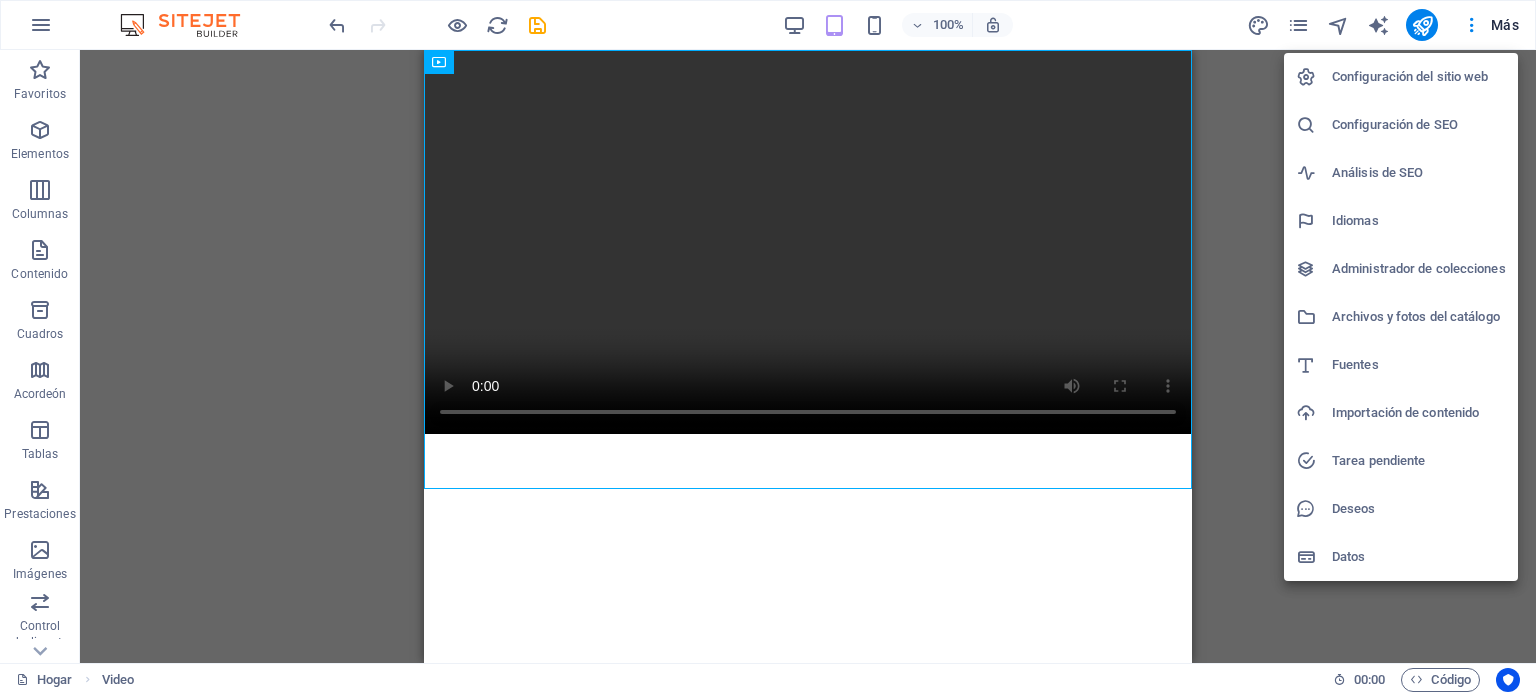 click on "Configuración del sitio web" at bounding box center [1410, 76] 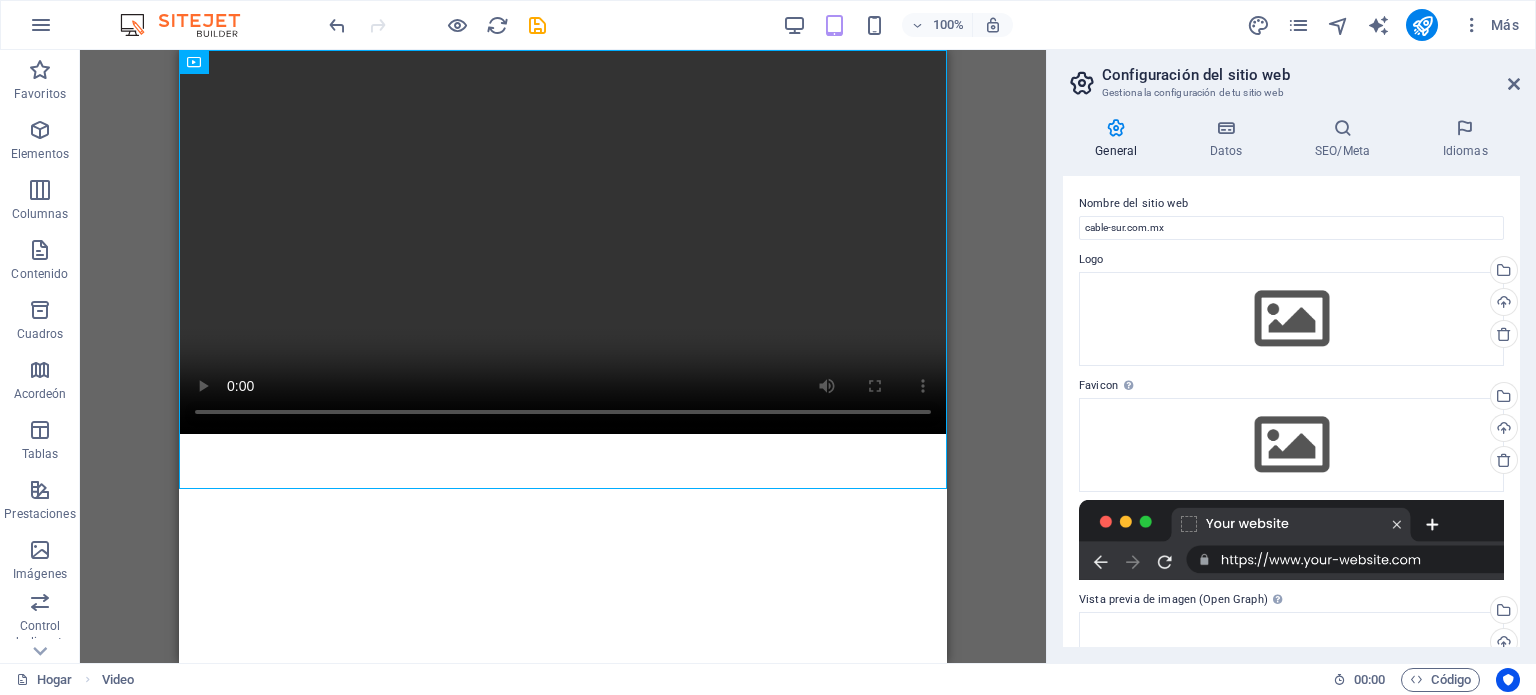 scroll, scrollTop: 4, scrollLeft: 0, axis: vertical 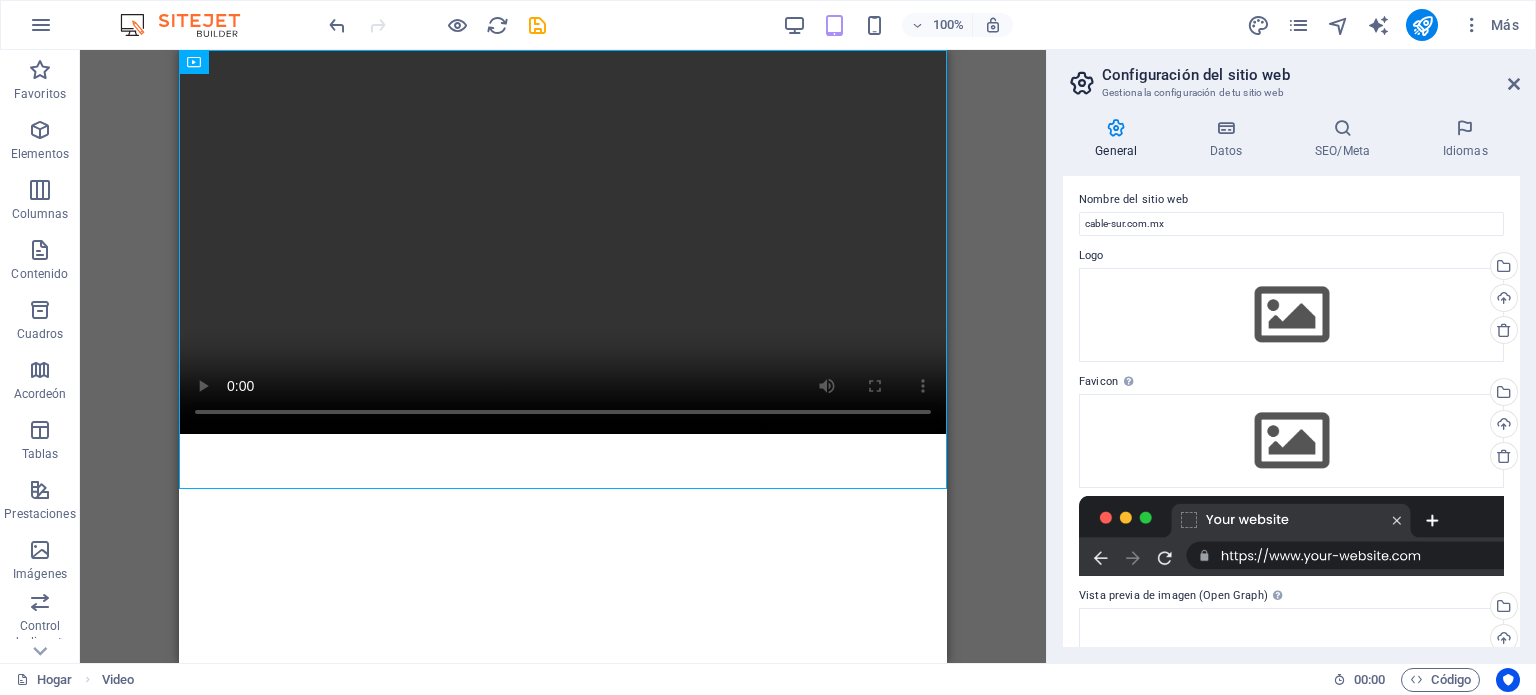 click on "Configuración del sitio web Gestiona la configuración de tu sitio web General Datos SEO/Meta Idiomas Nombre del sitio web cable-sur.com.mx Logo Arrastra archivos aquí, haz clic para escoger archivos o  archivos selecciona de Archivos o de nuestra galería gratuita de fotos y vídeos Selecciona el administrador de archivos, de la galería de fotos o carga archivo(s) Cargar Favicon Define aquí el favicon de tu sitio web. Un favicon es un pequeño icono que se muestra en la pestaña del navegador al lado del título de tu sitio web. Este ayuda a los visitantes a identificar tu sitio web. Arrastra archivos aquí, haz clic para escoger archivos o  archivos selecciona de Archivos o de nuestra galería gratuita de fotos y vídeos Selecciona el administrador de archivos, de la galería de fotos o carga archivo(s) Cargar Vista previa de imagen (Open Graph) Esta imagen se mostrará cuando el sitio web se comparta en redes sociales. Arrastra archivos aquí, haz clic para escoger archivos o  Cargar Empresa Nombre Fax" at bounding box center [1291, 356] 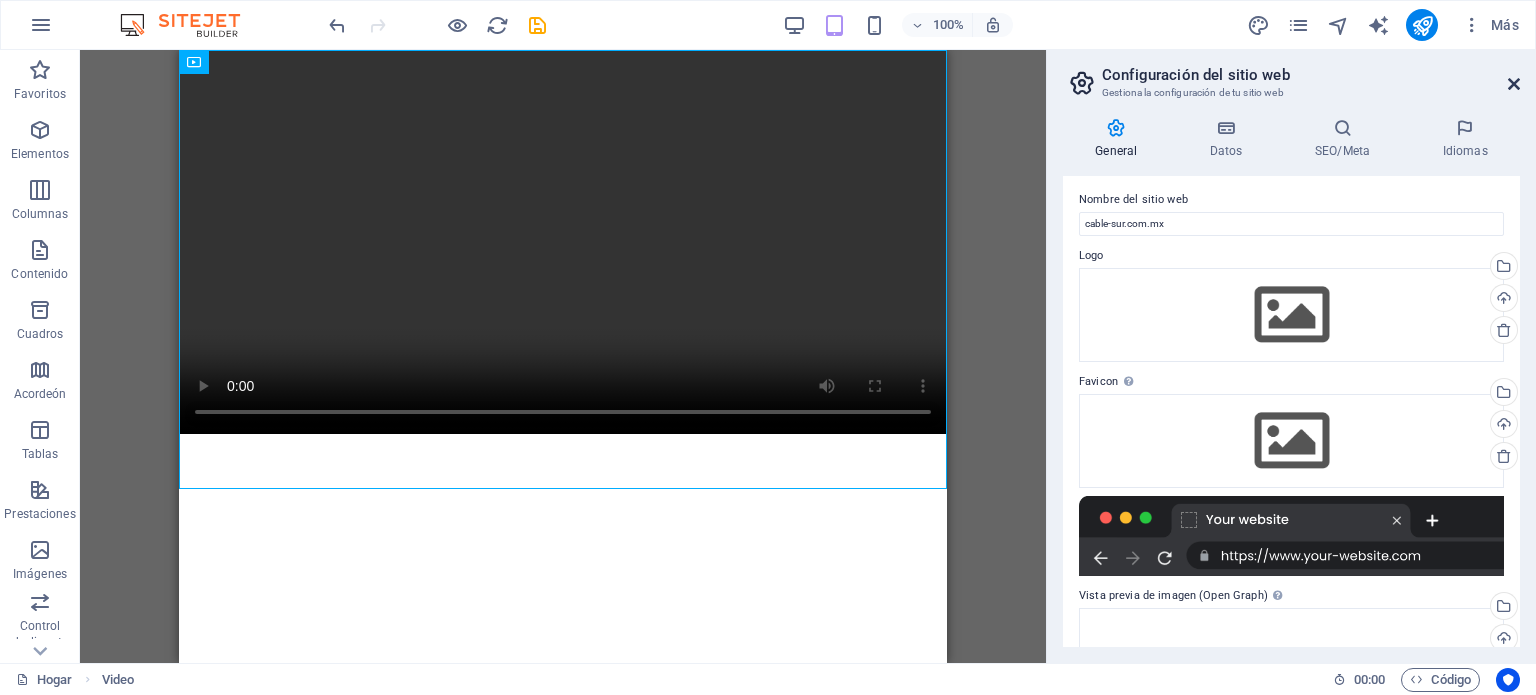 click at bounding box center [1514, 84] 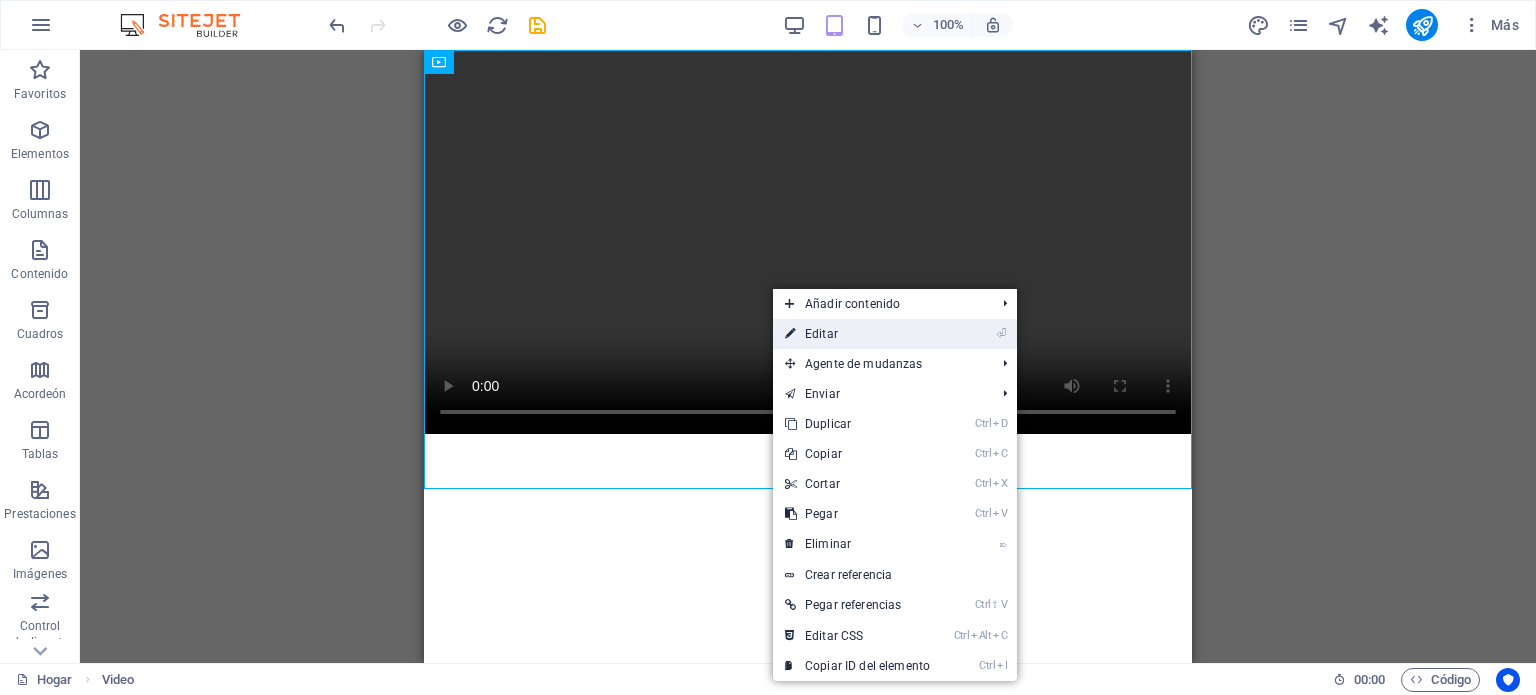 click on "Editar" at bounding box center [821, 334] 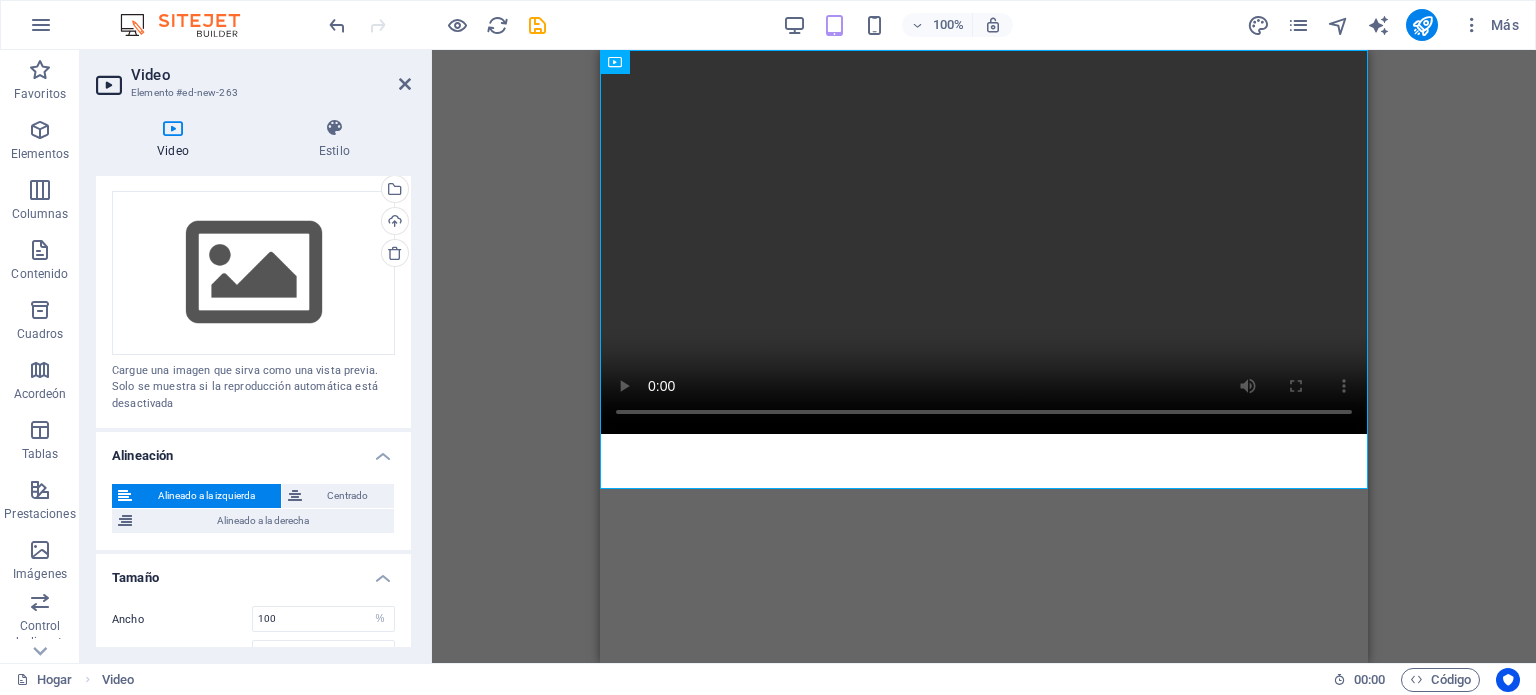 scroll, scrollTop: 536, scrollLeft: 0, axis: vertical 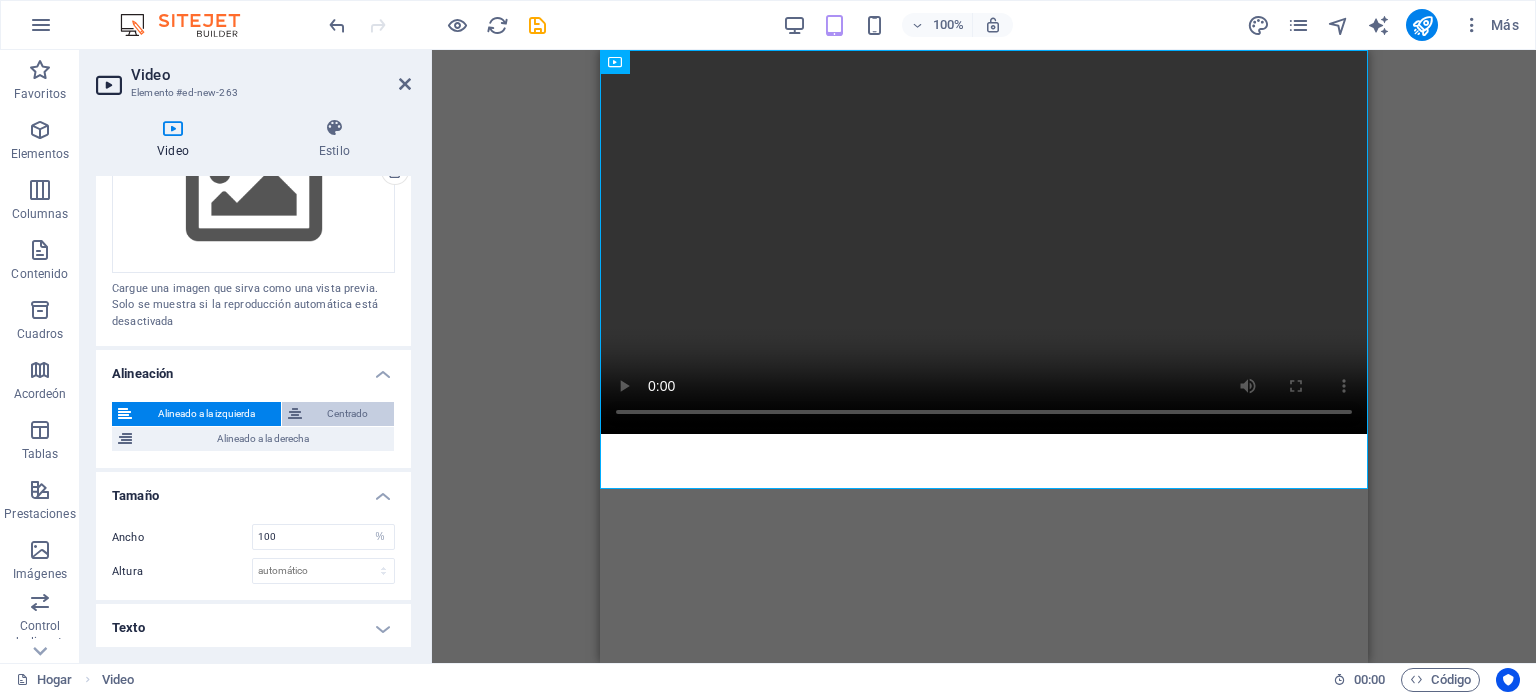 click on "Centrado" at bounding box center [347, 413] 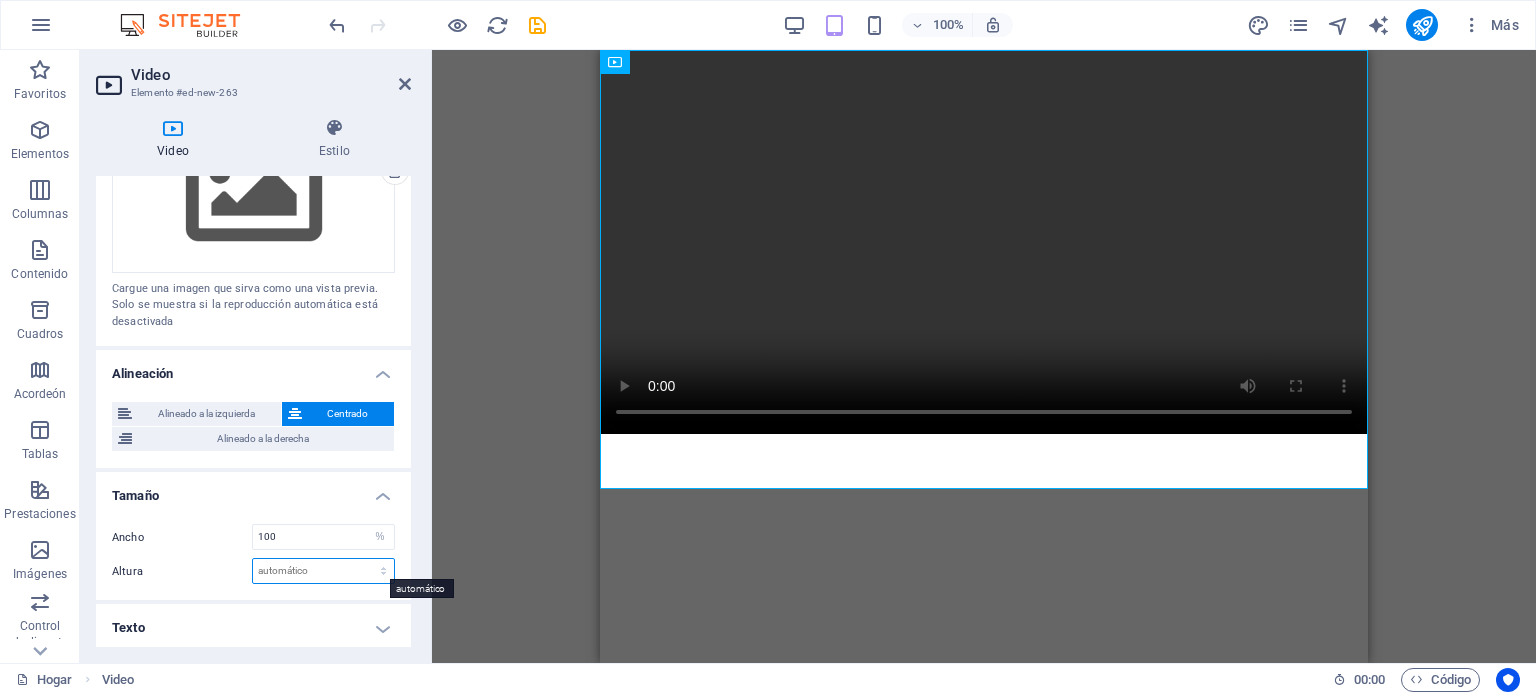 click on "automático píxeles" at bounding box center [323, 571] 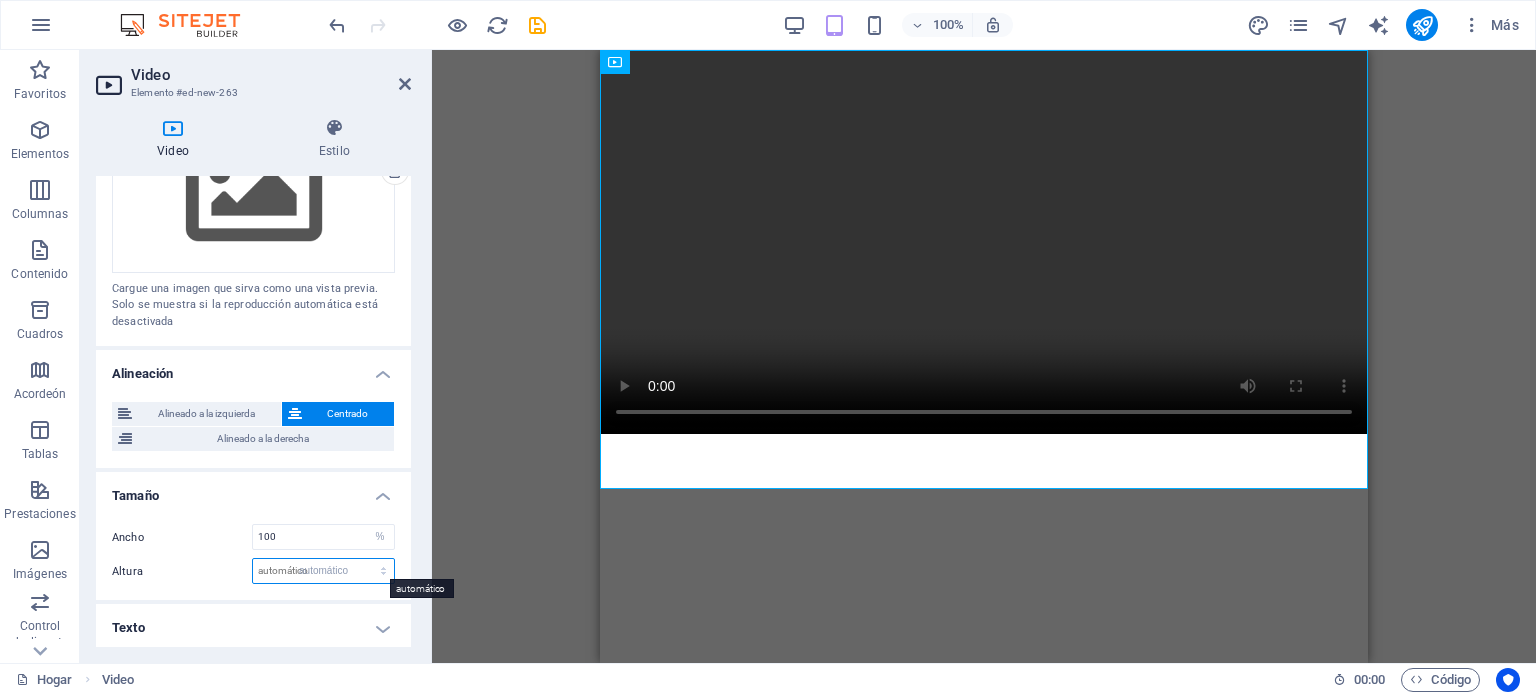 click on "automático píxeles" at bounding box center [323, 571] 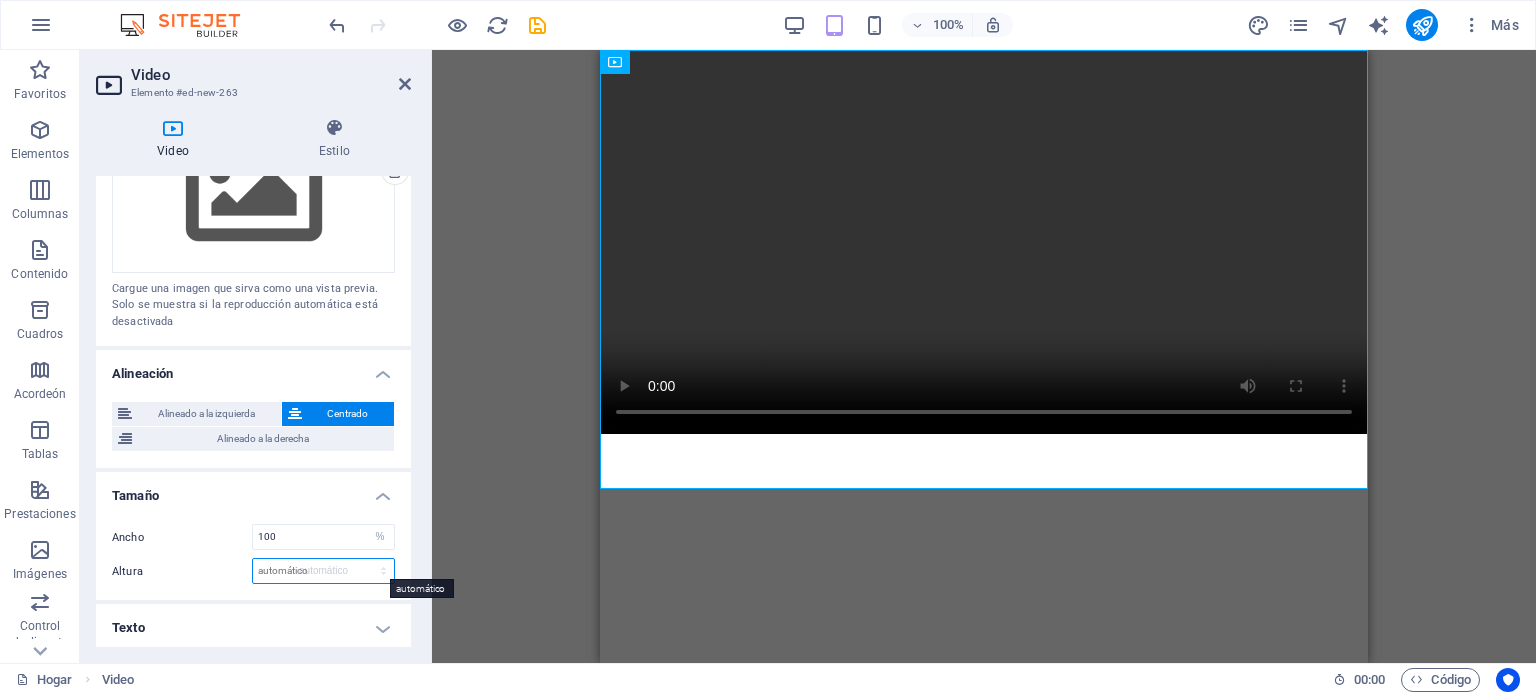 select on "DISABLED_OPTION_VALUE" 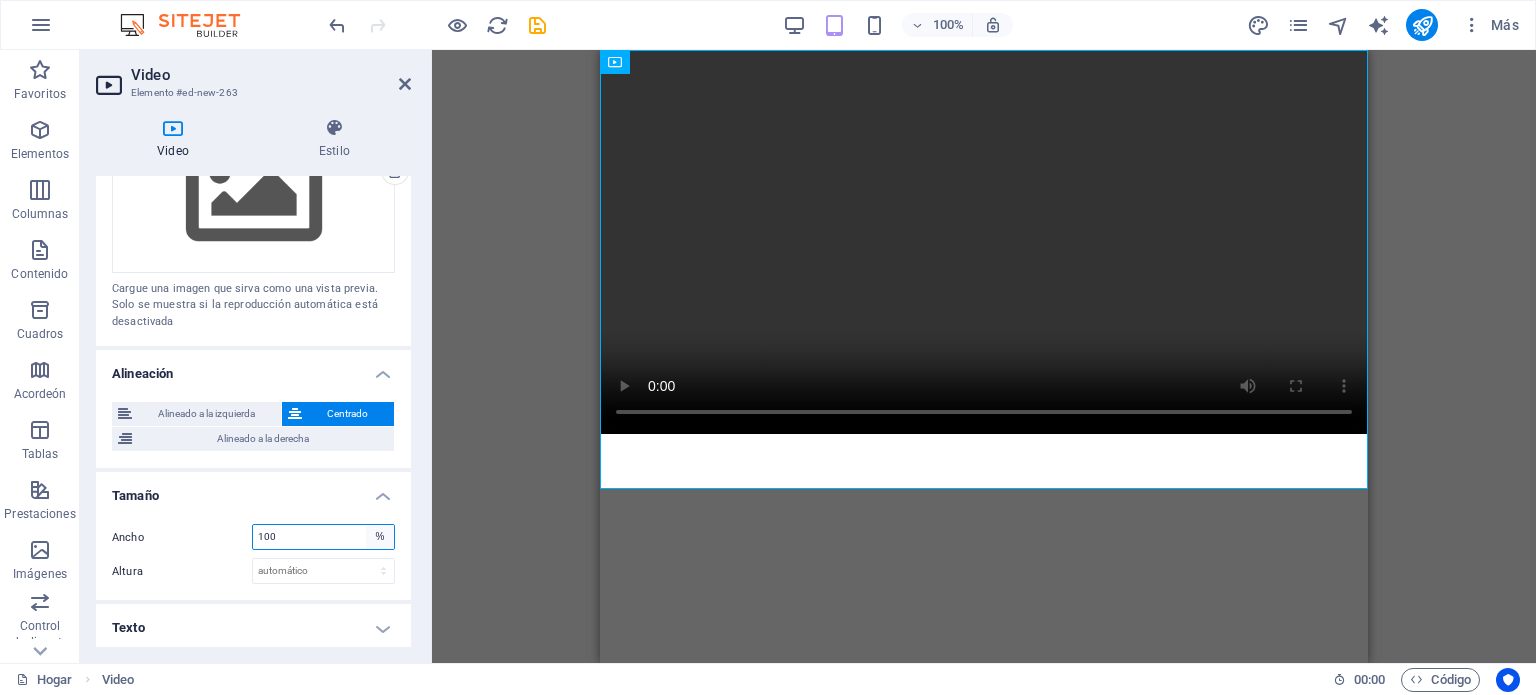 click on "automático píxeles %" at bounding box center (380, 537) 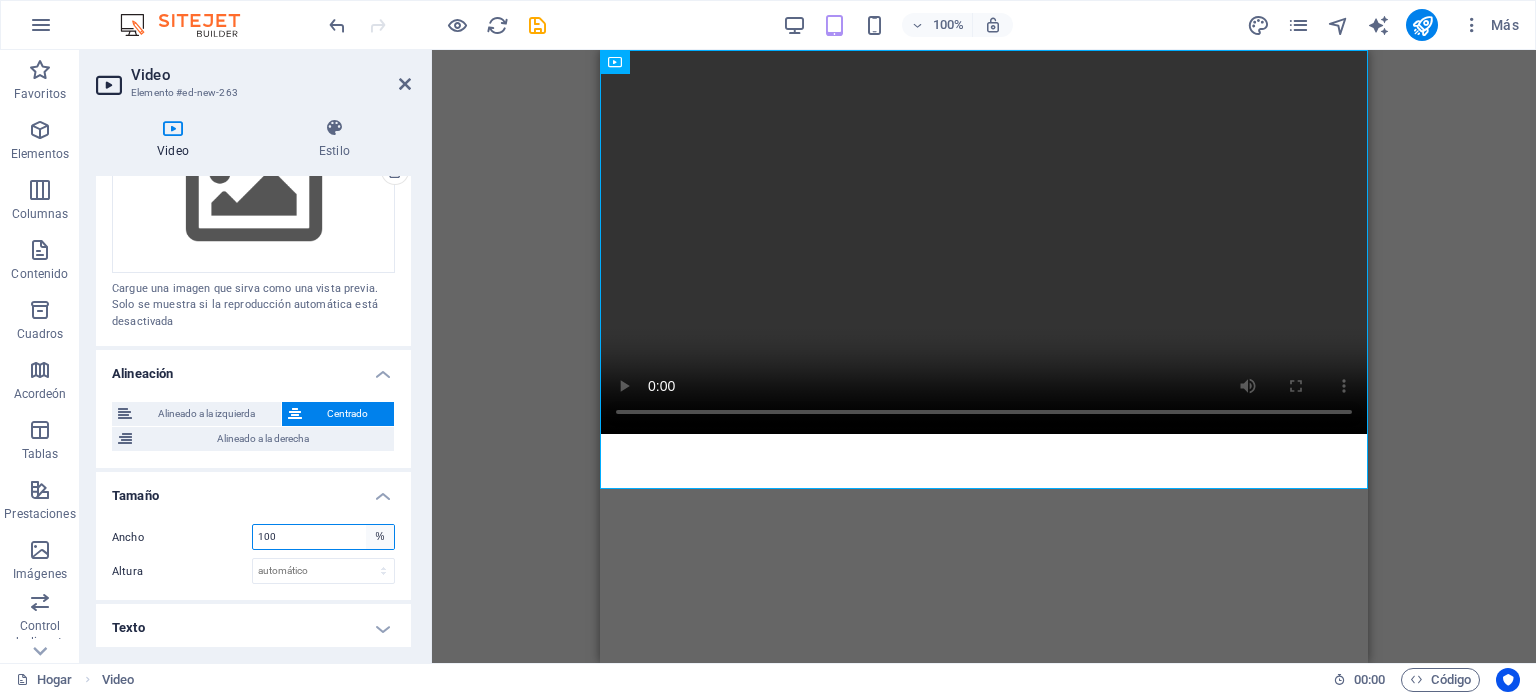 select on "auto" 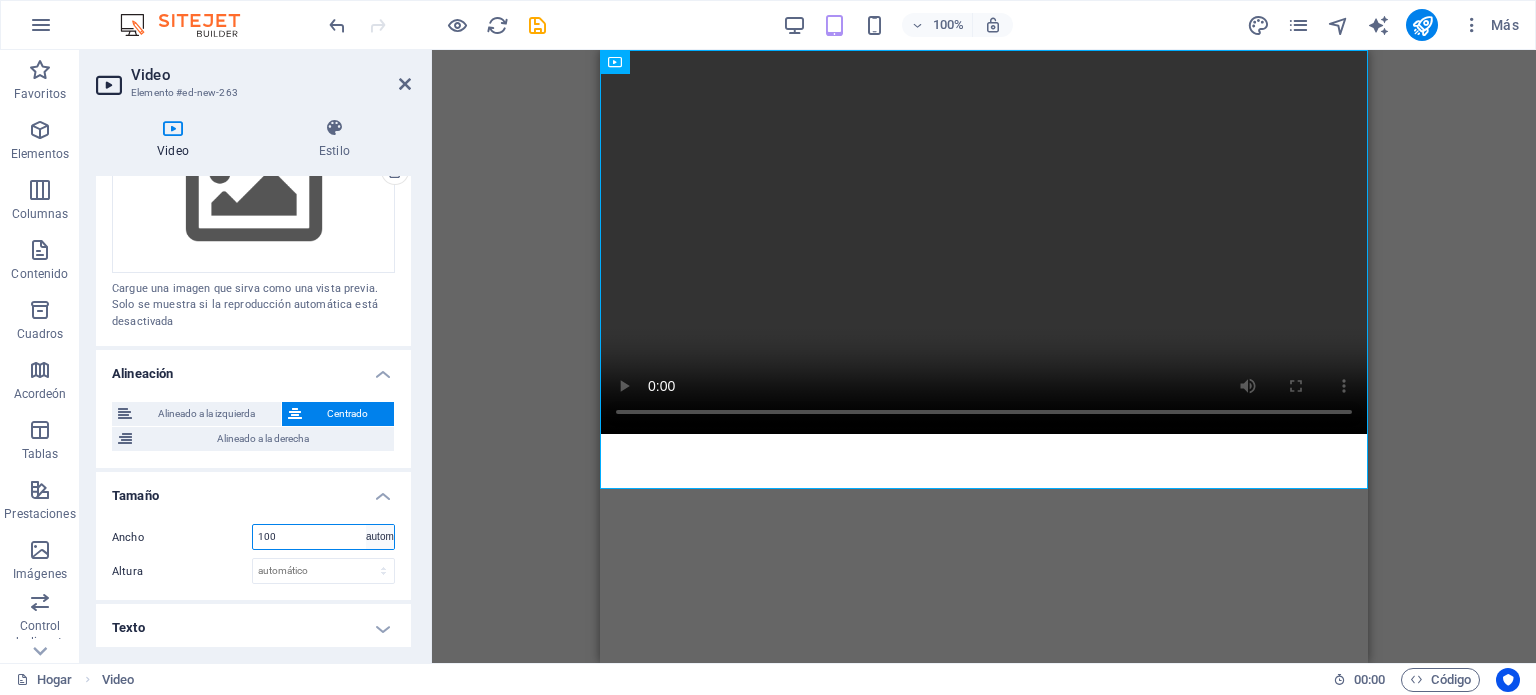 click on "automático píxeles %" at bounding box center (380, 537) 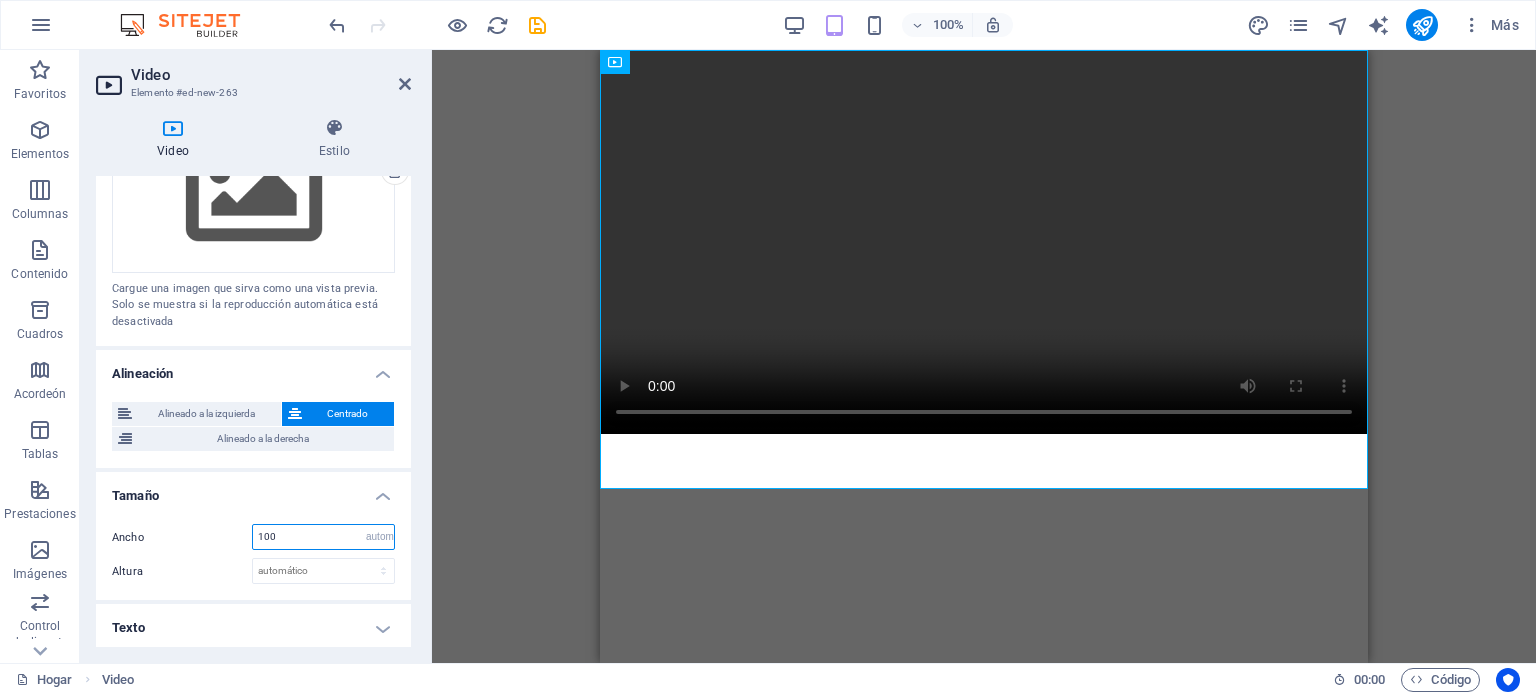 type 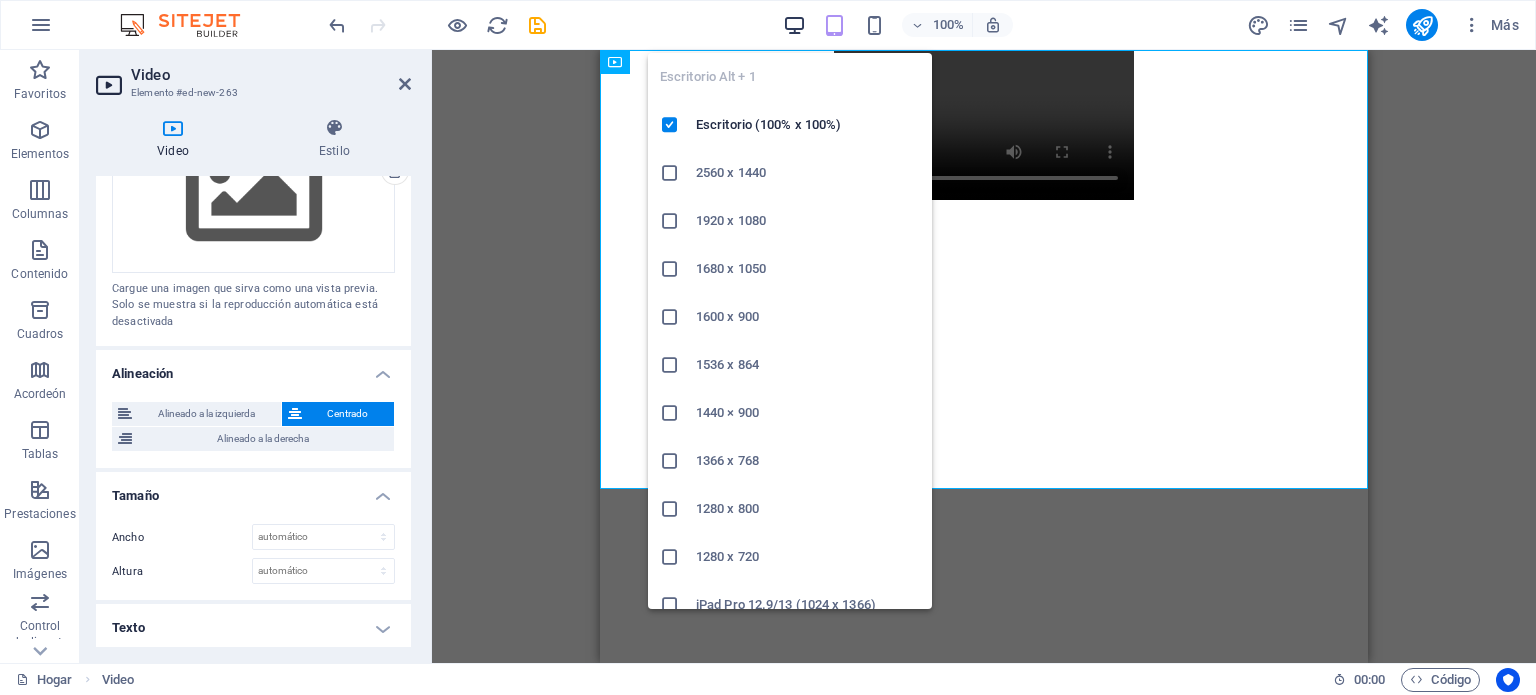 click at bounding box center (794, 25) 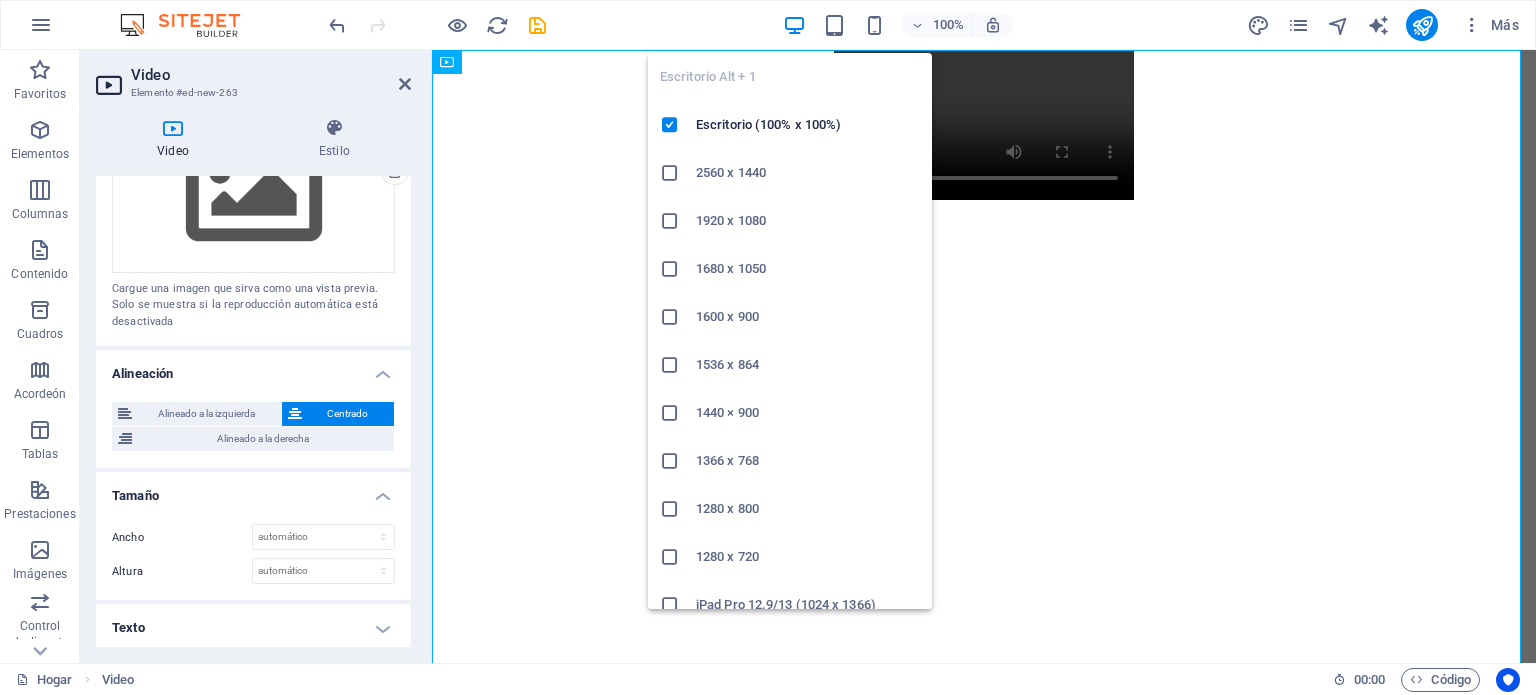 click at bounding box center [670, 461] 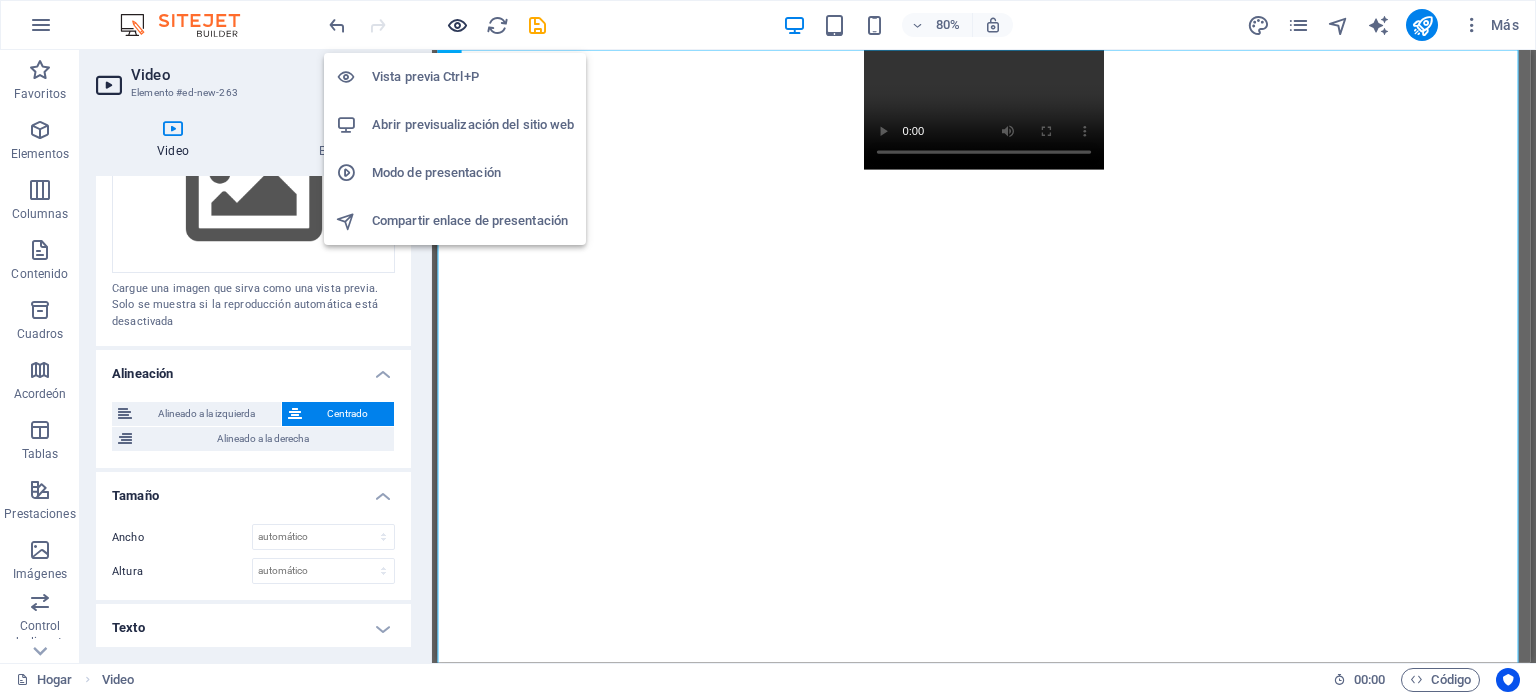 click at bounding box center [457, 25] 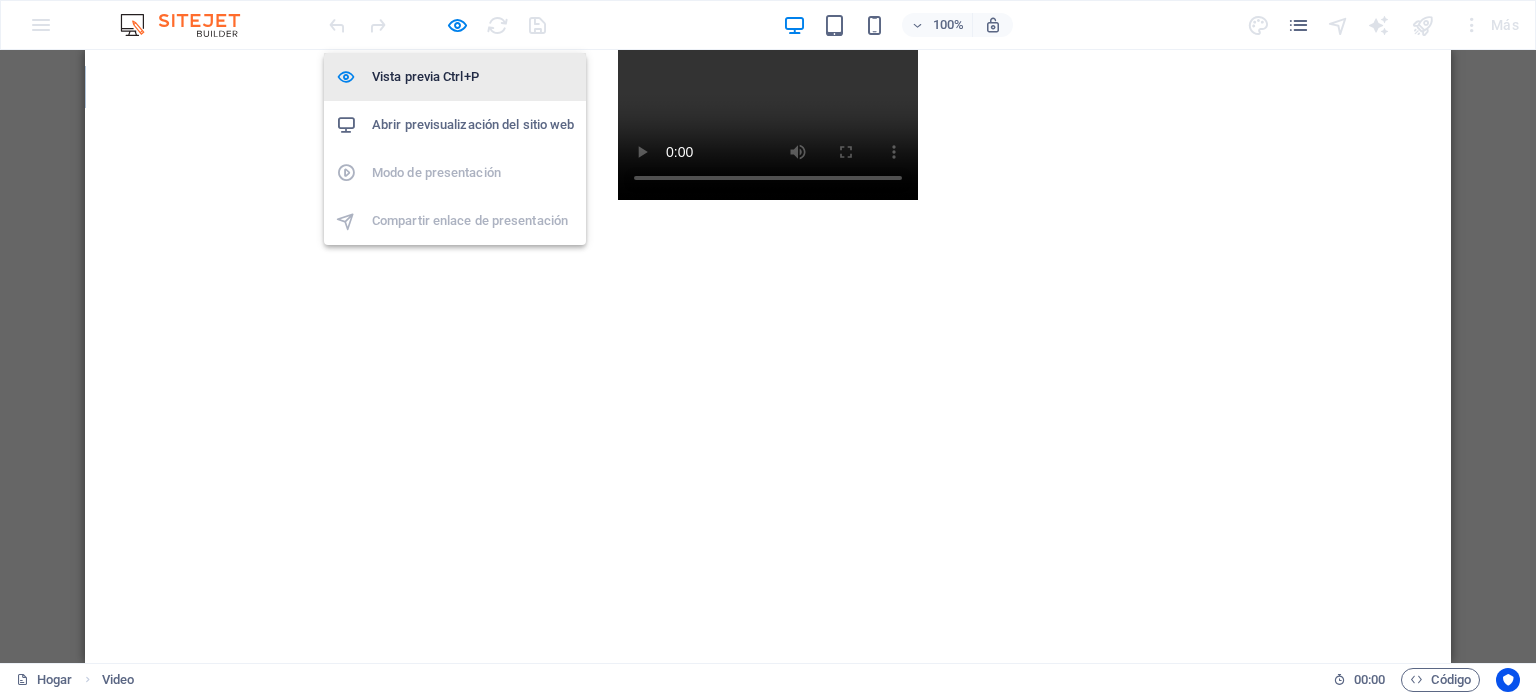 click on "Vista previa Ctrl+P" at bounding box center (425, 76) 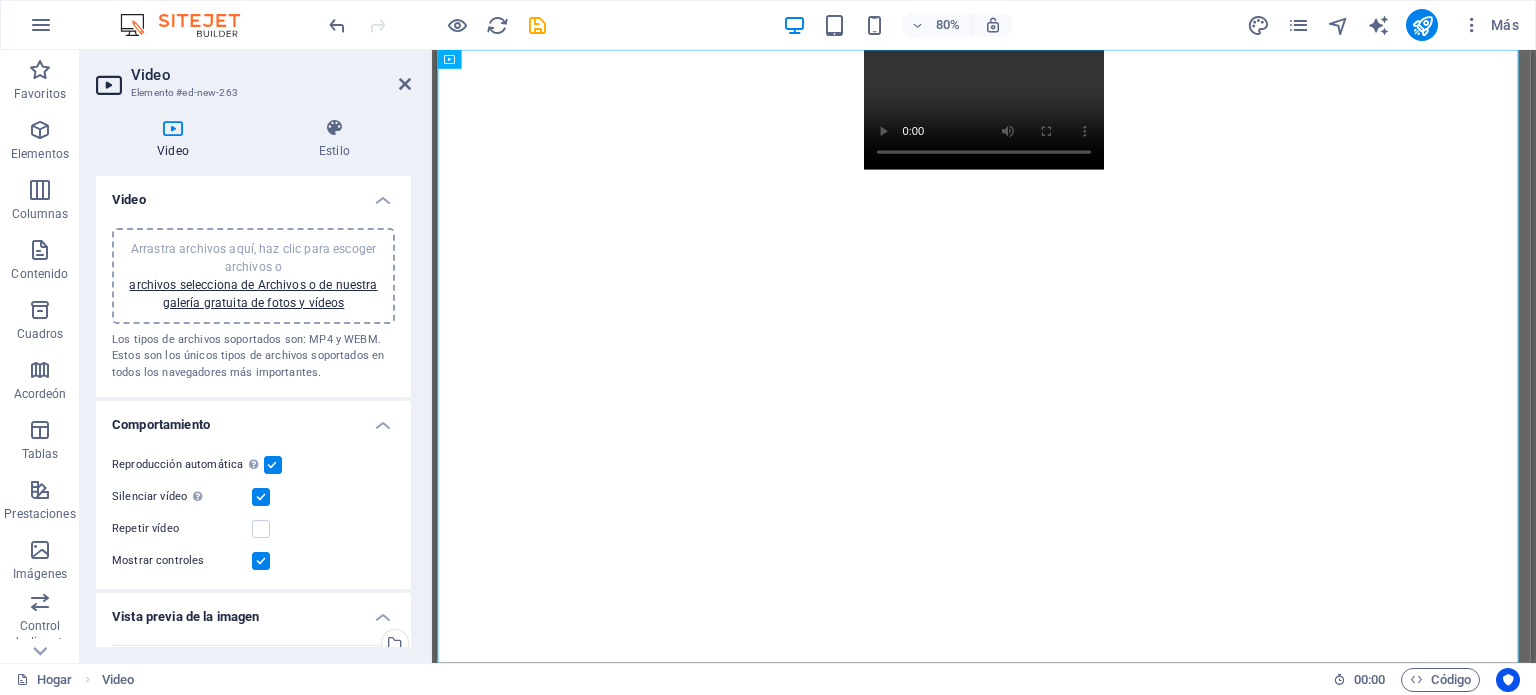 click at bounding box center (261, 497) 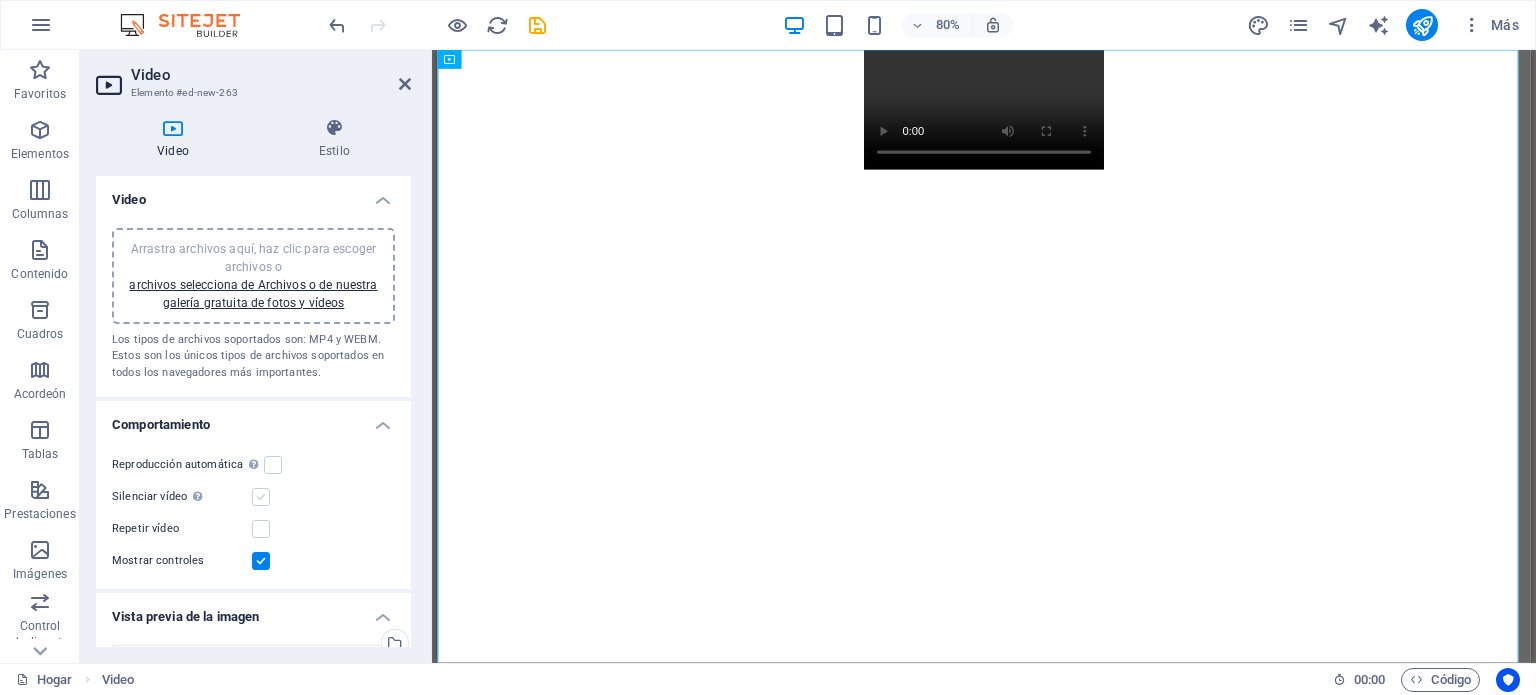click at bounding box center [261, 497] 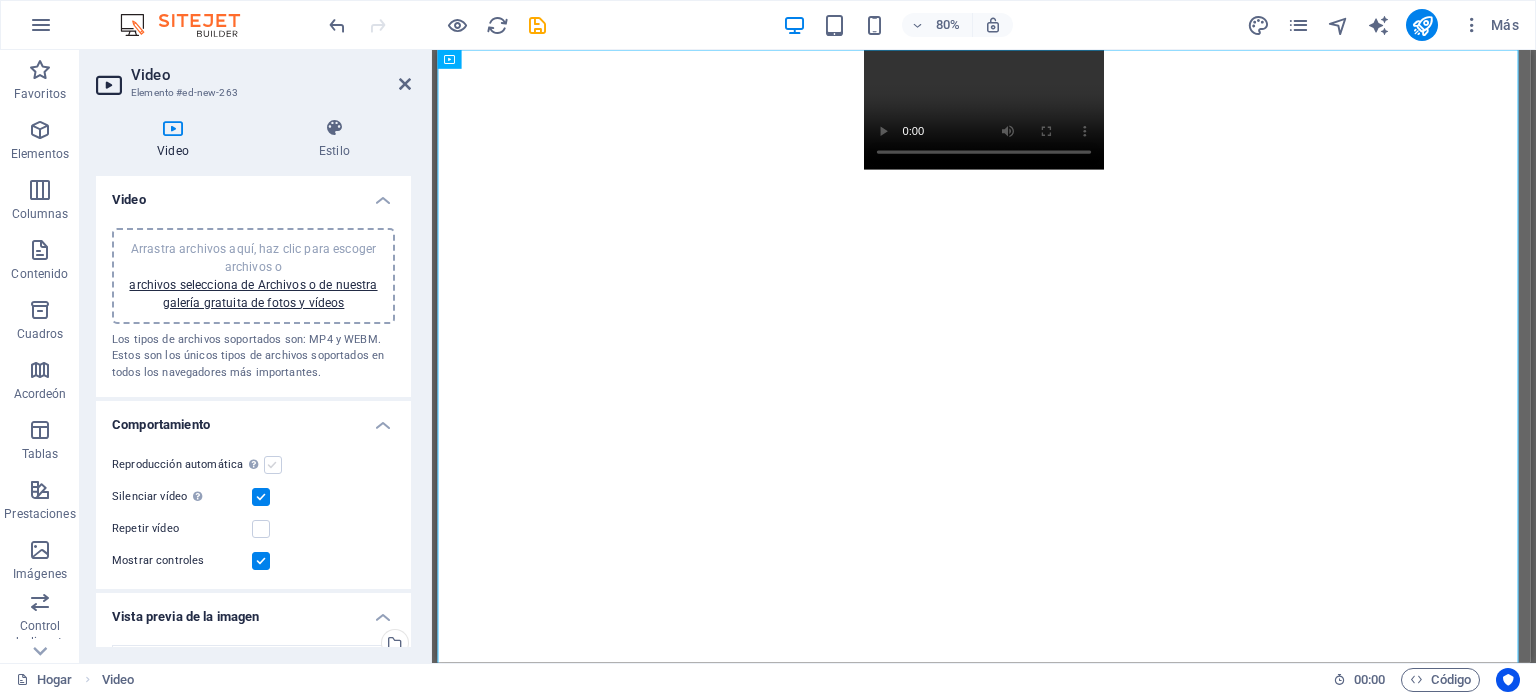 click at bounding box center [273, 465] 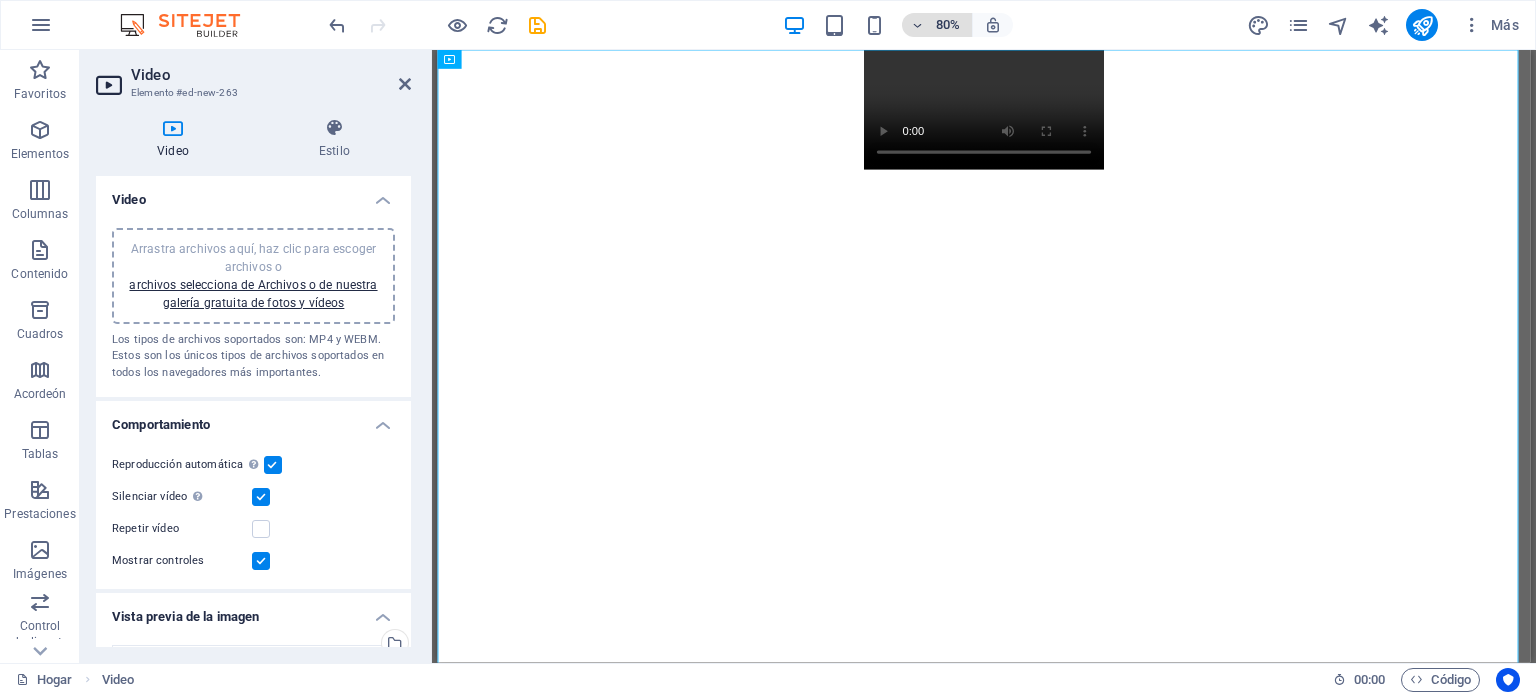 click at bounding box center (917, 25) 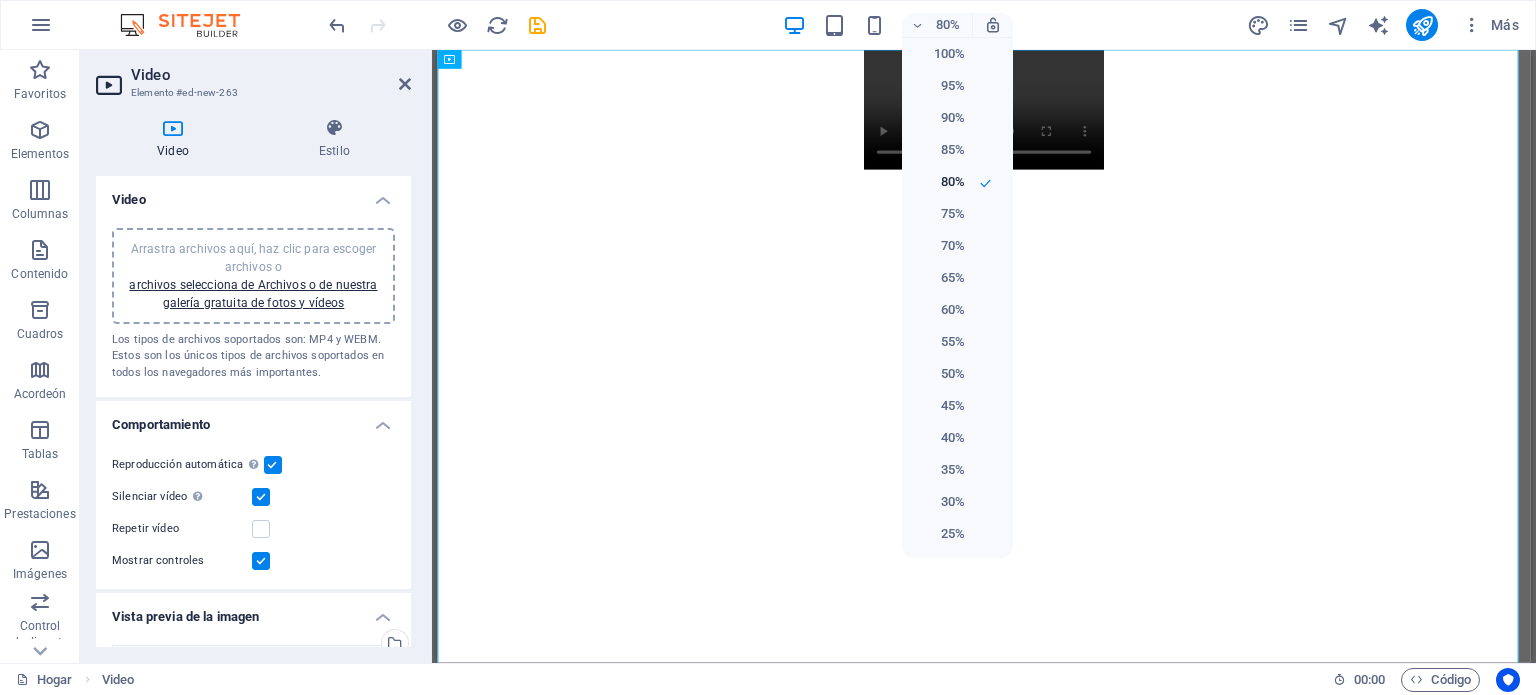 click at bounding box center [768, 347] 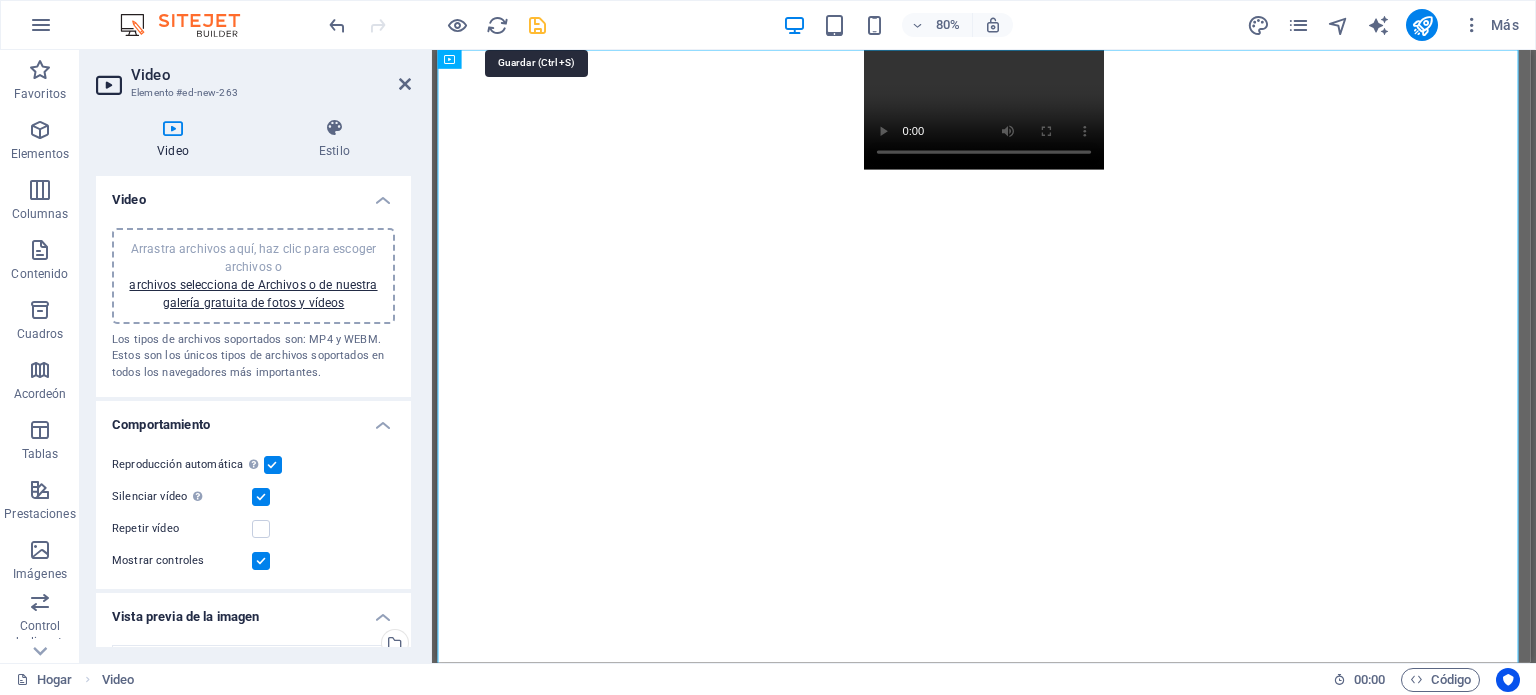click at bounding box center (537, 25) 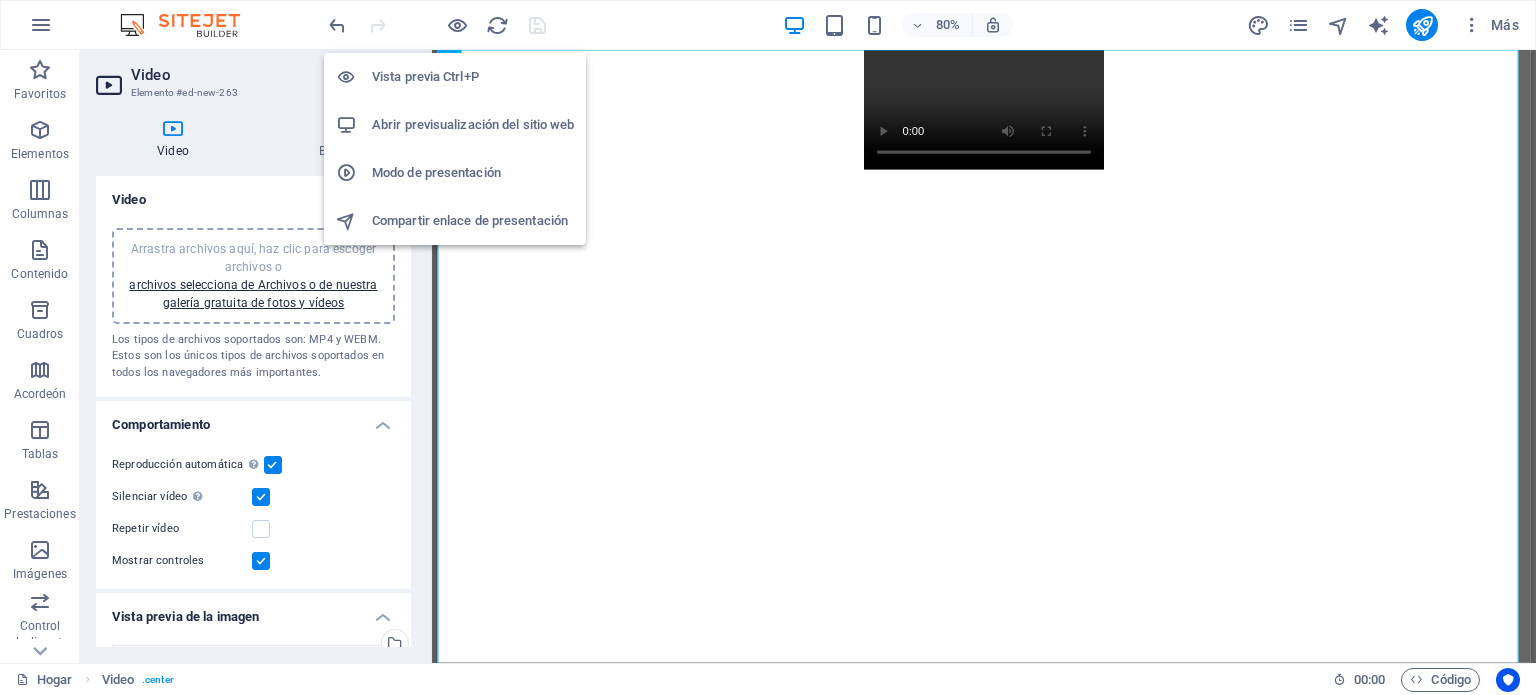 click on "Abrir previsualización del sitio web" at bounding box center [473, 124] 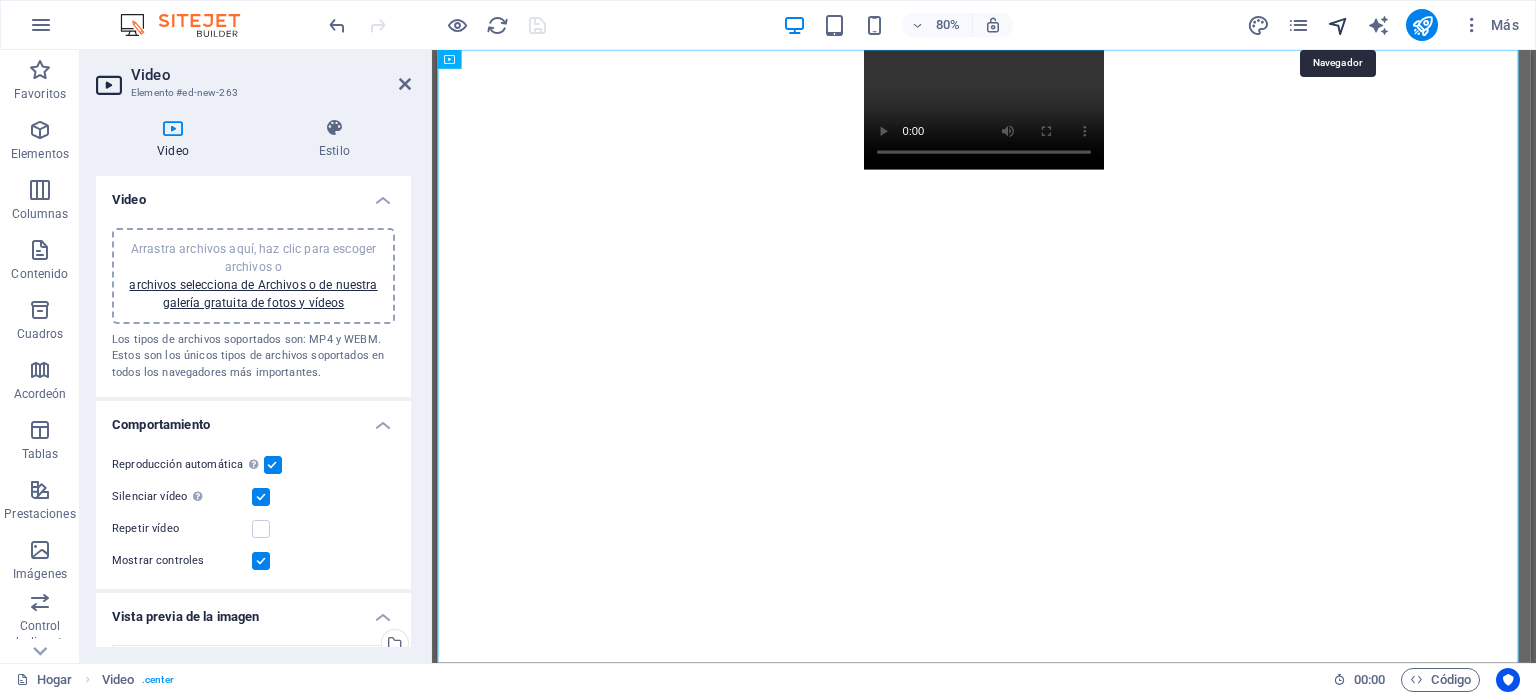 click at bounding box center (1338, 25) 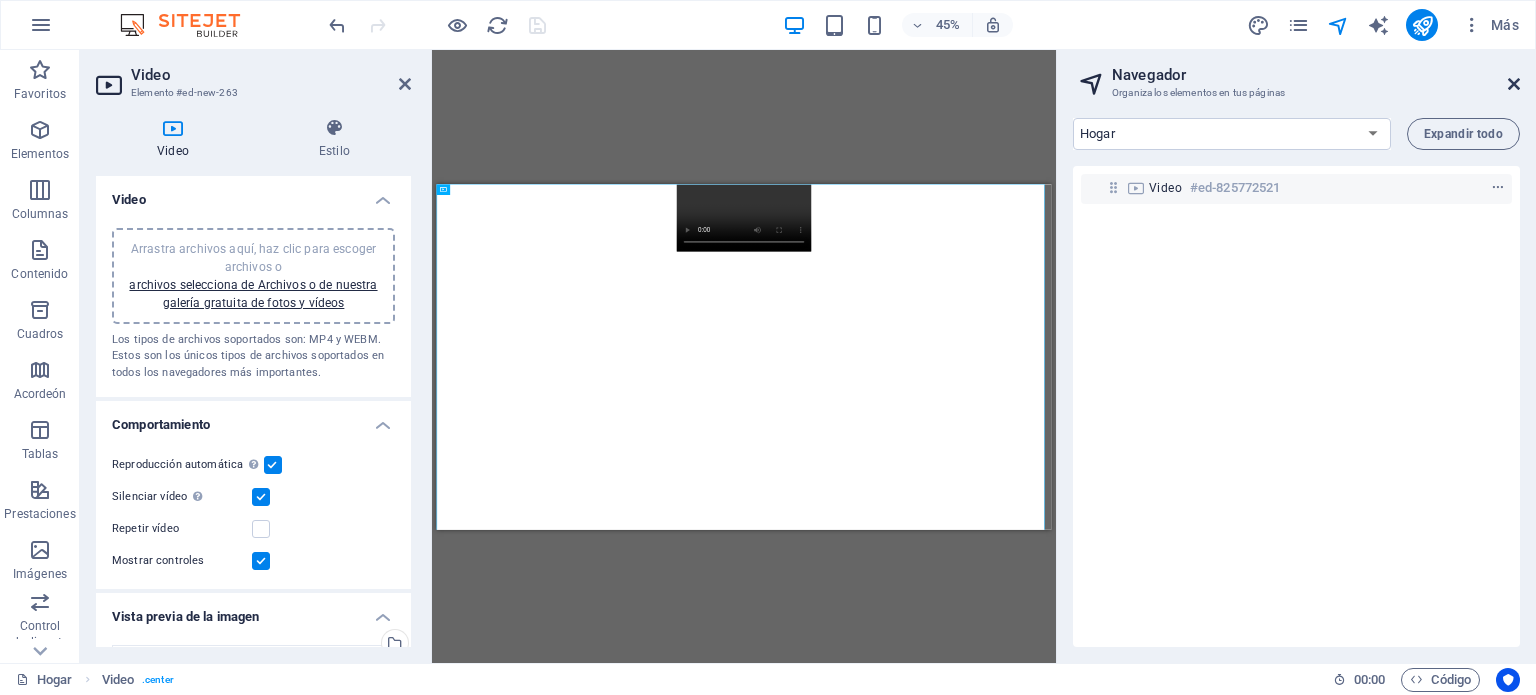 click at bounding box center [1514, 84] 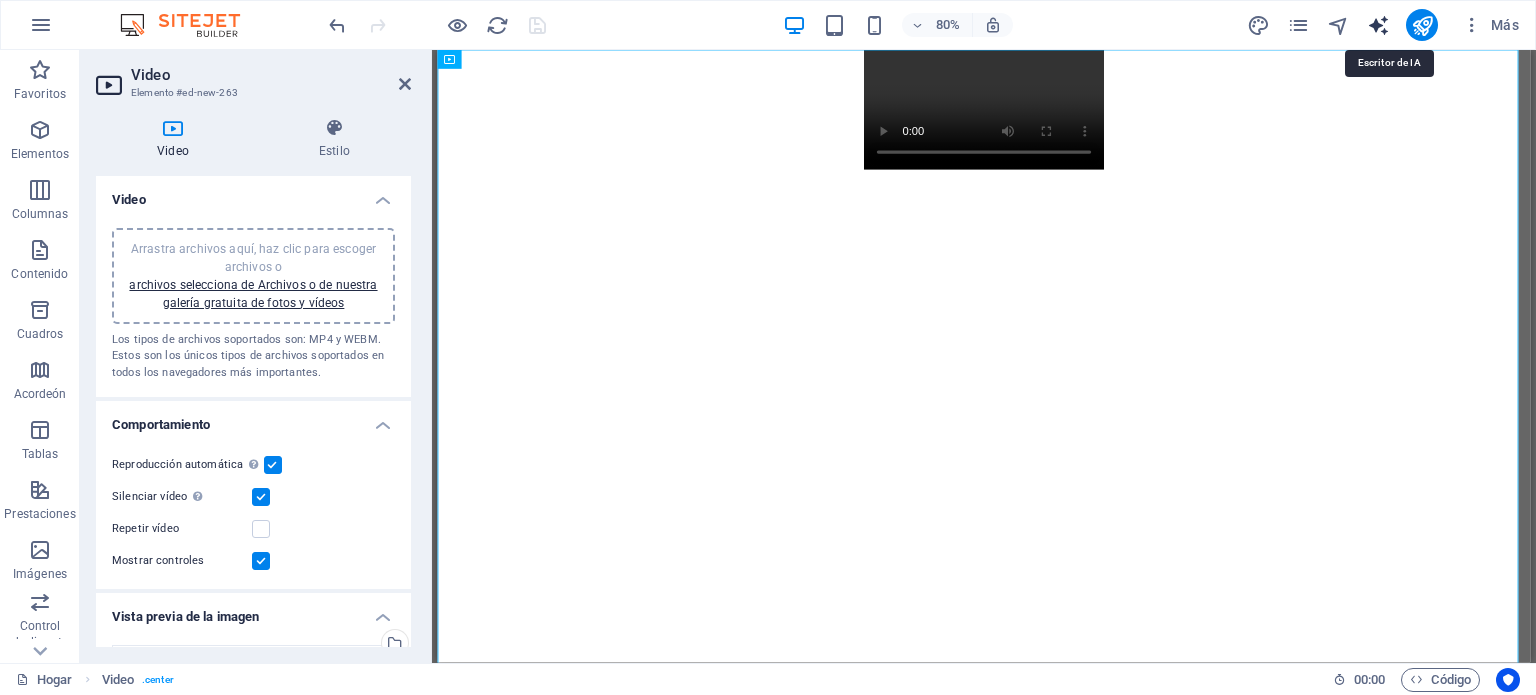 click at bounding box center [1378, 25] 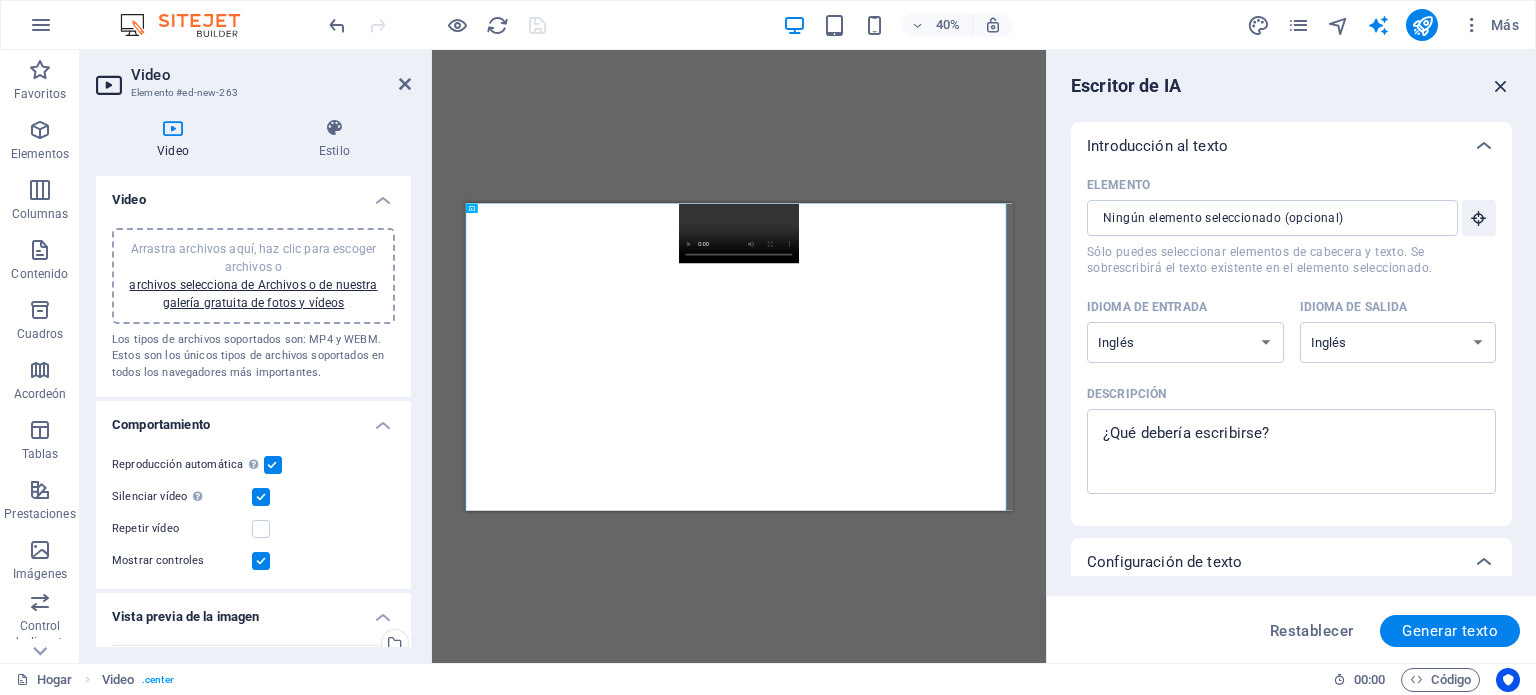 click at bounding box center [1501, 86] 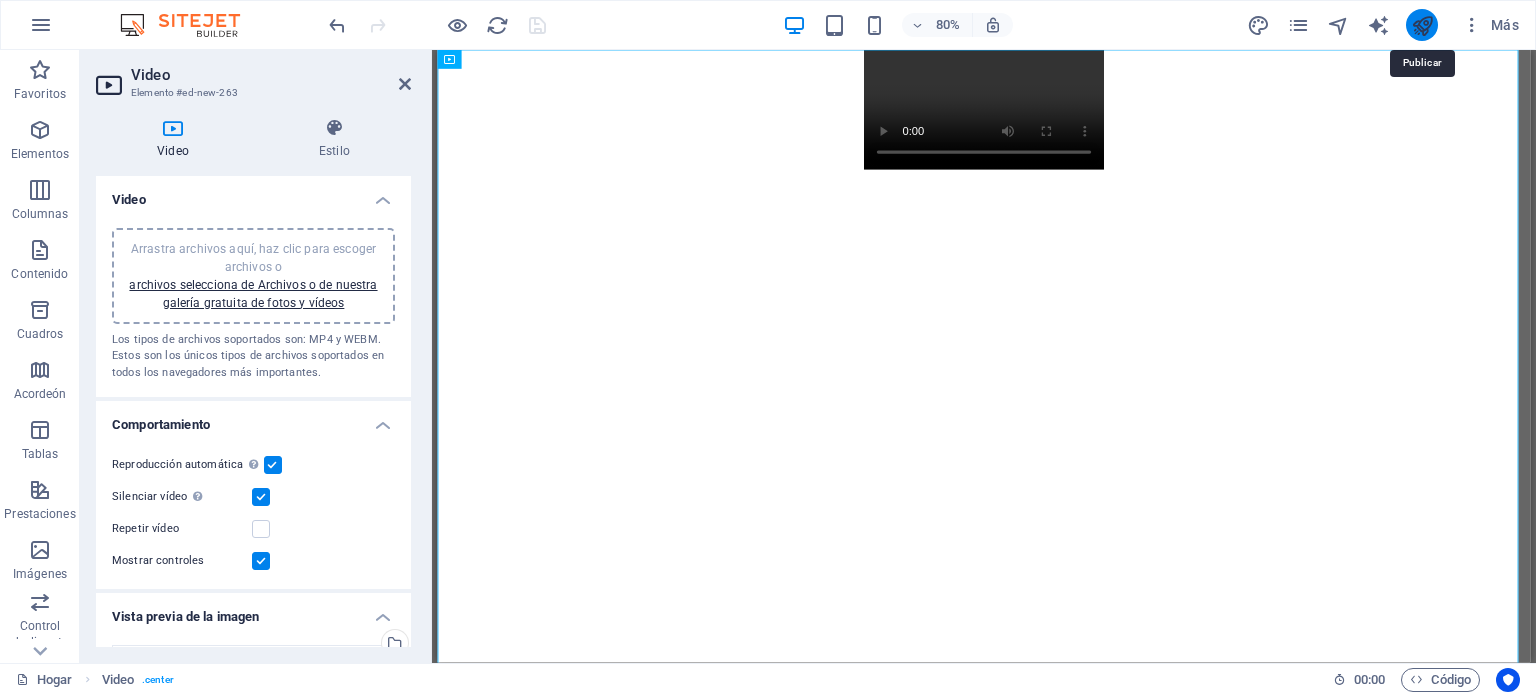 click at bounding box center (1422, 25) 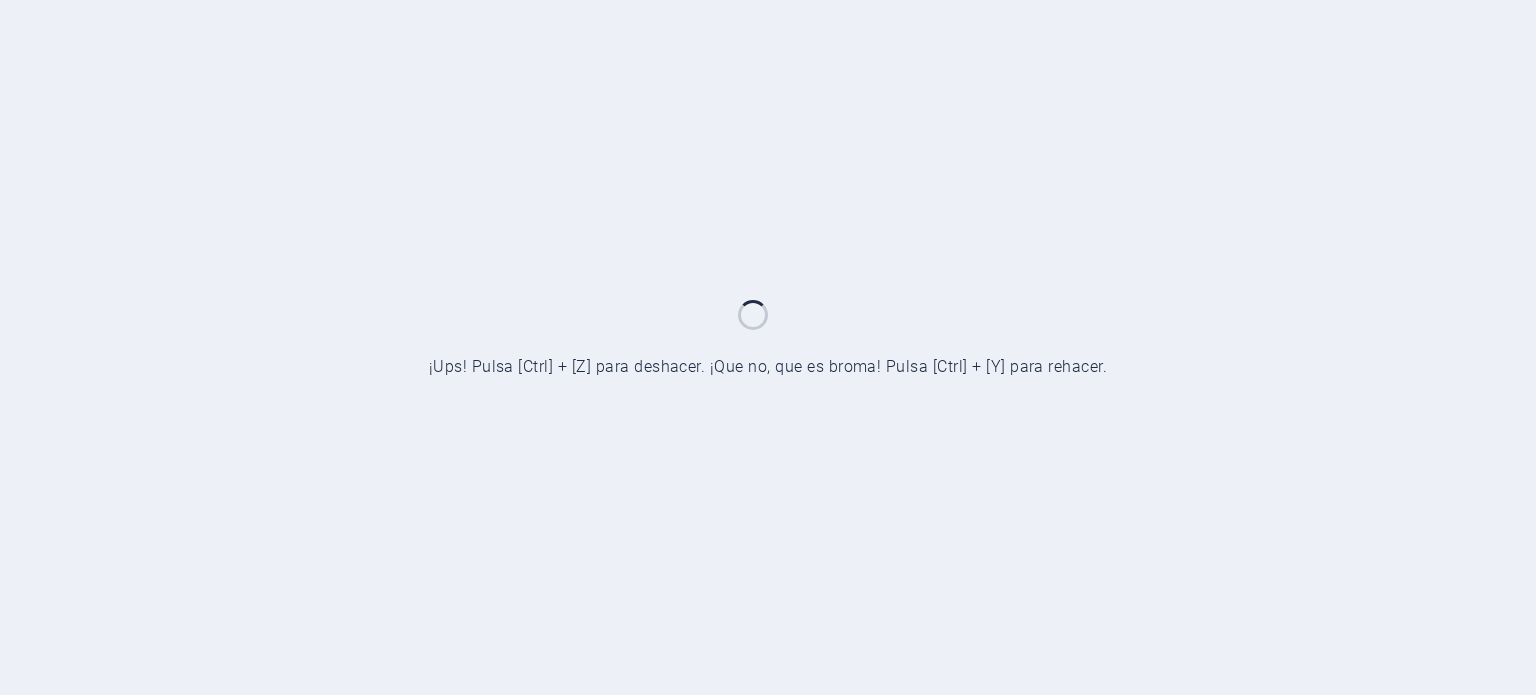 scroll, scrollTop: 0, scrollLeft: 0, axis: both 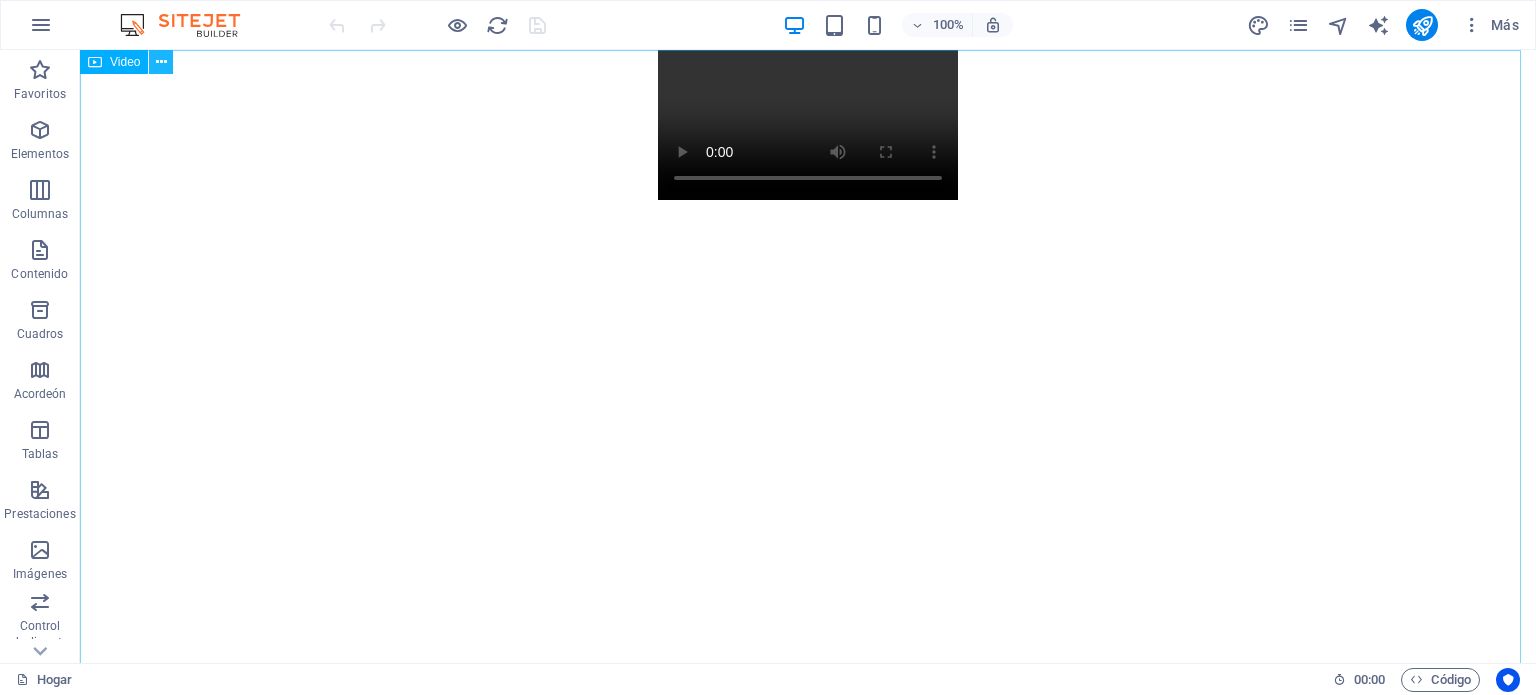 click at bounding box center [161, 62] 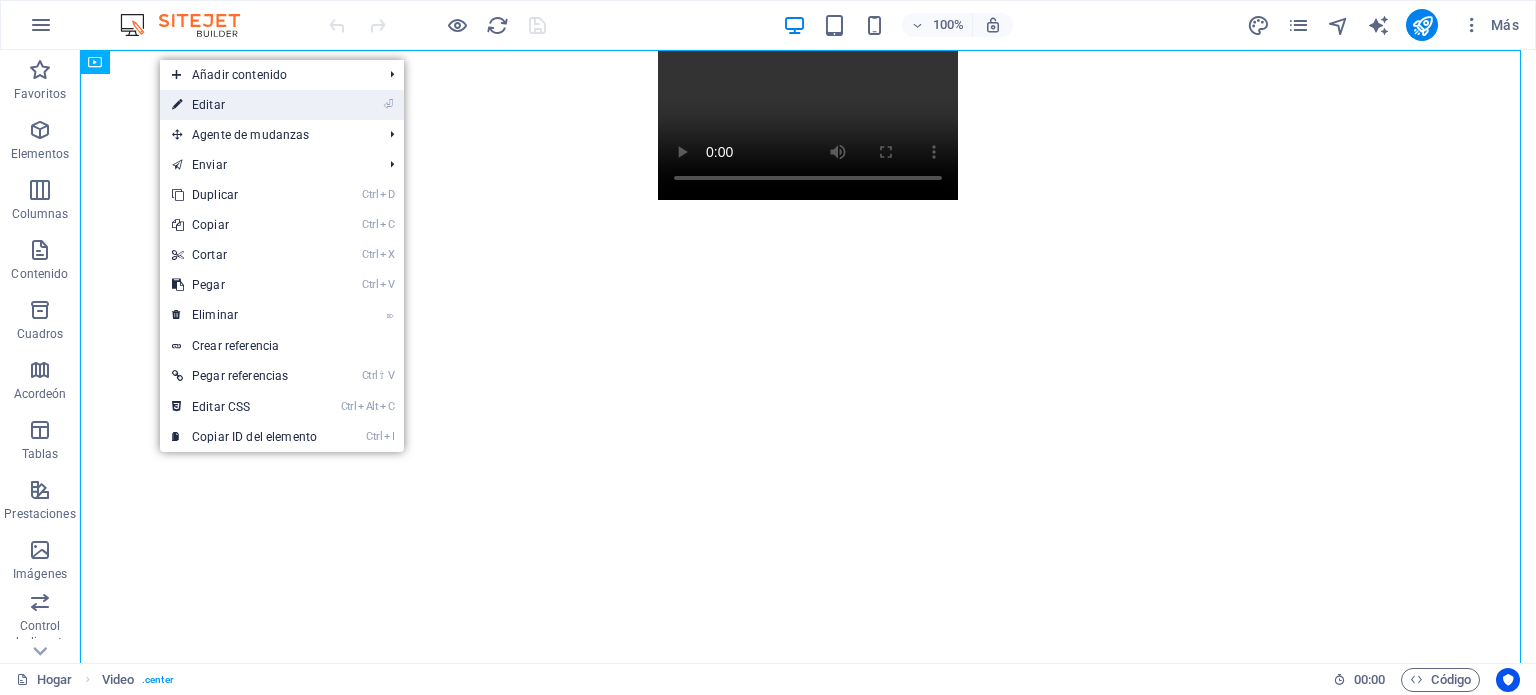 click on "⏎ Editar" at bounding box center (244, 105) 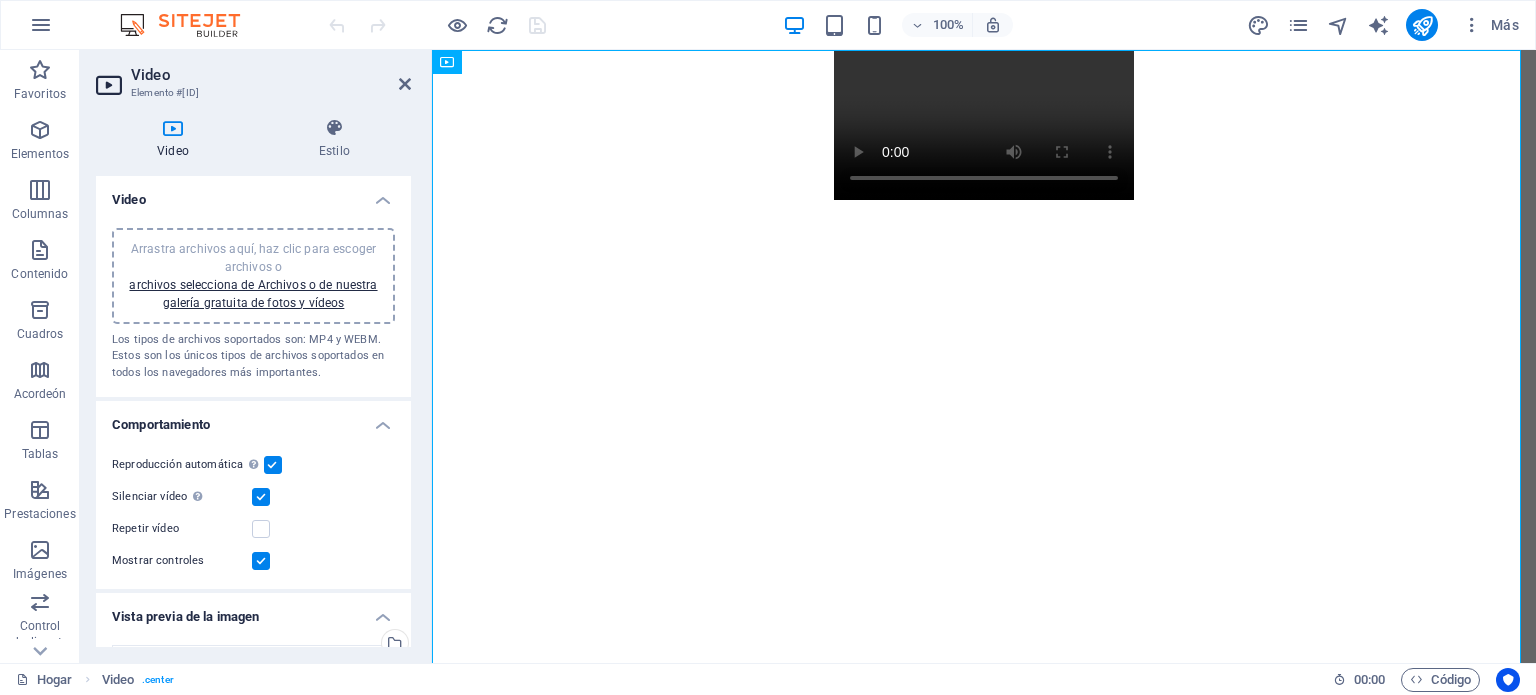 click at bounding box center (261, 497) 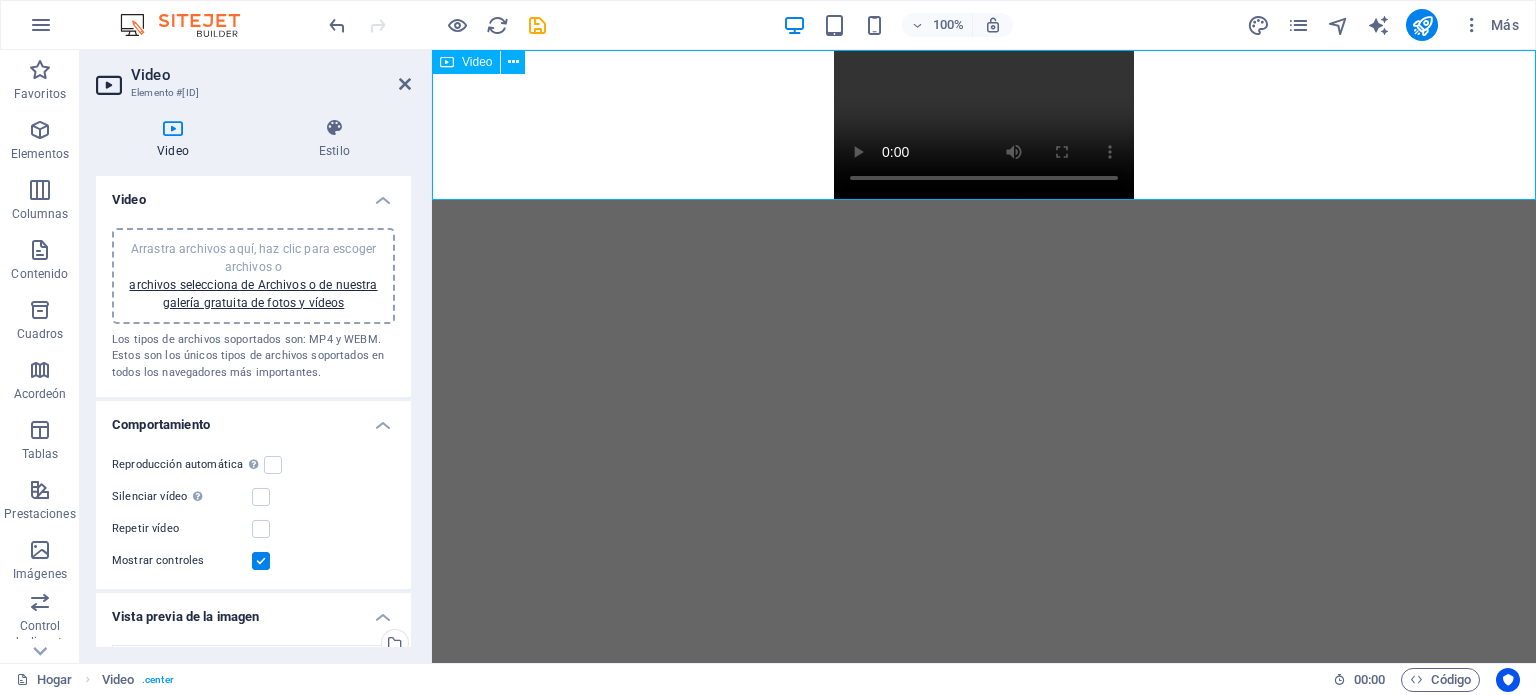 click at bounding box center [984, 125] 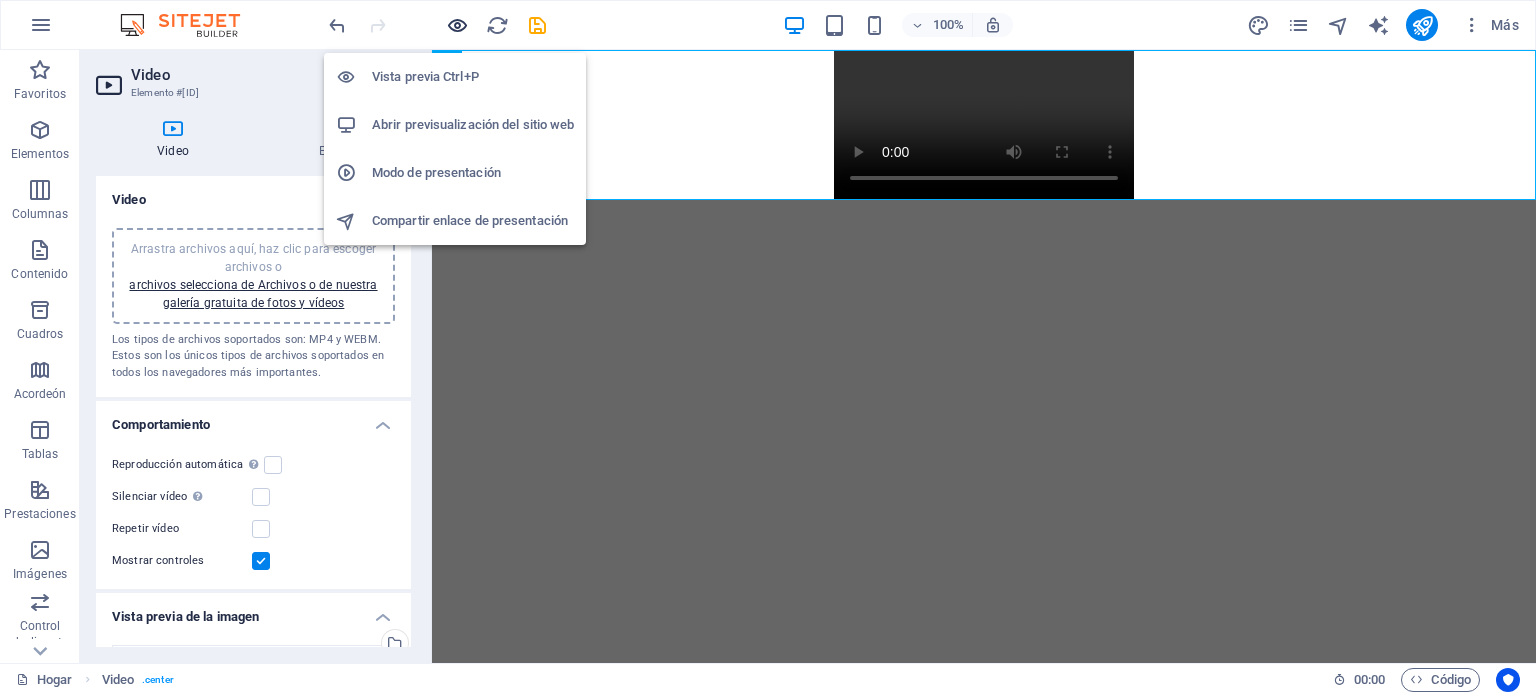 click at bounding box center [457, 25] 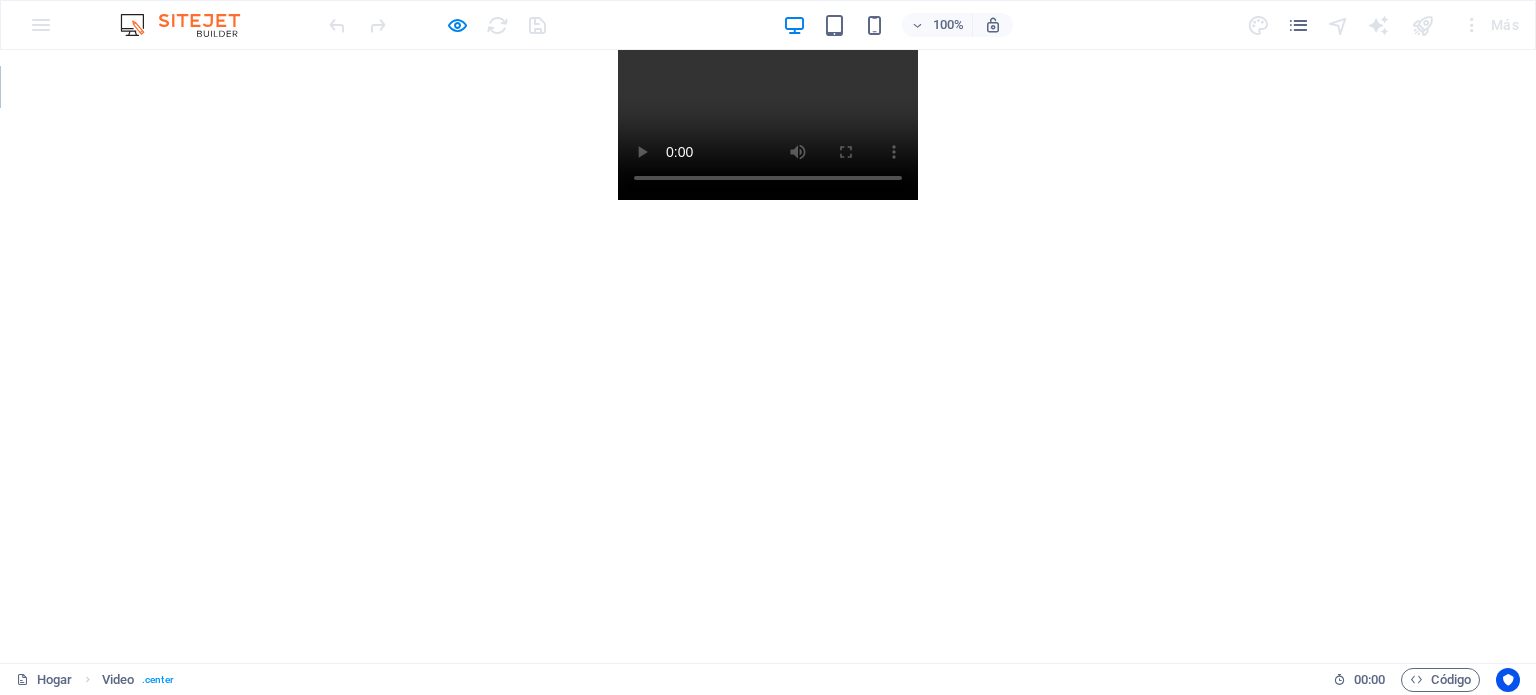 click on "100% Más" at bounding box center [926, 25] 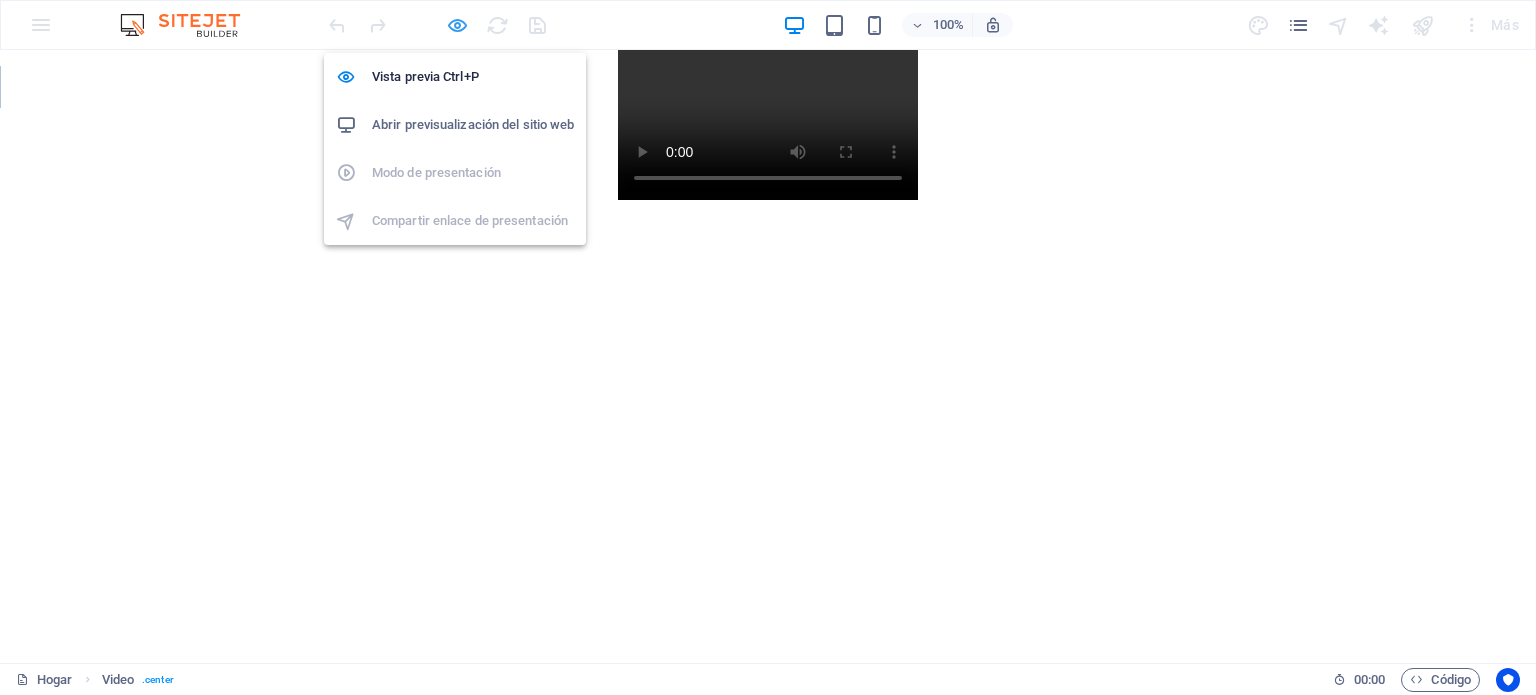 click at bounding box center [457, 25] 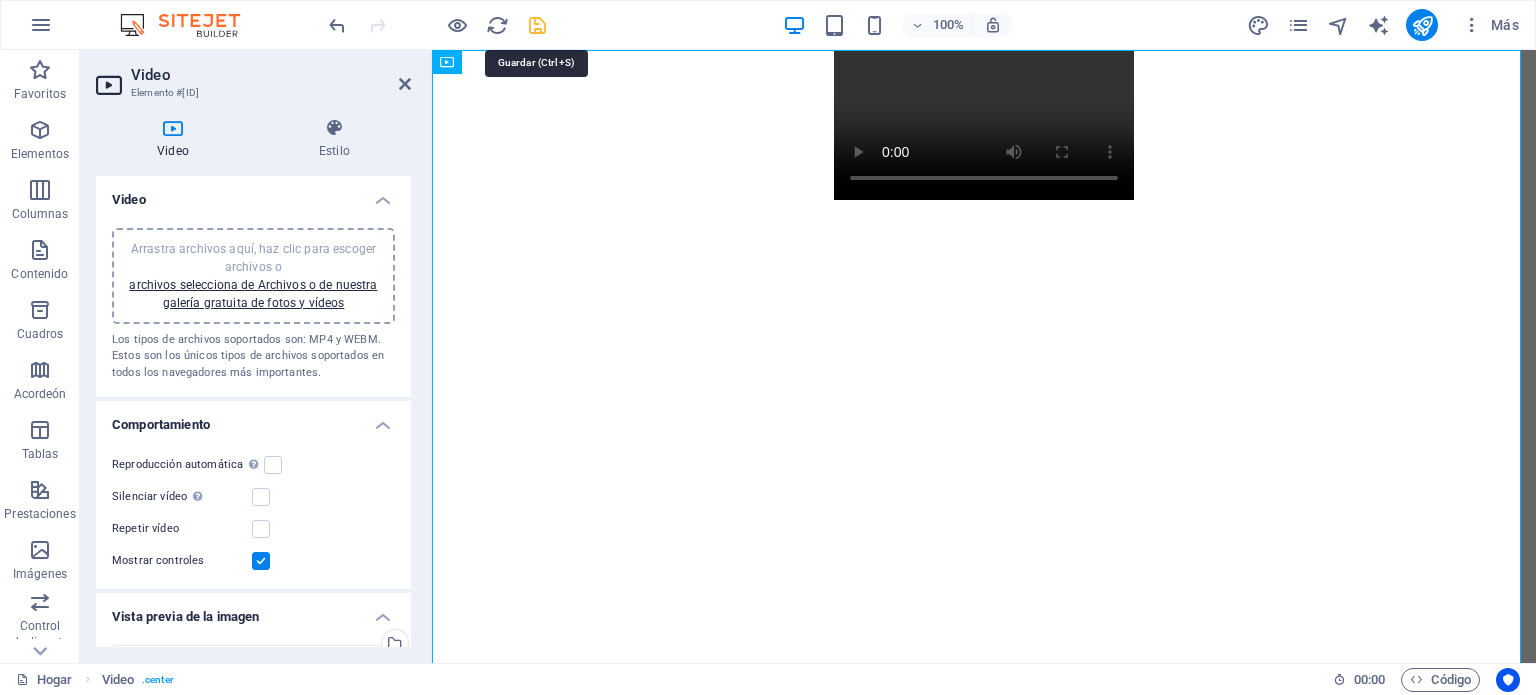 click at bounding box center [537, 25] 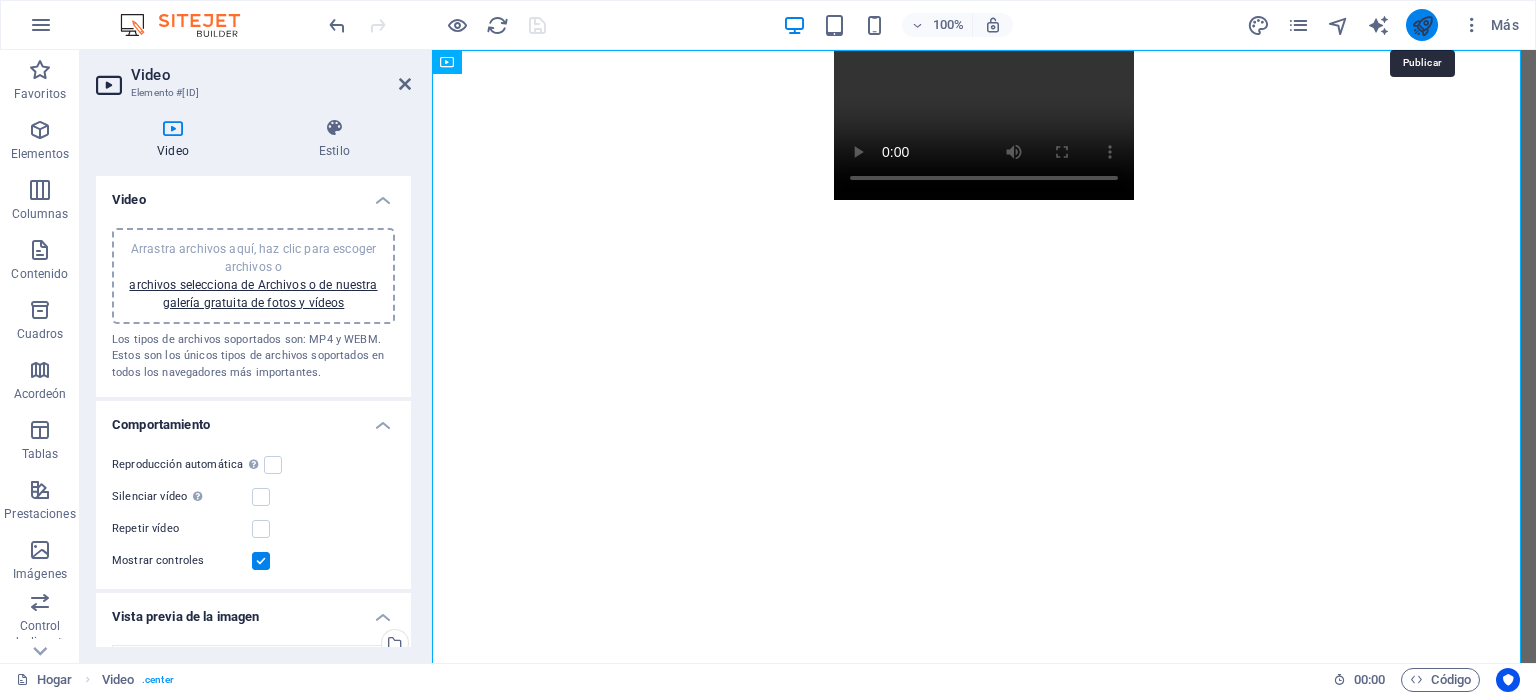 click at bounding box center [1422, 25] 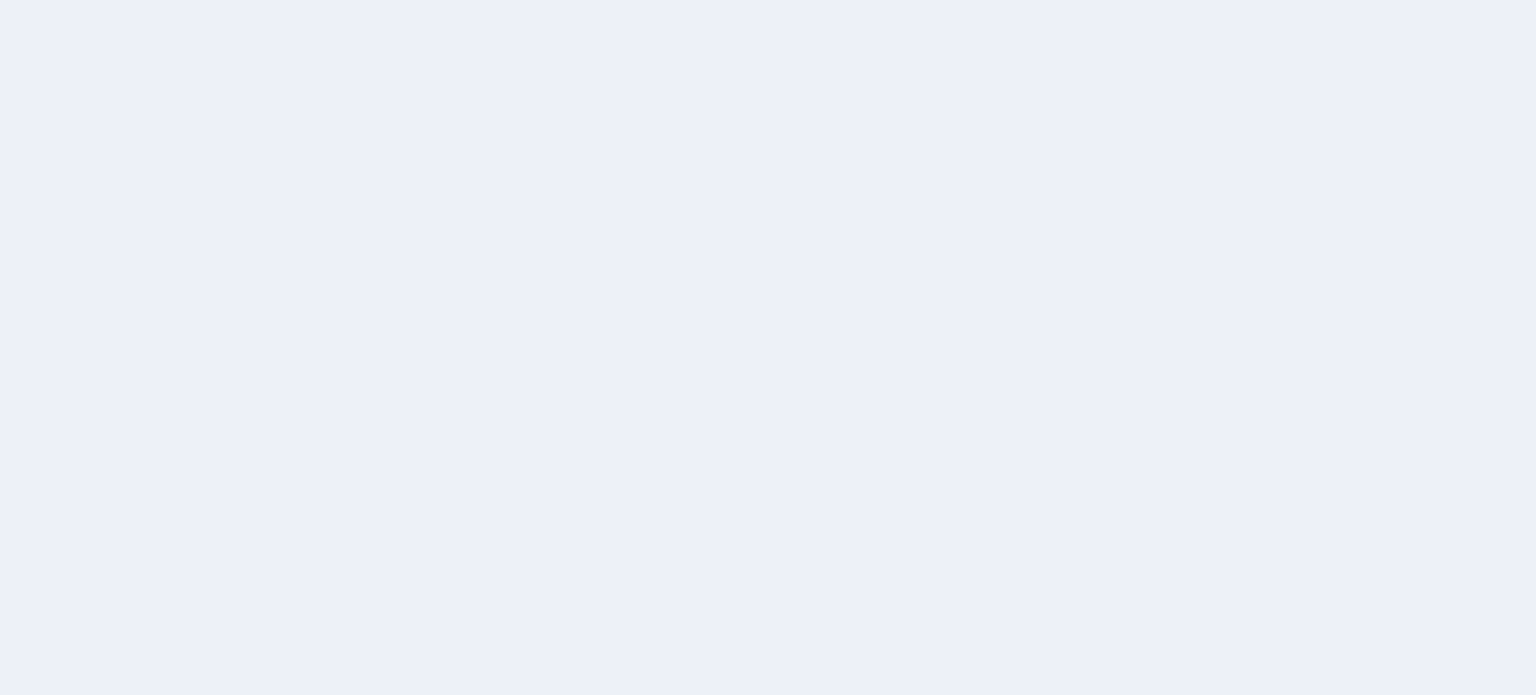 scroll, scrollTop: 0, scrollLeft: 0, axis: both 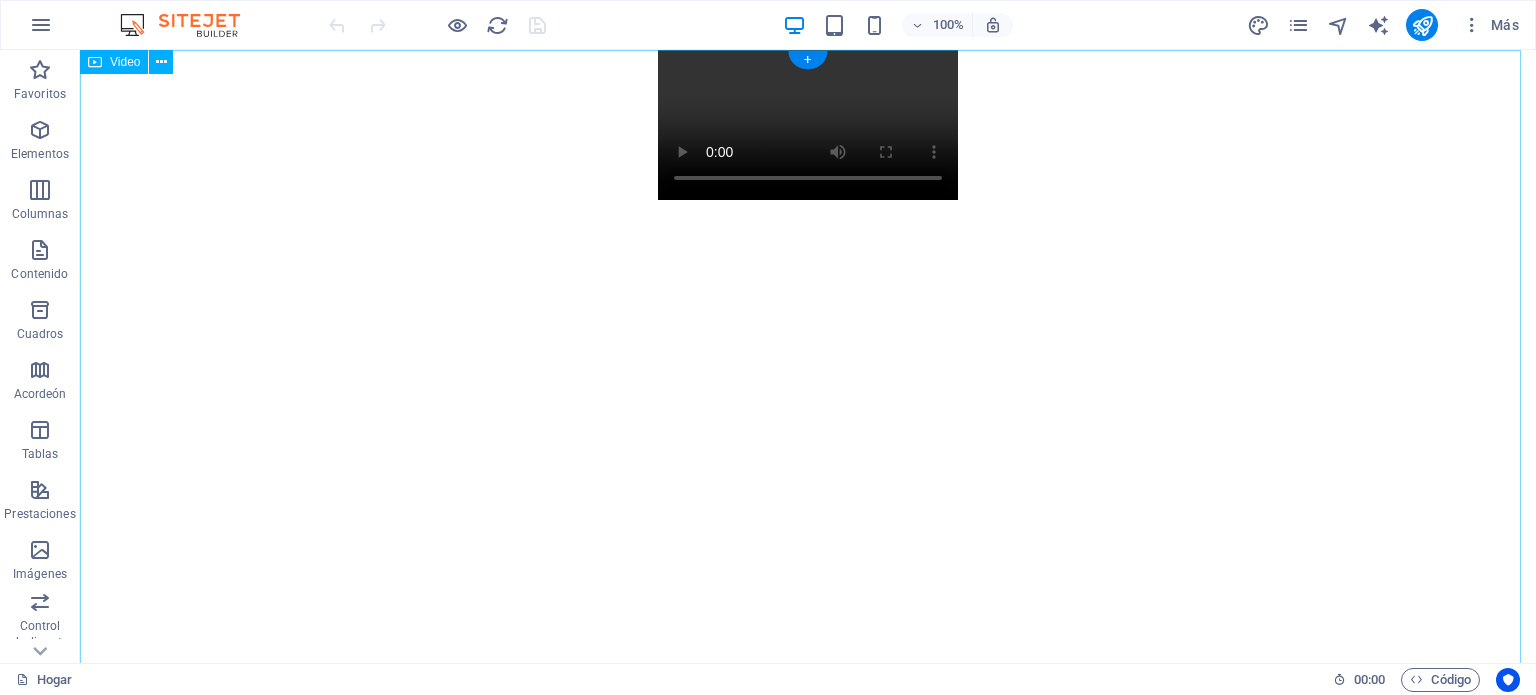 click at bounding box center [808, 125] 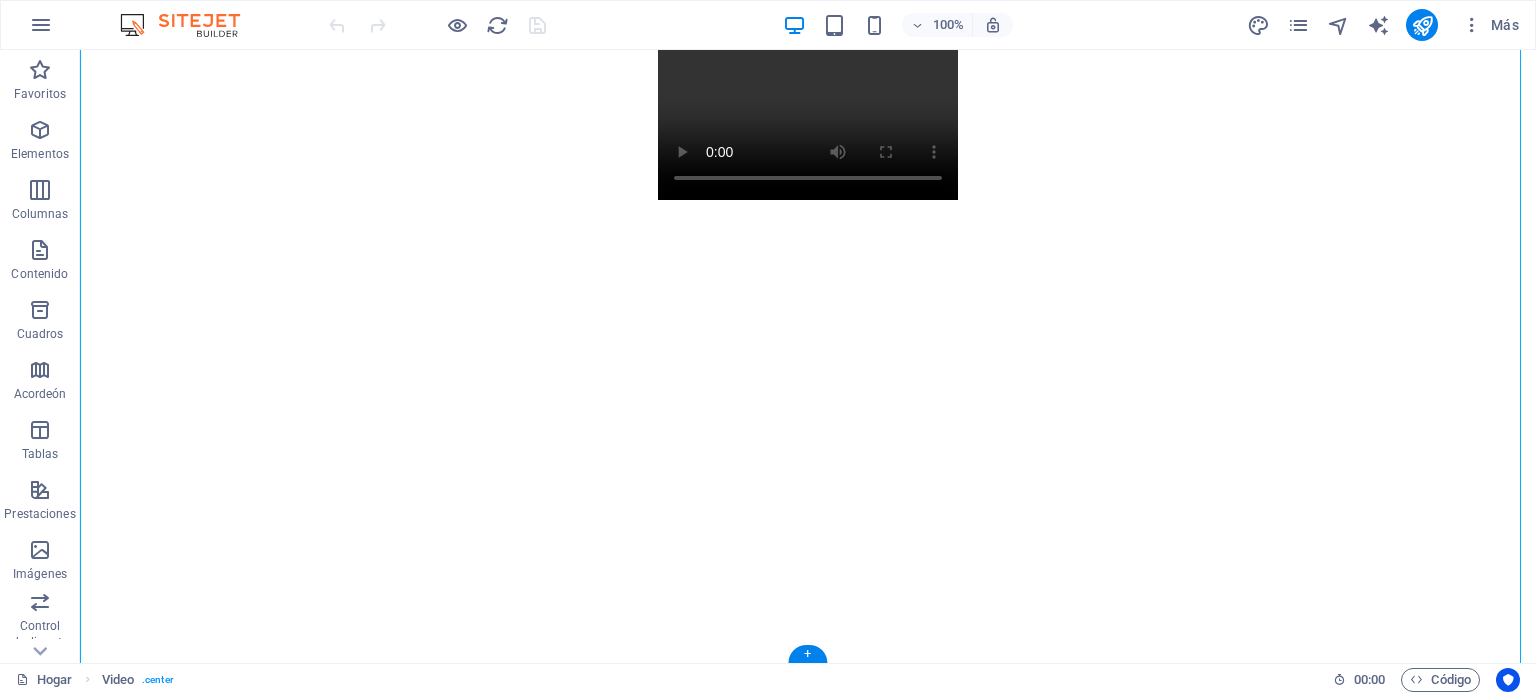 scroll, scrollTop: 210, scrollLeft: 0, axis: vertical 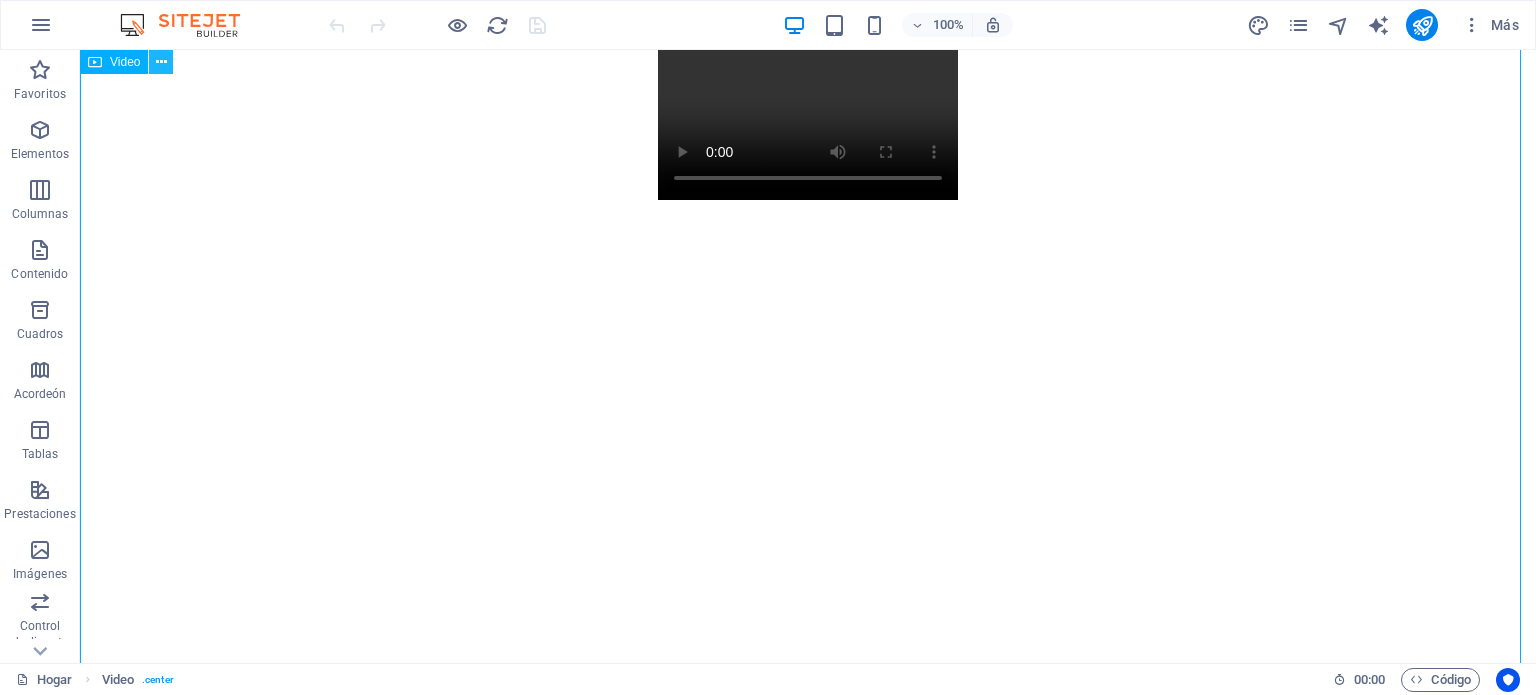 click at bounding box center (161, 62) 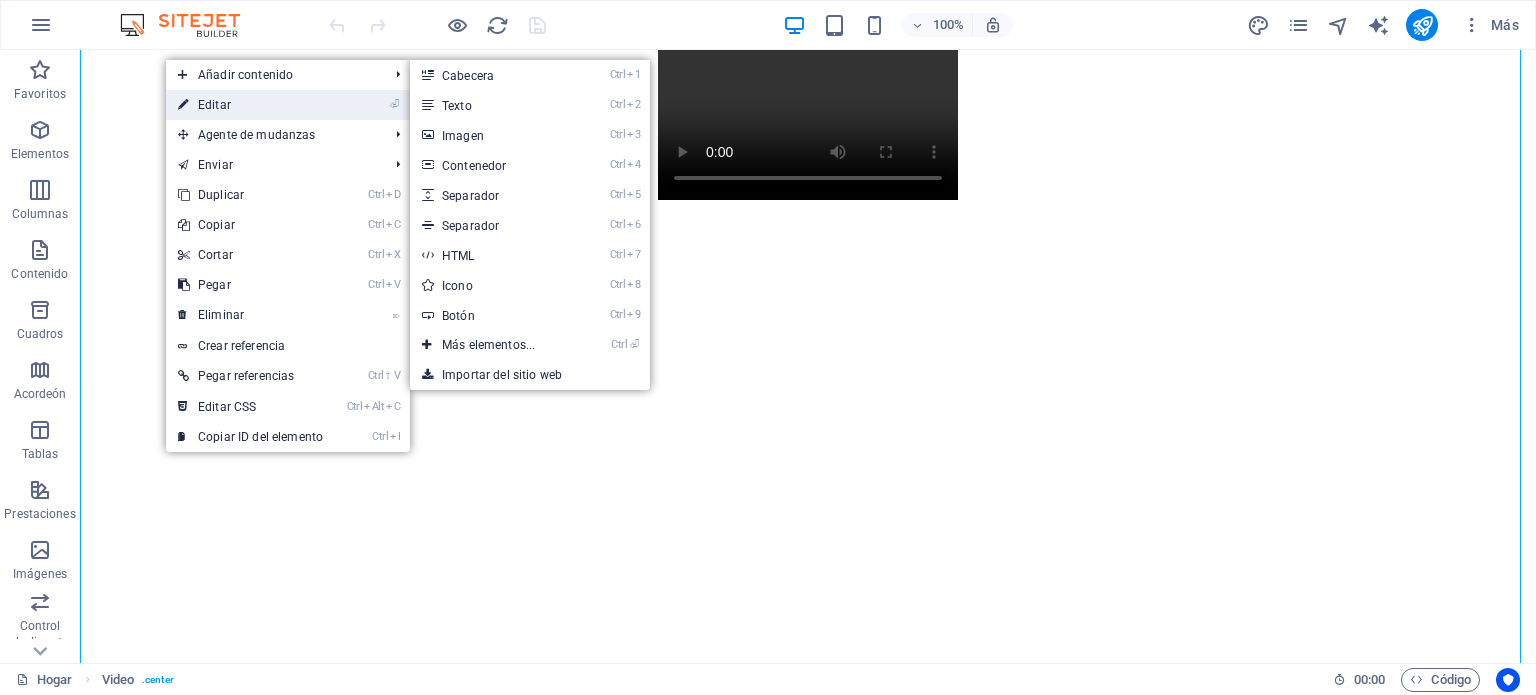click on "⏎ Editar" at bounding box center [250, 105] 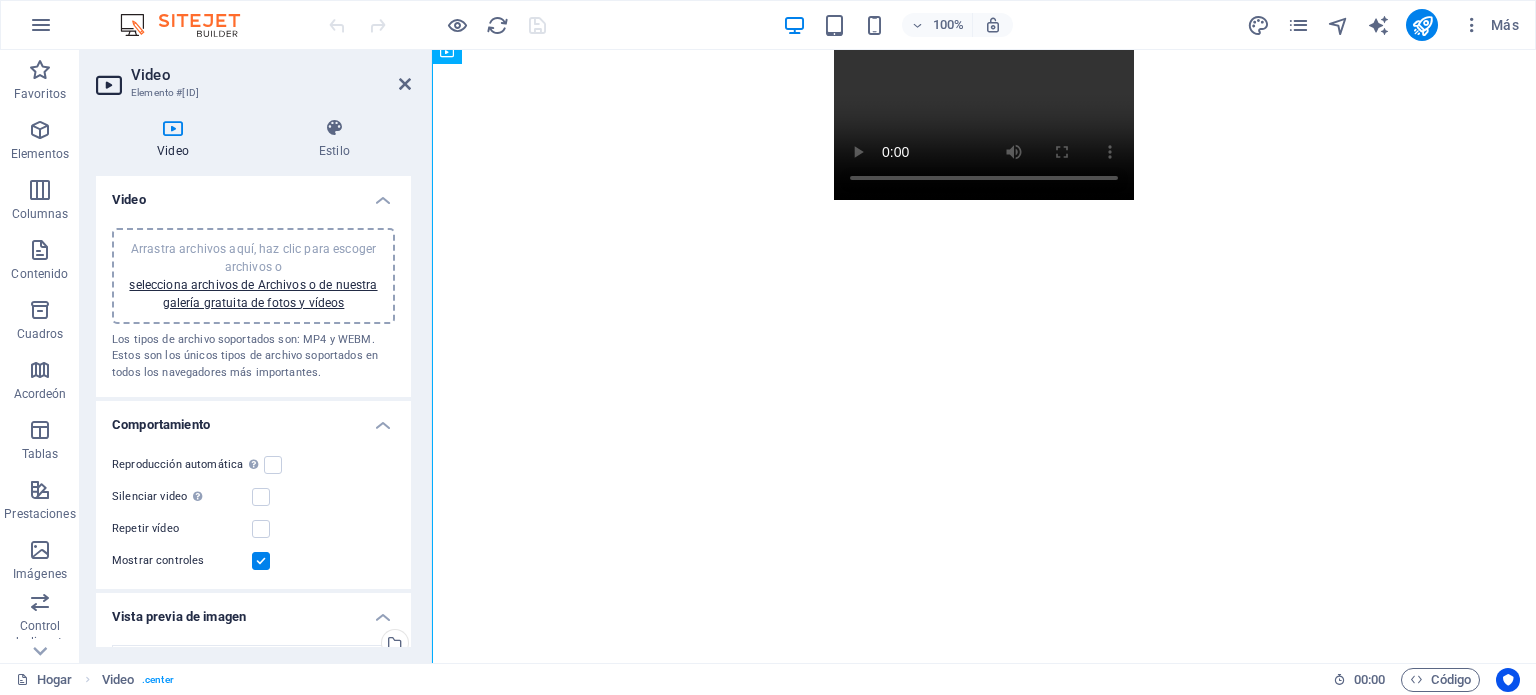 scroll, scrollTop: 9, scrollLeft: 0, axis: vertical 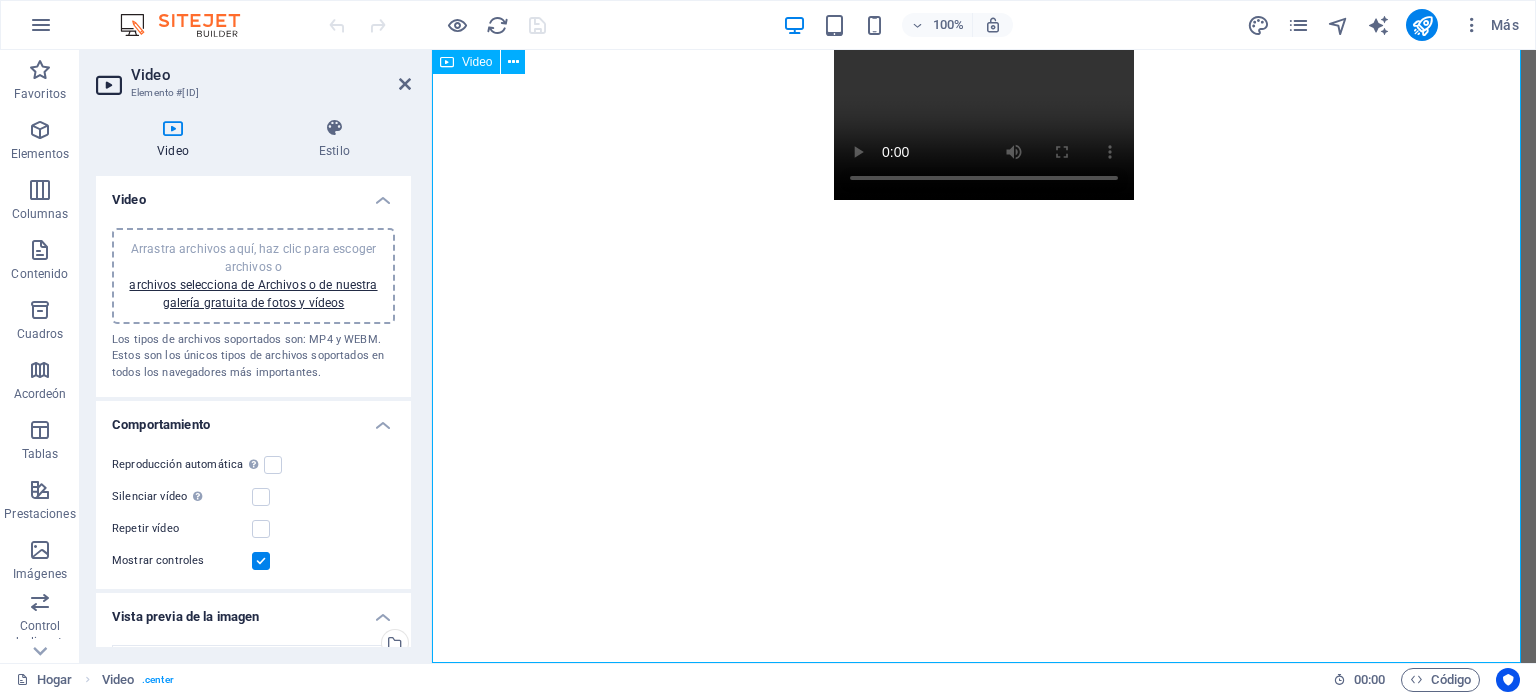 click at bounding box center (984, 125) 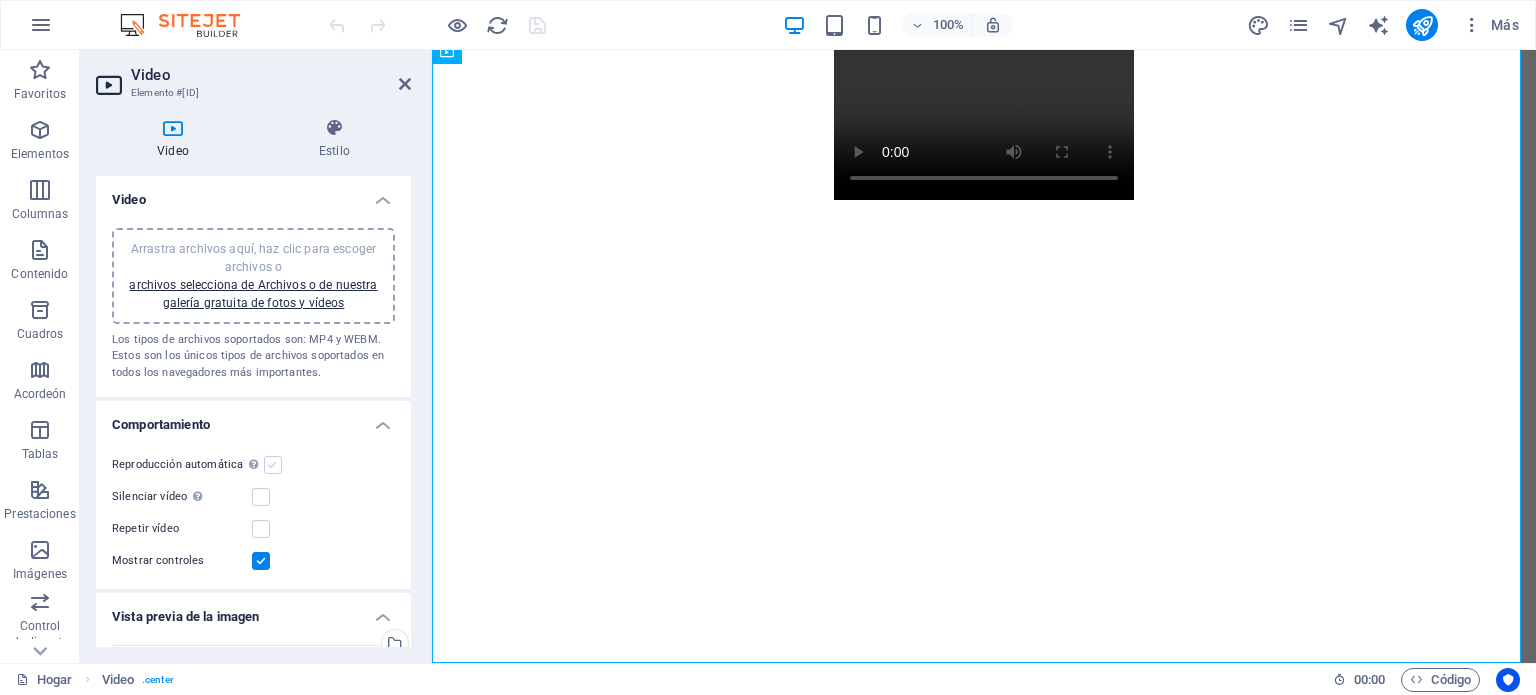 click at bounding box center [273, 465] 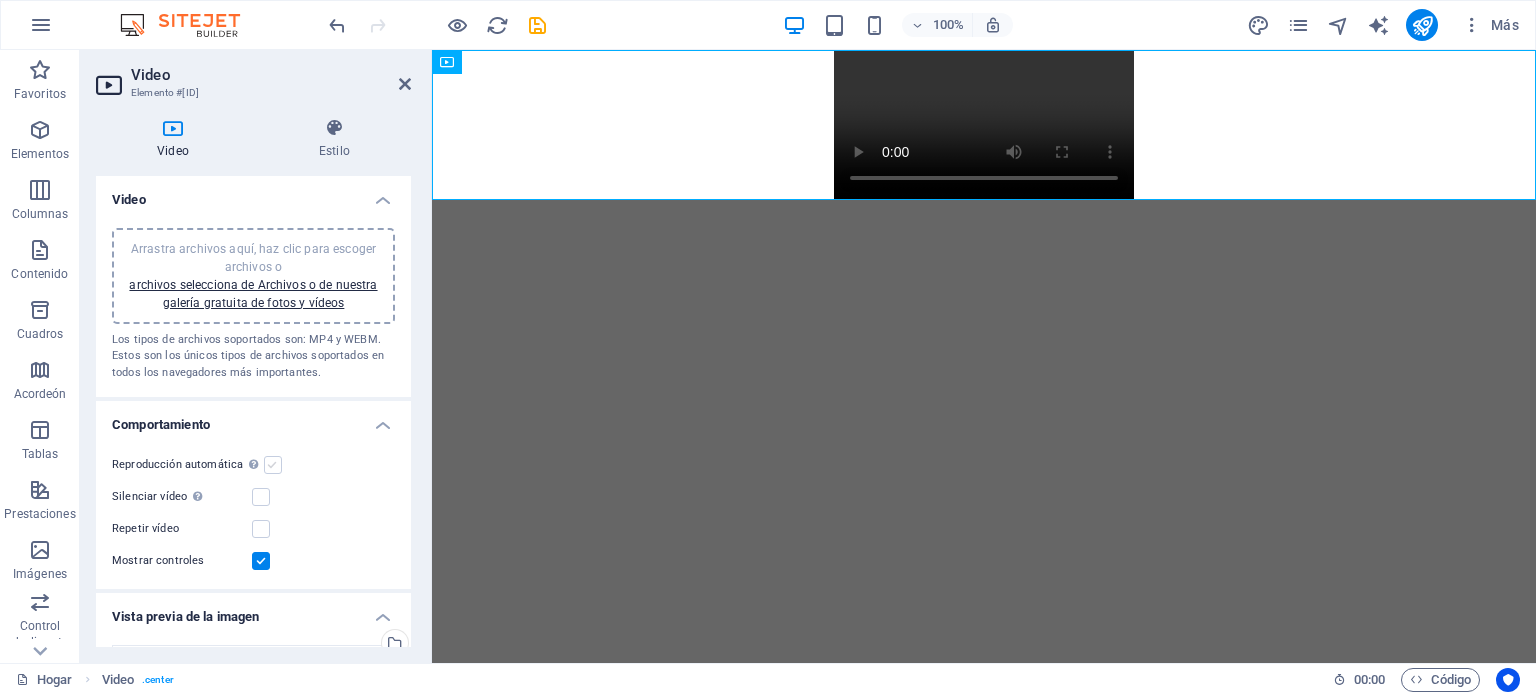 scroll, scrollTop: 0, scrollLeft: 0, axis: both 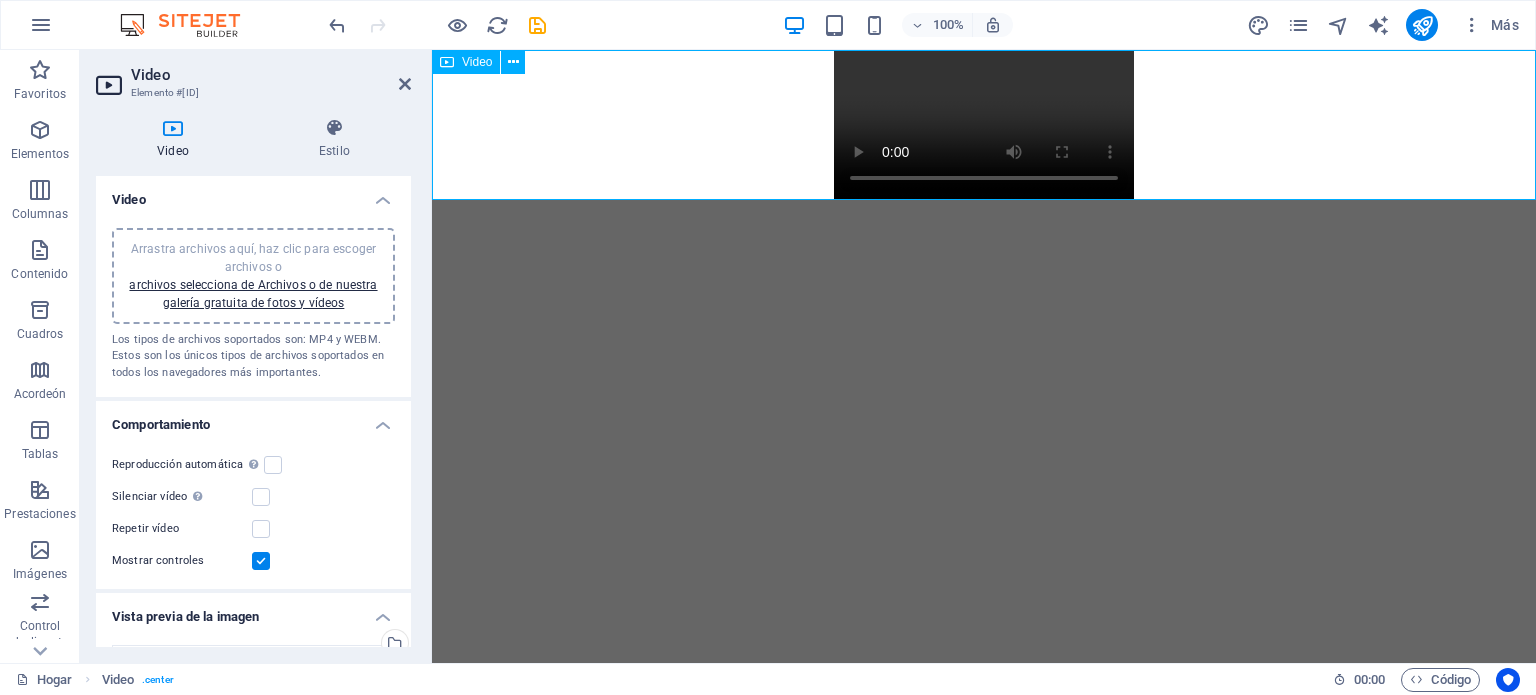 click at bounding box center [984, 125] 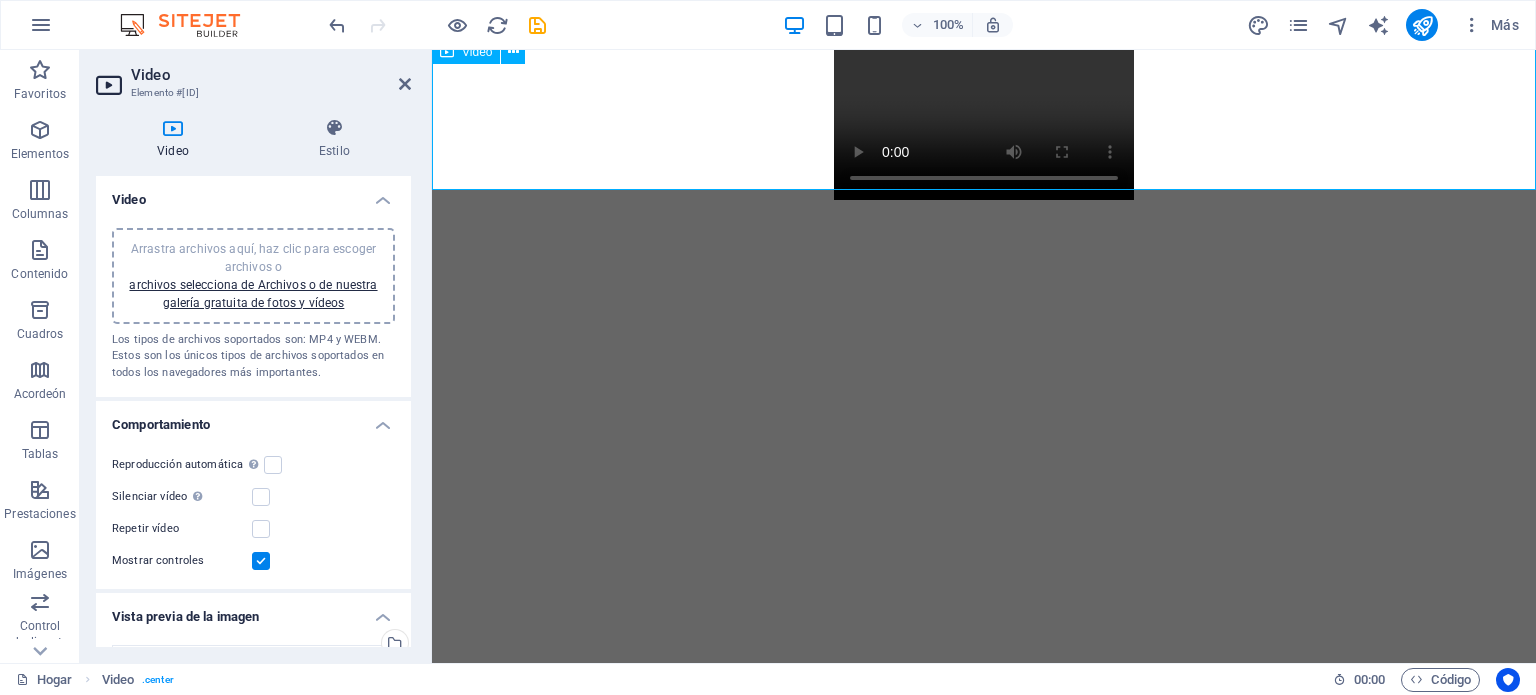 scroll, scrollTop: 9, scrollLeft: 0, axis: vertical 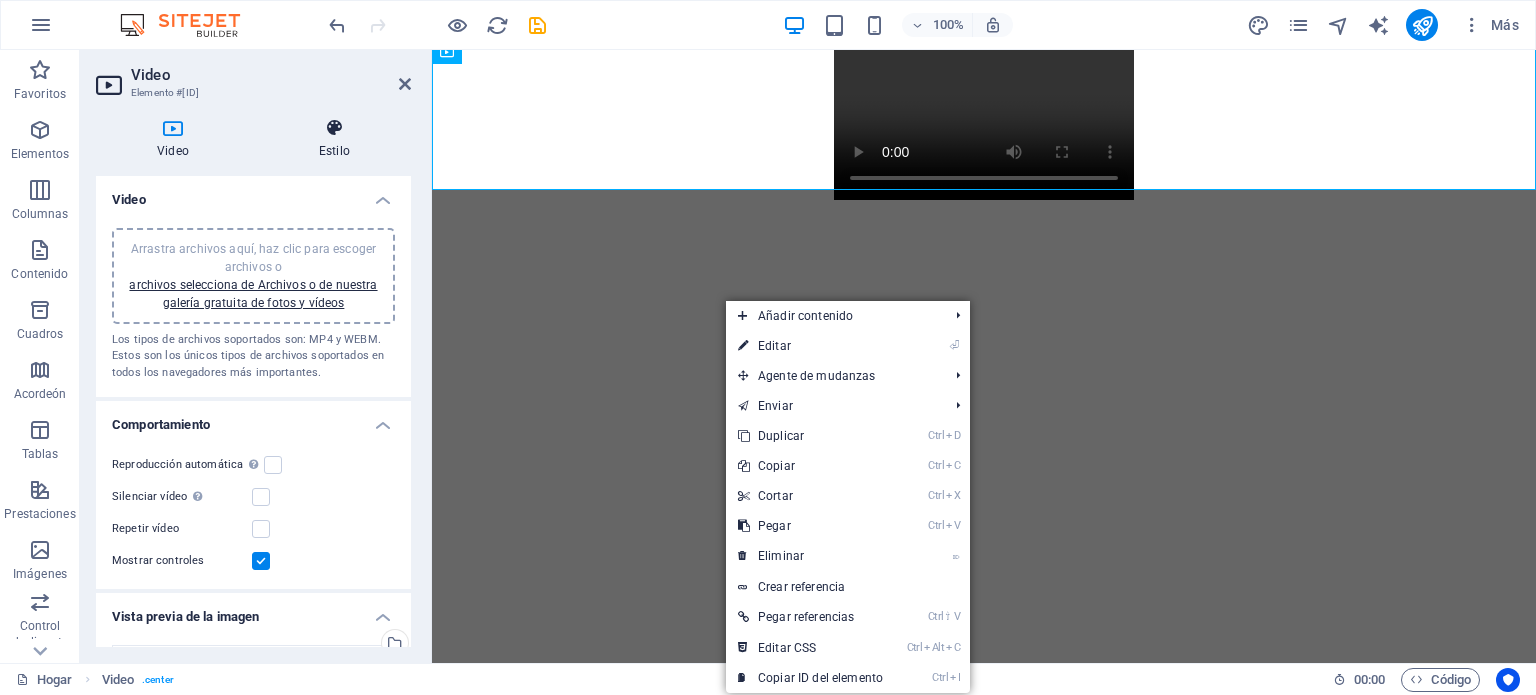 click at bounding box center [334, 128] 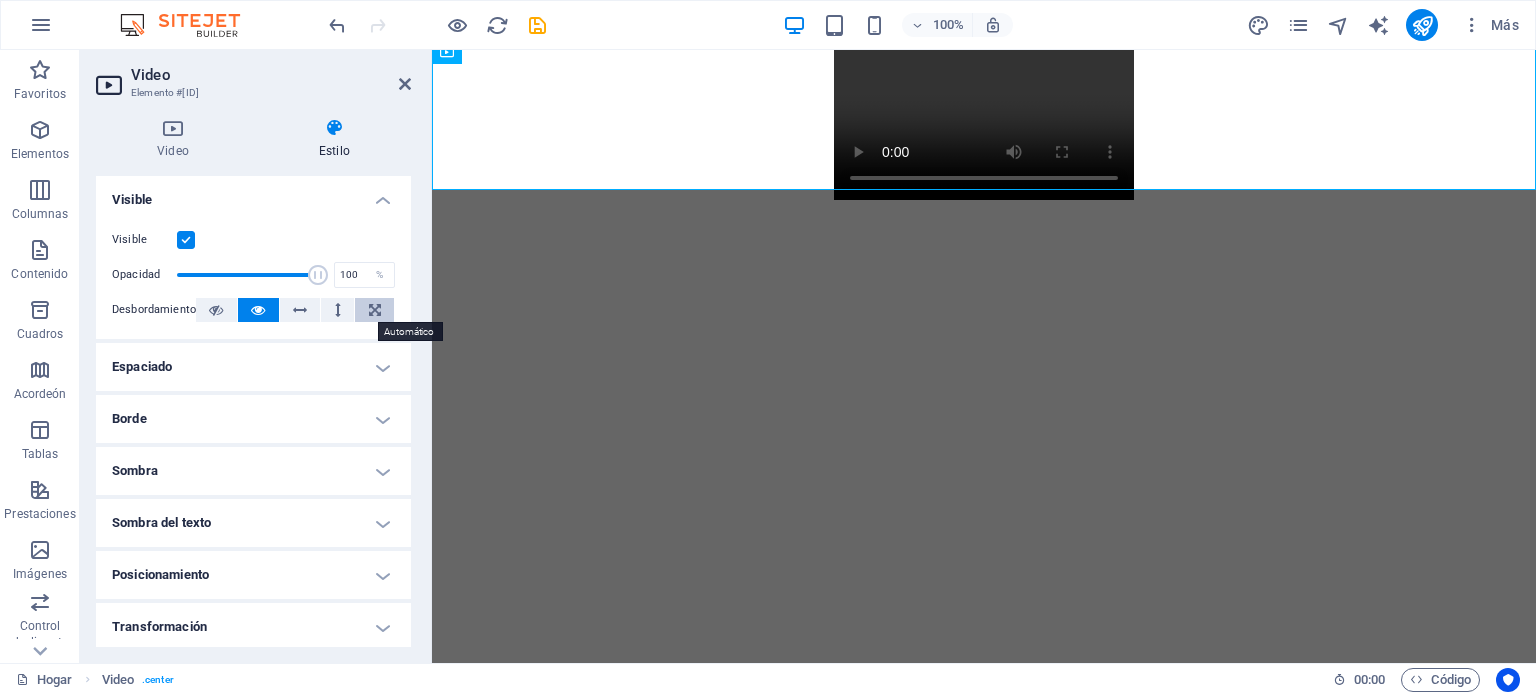 click at bounding box center [374, 310] 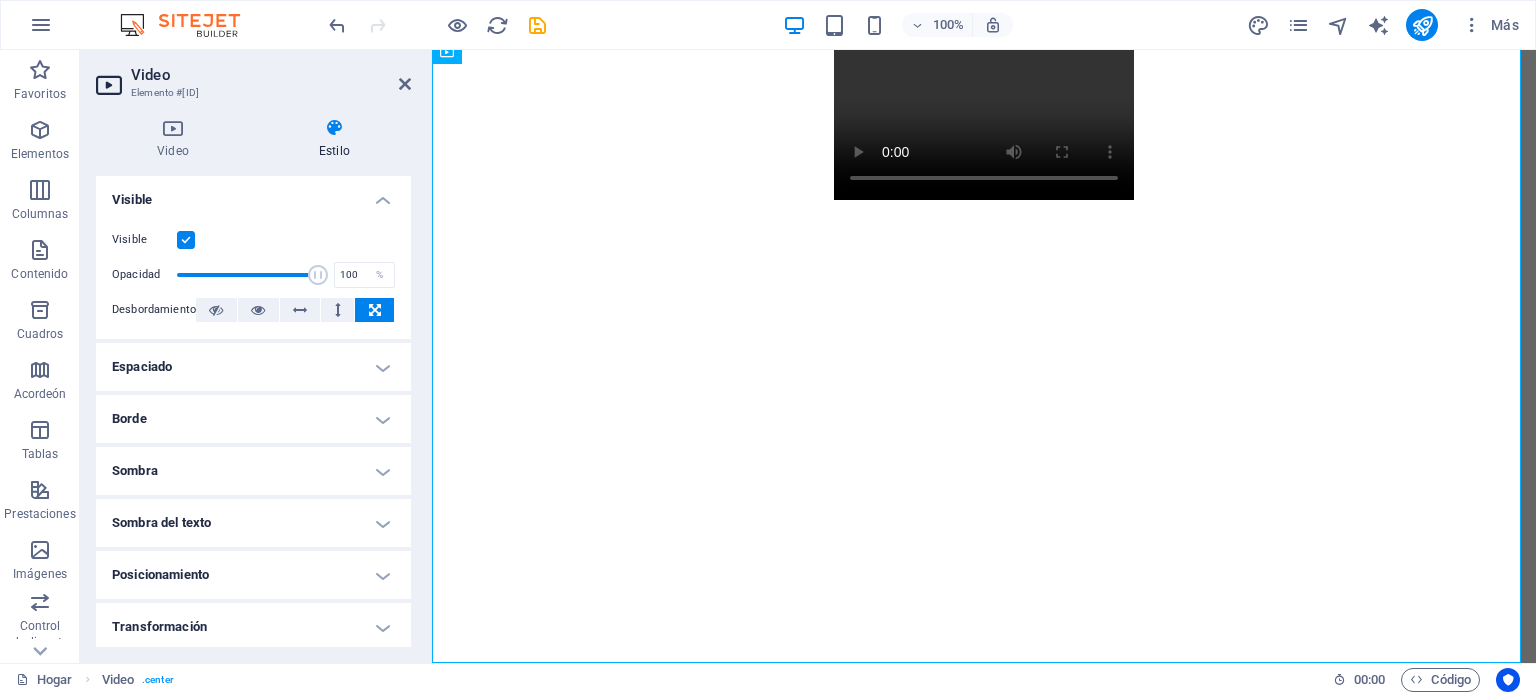 scroll, scrollTop: 0, scrollLeft: 0, axis: both 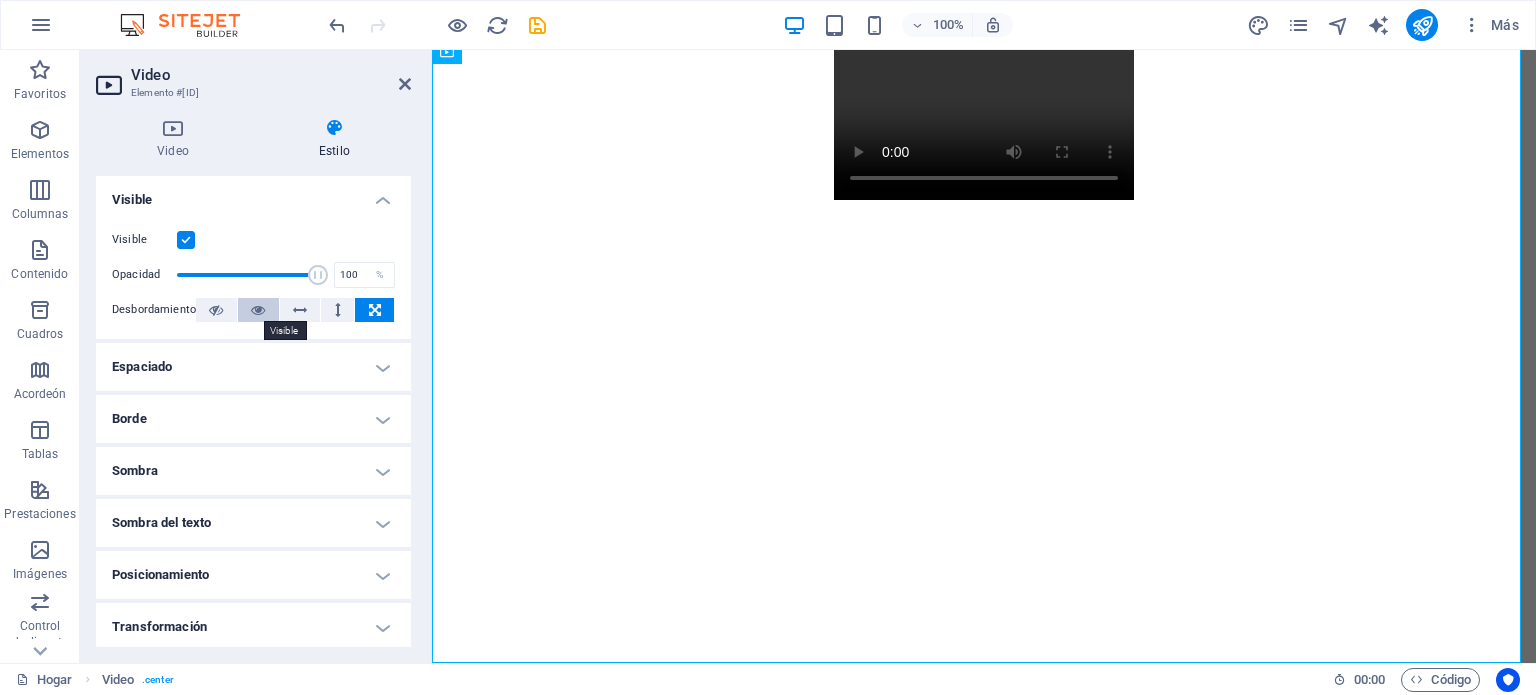 click at bounding box center (258, 310) 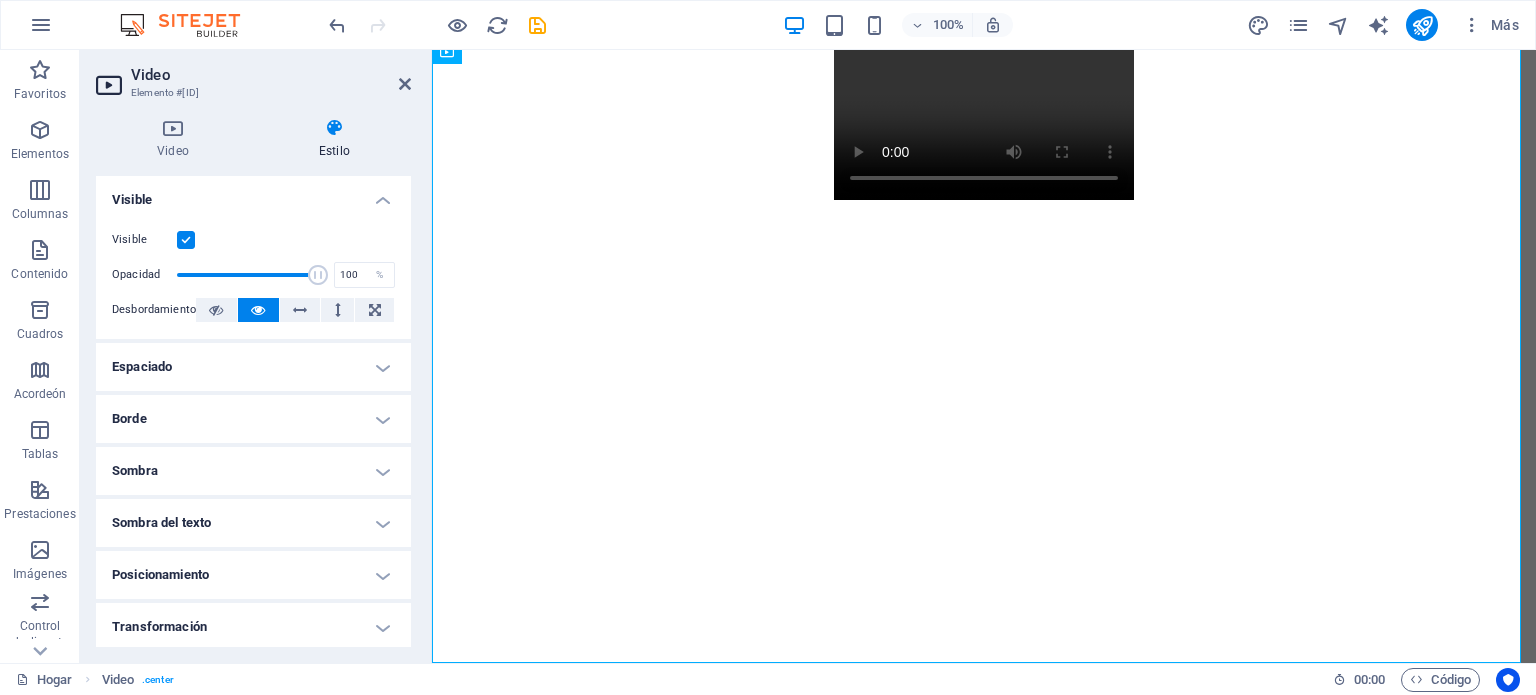 click on "Visible" at bounding box center [253, 194] 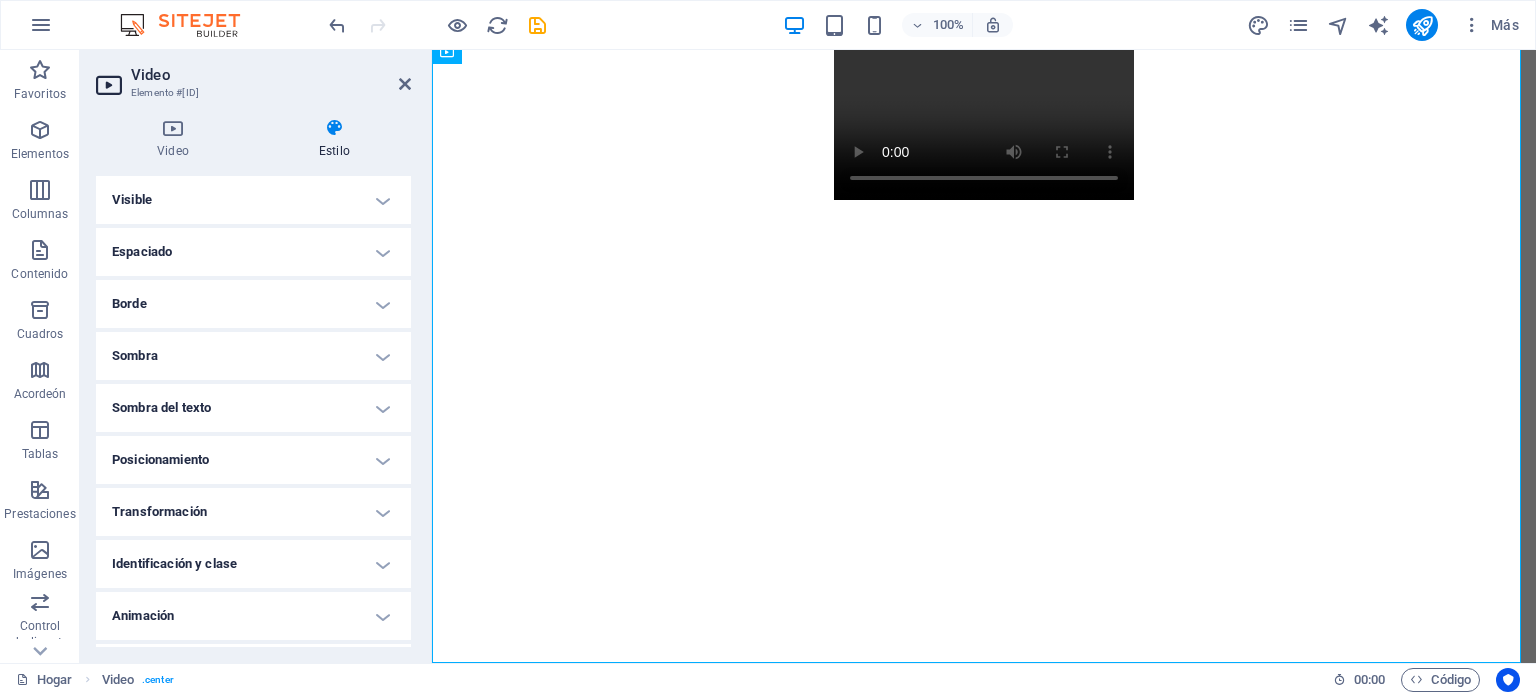scroll, scrollTop: 44, scrollLeft: 0, axis: vertical 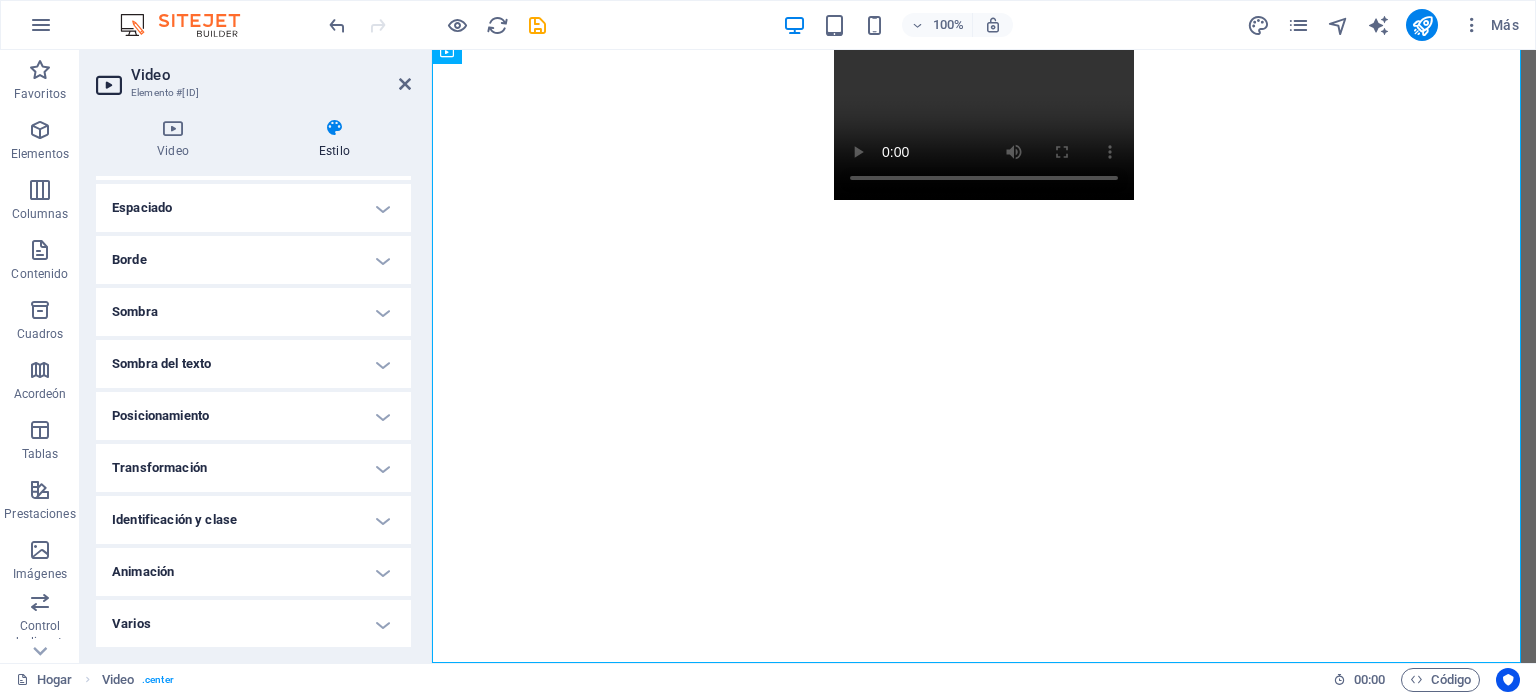 click on "Posicionamiento" at bounding box center [253, 416] 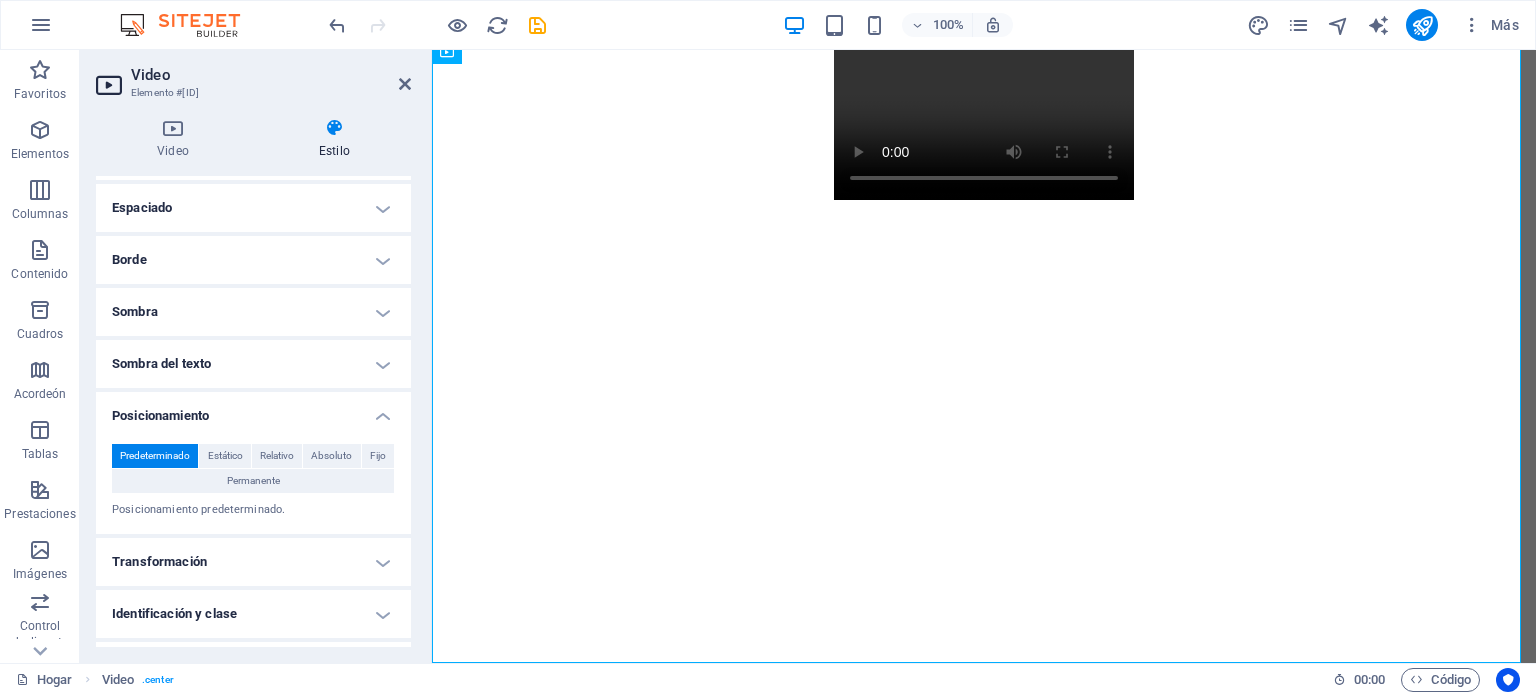 scroll, scrollTop: 138, scrollLeft: 0, axis: vertical 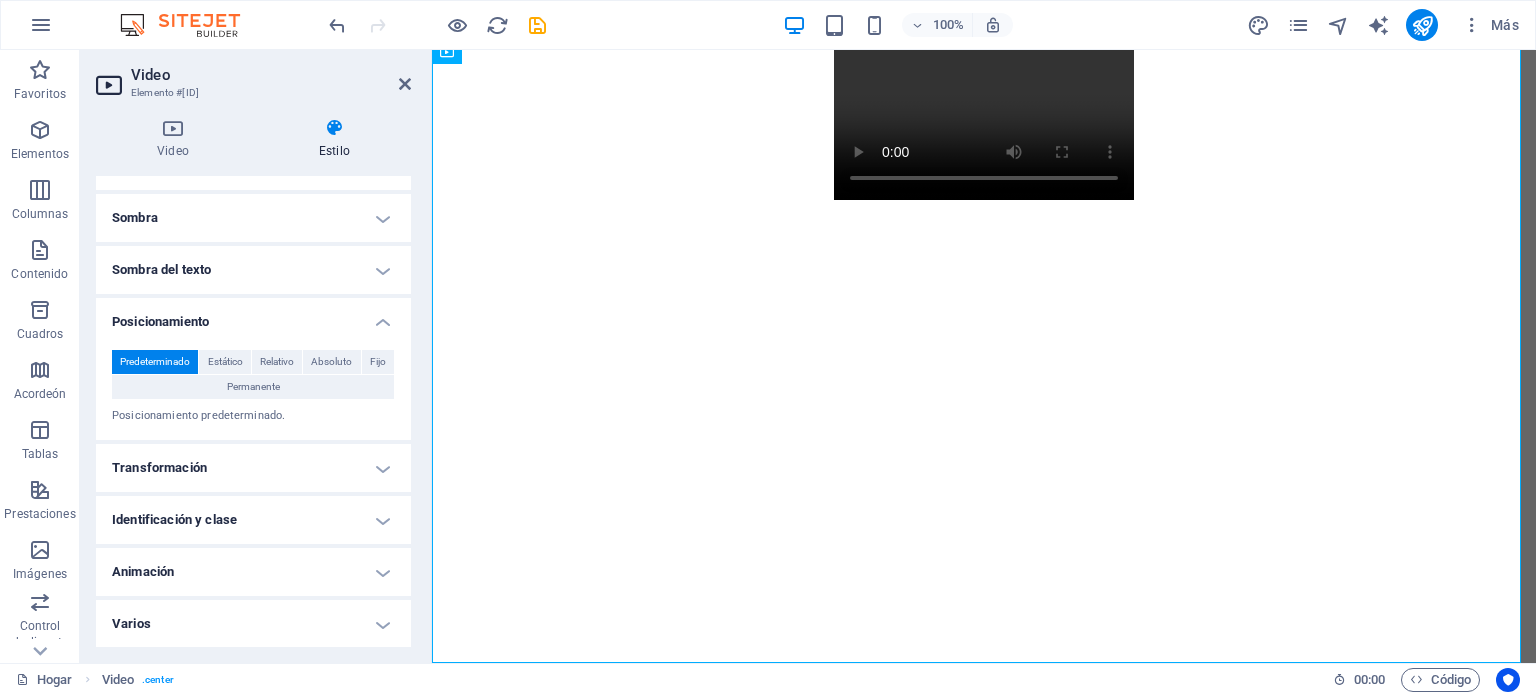 click on "Animación" at bounding box center (253, 572) 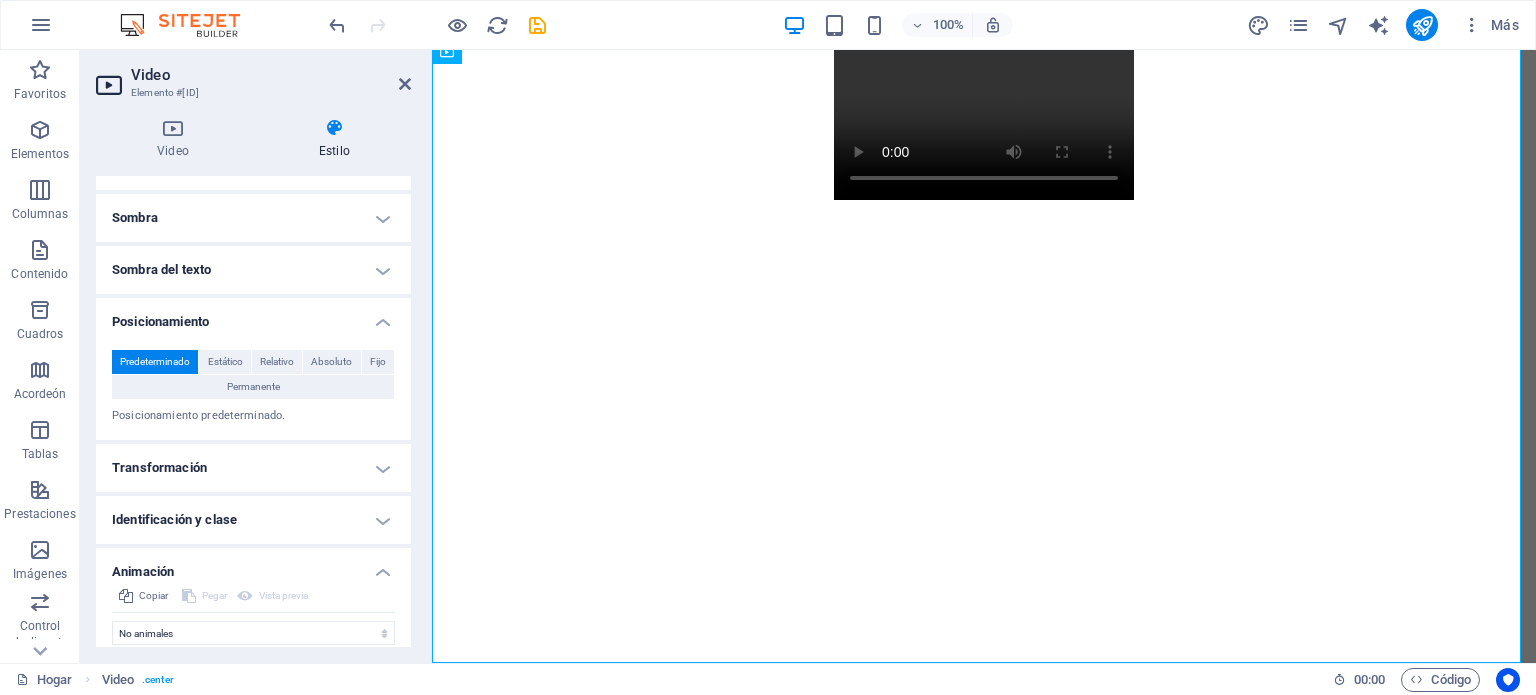 scroll, scrollTop: 203, scrollLeft: 0, axis: vertical 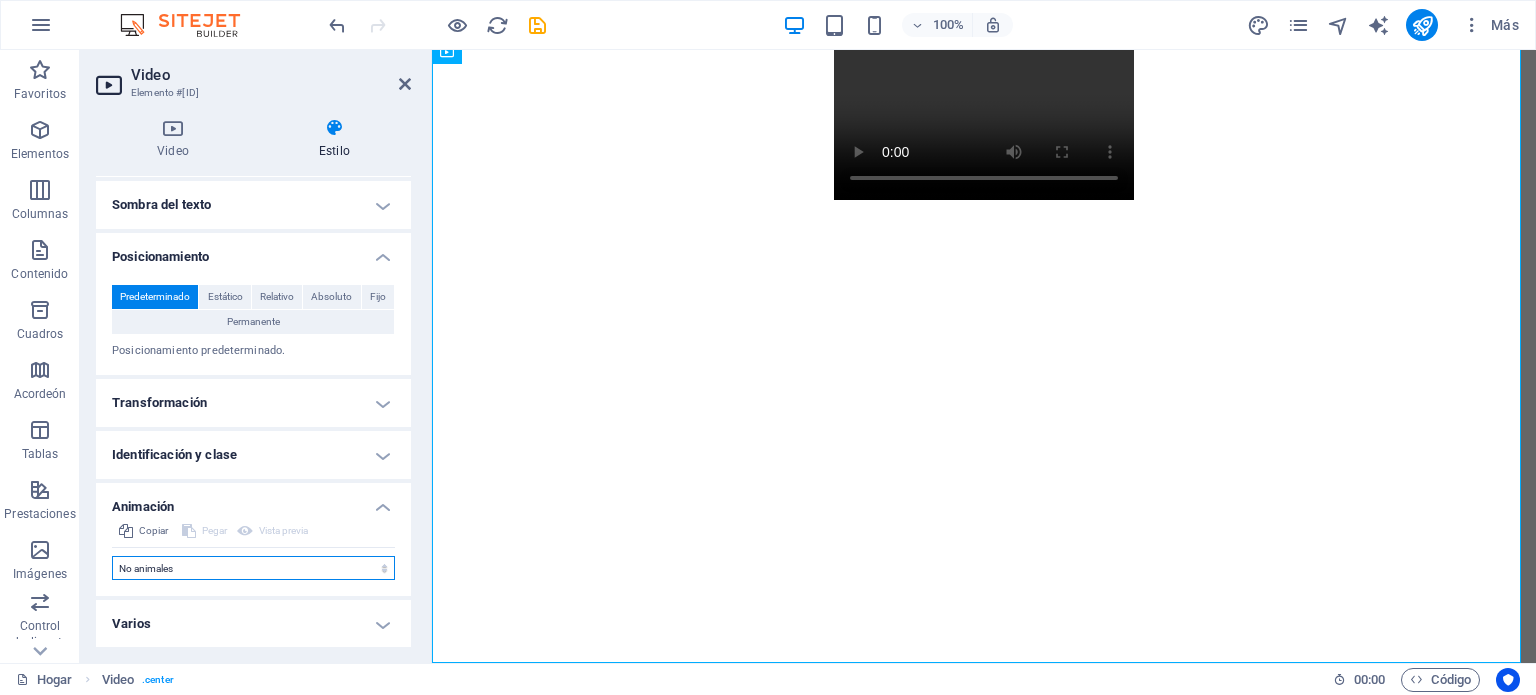 click on "No animales Mostrar / Ocultar Subir/bajar Acercar/alejar Deslizar de izquierda a derecha Deslizar de derecha a izquierda Deslizar de arriba a abajo Deslizar de abajo a arriba Pulsación Parpadeo Abrir como superposición" at bounding box center (253, 568) 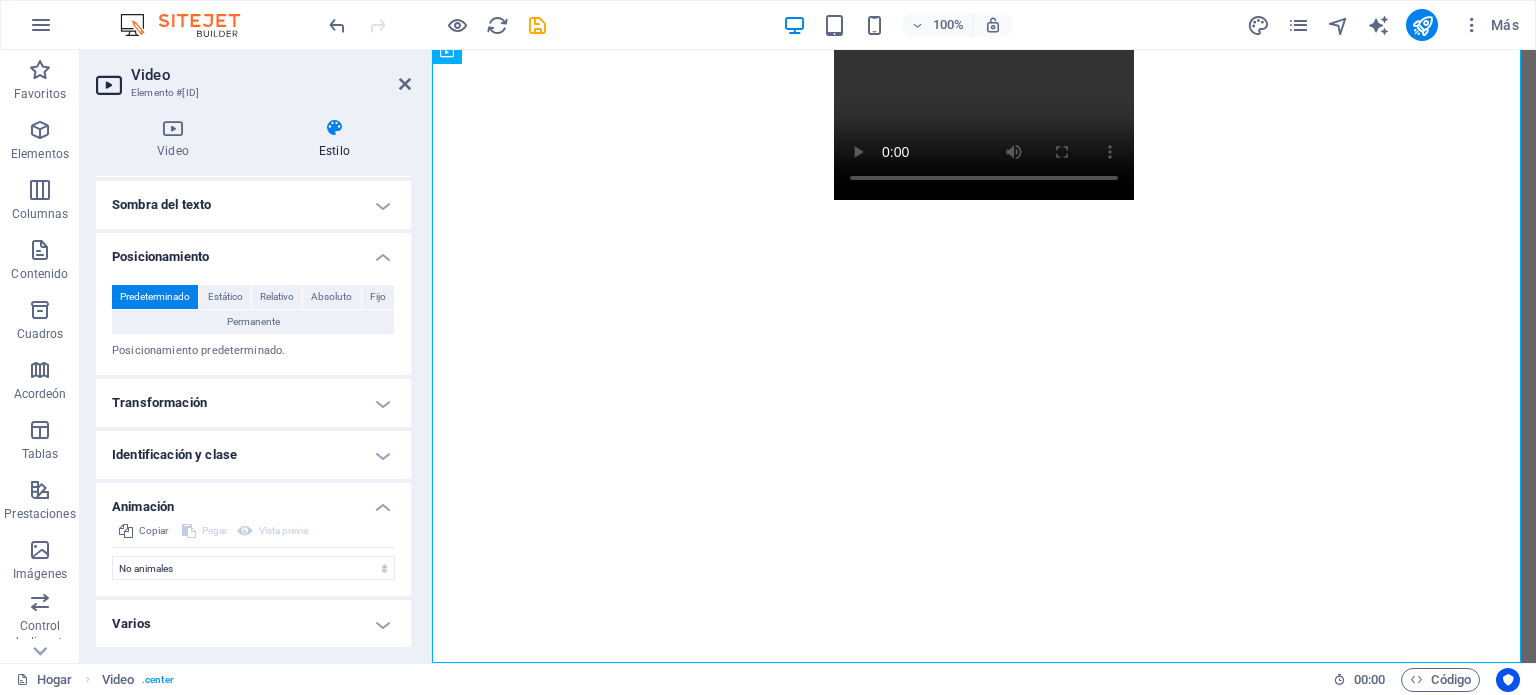 click on "Varios" at bounding box center [253, 624] 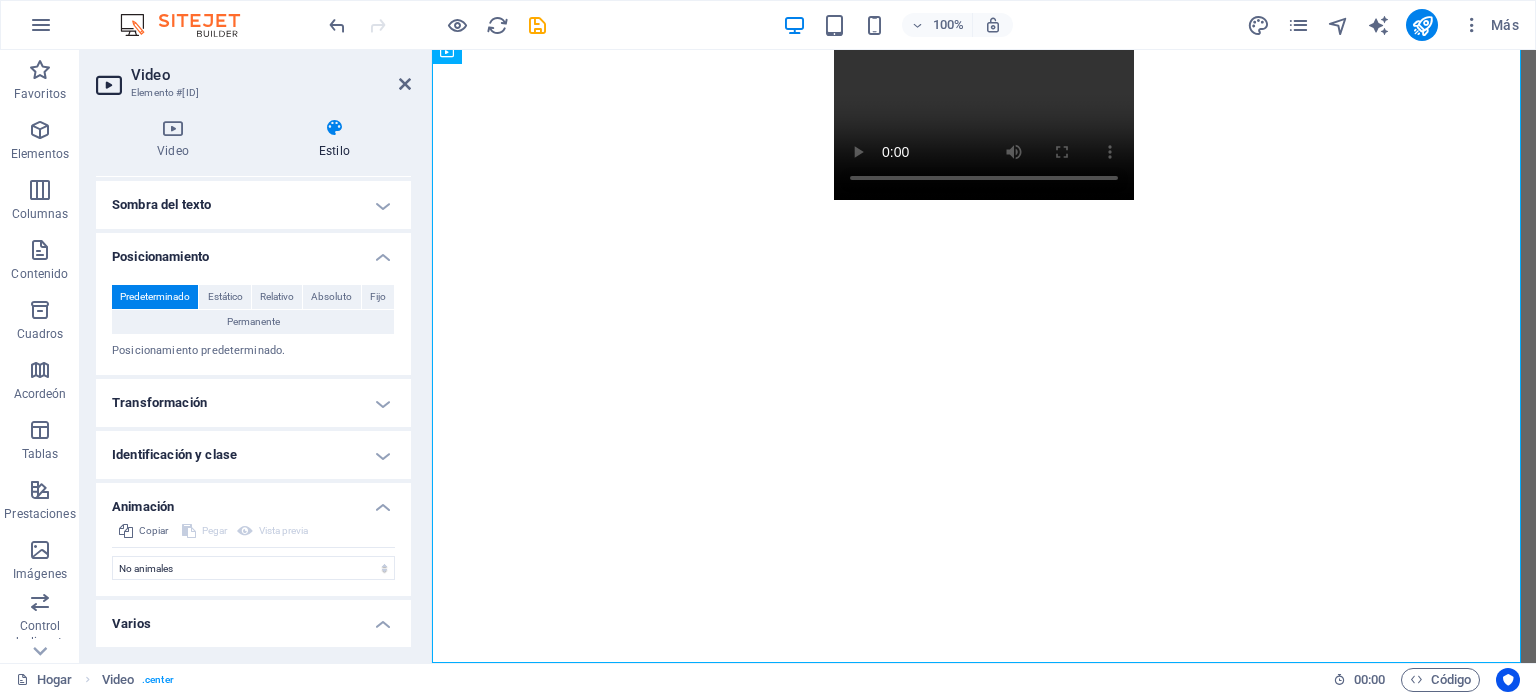 scroll, scrollTop: 326, scrollLeft: 0, axis: vertical 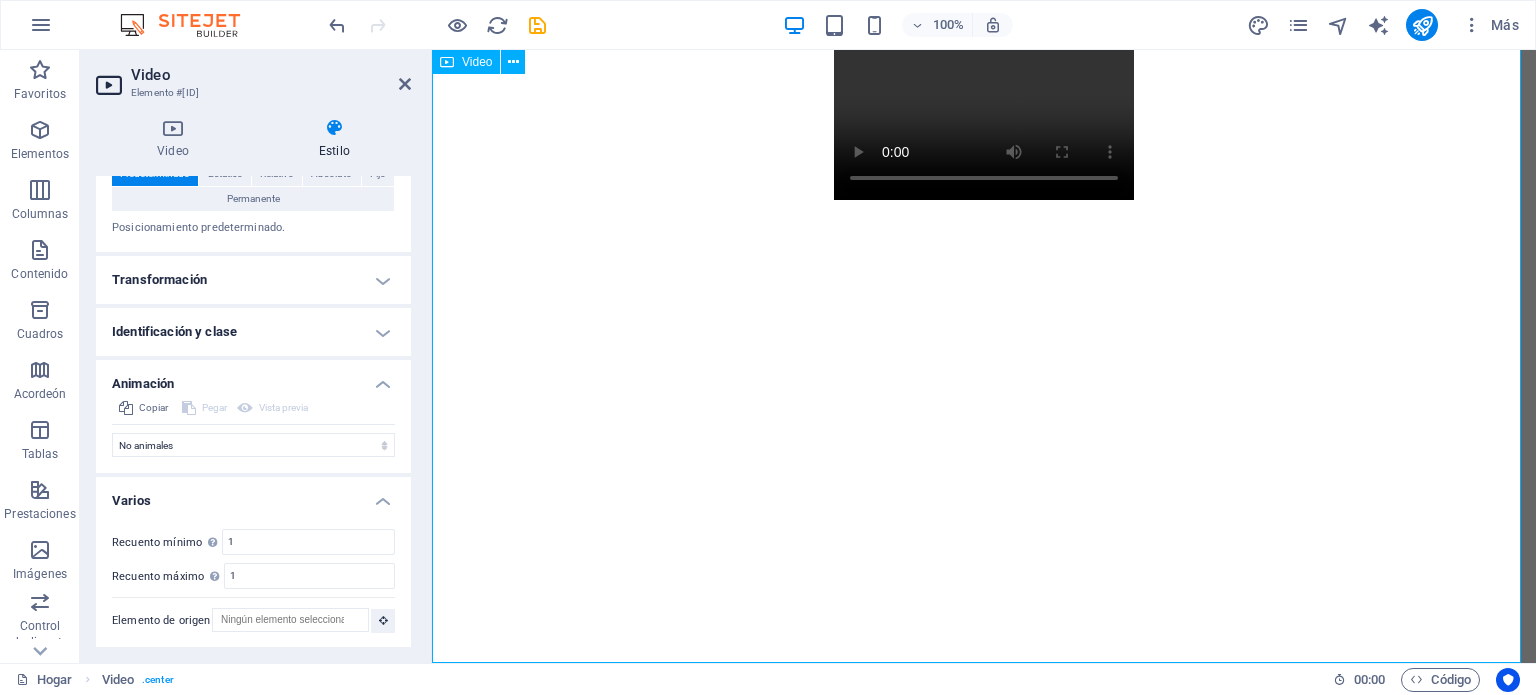 click at bounding box center (984, 125) 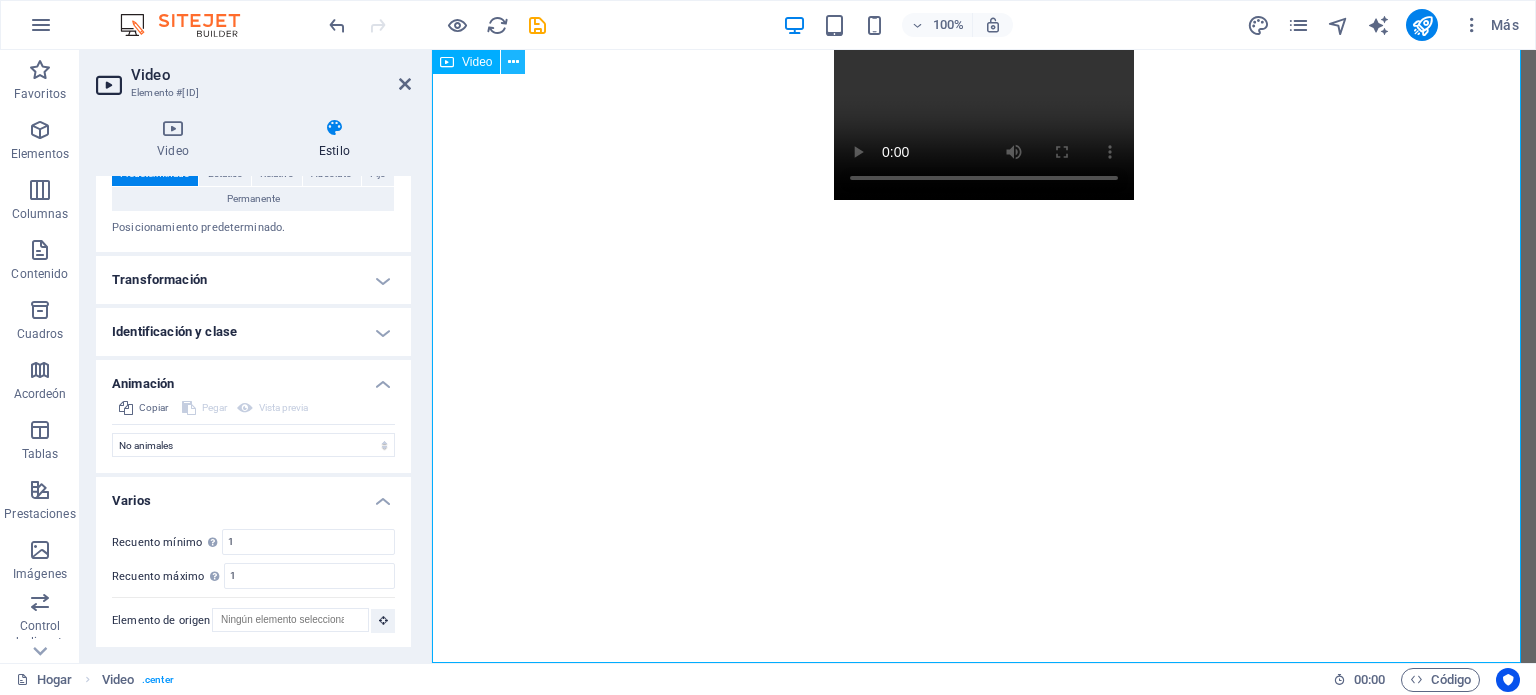 click at bounding box center (513, 62) 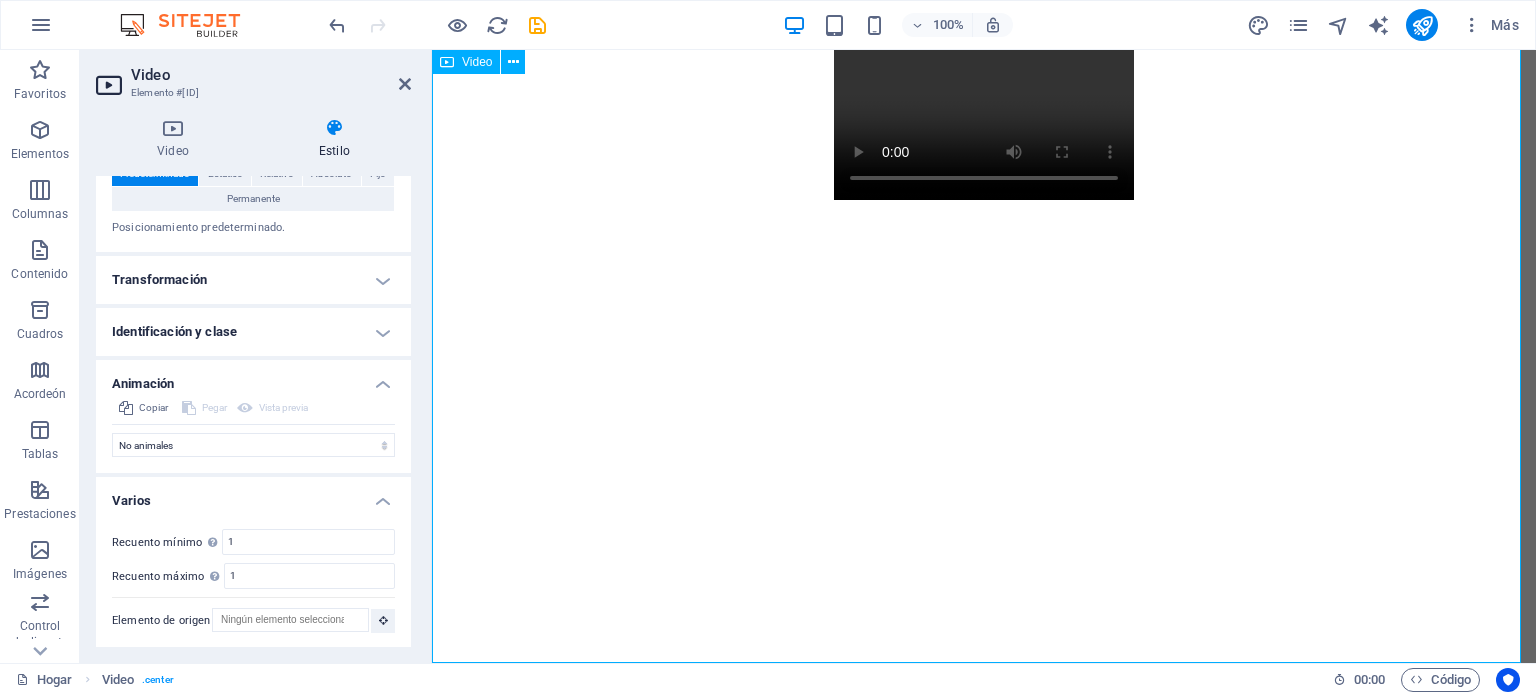 click at bounding box center (984, 125) 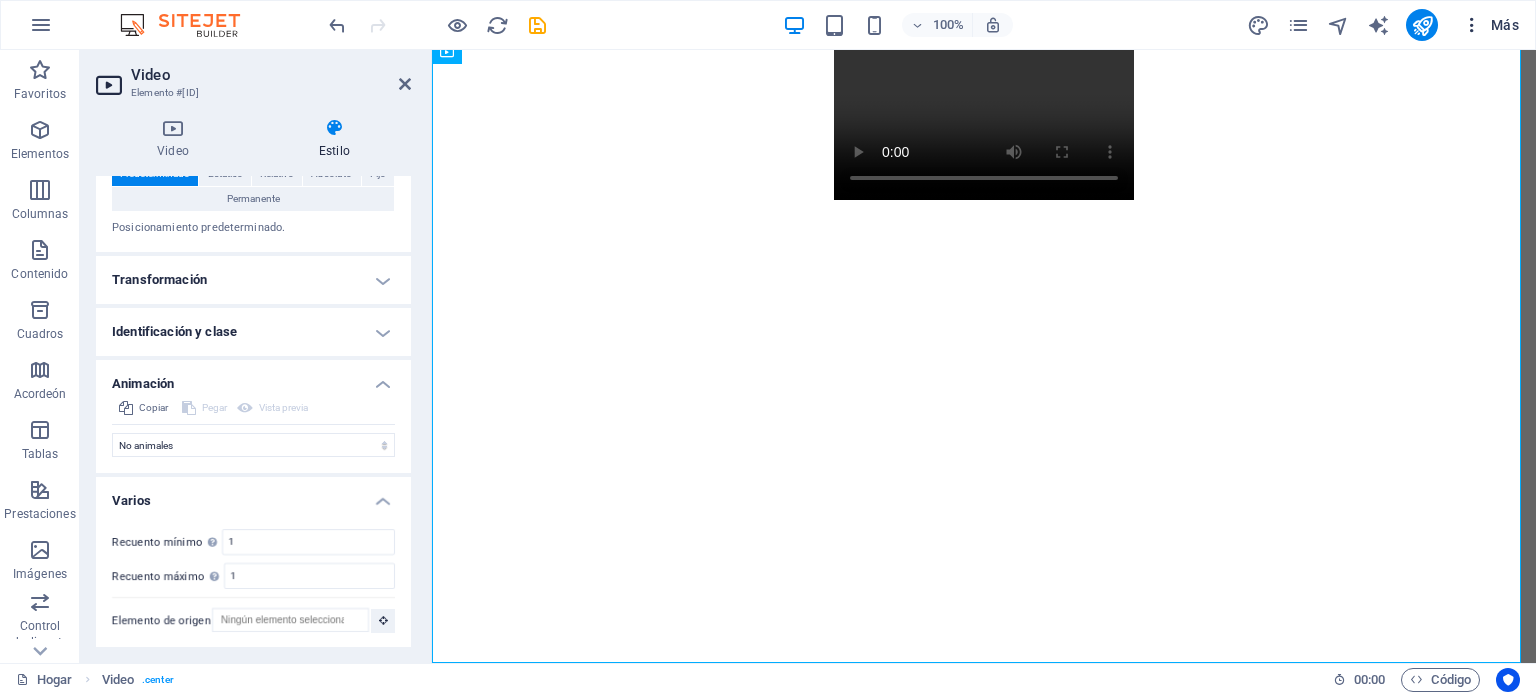 click on "Más" at bounding box center [1505, 25] 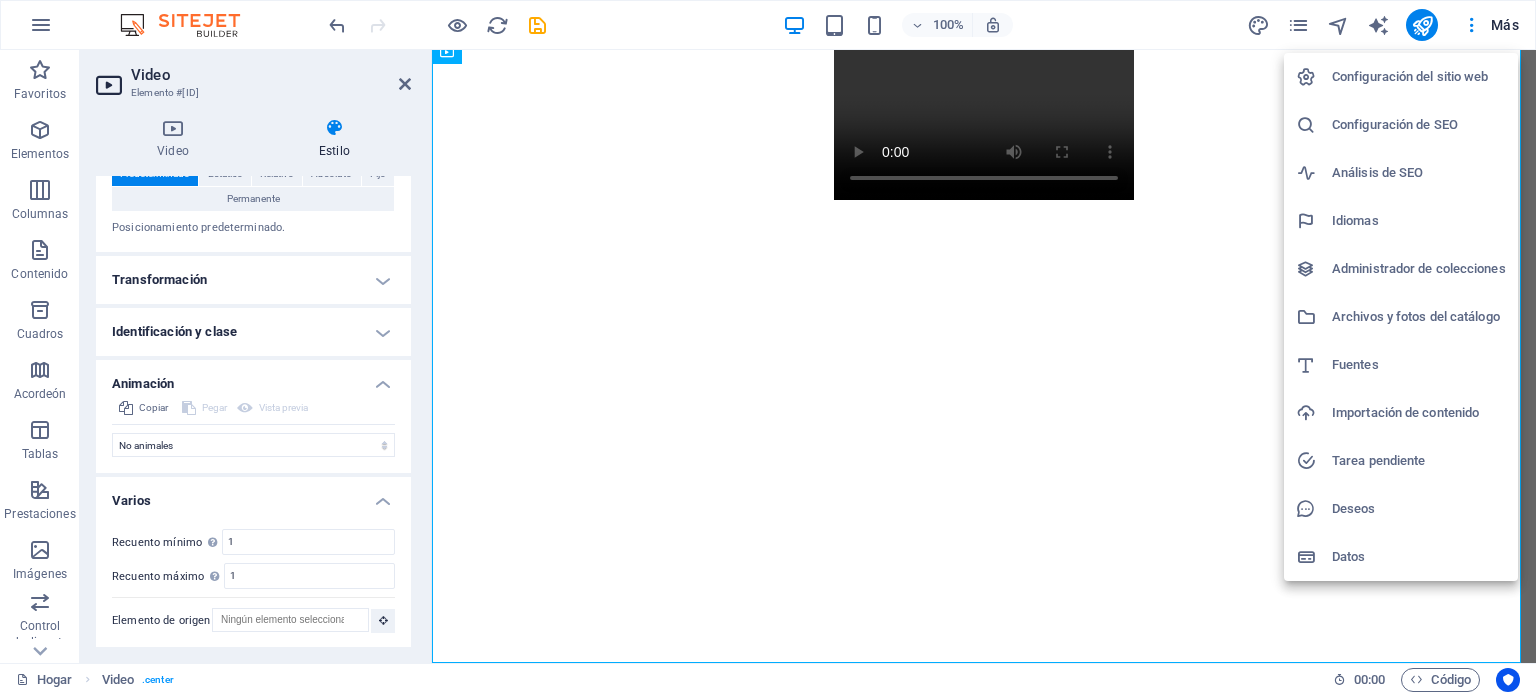 click on "Configuración del sitio web" at bounding box center (1410, 76) 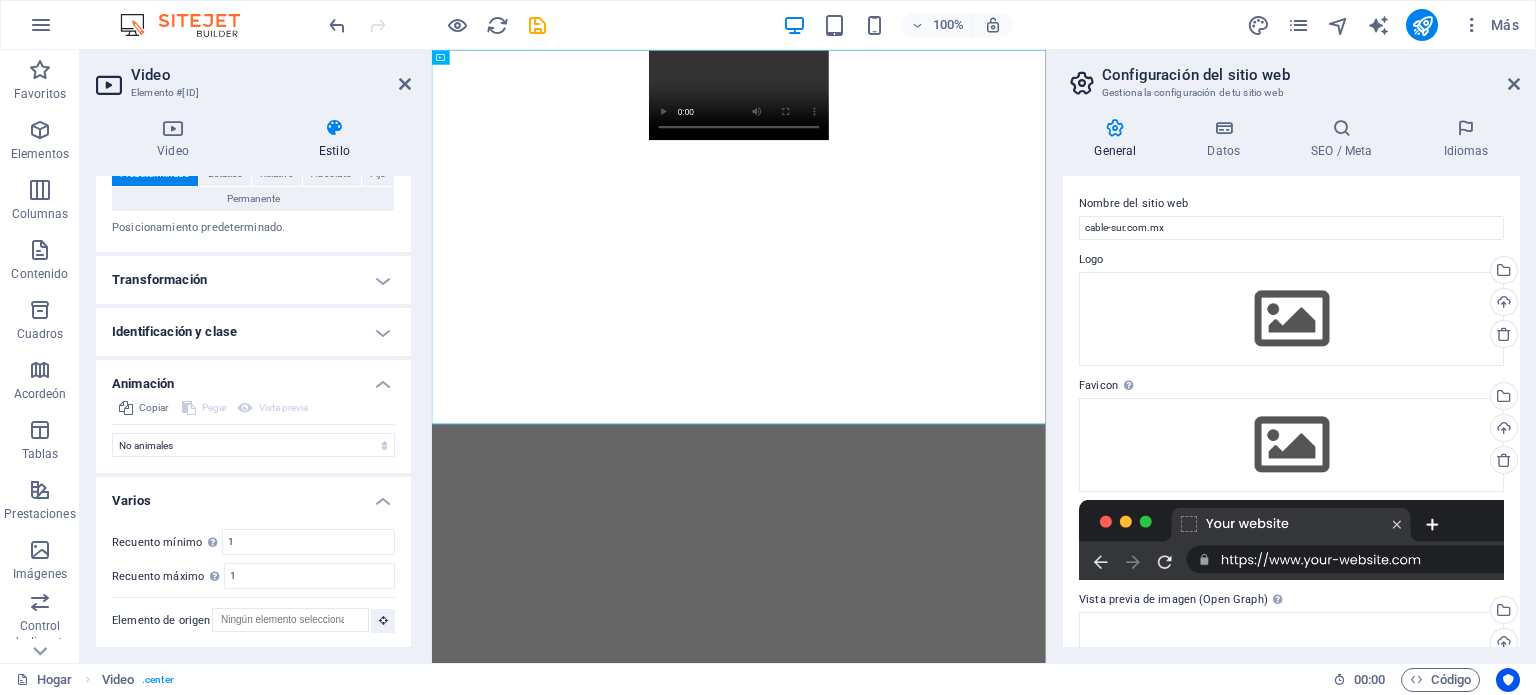 scroll, scrollTop: 0, scrollLeft: 0, axis: both 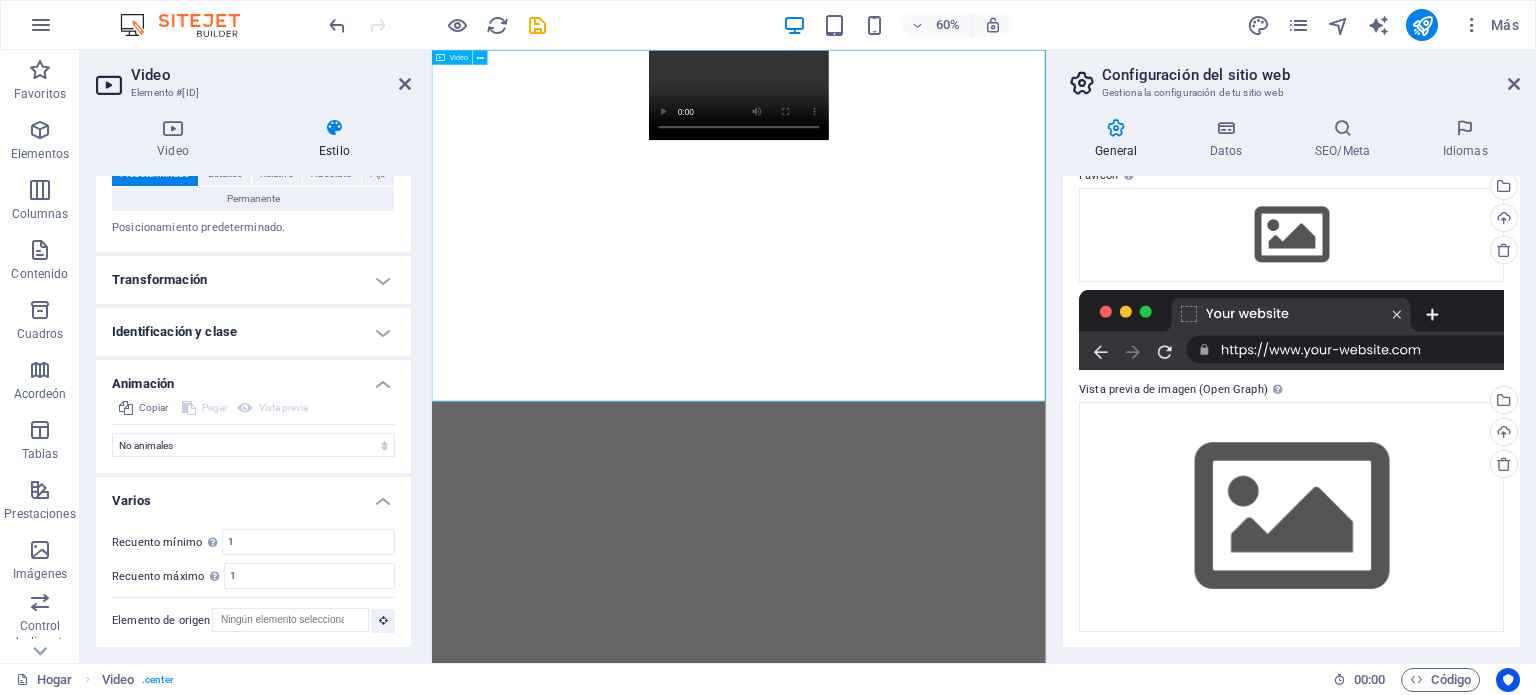 click at bounding box center [943, 125] 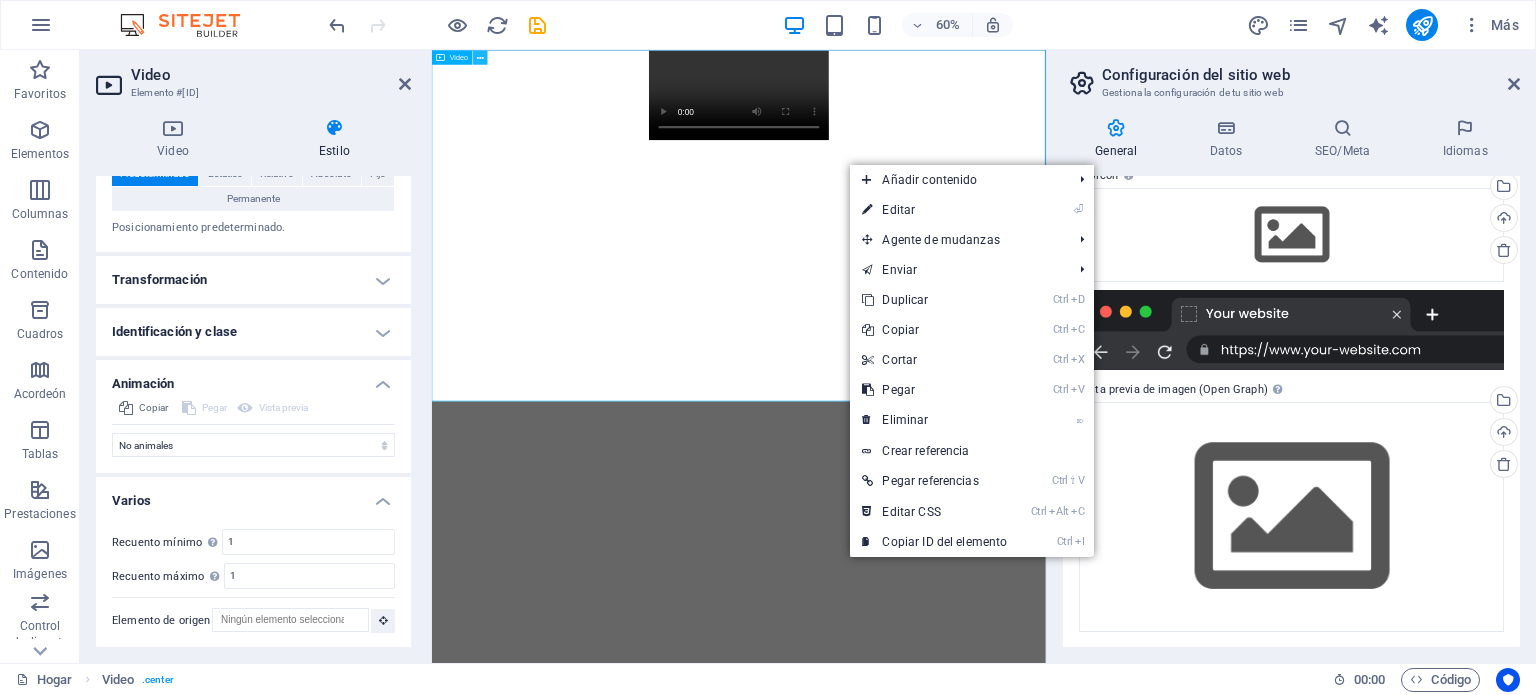click at bounding box center (481, 57) 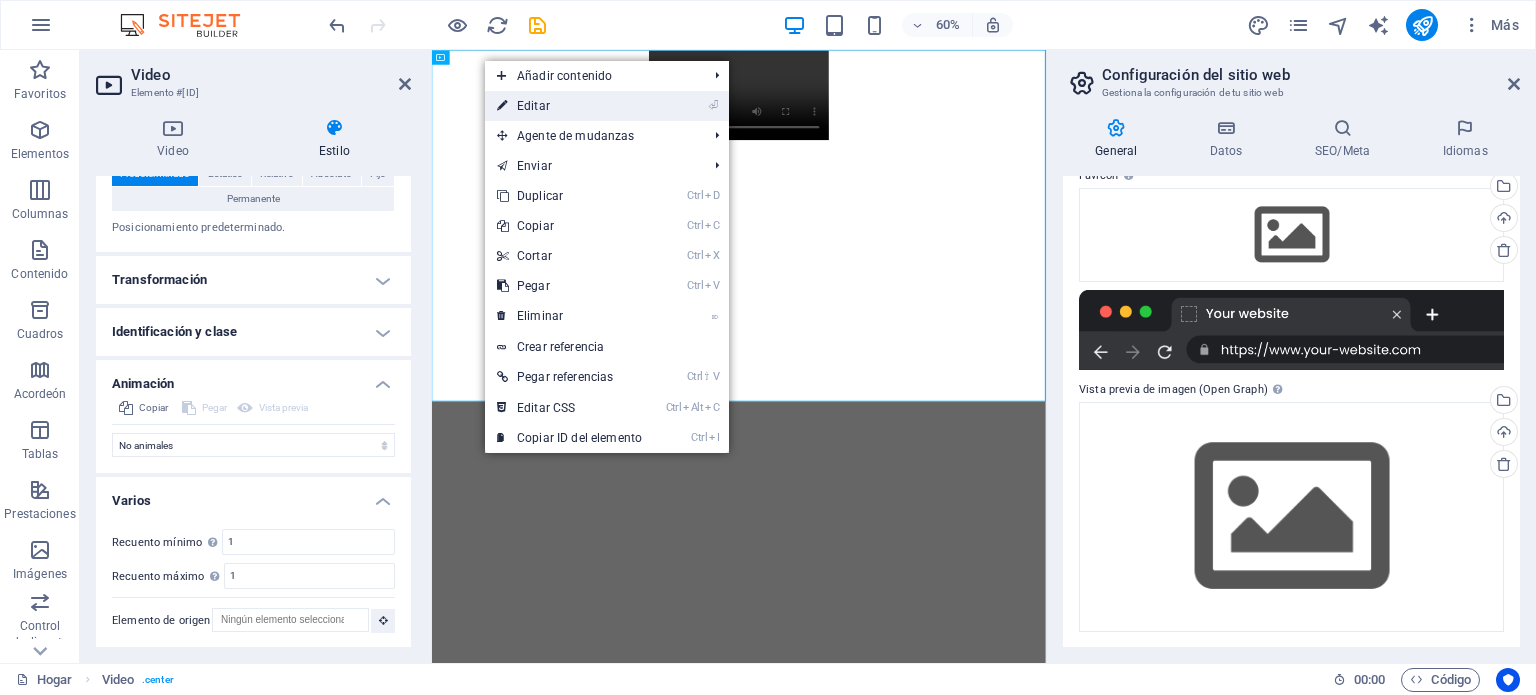 click on "⏎ Editar" at bounding box center (569, 106) 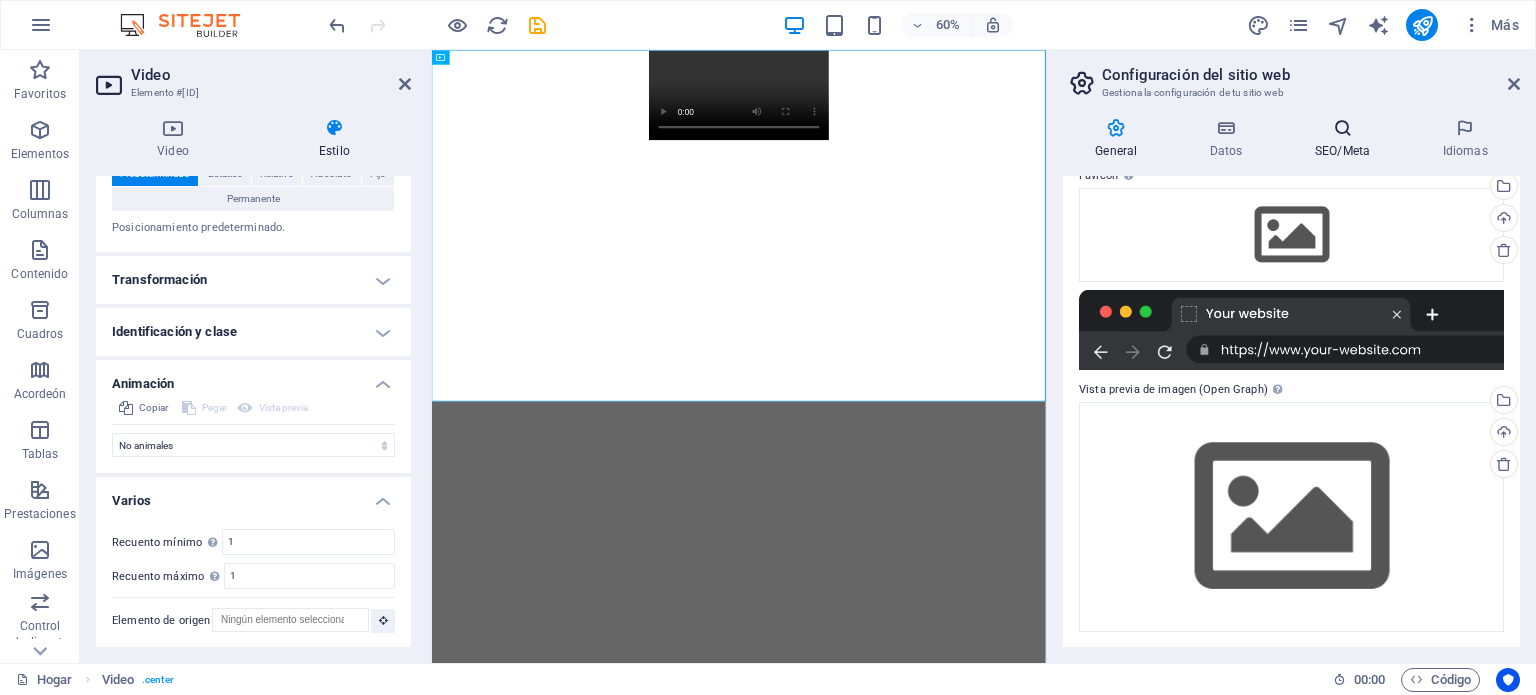 click on "SEO/Meta" at bounding box center (1347, 139) 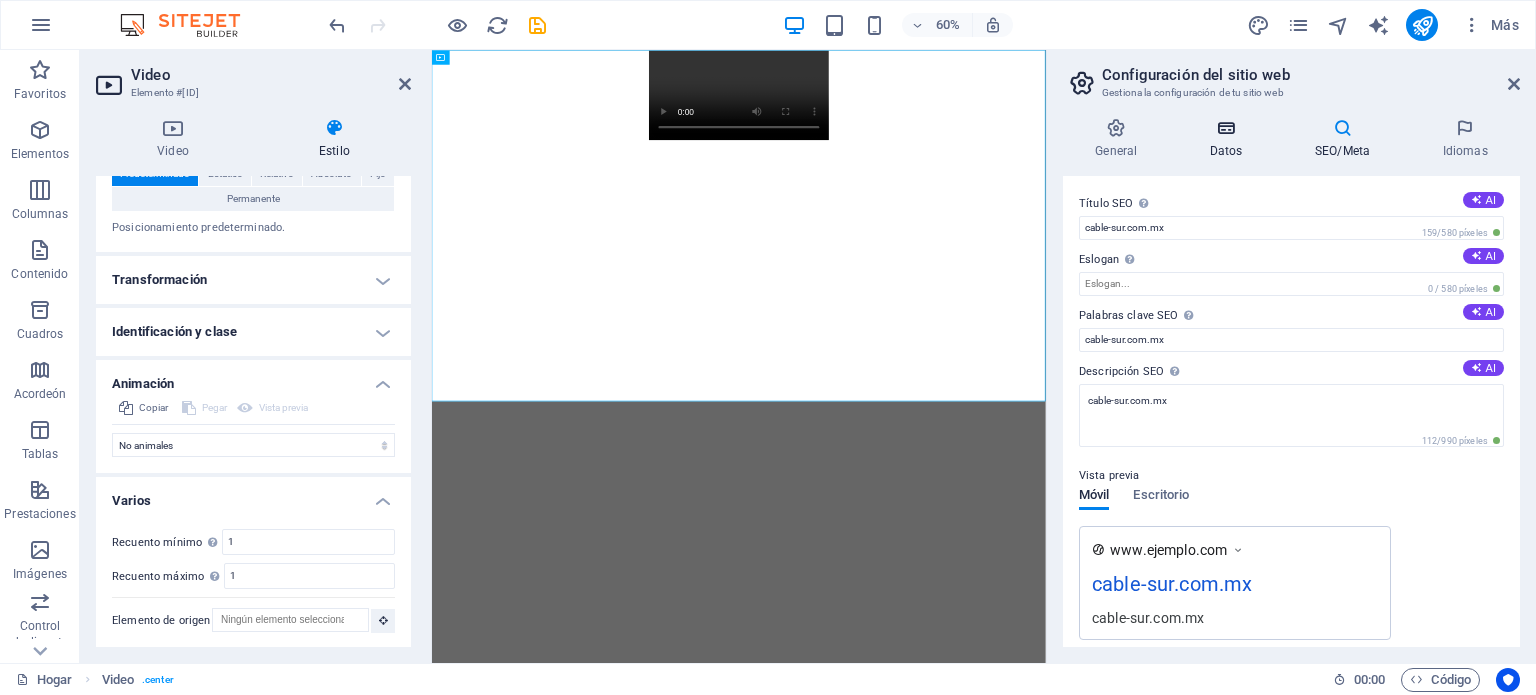 click at bounding box center (1226, 128) 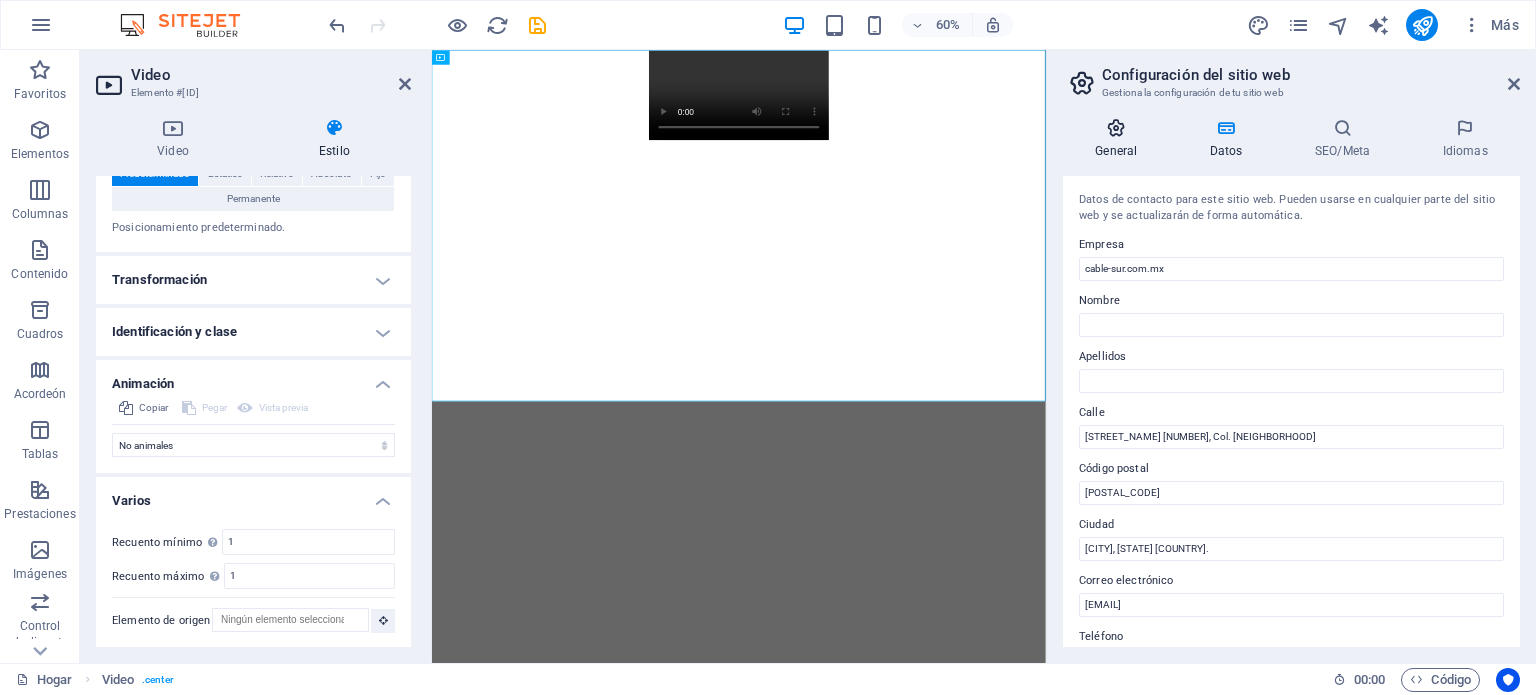click at bounding box center [1116, 128] 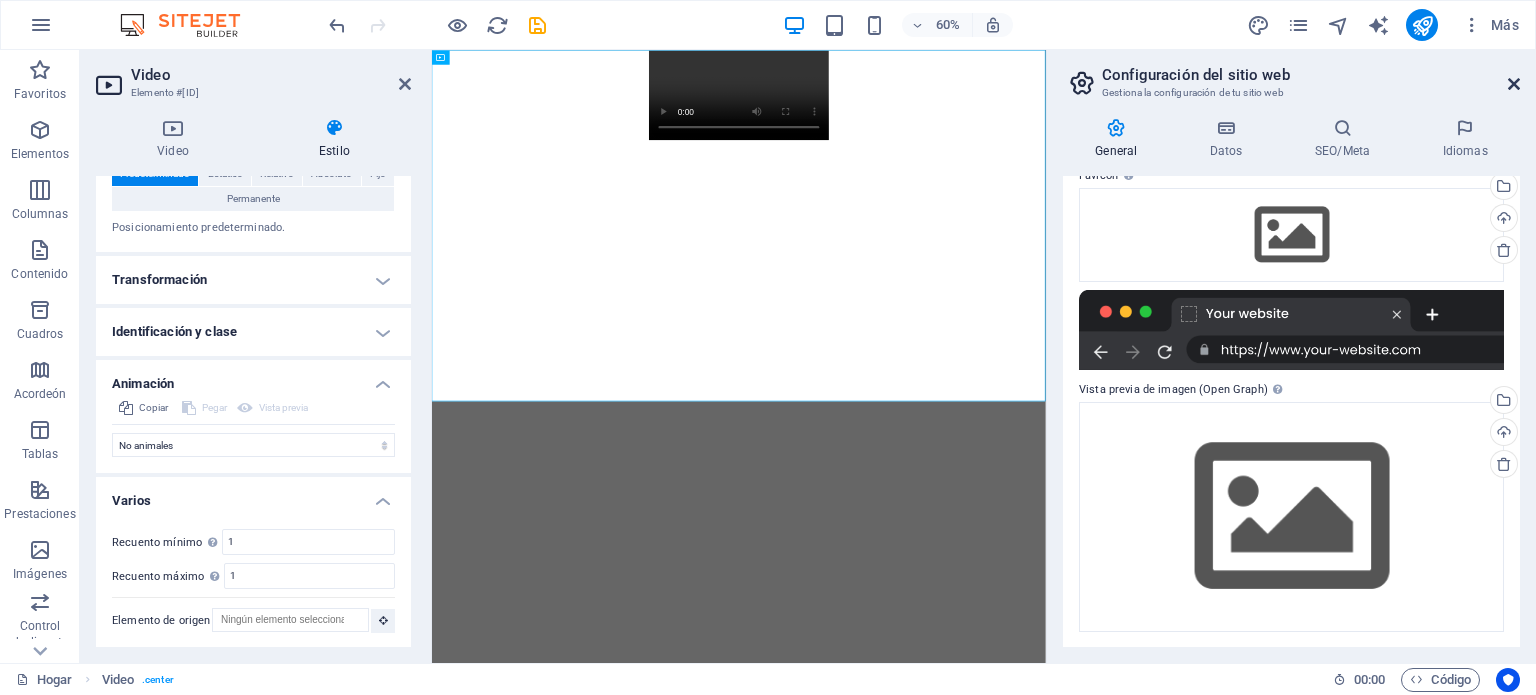 click at bounding box center (1514, 84) 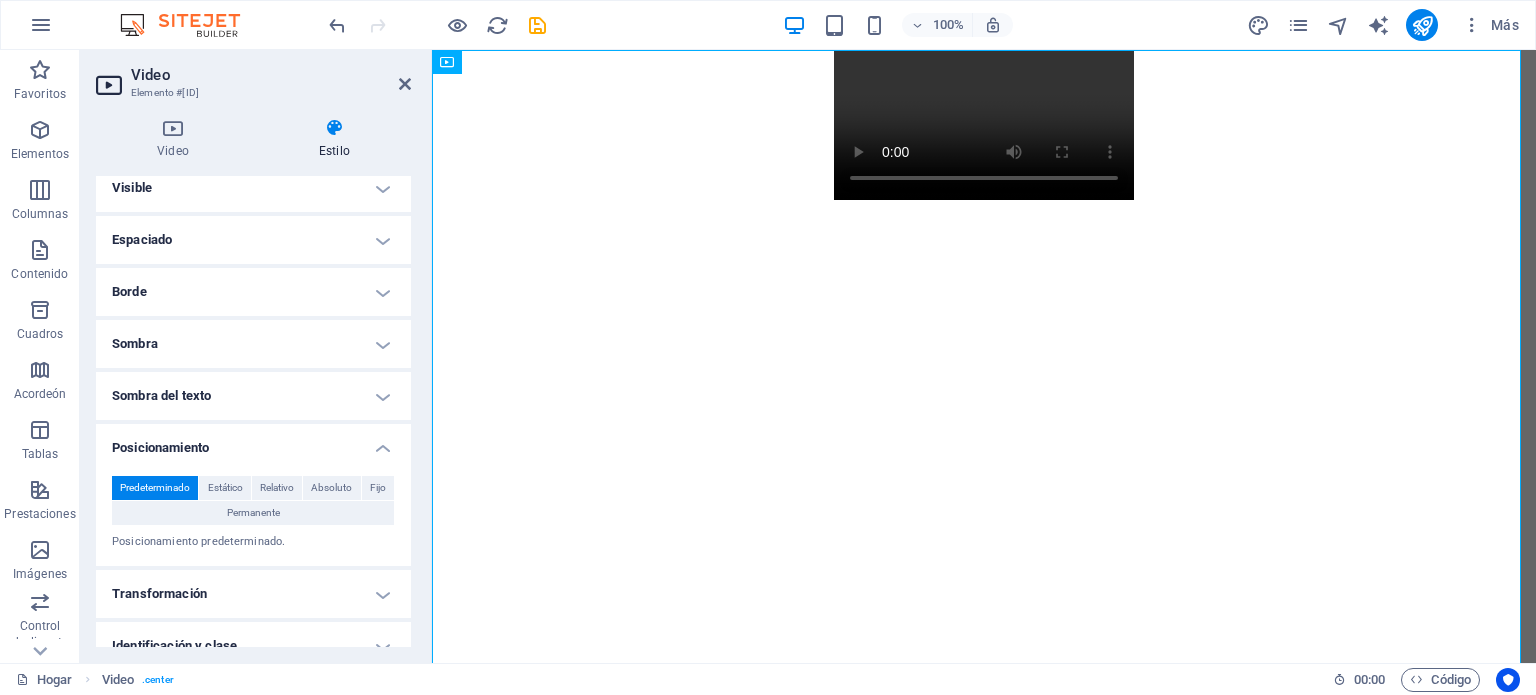 scroll, scrollTop: 11, scrollLeft: 0, axis: vertical 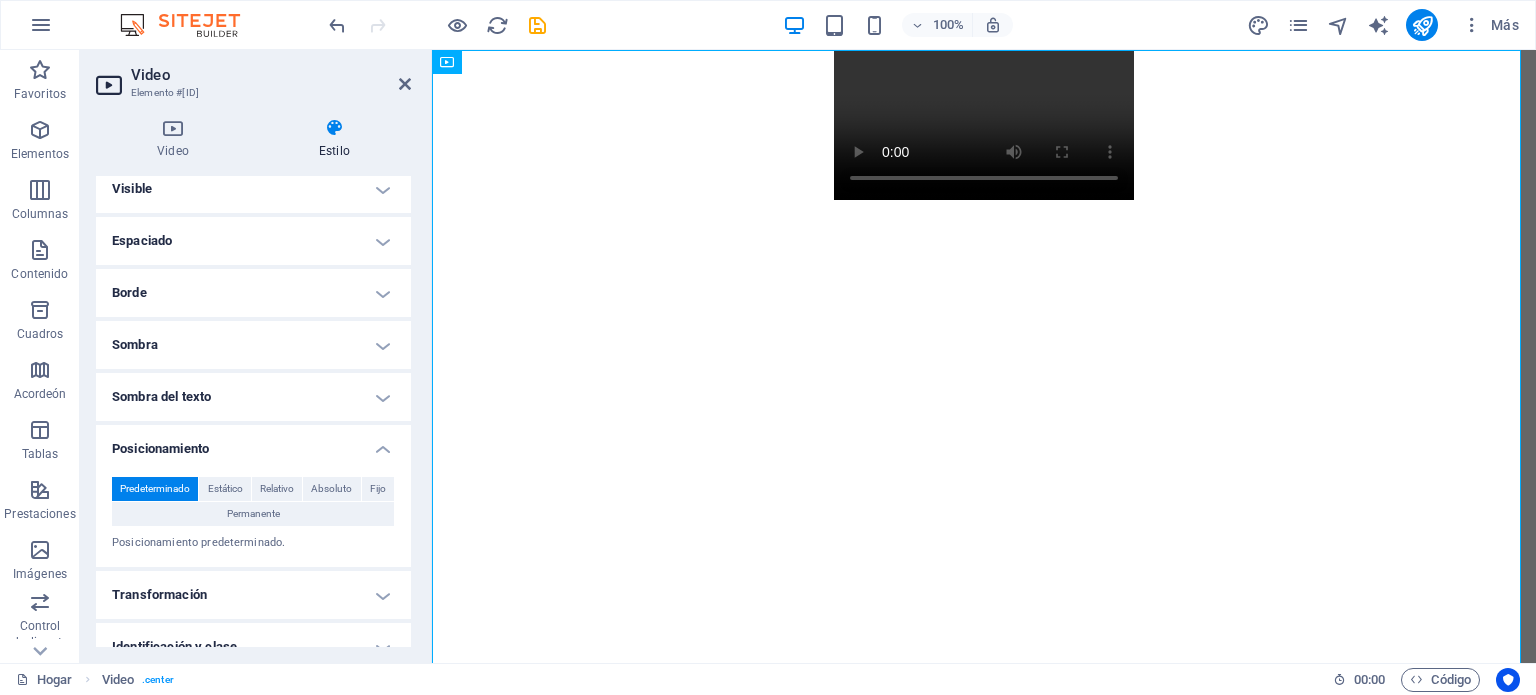 click on "Posicionamiento" at bounding box center (253, 443) 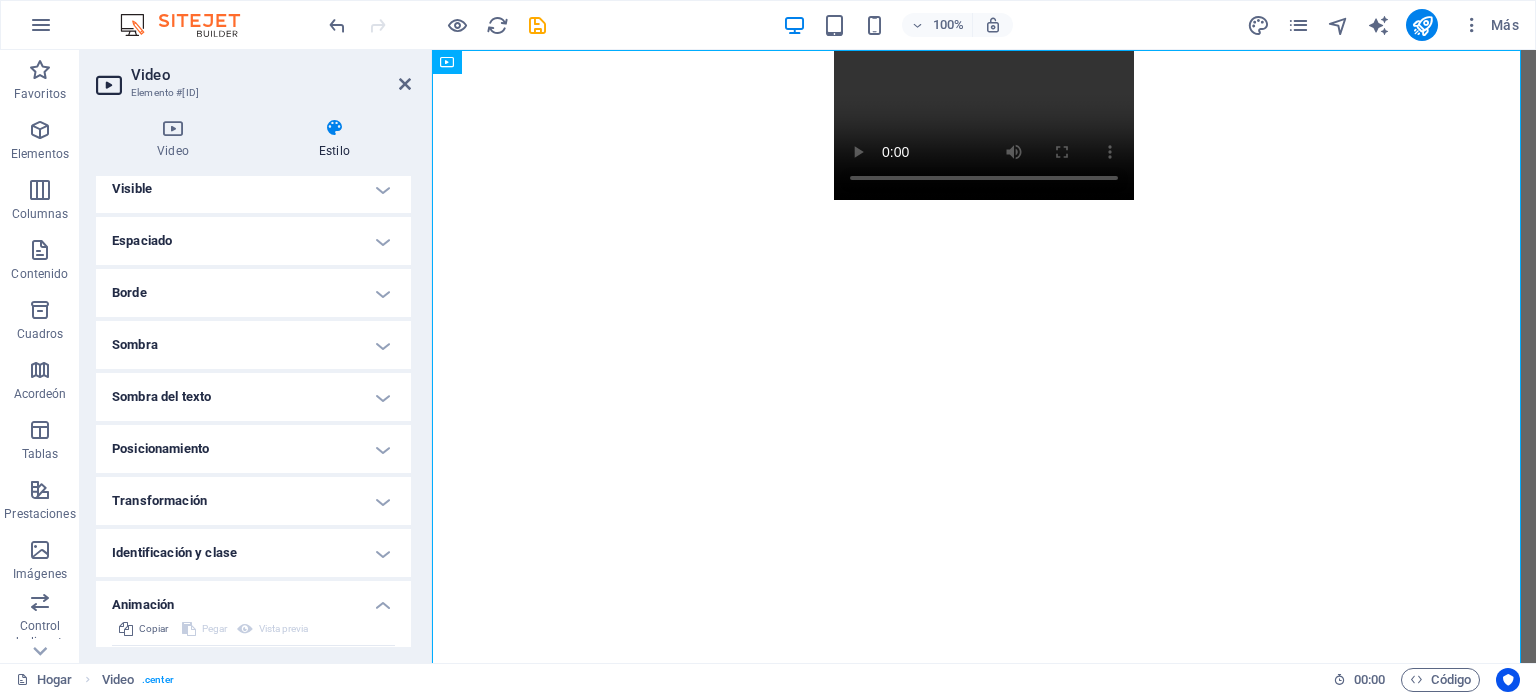 scroll, scrollTop: 0, scrollLeft: 0, axis: both 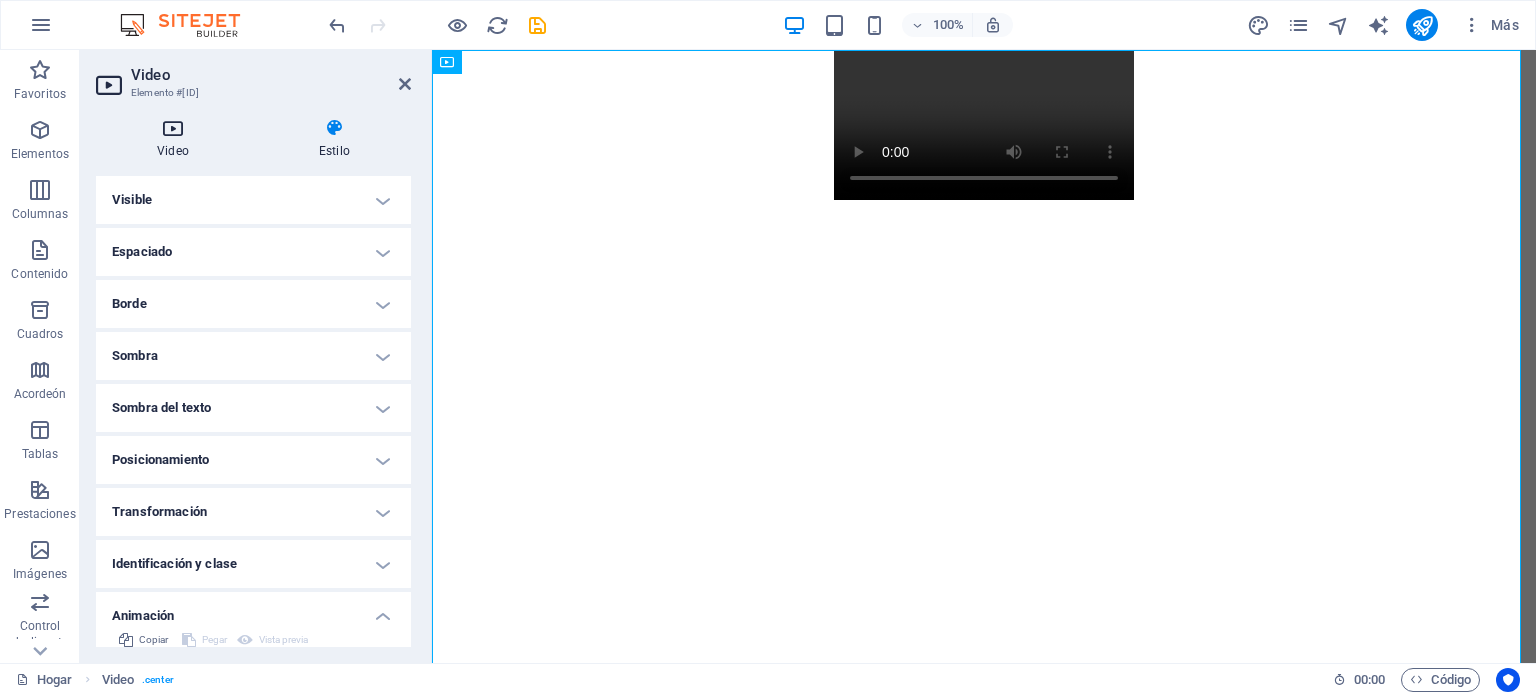 click at bounding box center [173, 128] 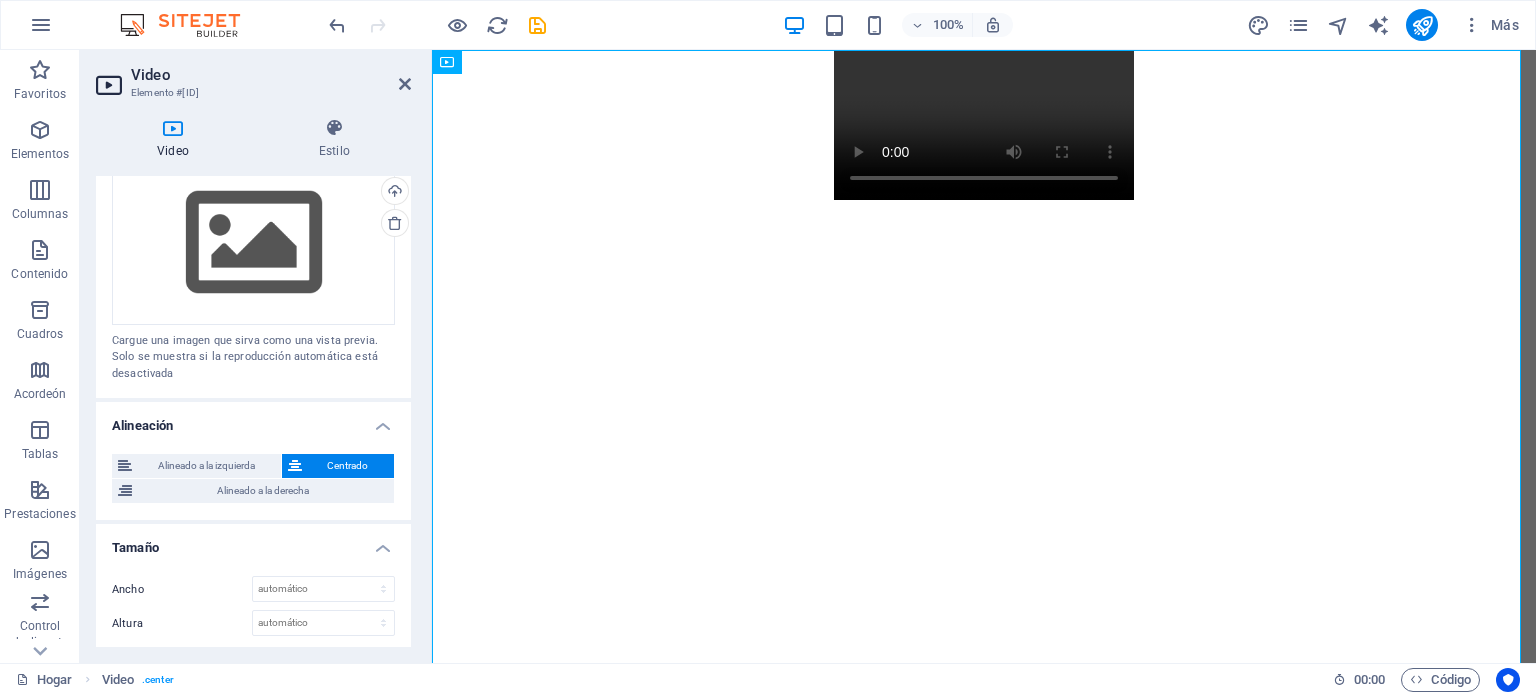 scroll, scrollTop: 536, scrollLeft: 0, axis: vertical 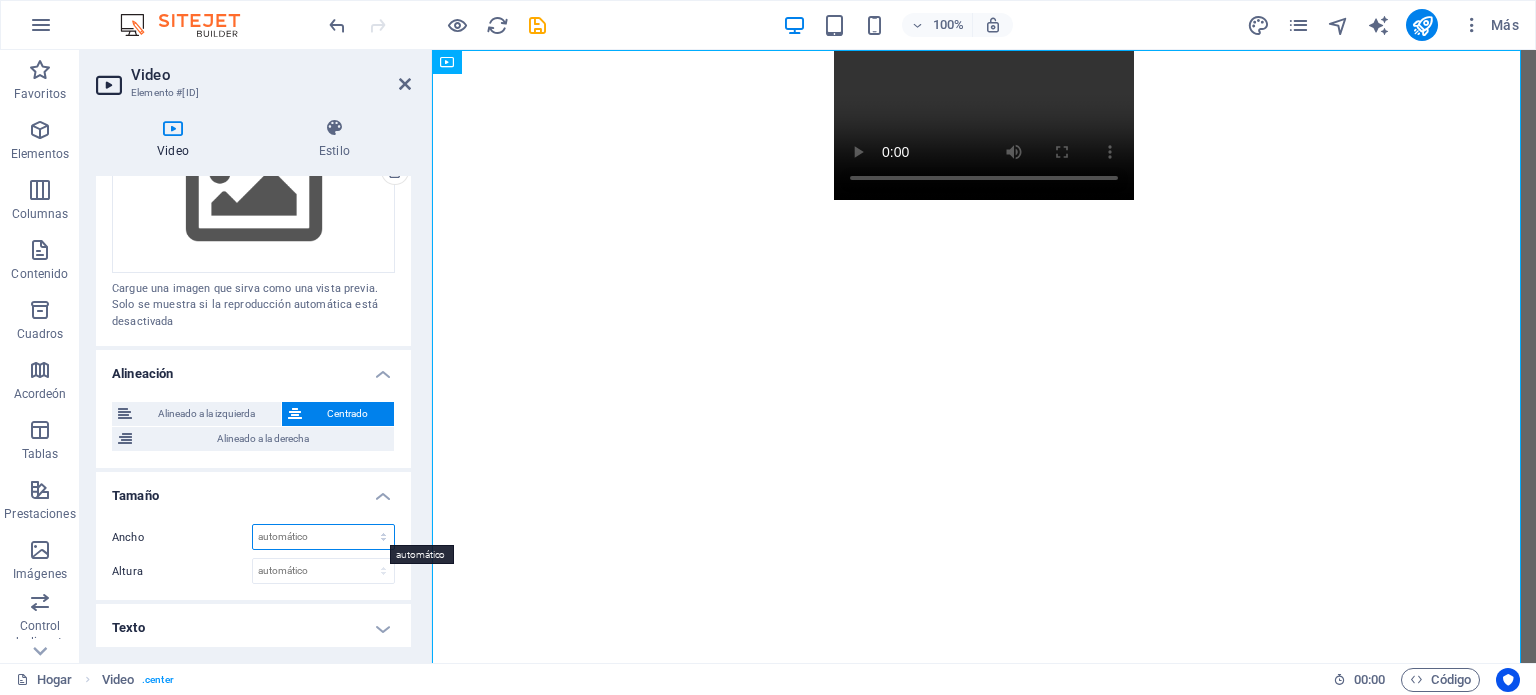 click on "automático píxeles %" at bounding box center [323, 537] 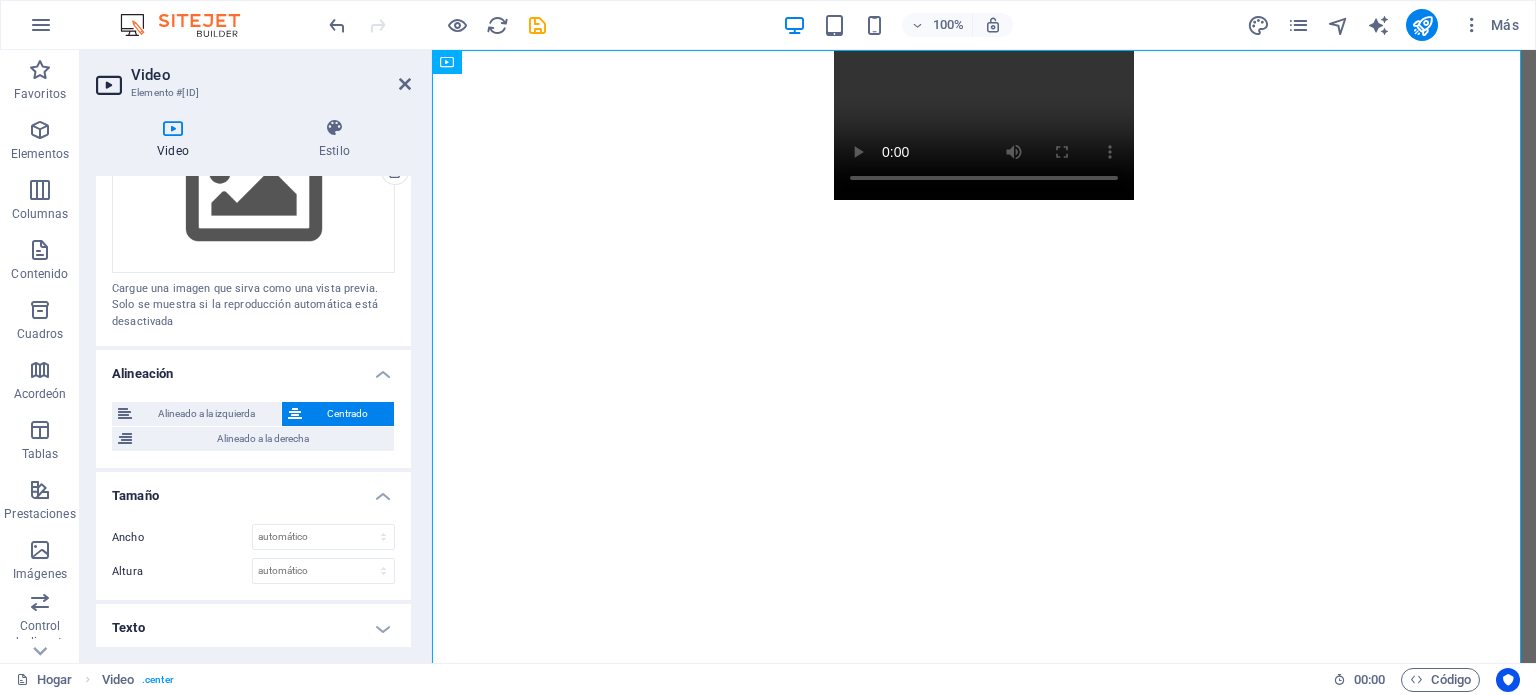 click on "Tamaño" at bounding box center (253, 490) 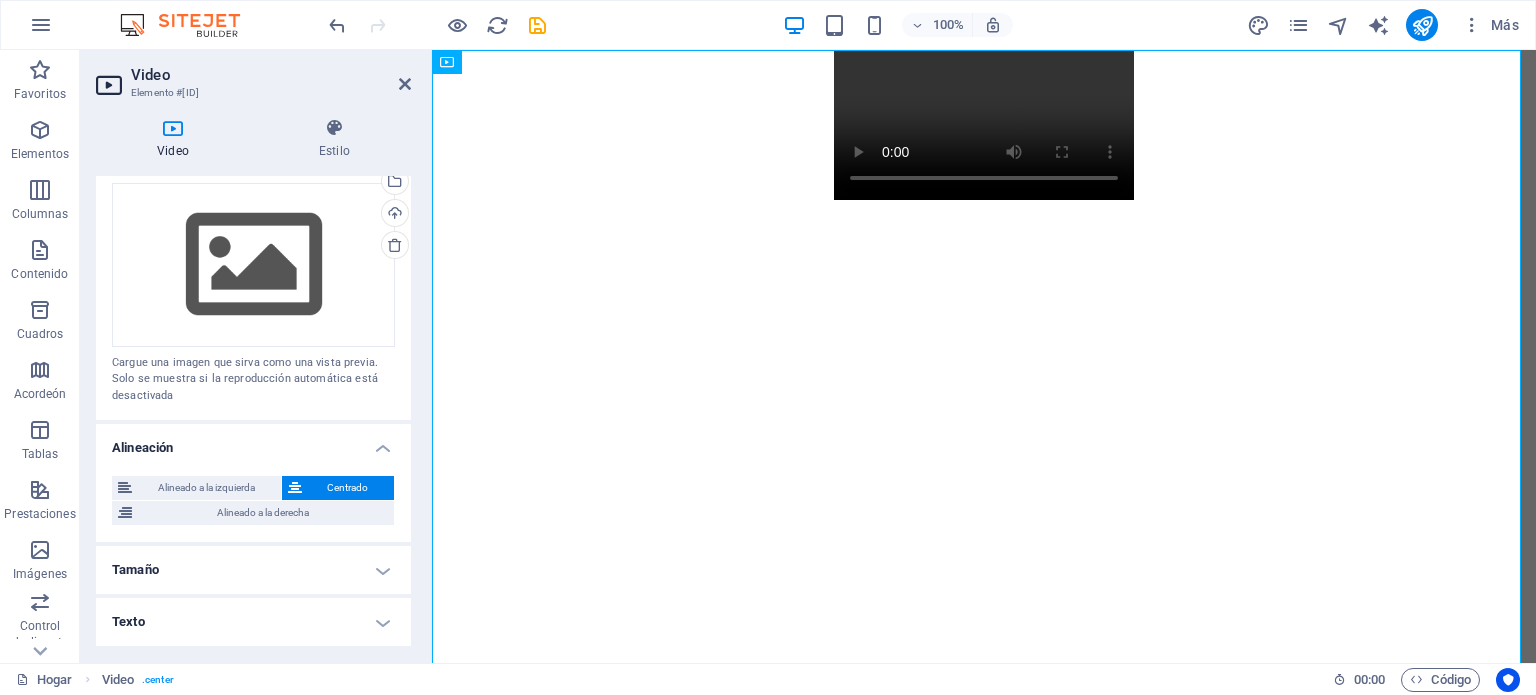 scroll, scrollTop: 457, scrollLeft: 0, axis: vertical 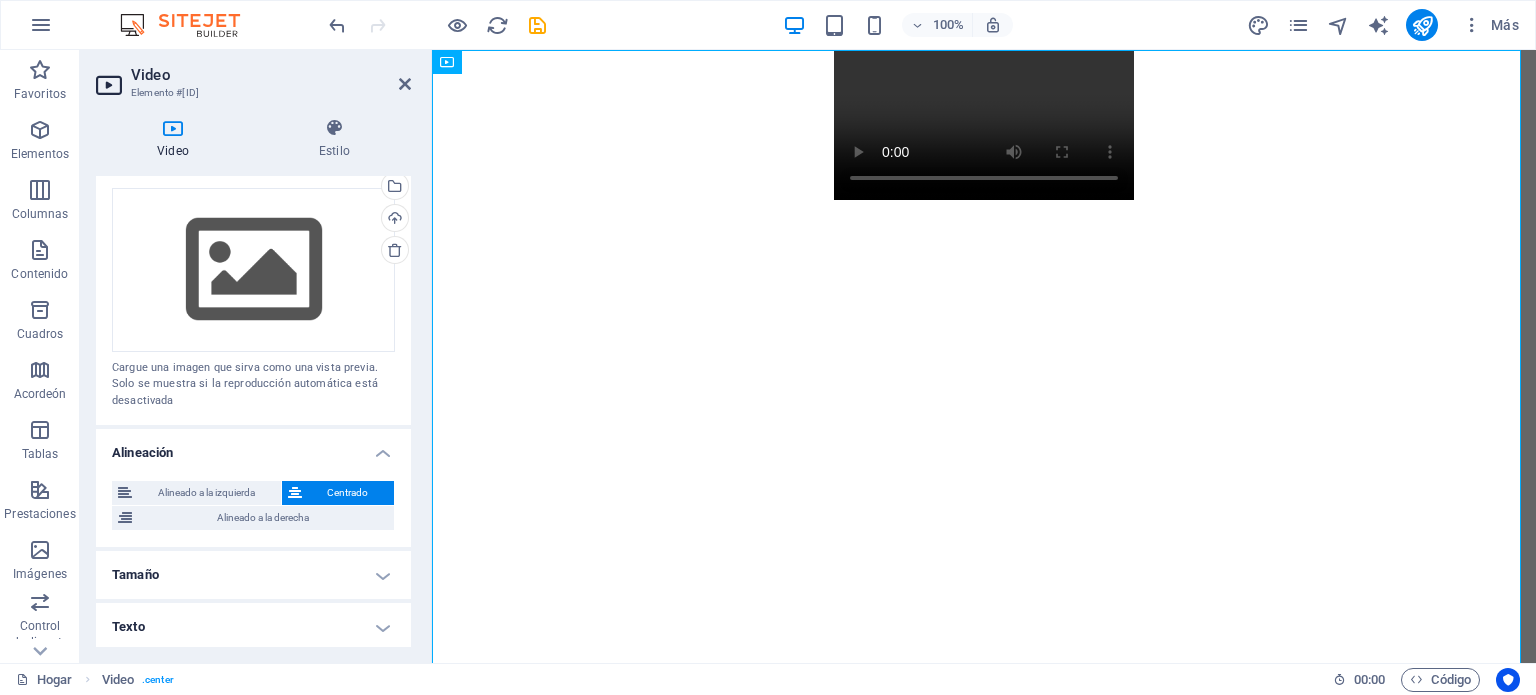 click on "Tamaño" at bounding box center [253, 575] 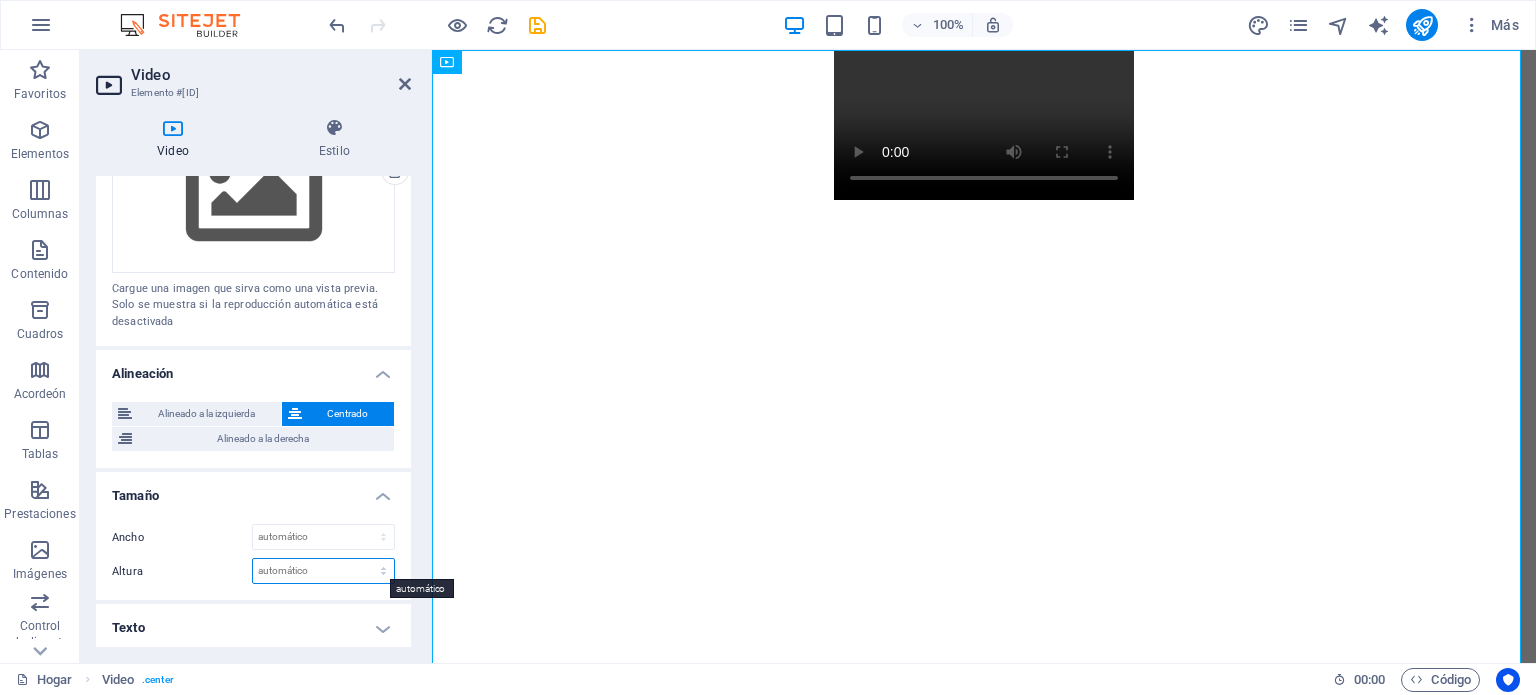 click on "automático píxeles" at bounding box center [323, 571] 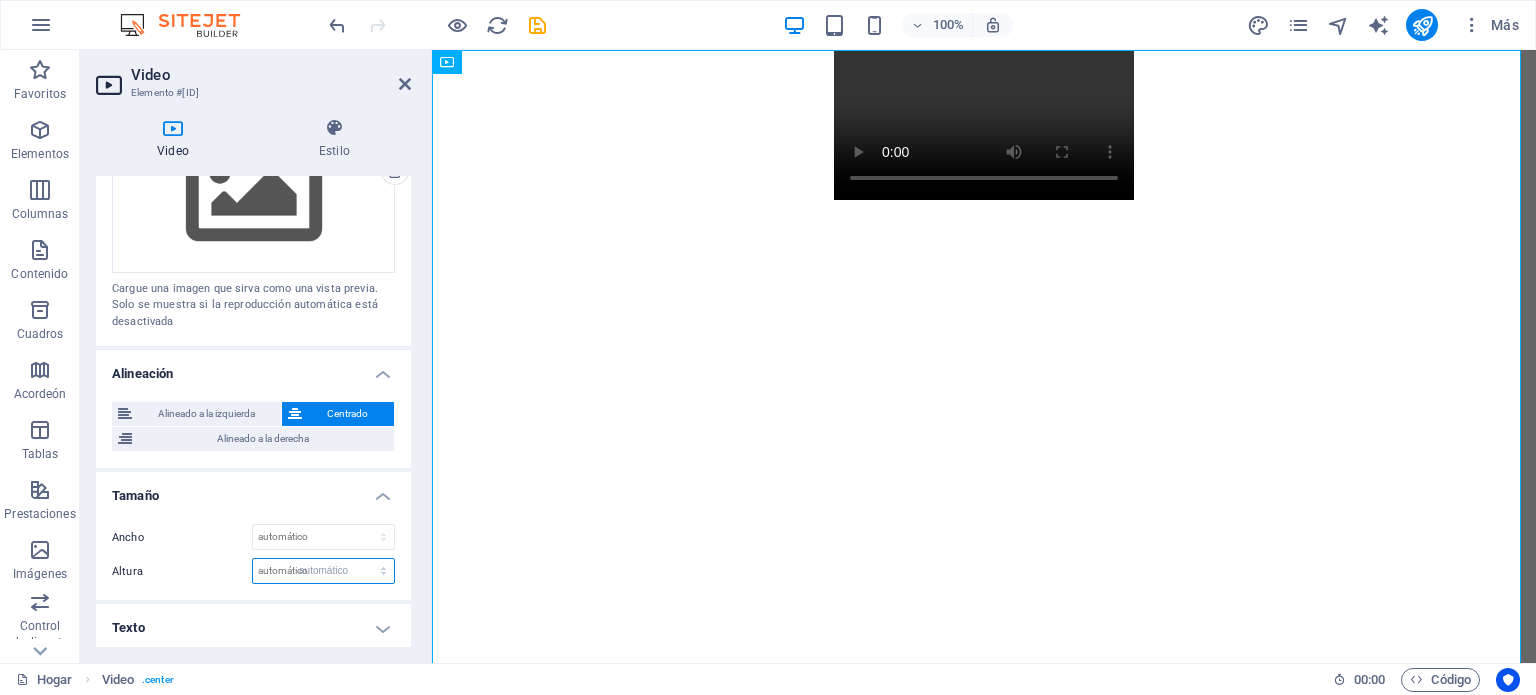 click on "automático píxeles" at bounding box center [323, 571] 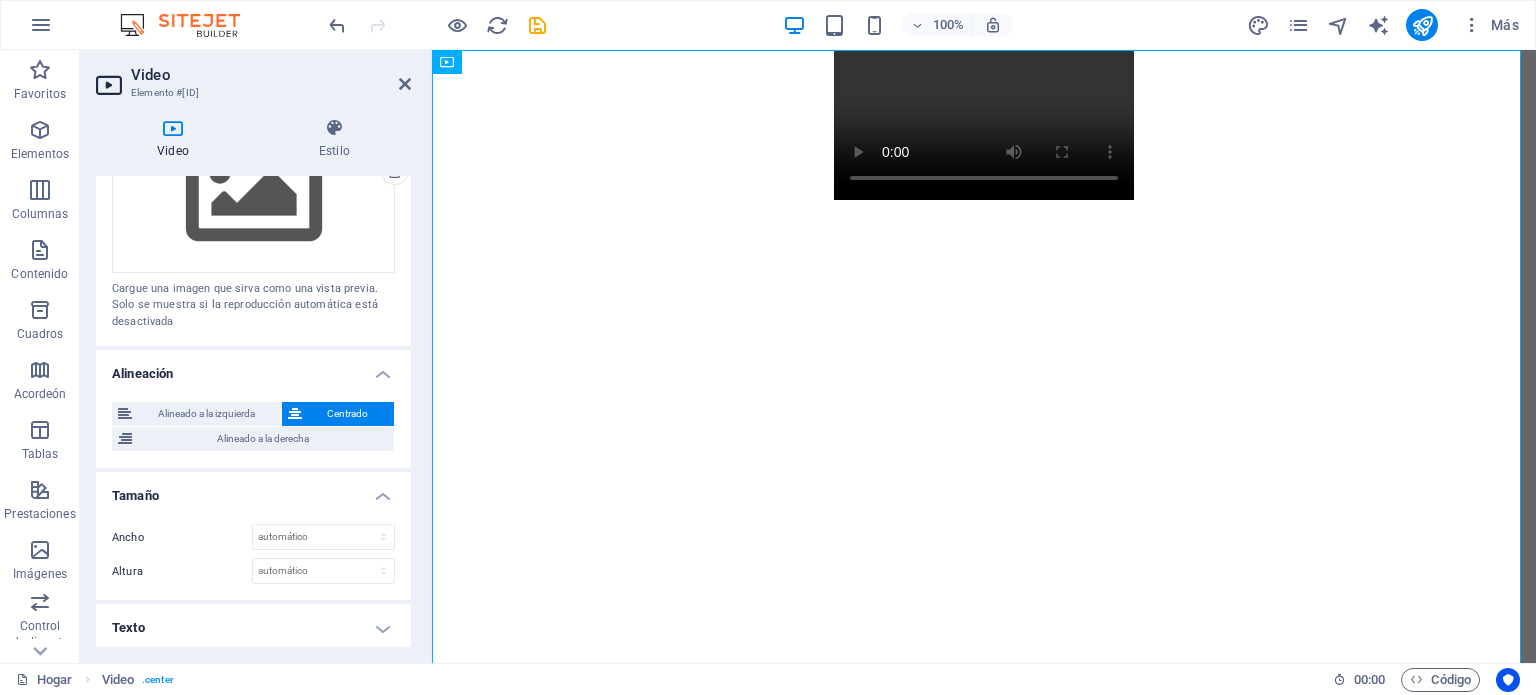 click on "Ancho automático píxeles % Altura automático píxeles" at bounding box center (253, 554) 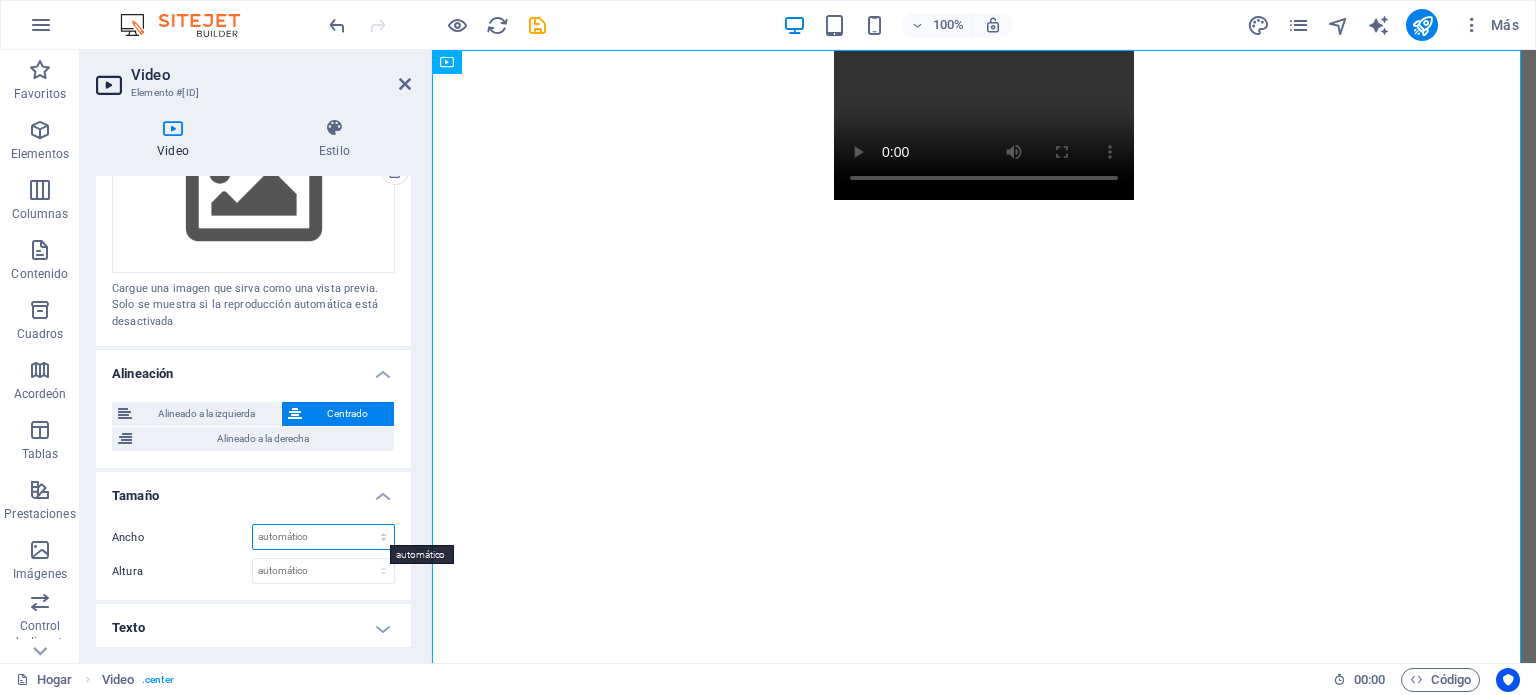 click on "automático píxeles %" at bounding box center [323, 537] 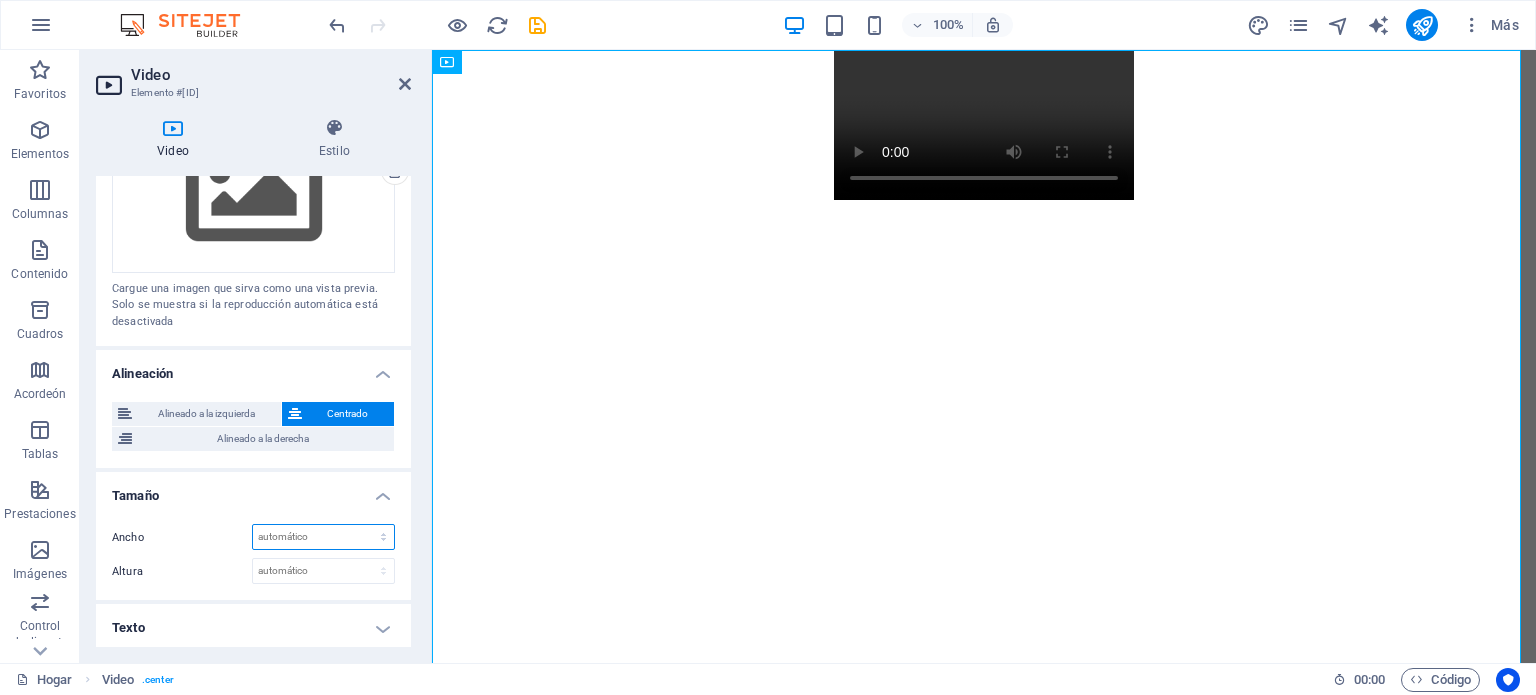 select on "px" 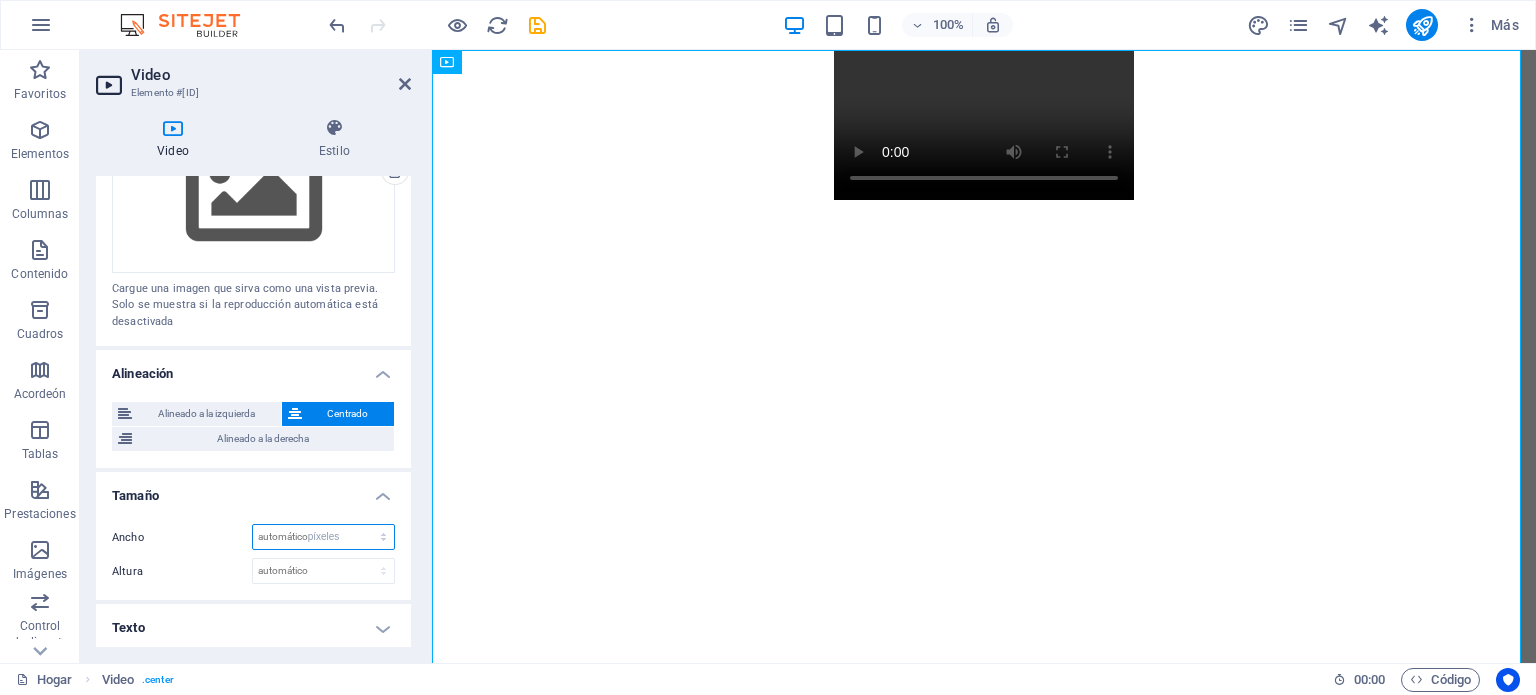 click on "automático píxeles %" at bounding box center (323, 537) 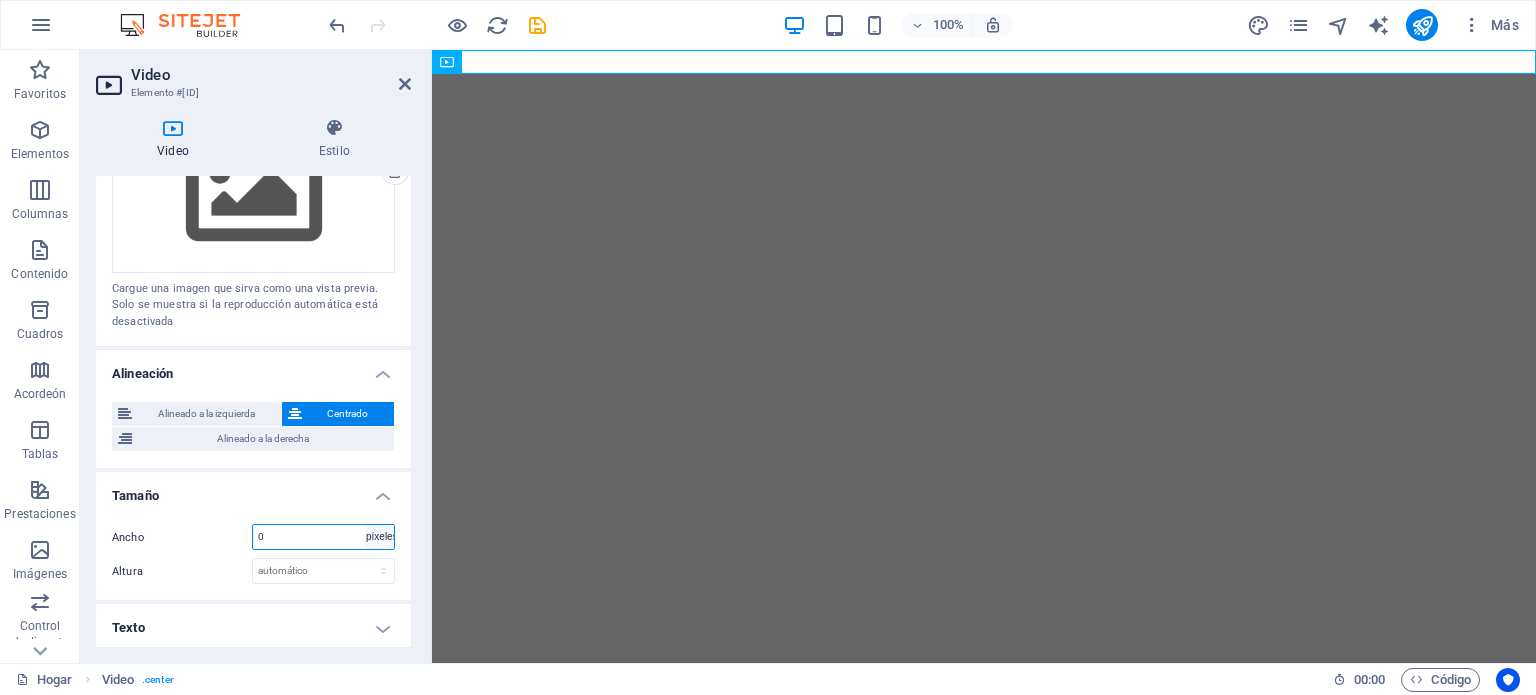 click on "automático píxeles %" at bounding box center (380, 537) 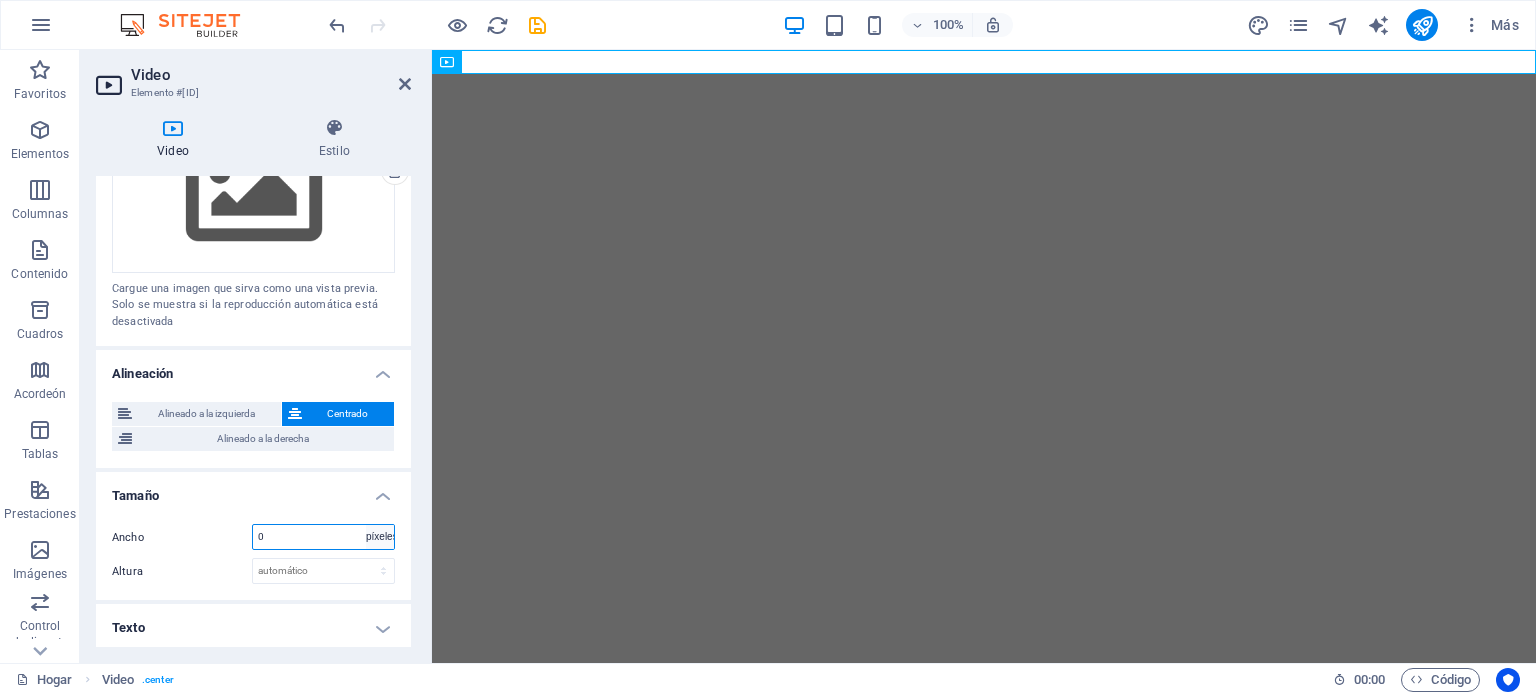 select on "auto" 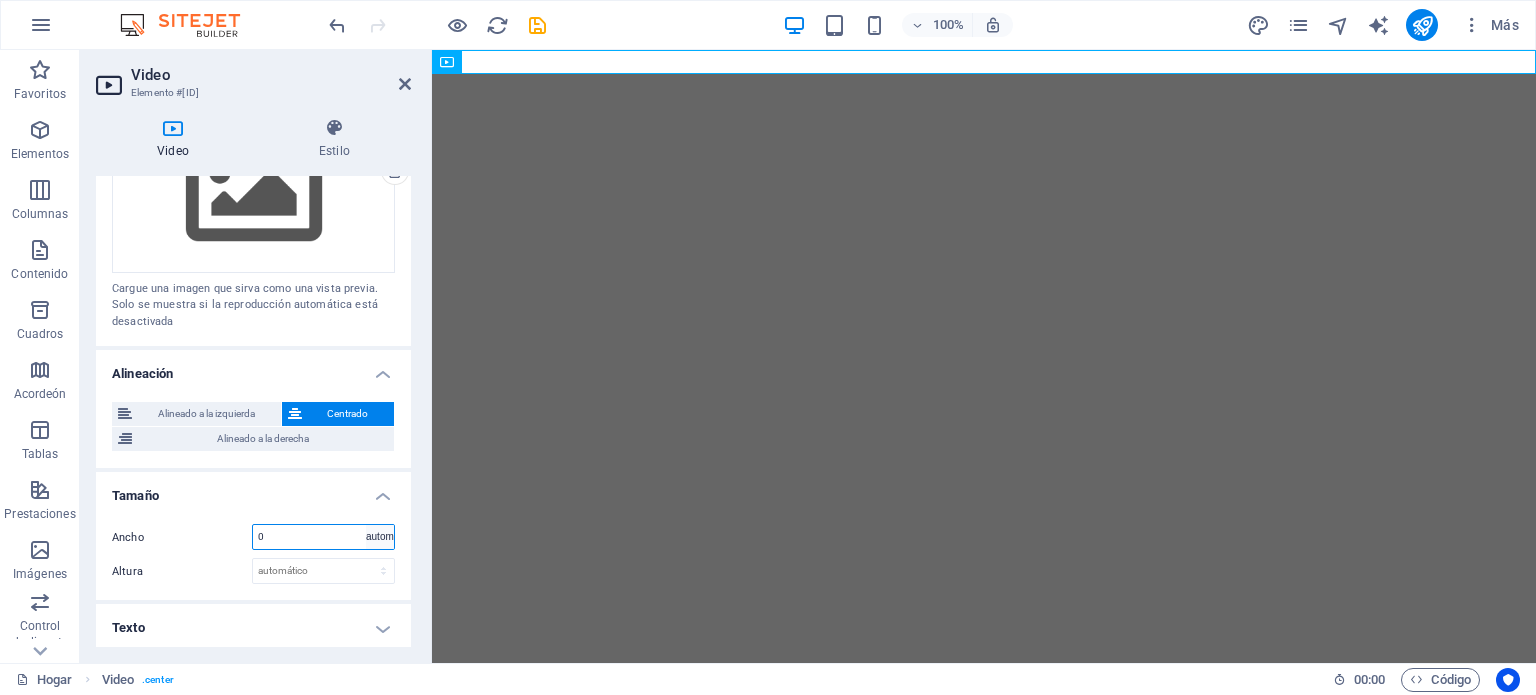 click on "automático píxeles %" at bounding box center (380, 537) 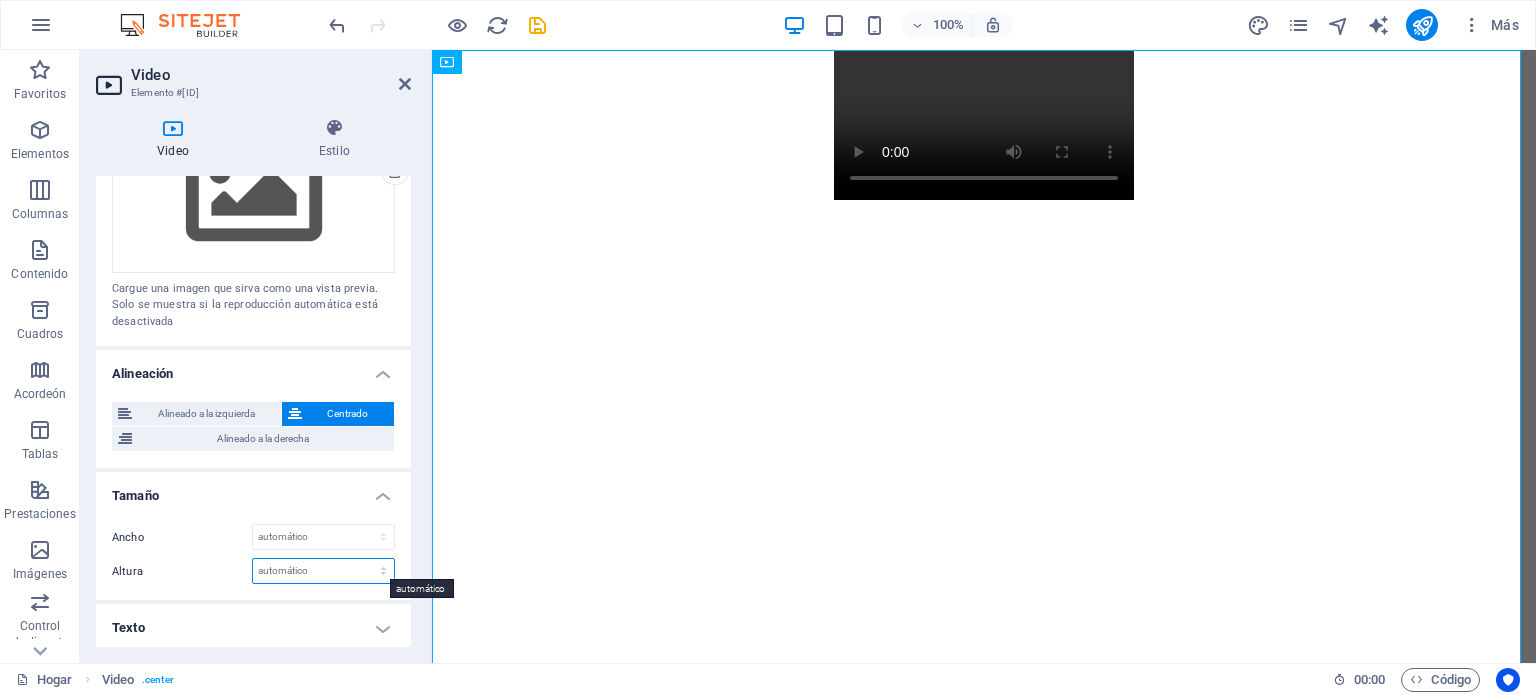 click on "automático píxeles" at bounding box center [323, 571] 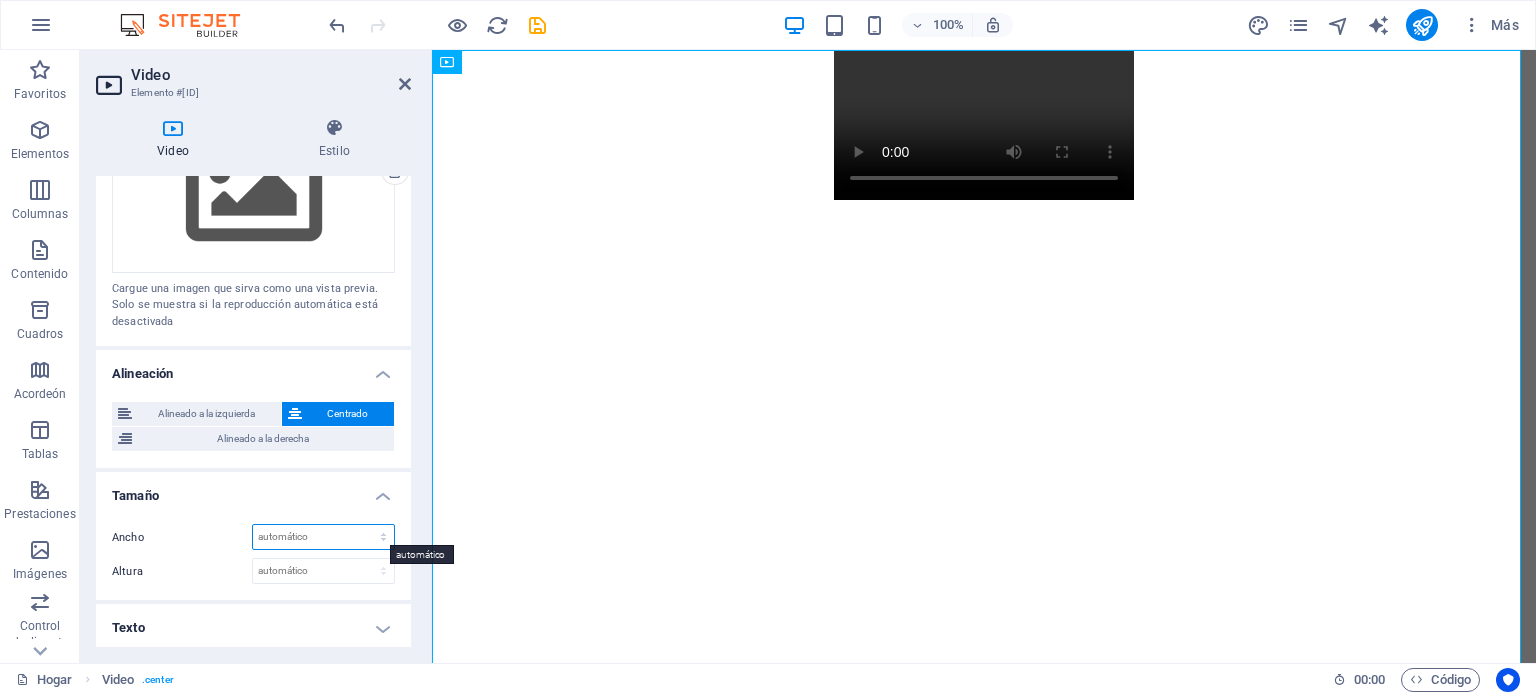 click on "automático píxeles %" at bounding box center (323, 537) 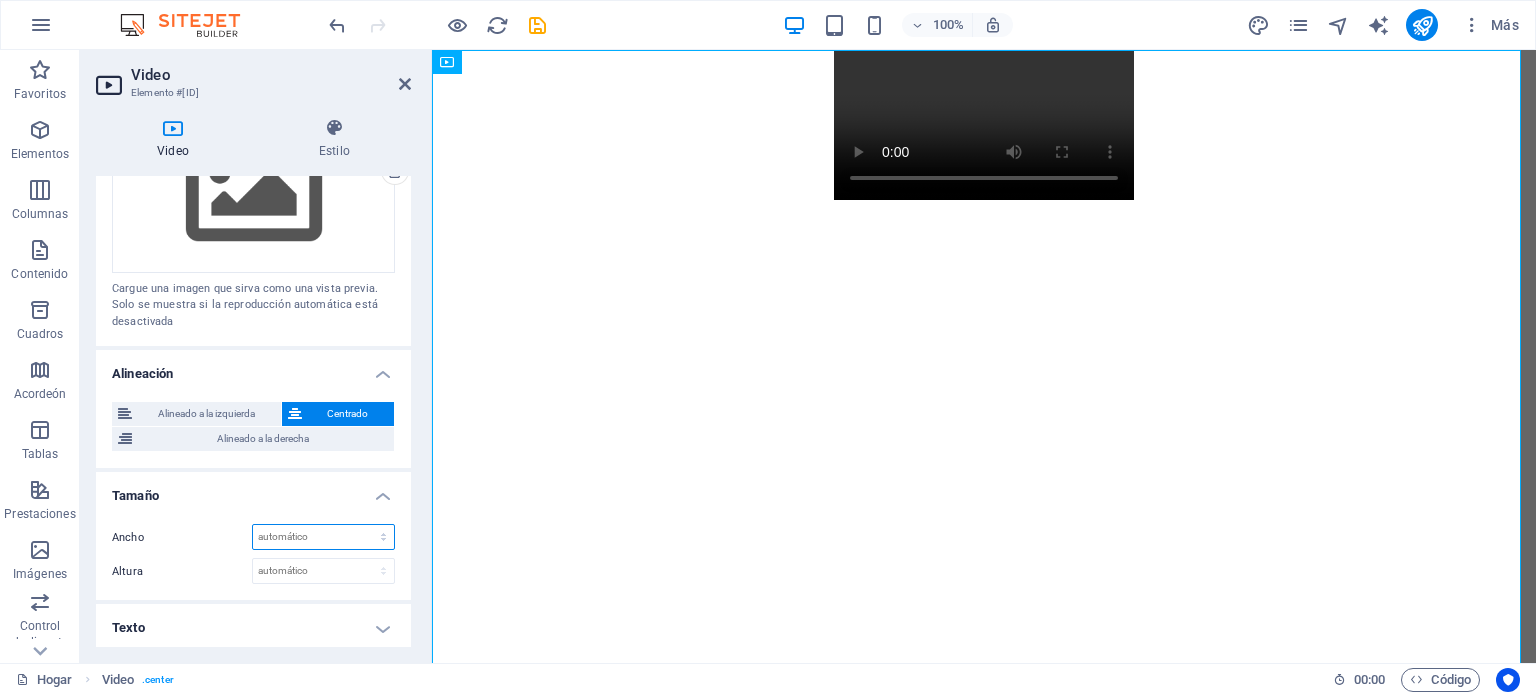 select on "%" 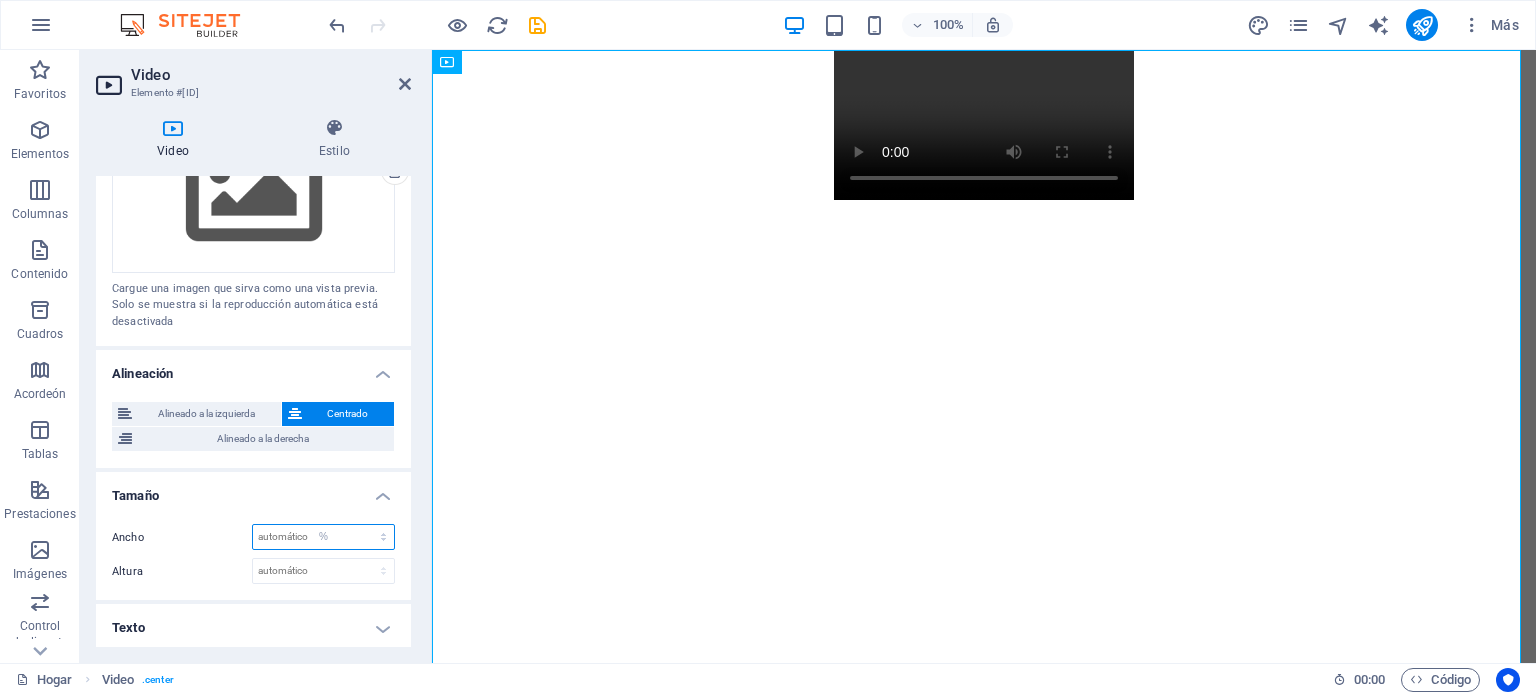 click on "automático píxeles %" at bounding box center [323, 537] 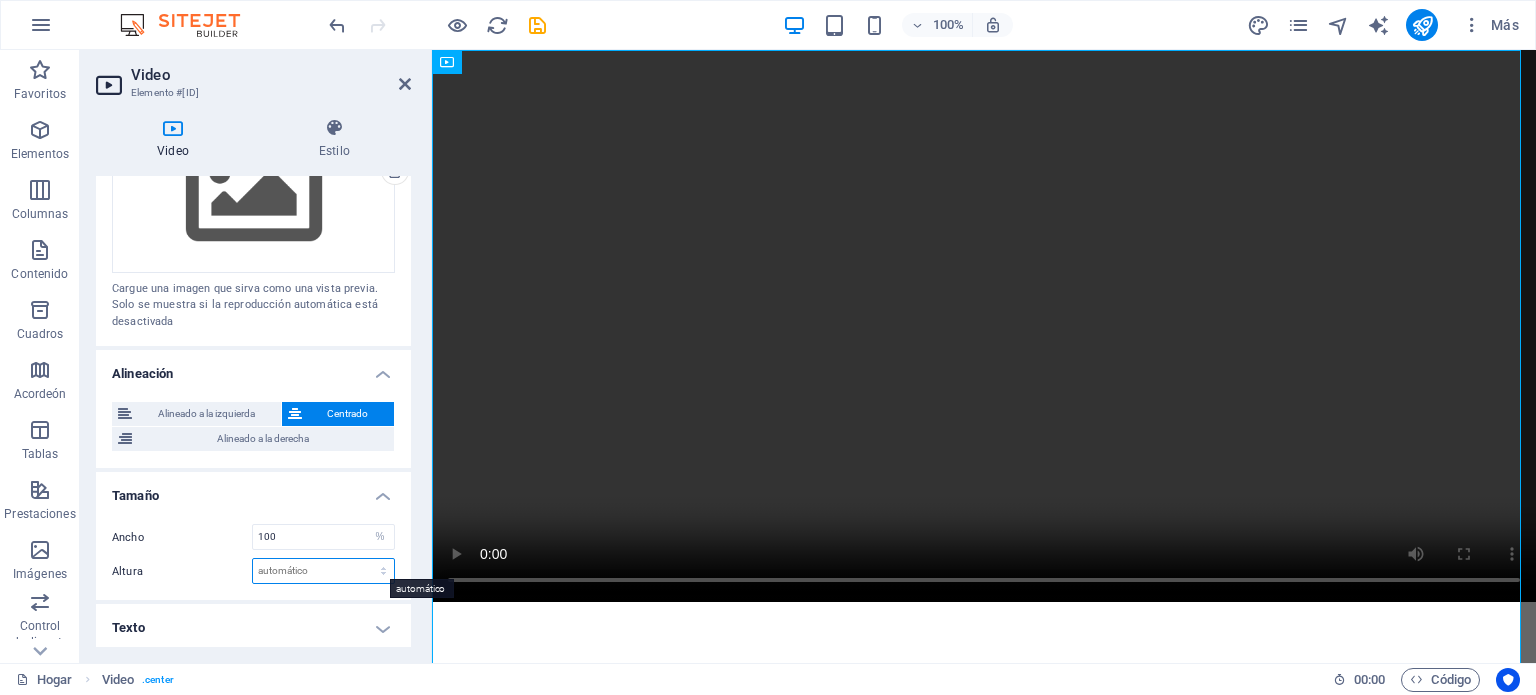 click on "automático píxeles" at bounding box center (323, 571) 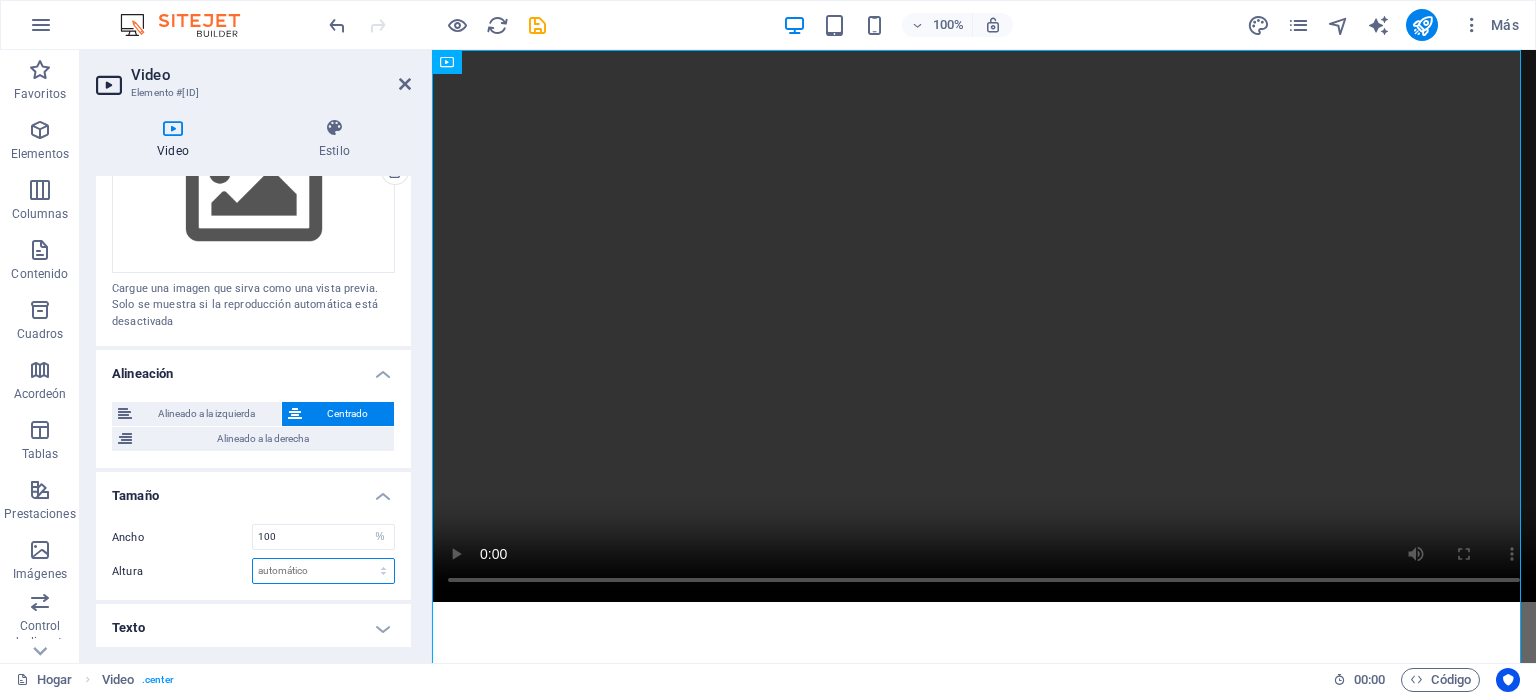 select on "px" 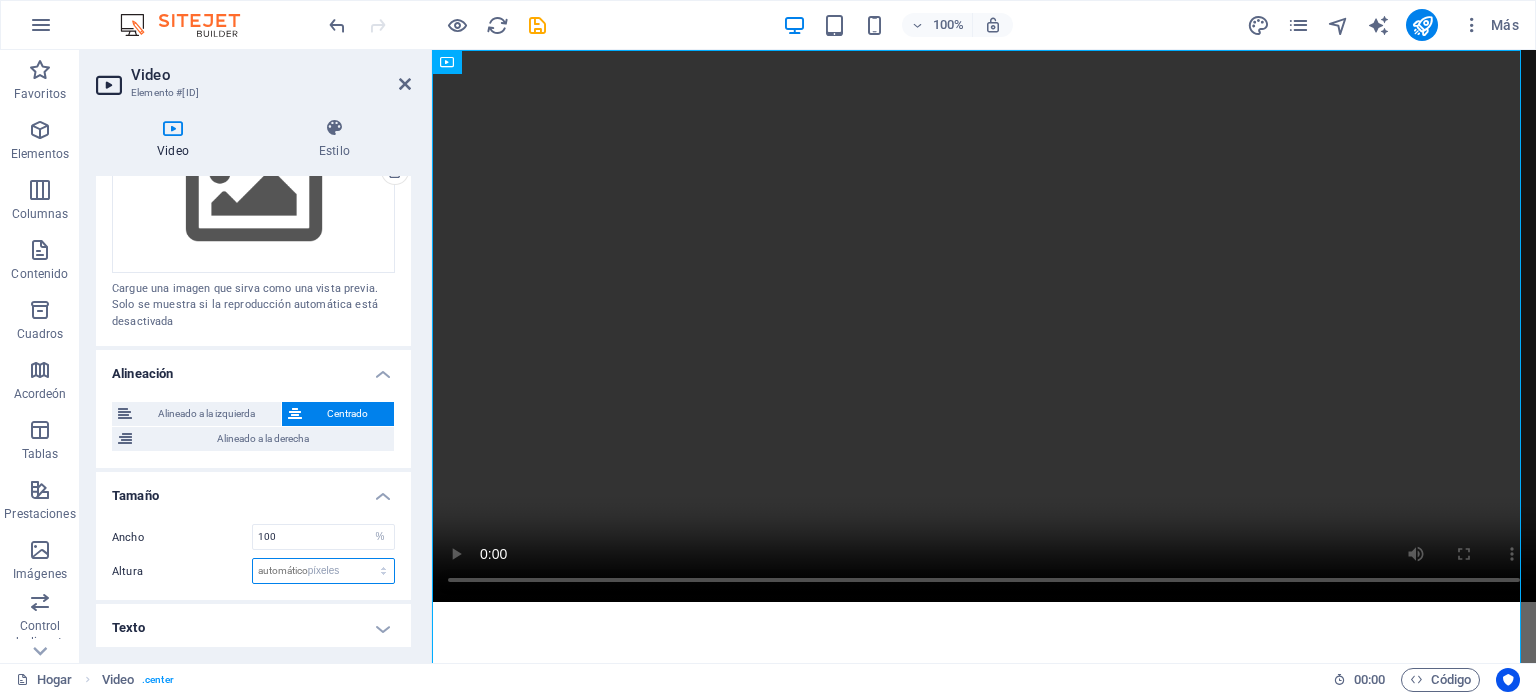 click on "automático píxeles" at bounding box center [323, 571] 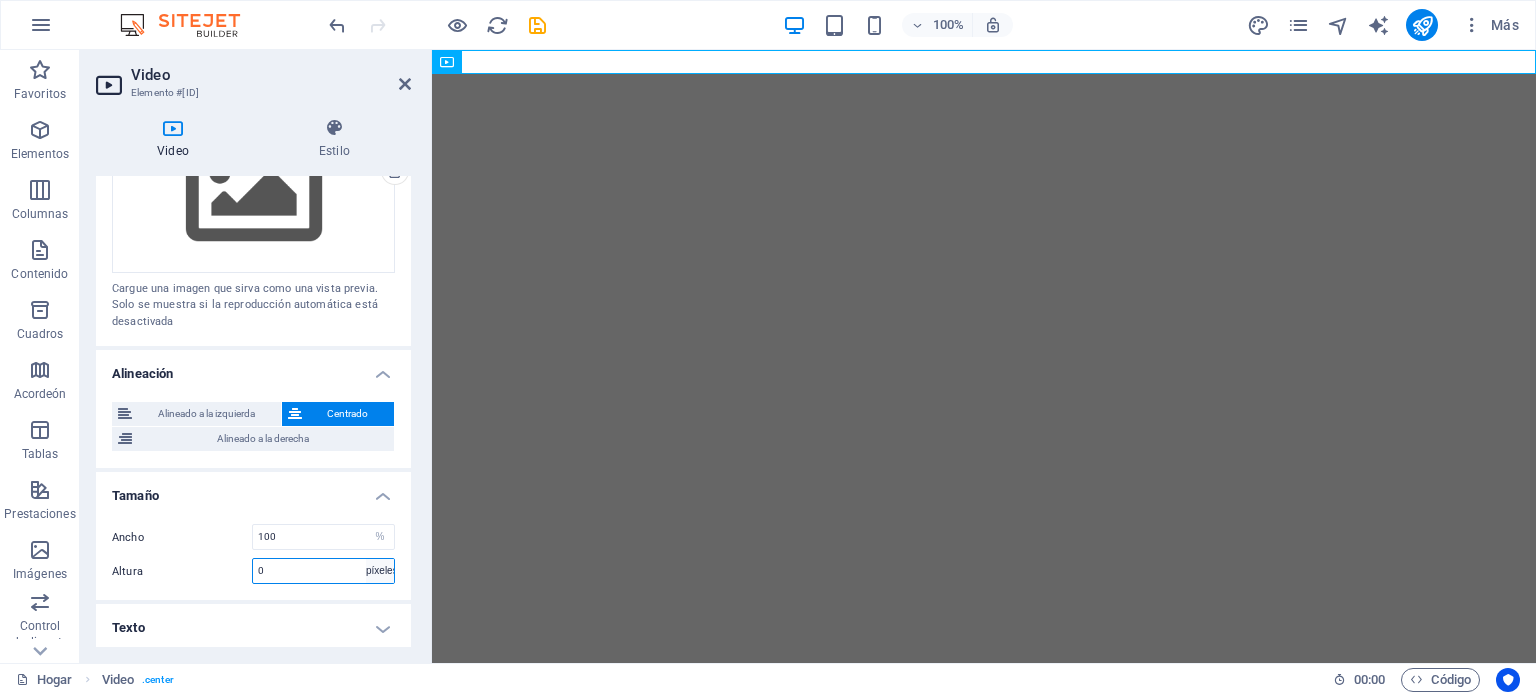 click on "automático píxeles" at bounding box center (380, 571) 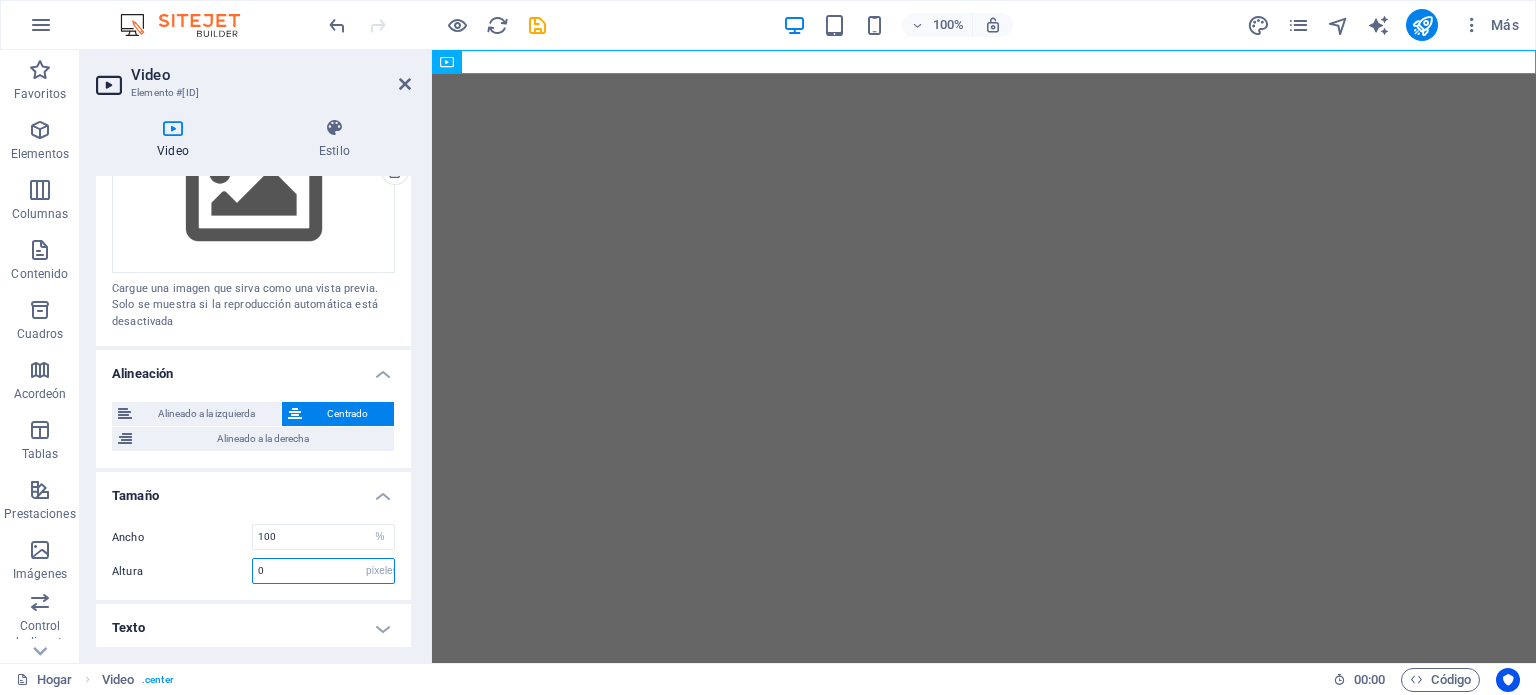 select on "auto" 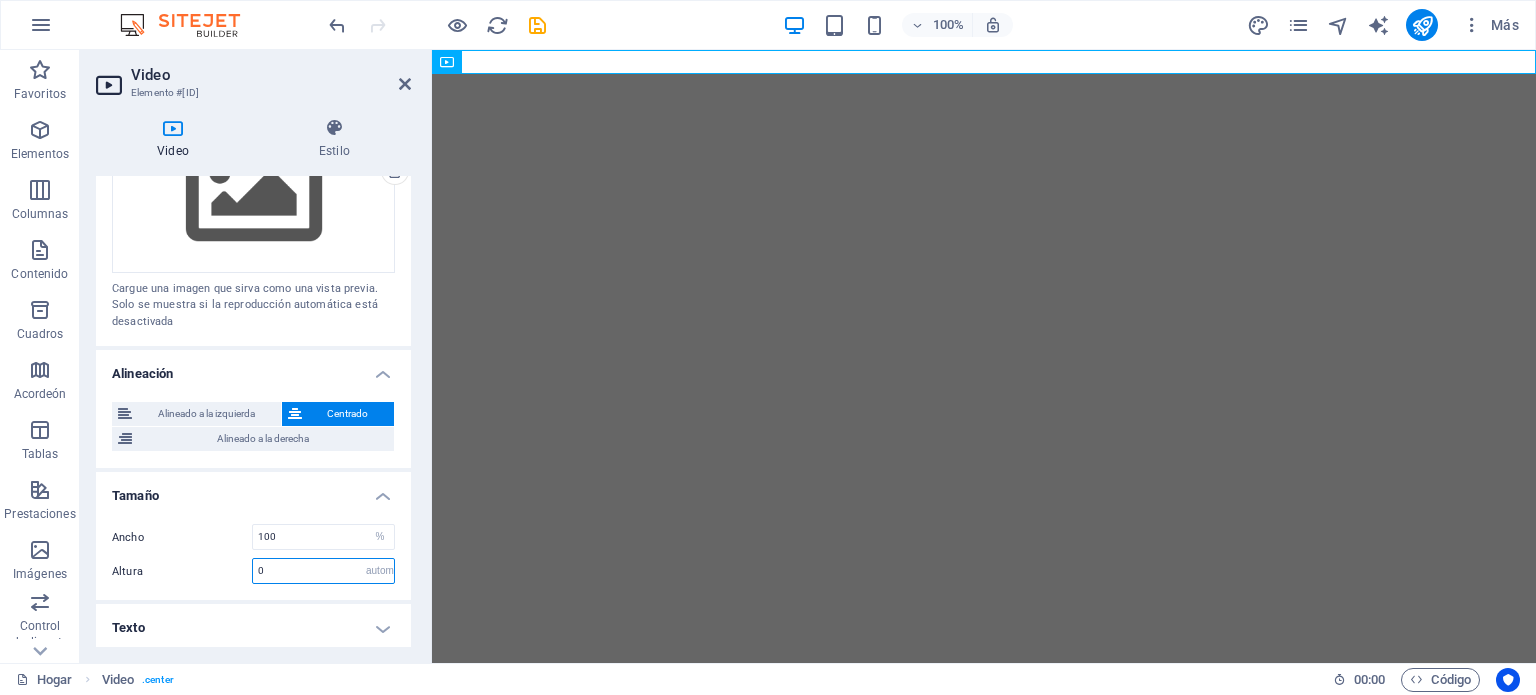 click on "automático píxeles" at bounding box center (380, 571) 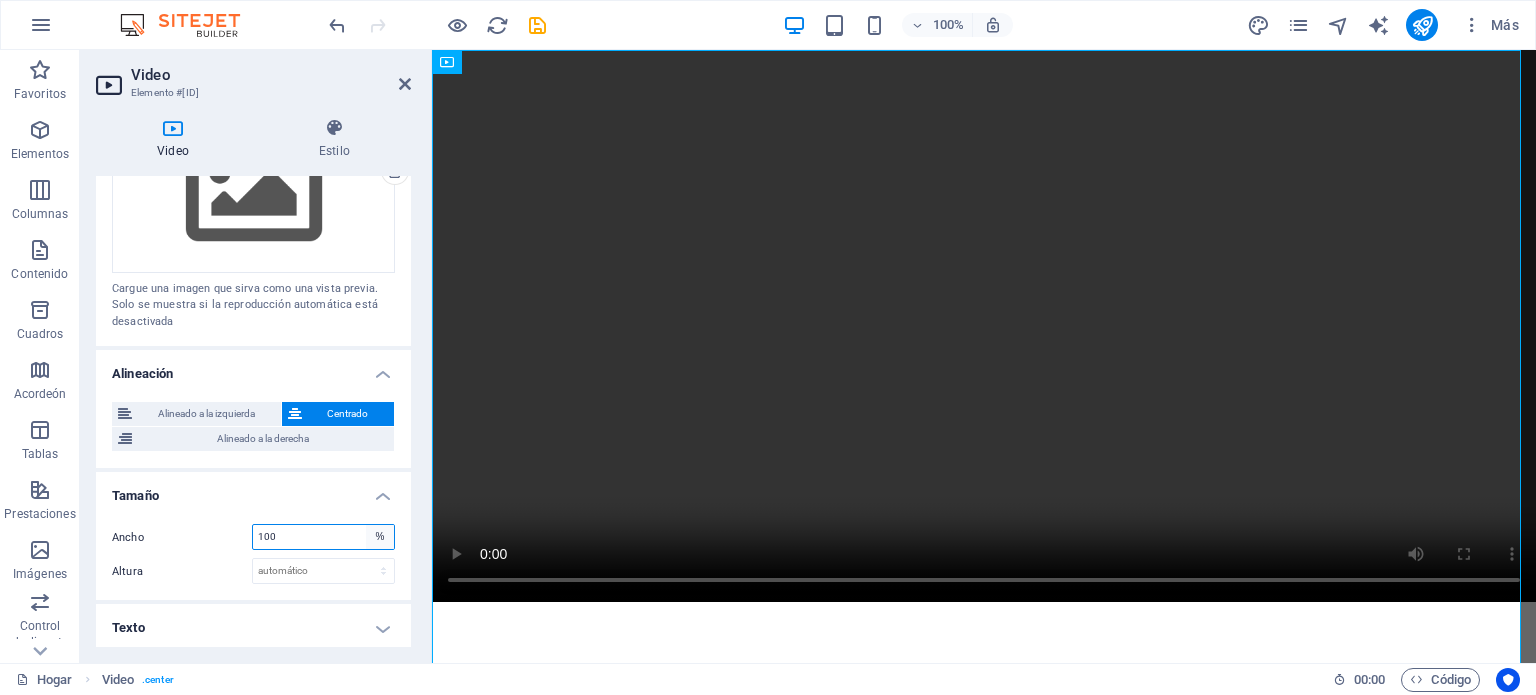 click on "automático píxeles %" at bounding box center [380, 537] 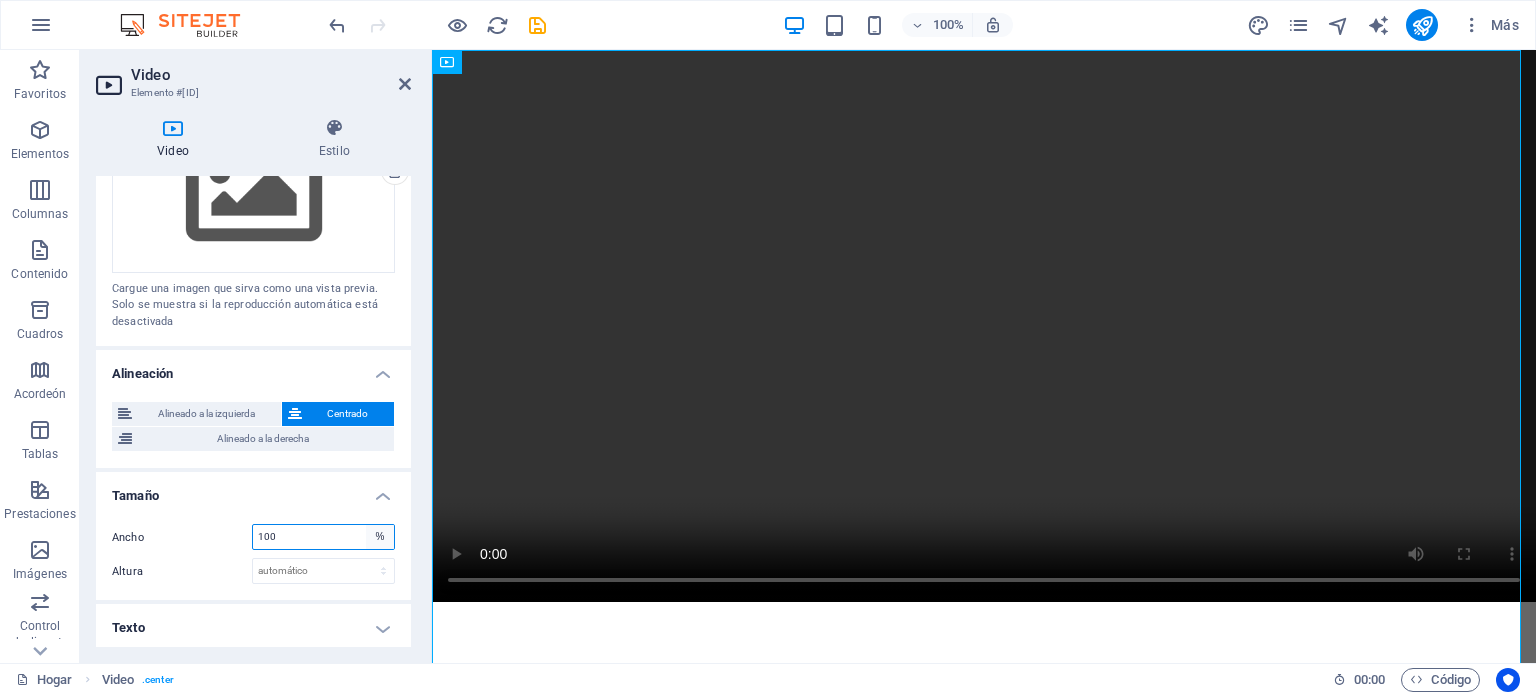 select on "auto" 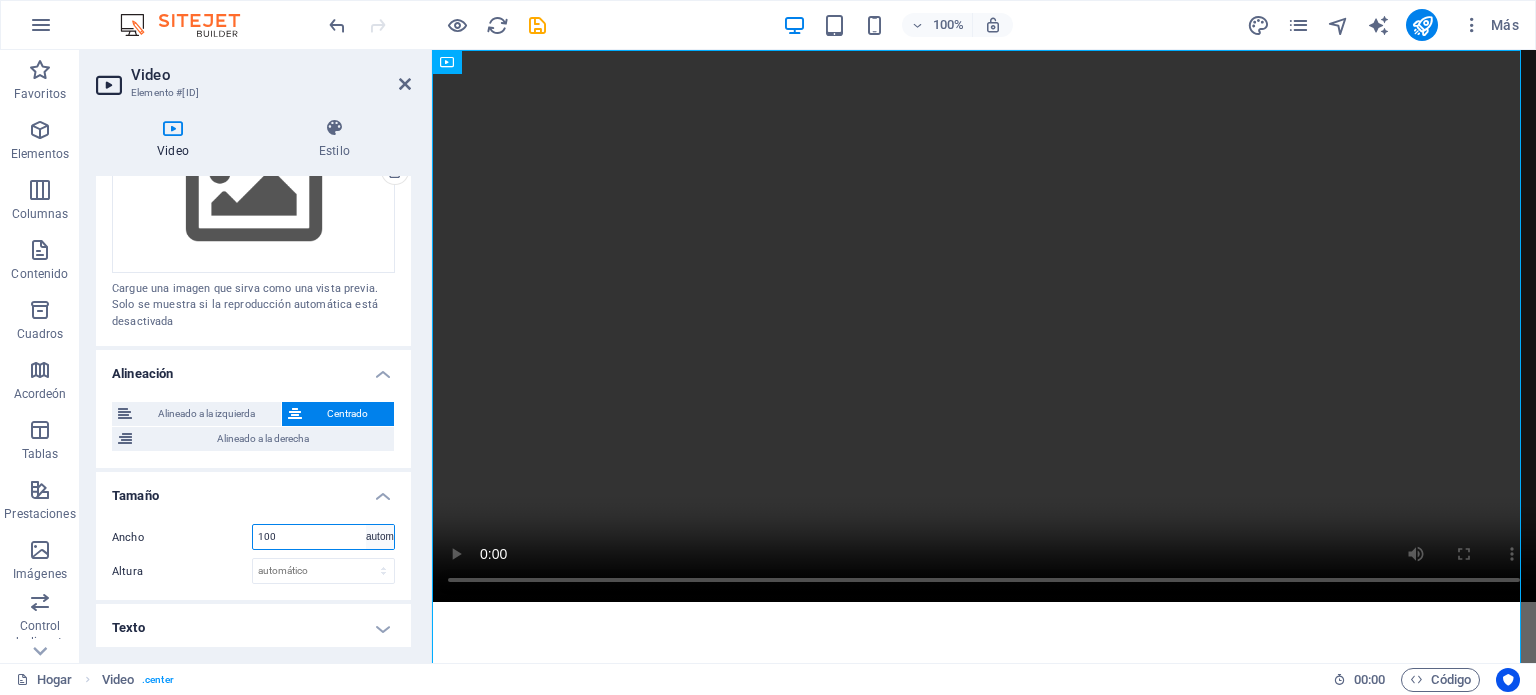 click on "automático píxeles %" at bounding box center [380, 537] 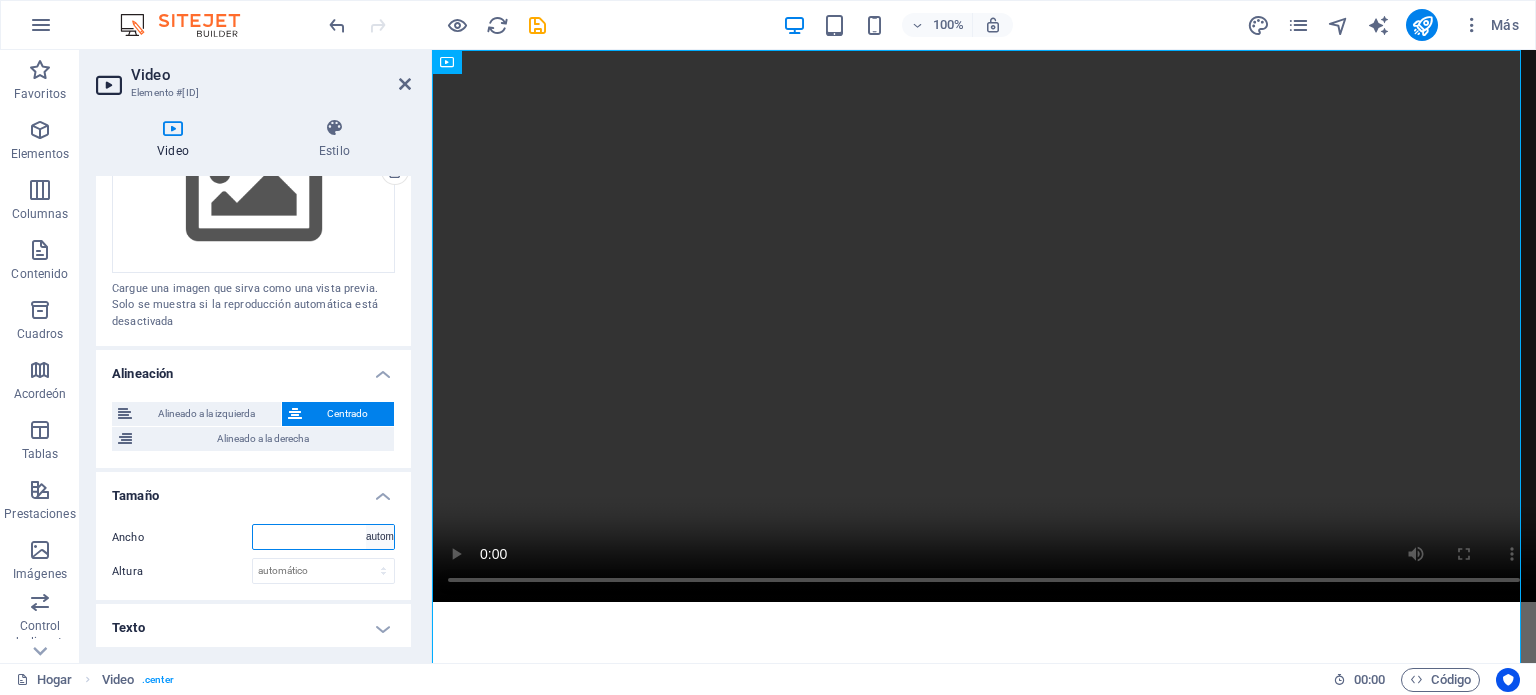 select on "DISABLED_OPTION_VALUE" 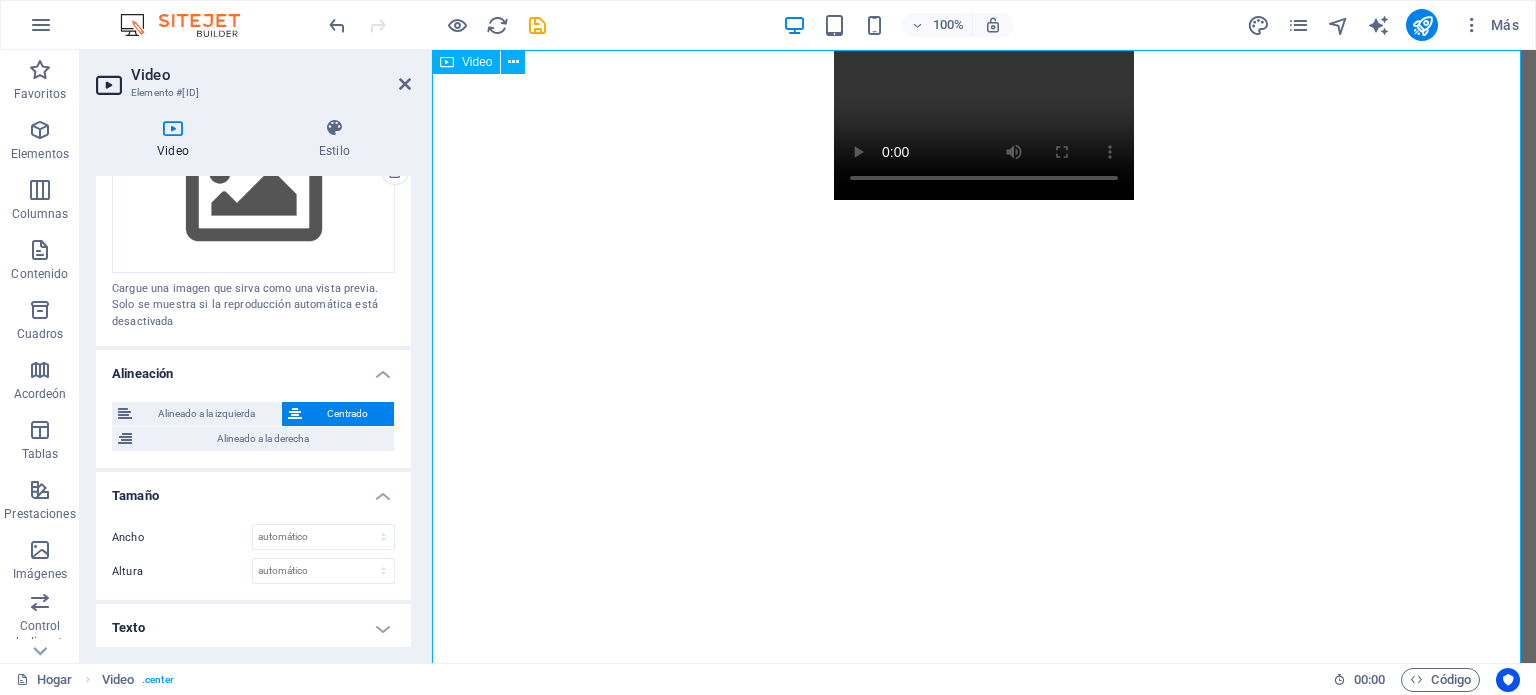 click at bounding box center (984, 125) 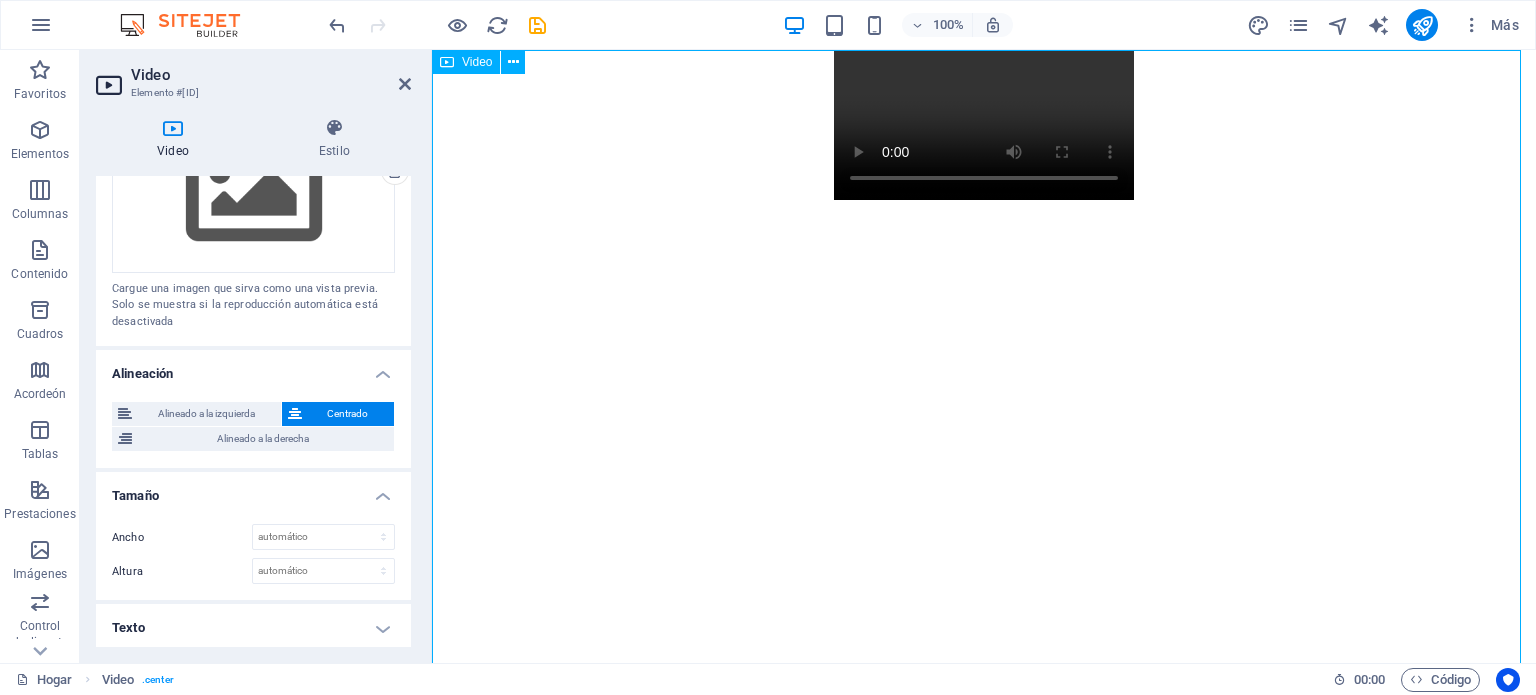 drag, startPoint x: 432, startPoint y: 661, endPoint x: 568, endPoint y: 526, distance: 191.62724 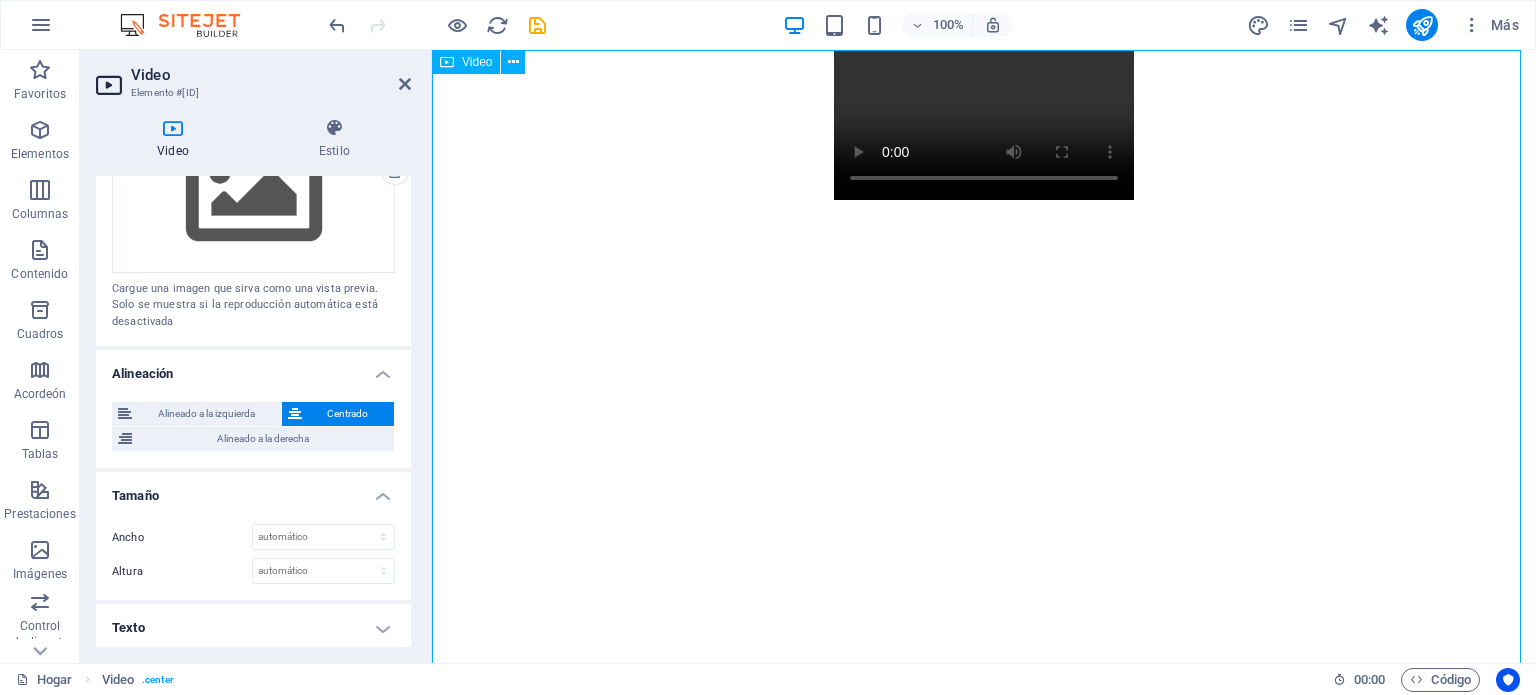click at bounding box center [984, 125] 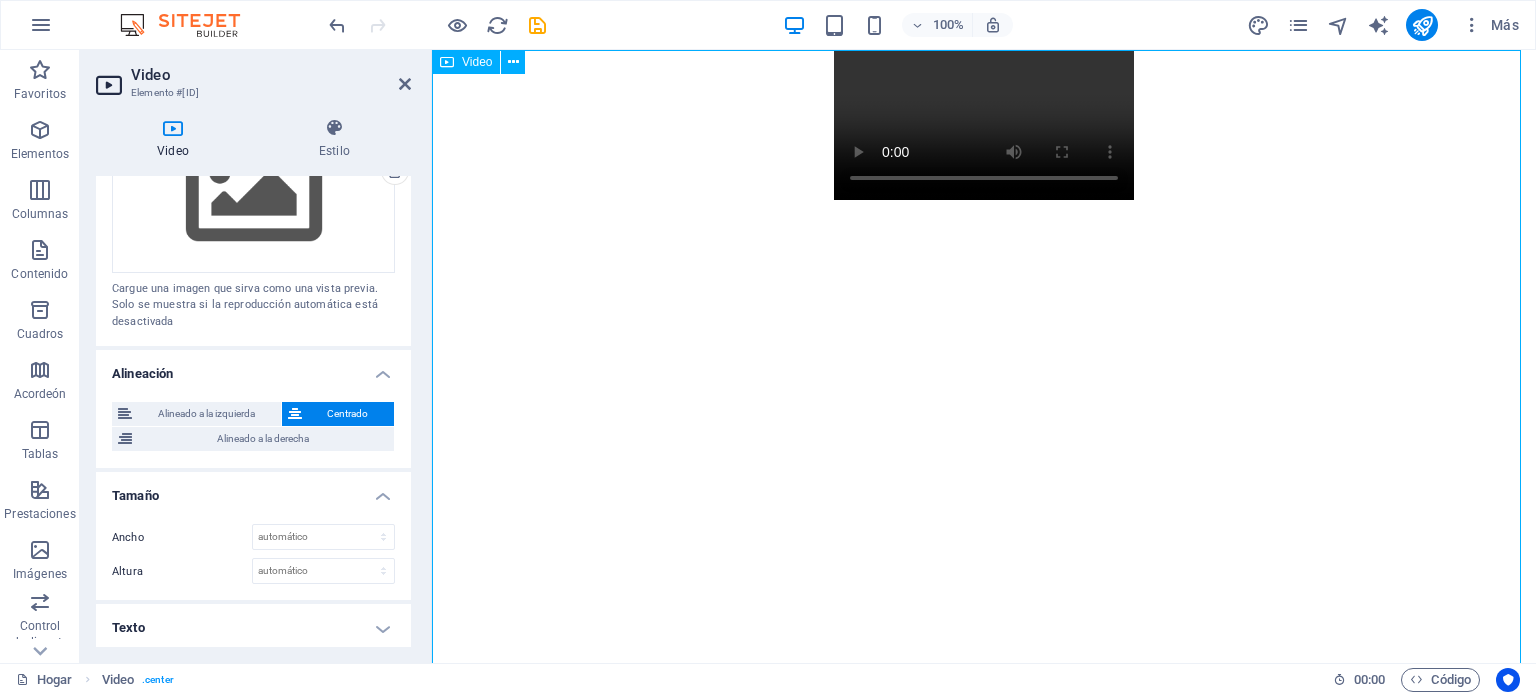 scroll, scrollTop: 0, scrollLeft: 0, axis: both 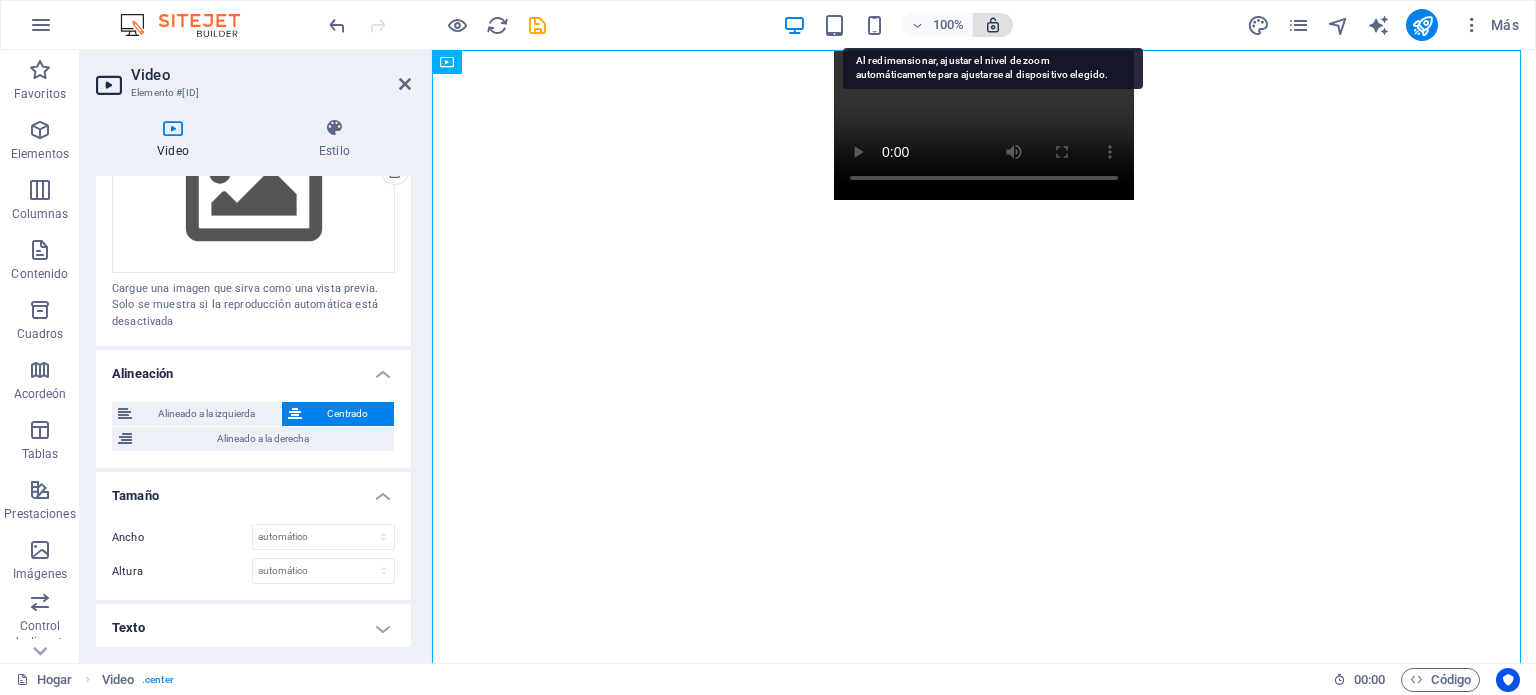 click at bounding box center [993, 25] 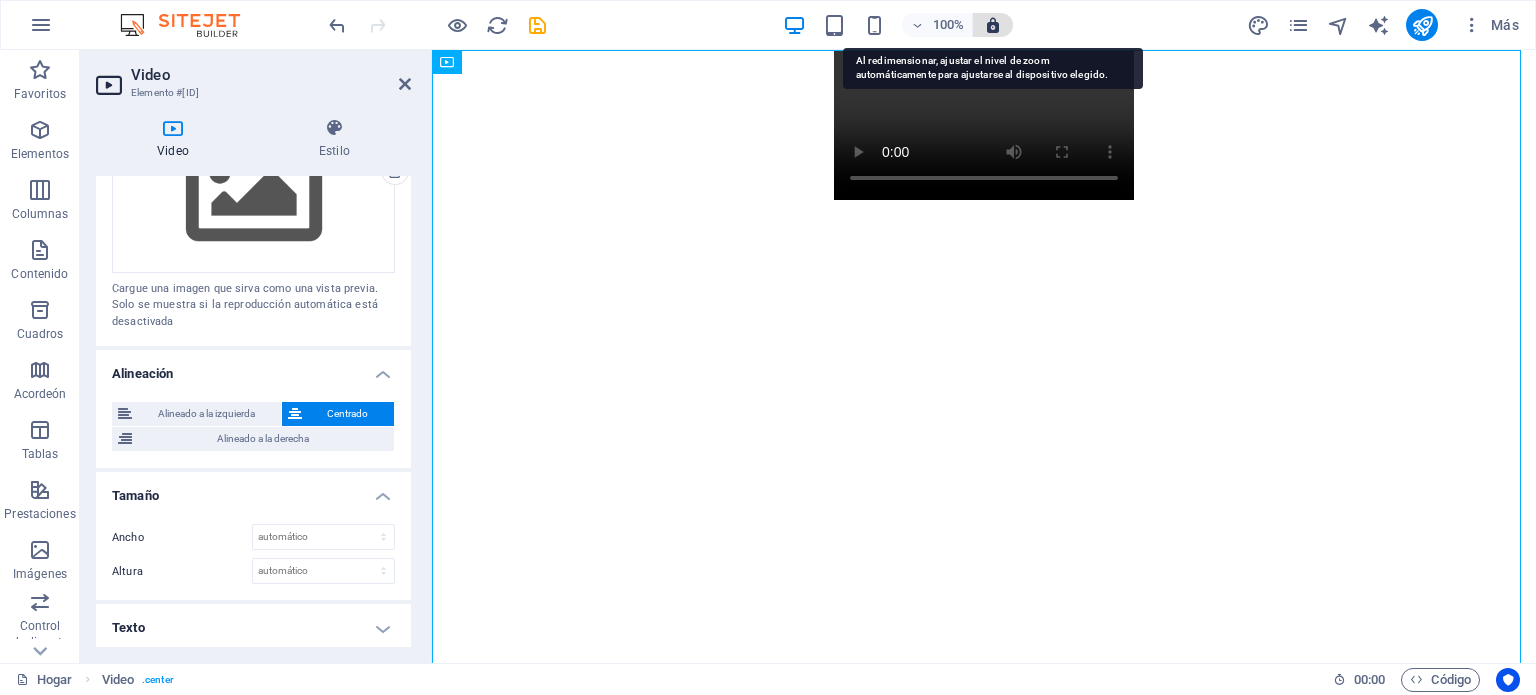 click at bounding box center (993, 25) 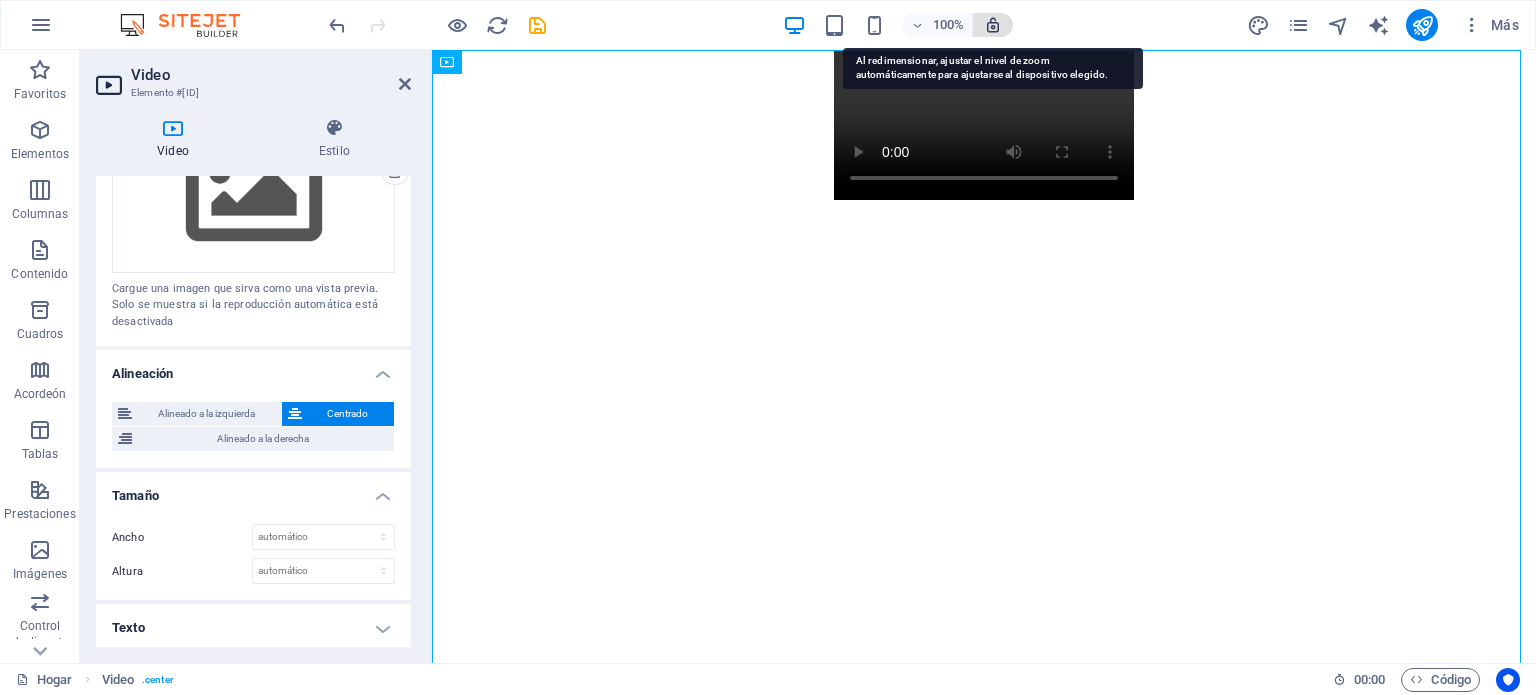 click at bounding box center (993, 25) 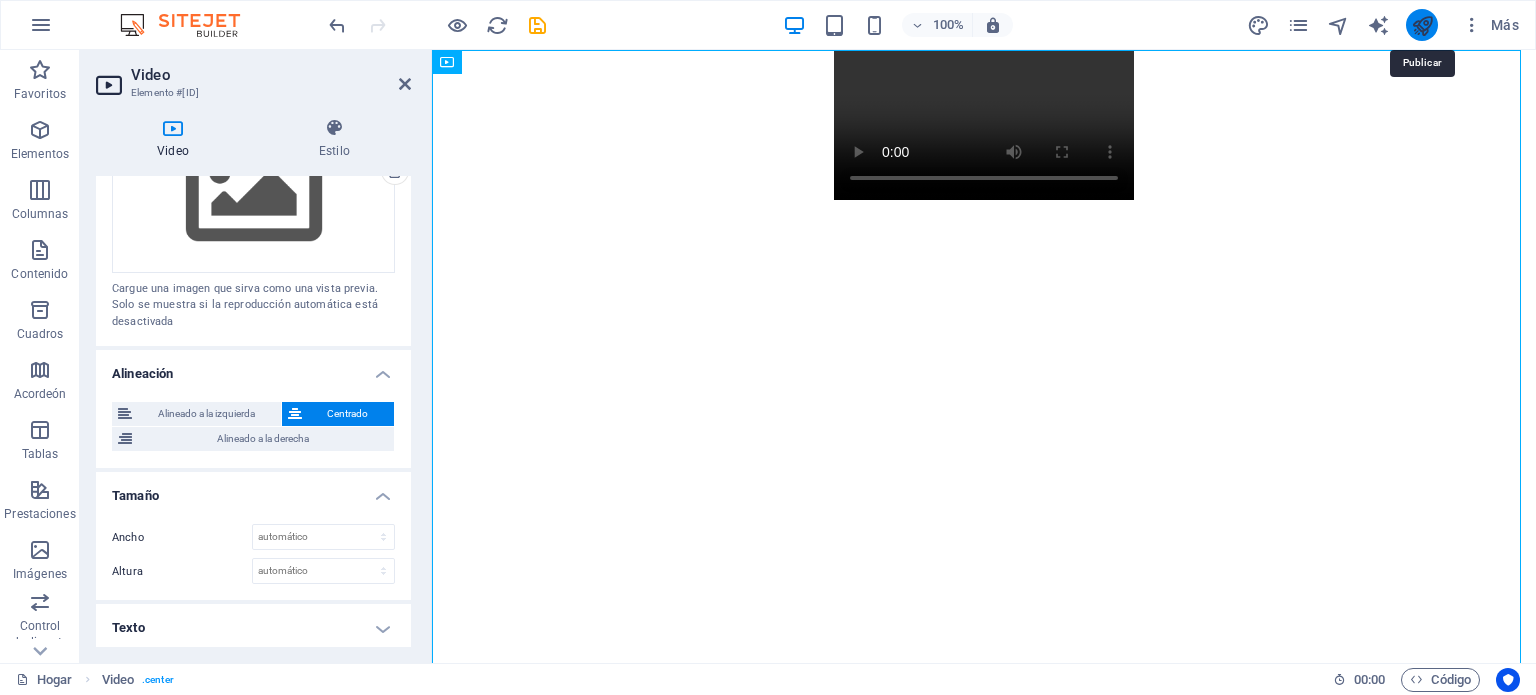 click at bounding box center (1422, 25) 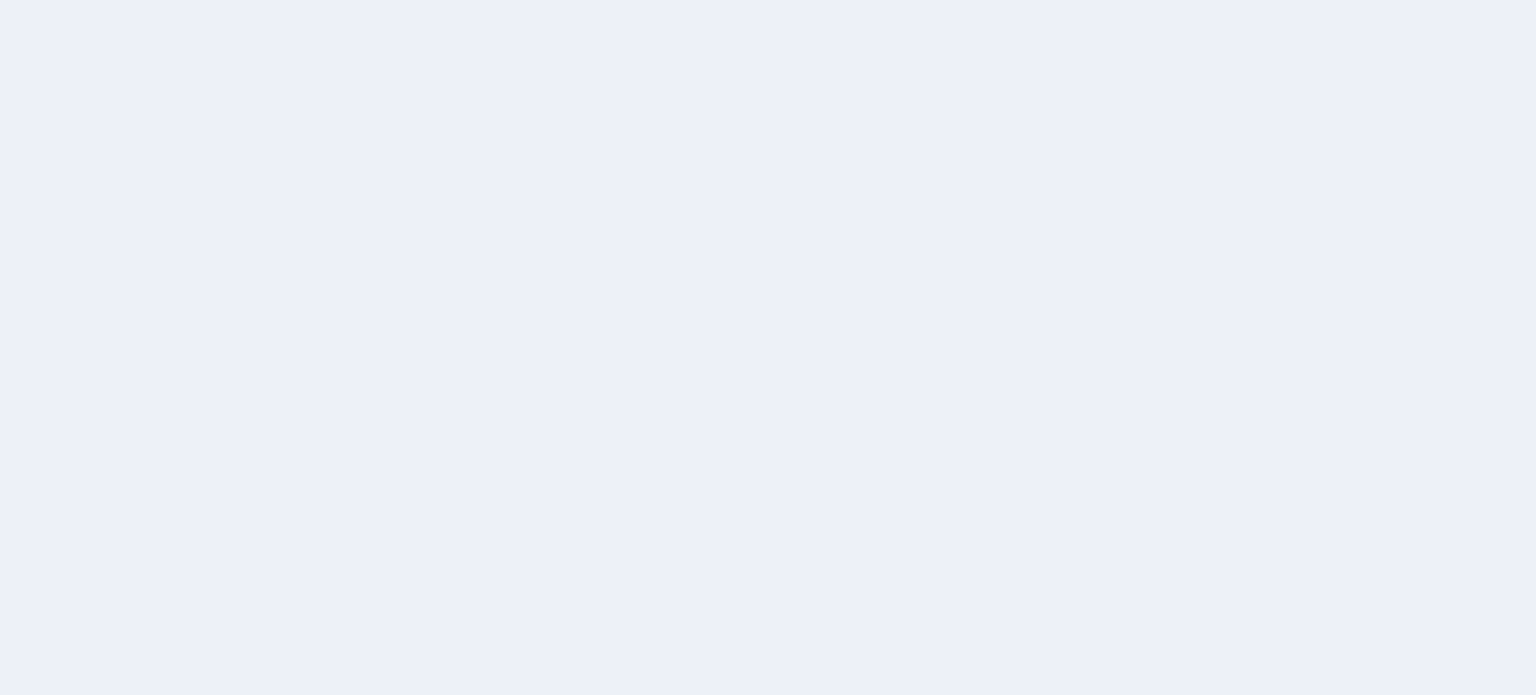 scroll, scrollTop: 0, scrollLeft: 0, axis: both 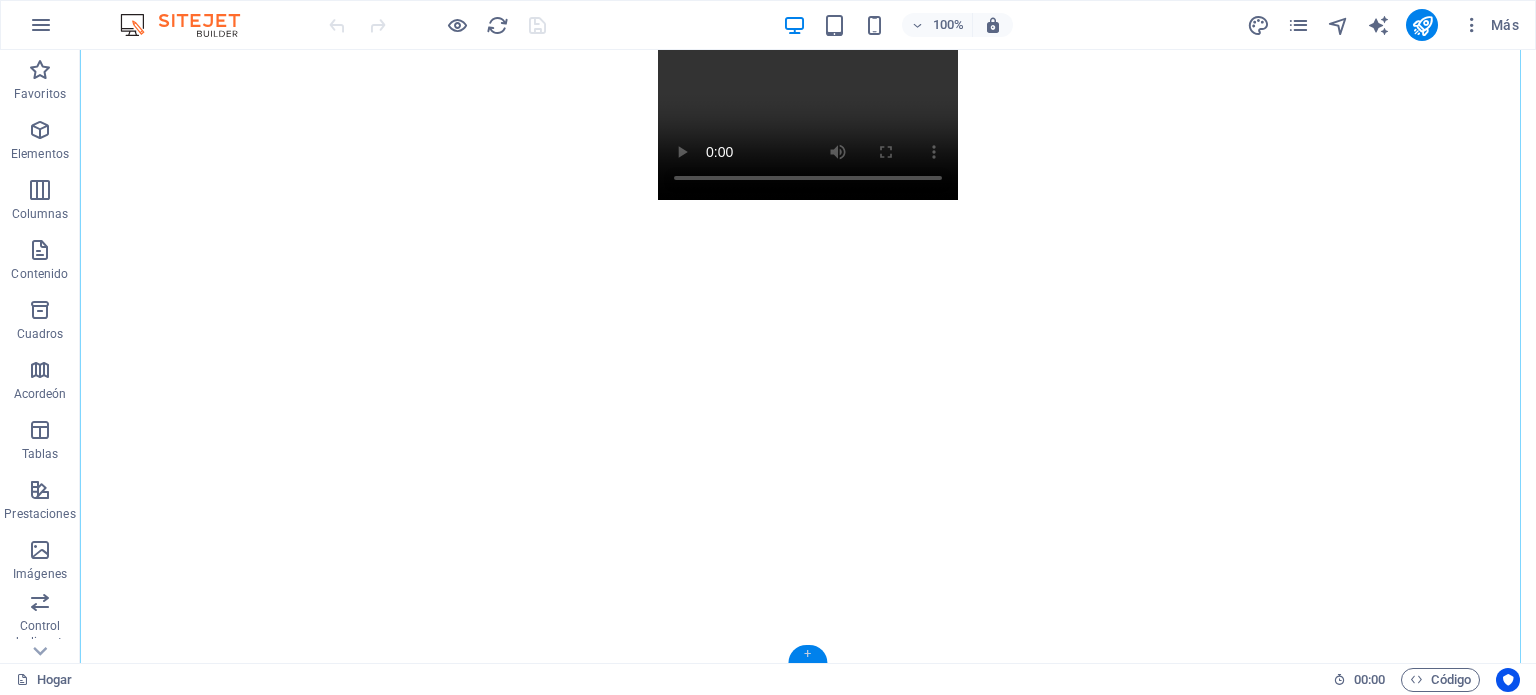 click on "+" at bounding box center [807, 653] 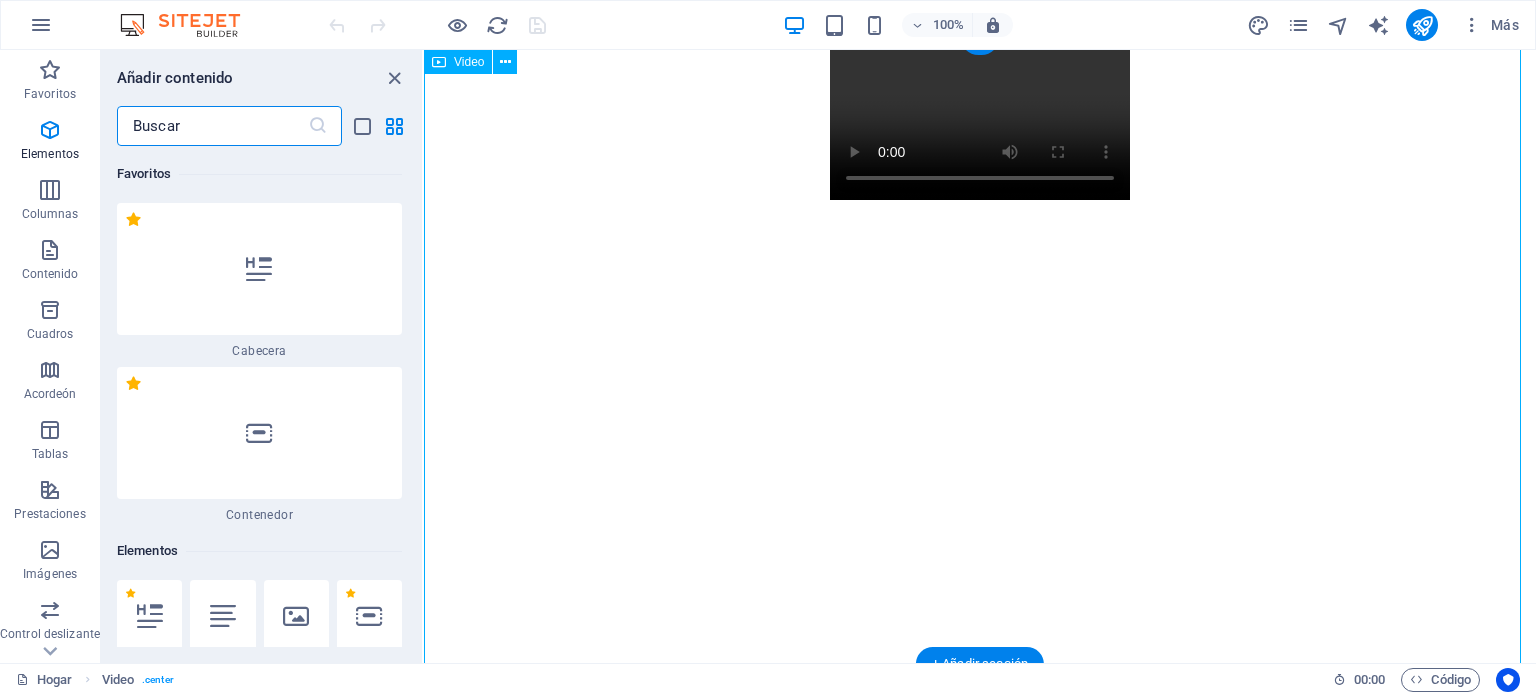 scroll, scrollTop: 13, scrollLeft: 0, axis: vertical 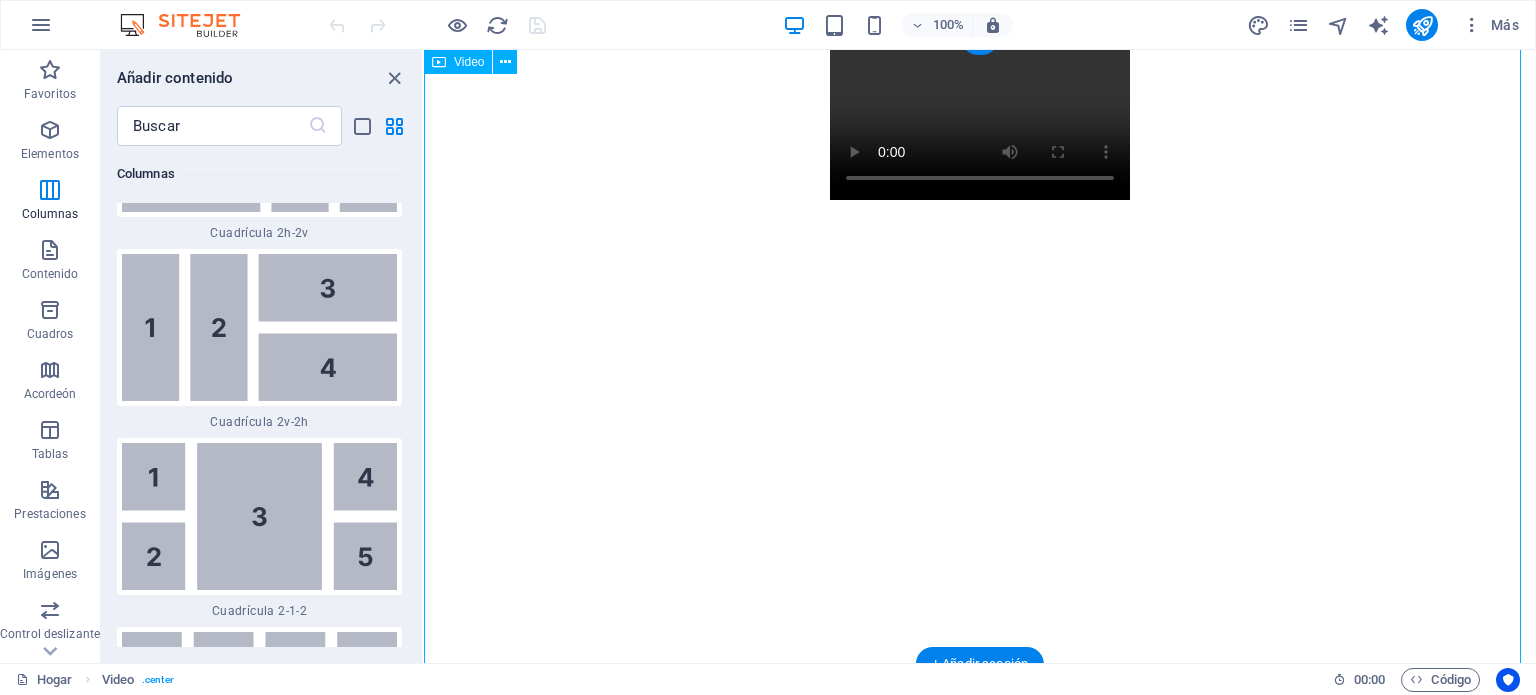 click at bounding box center [980, 125] 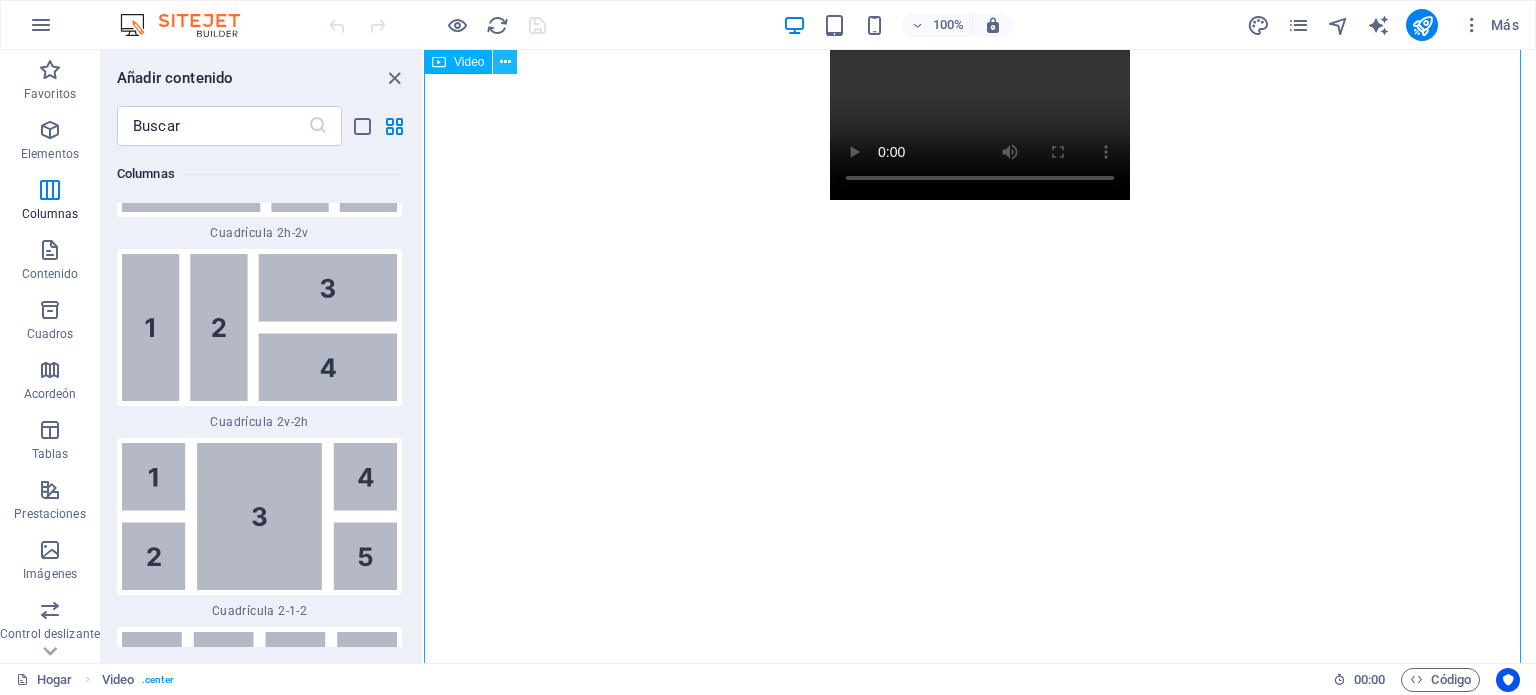 click at bounding box center [505, 62] 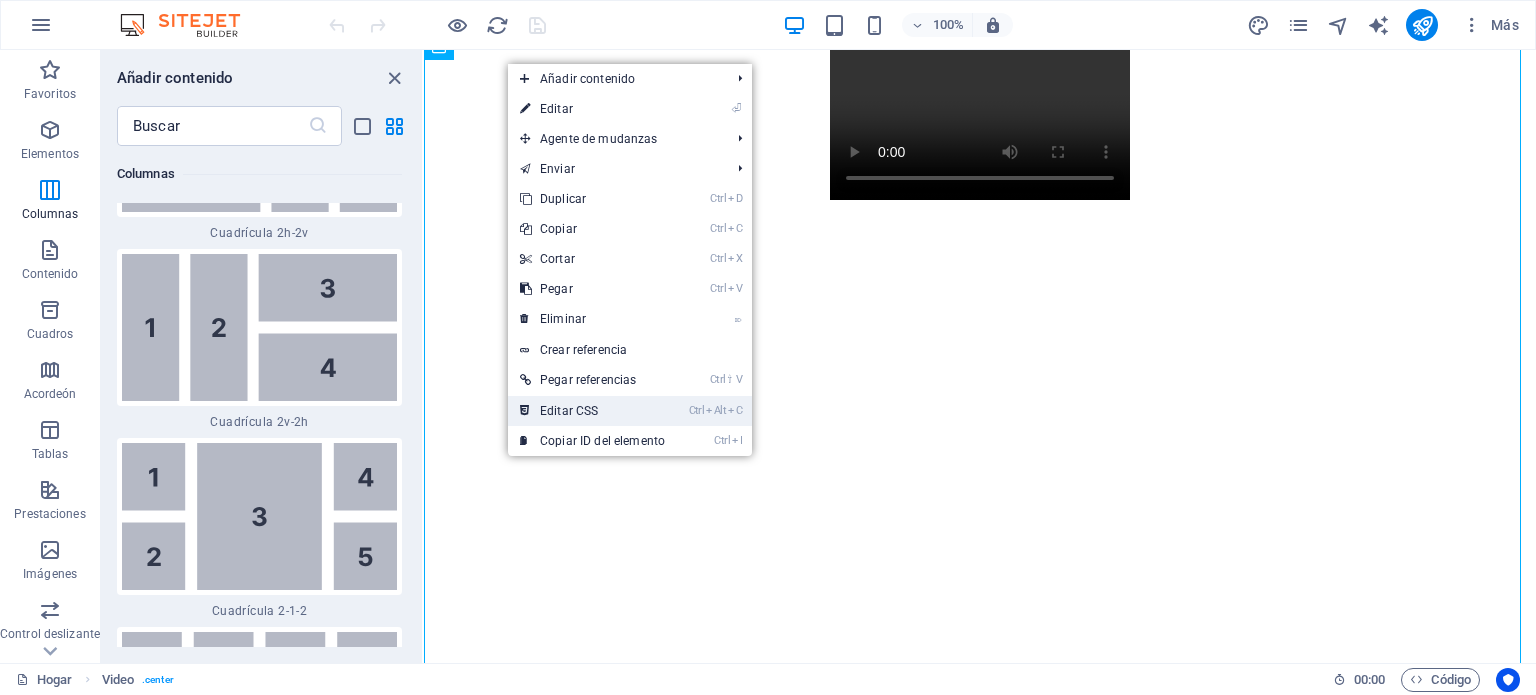 click on "Ctrl  Alt  C Editar CSS" at bounding box center (592, 411) 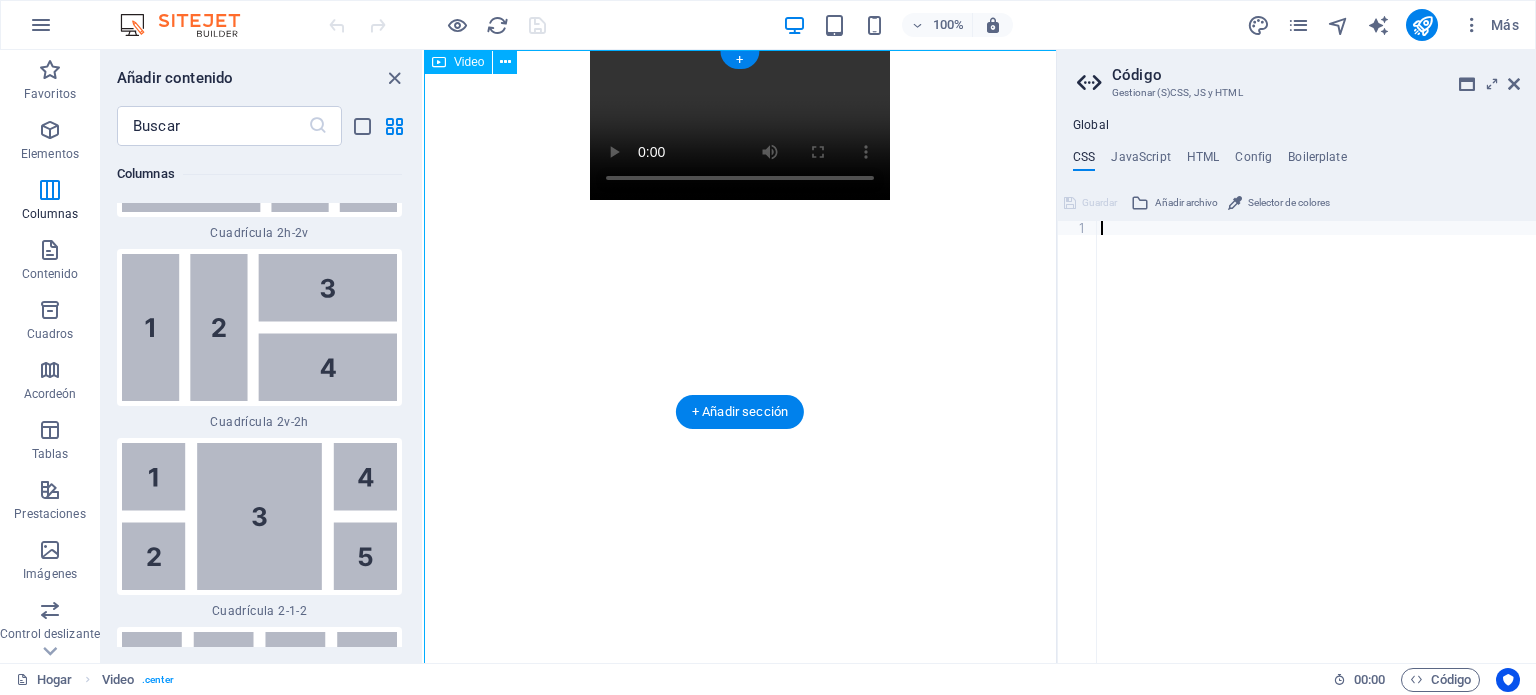 scroll, scrollTop: 0, scrollLeft: 0, axis: both 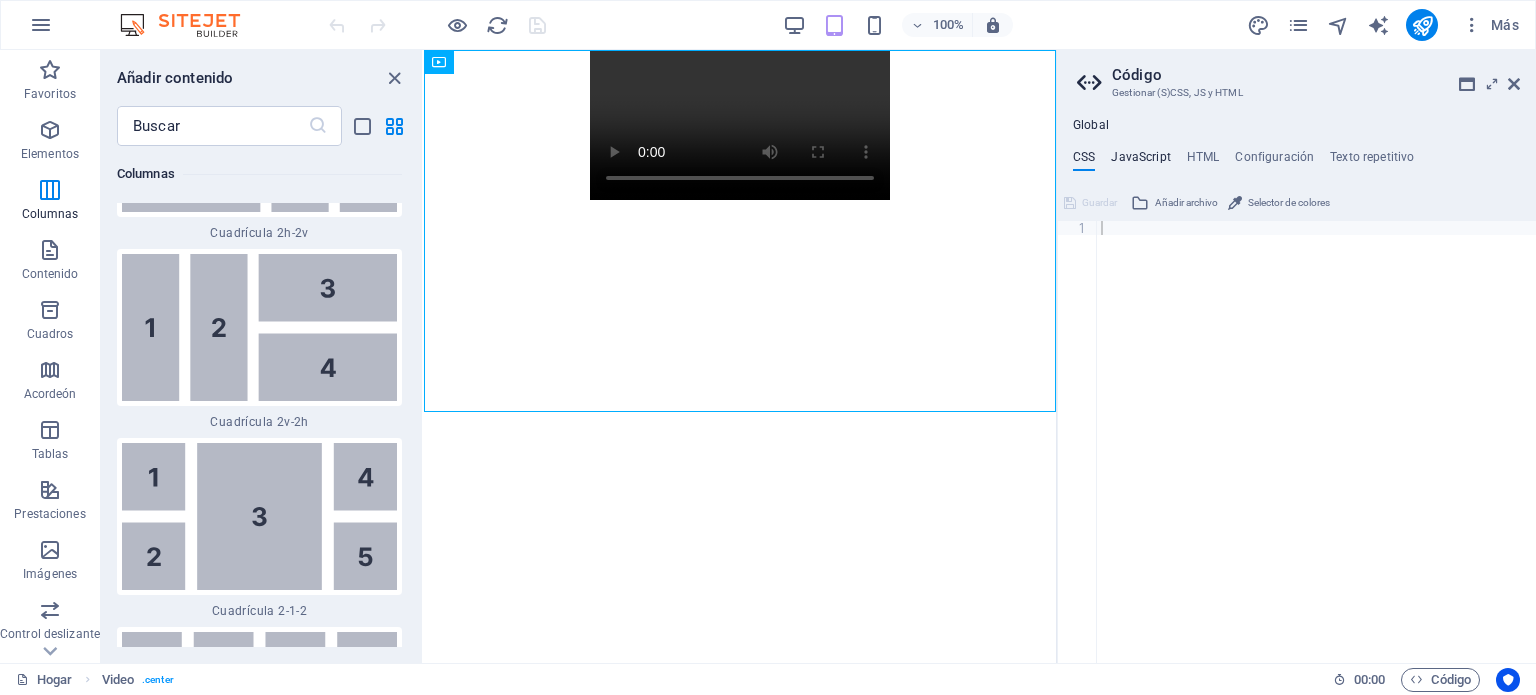 click on "JavaScript" at bounding box center [1140, 157] 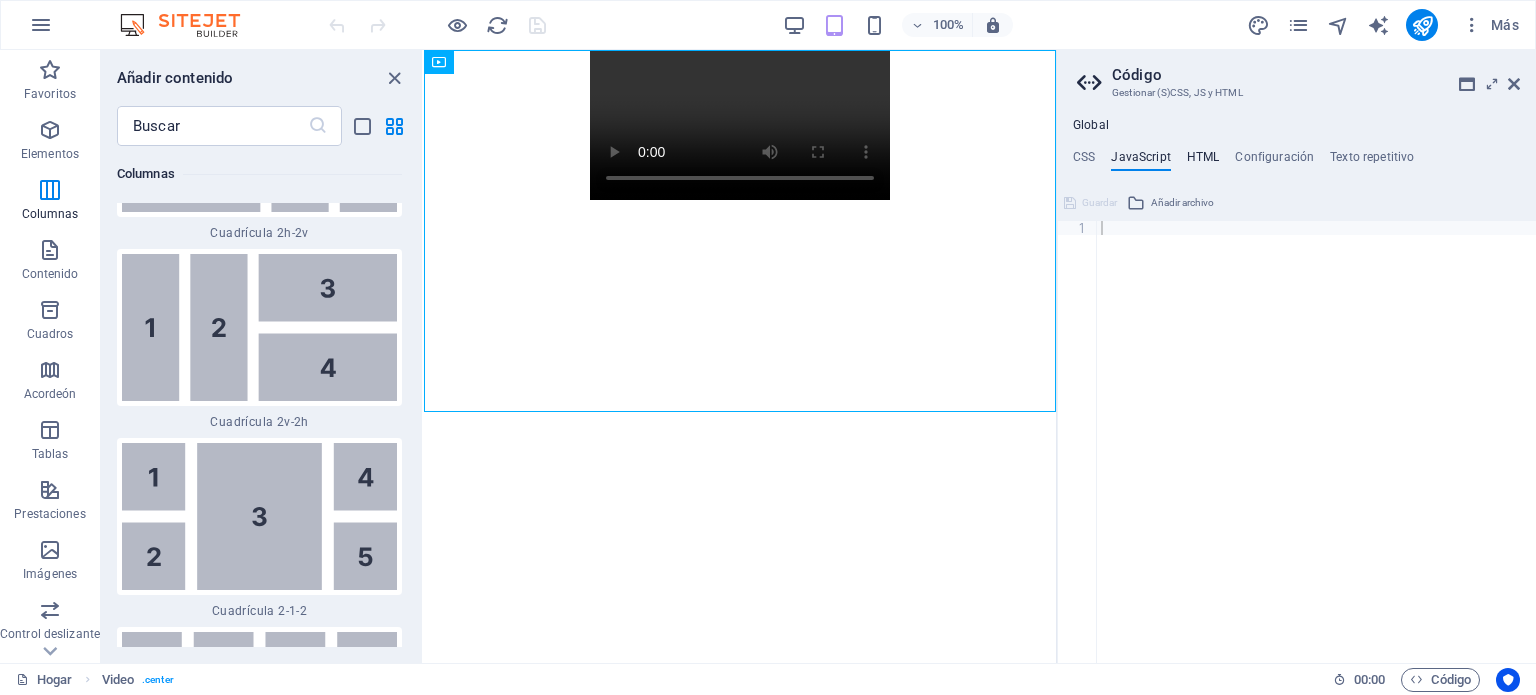 click on "HTML" at bounding box center (1203, 157) 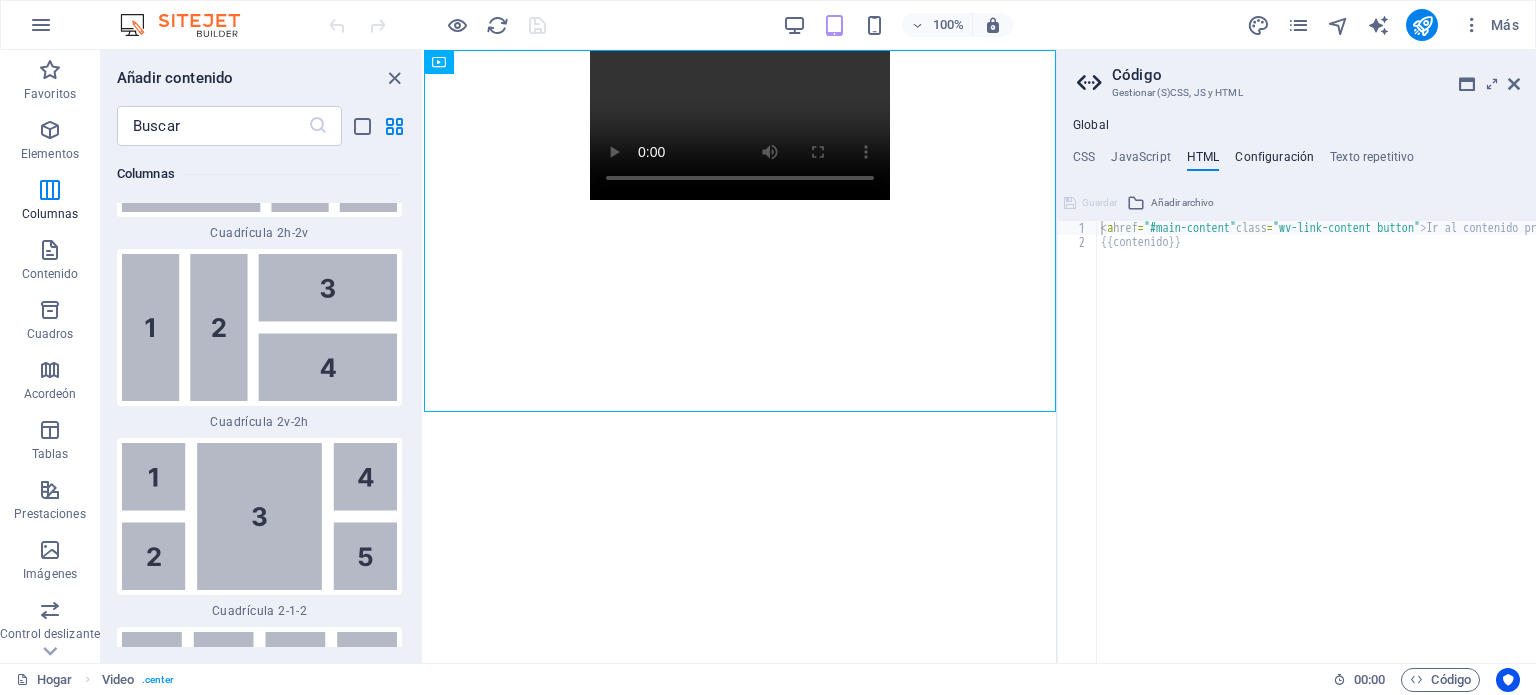click on "Configuración" at bounding box center (1274, 157) 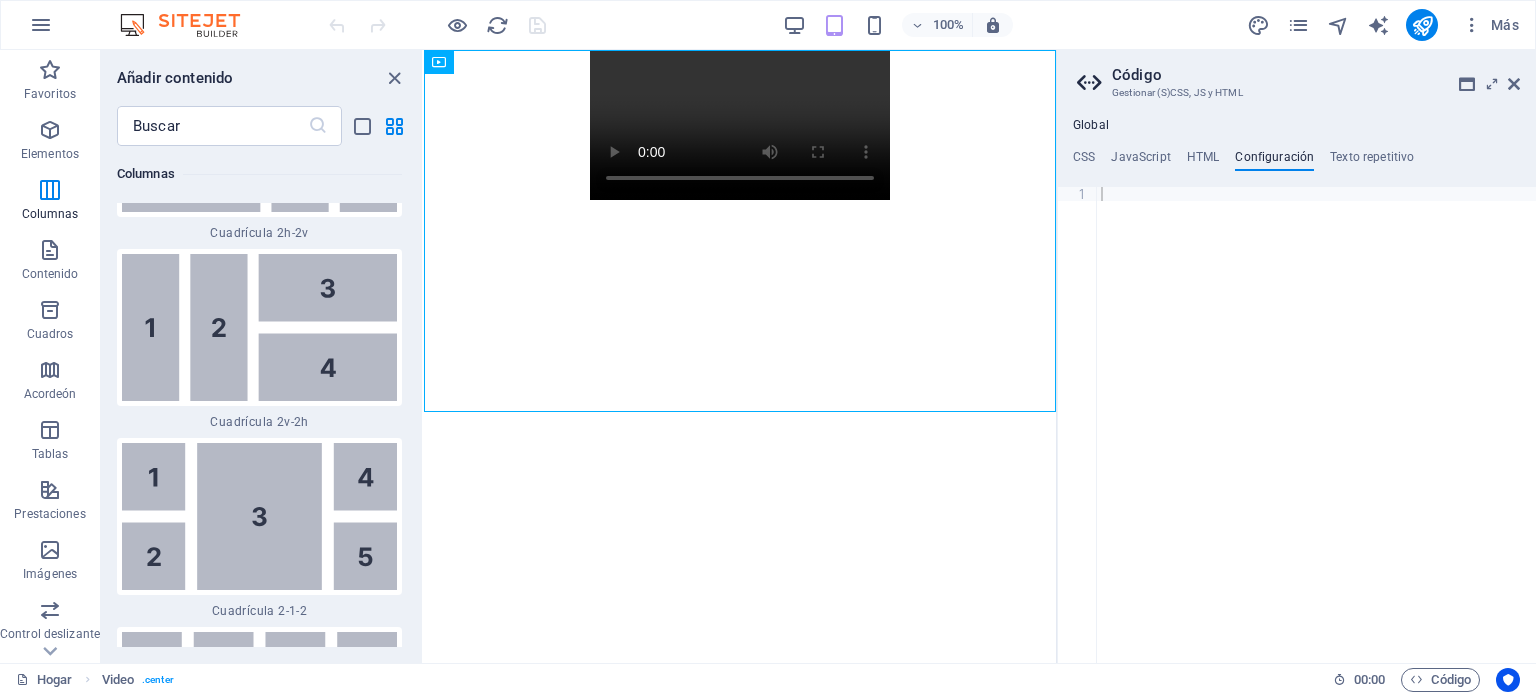 click on "Global CSS JavaScript HTML Configuración Texto repetitivo 1     הההההההההההההההההההההההההההההההה הההההההההההההההההההההההההההההההה הההההההההההההההההההההההההההההההה הההההההההההההההההההההההההההההההה הההההההההההההההההההההההההההההההה הההההההההההההההההההההההההההההההה הההההההההההההההההההההההההההההההה הההההההההההההההההההההההההההההההה XXXXXXXXXXXXXXXXXXXXXXXXXXXXXXXXXXXXXXXXXXXXXXXXXXXXXXXXXXXXXXXXXXXXXXXXXXXXXXXXXXXXXXXXXXXXXXXXXXXXXXXXXXXXXXXXXXXXXXXXXXXXXXXXXXXXXXXXXXXXXXXXXXXXXXXXXXXXXXXXXXXXXXXXXXXXXXXXXXXXXXXXXXXXXXXXXXXXXXXXXXXXXXXXXXXXXXXXXXXXXXXXXXXXXXXXXXXXXXXXXXXXXXXXXXXXXXXX Guardar Añadir archivo Selector de colores 1     Guardar Añadir archivo <a href="#main-content" class="wv-link-content button">Skip to main content</a> 1 2 <  a  href  =  =  >" at bounding box center [1296, 390] 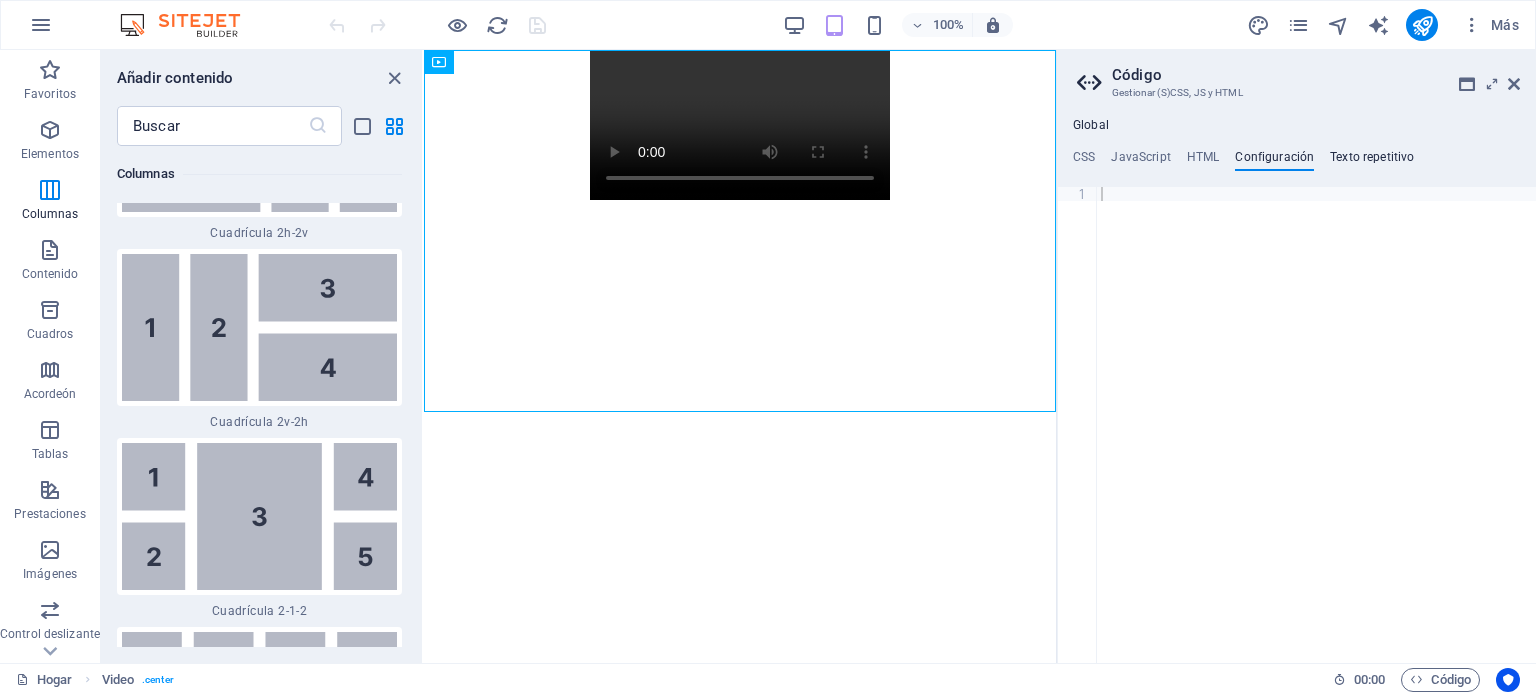click on "Texto repetitivo" at bounding box center (1372, 157) 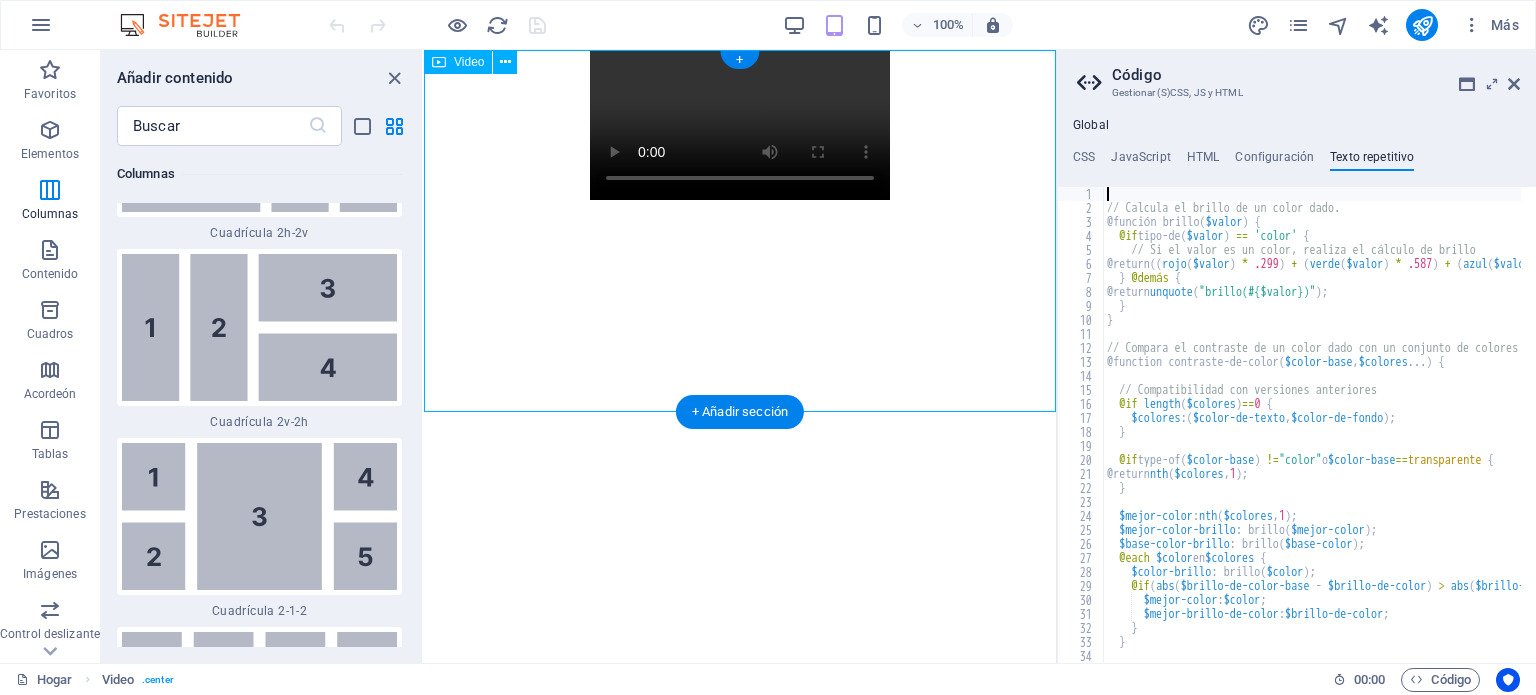 click at bounding box center [740, 125] 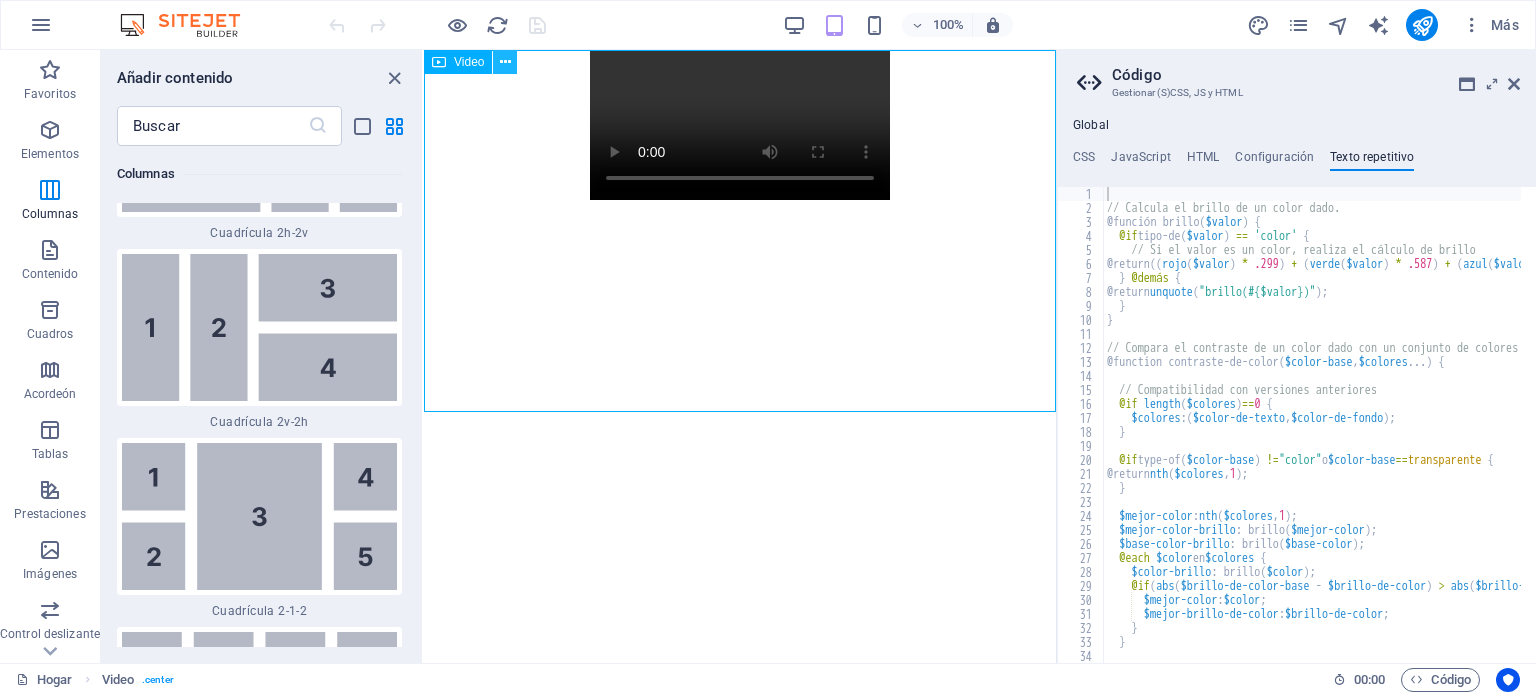 click at bounding box center [505, 62] 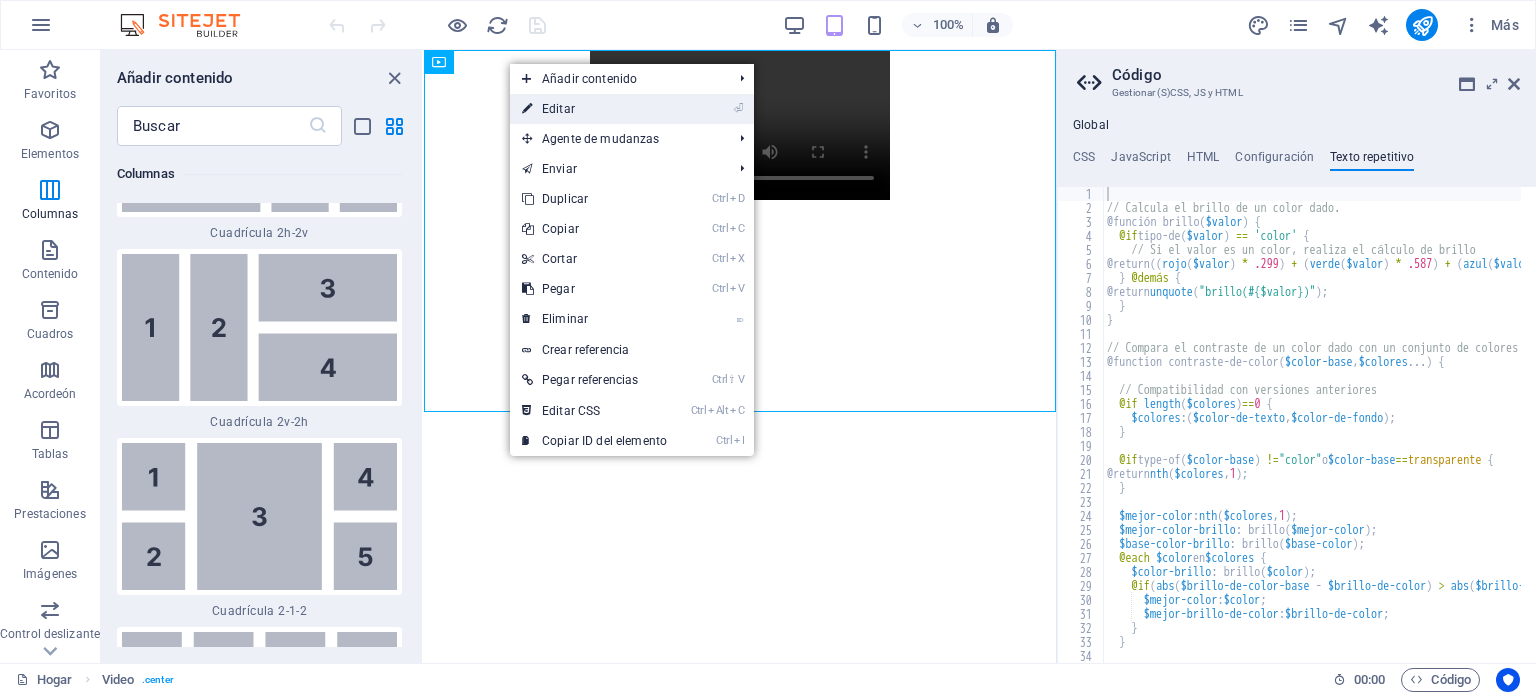 click on "⏎ Editar" at bounding box center (594, 109) 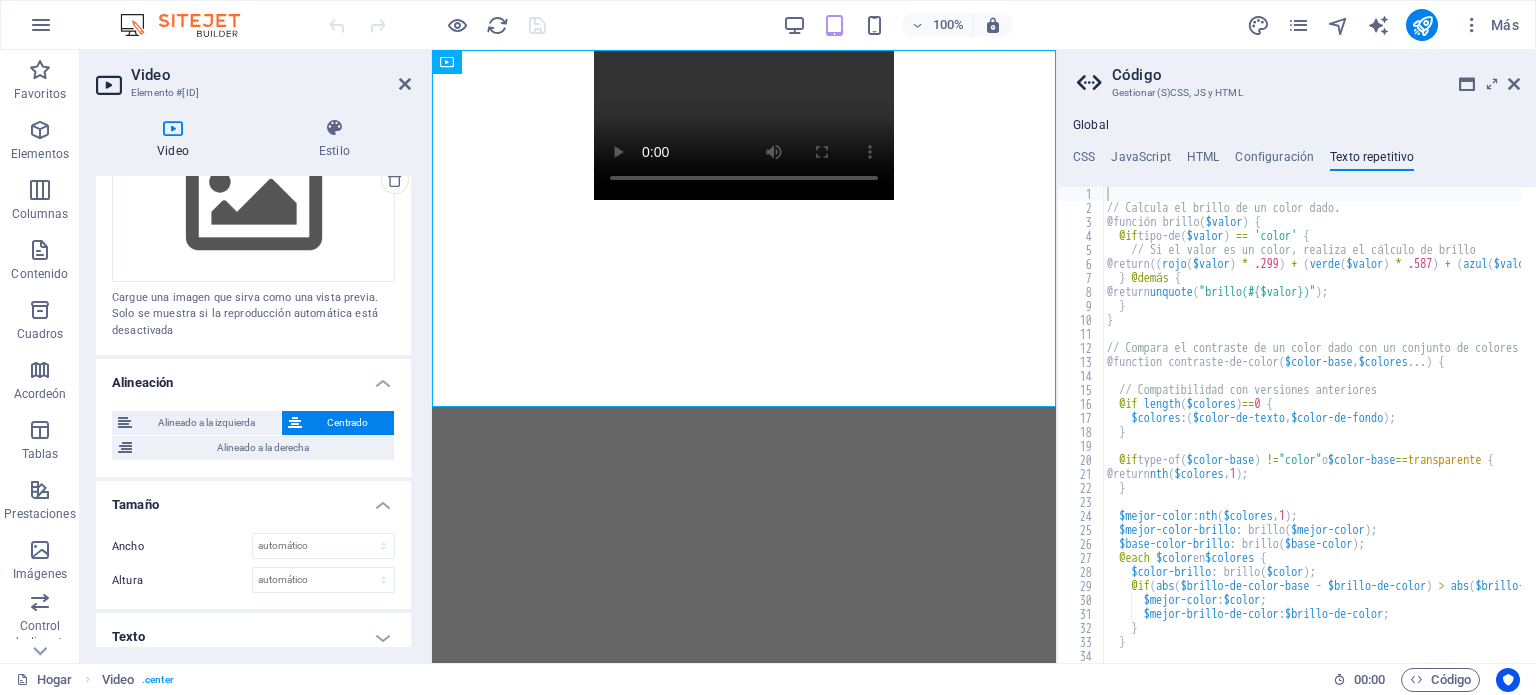 scroll, scrollTop: 536, scrollLeft: 0, axis: vertical 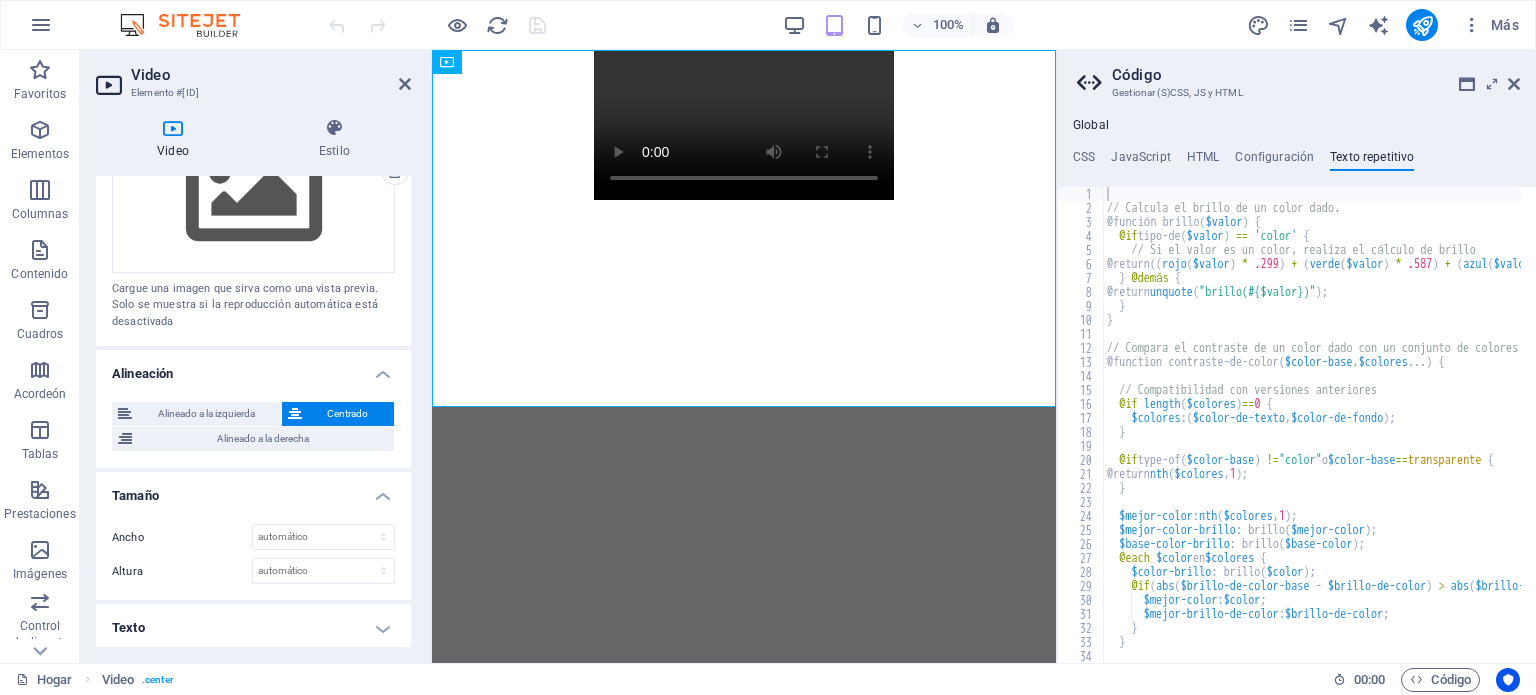 click on "Texto" at bounding box center [253, 628] 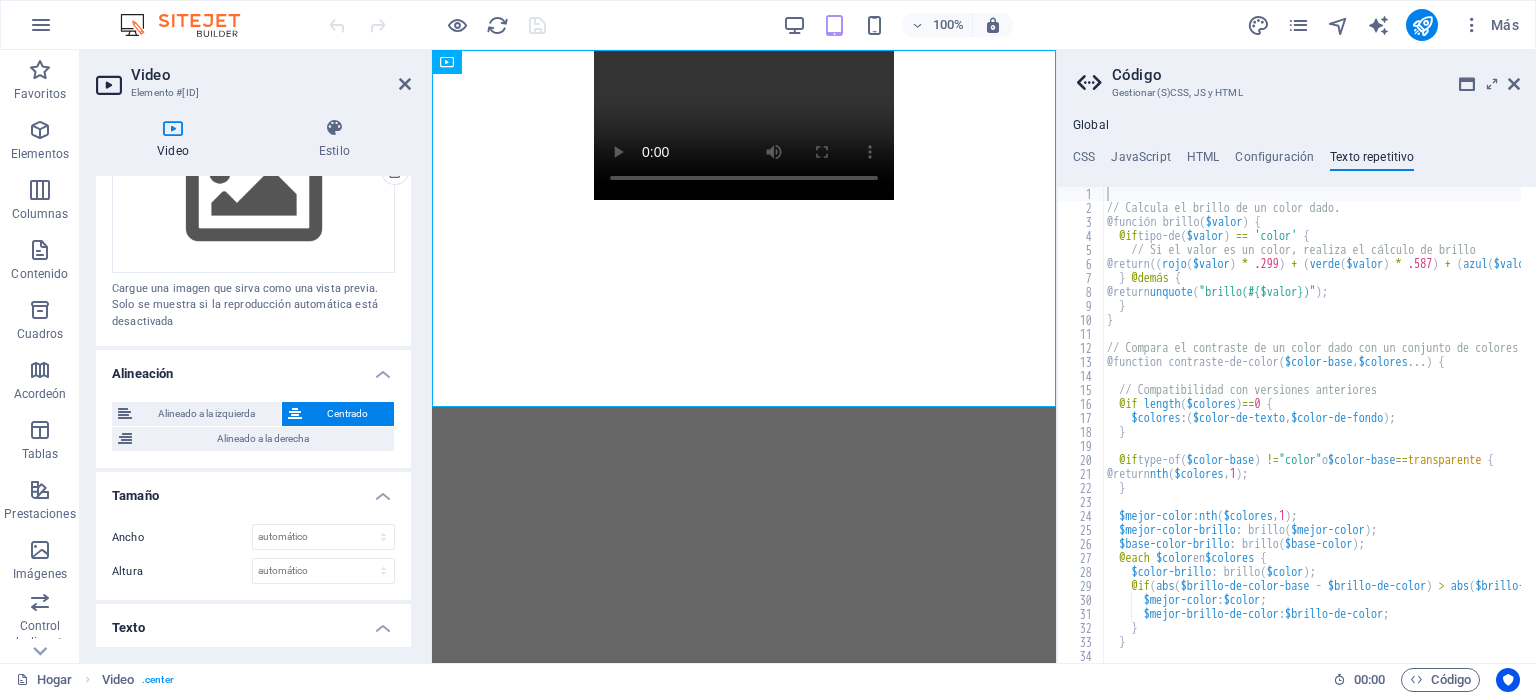 scroll, scrollTop: 692, scrollLeft: 0, axis: vertical 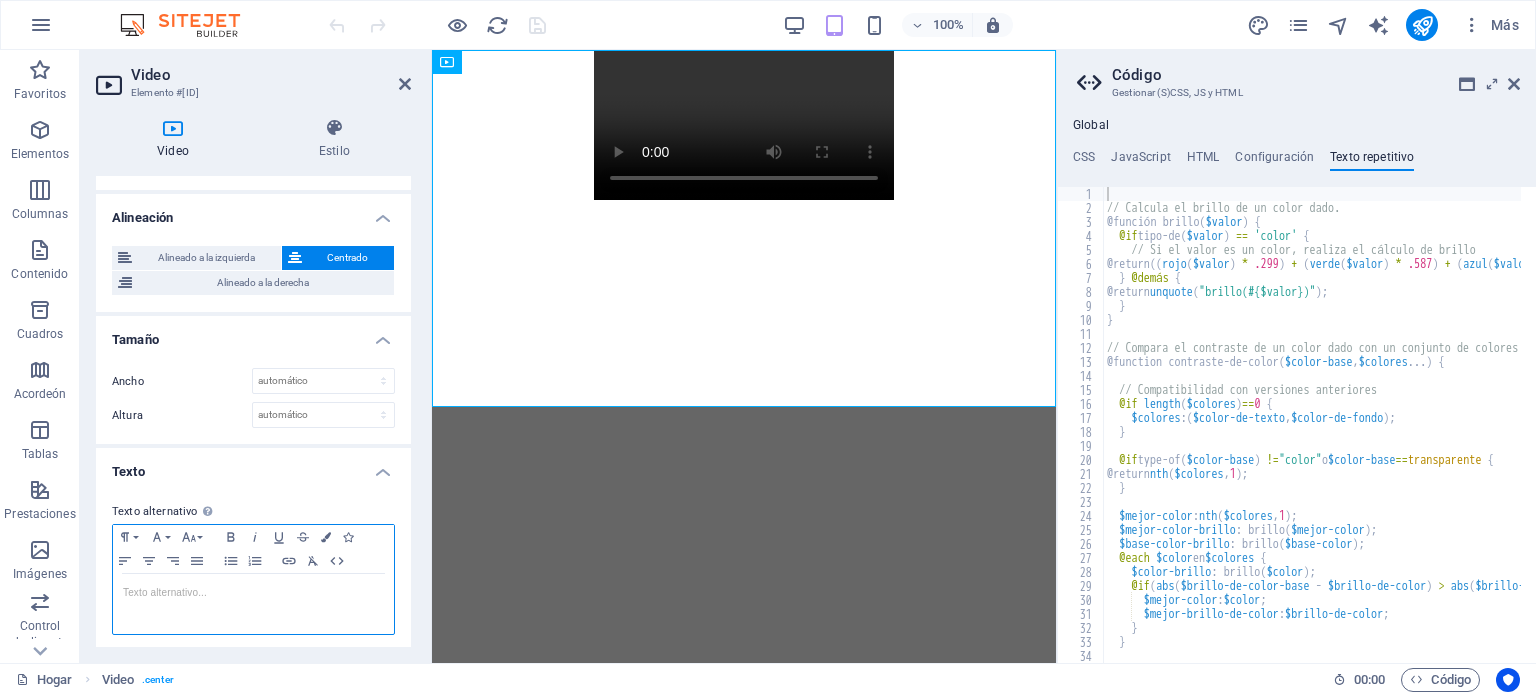 click at bounding box center [253, 593] 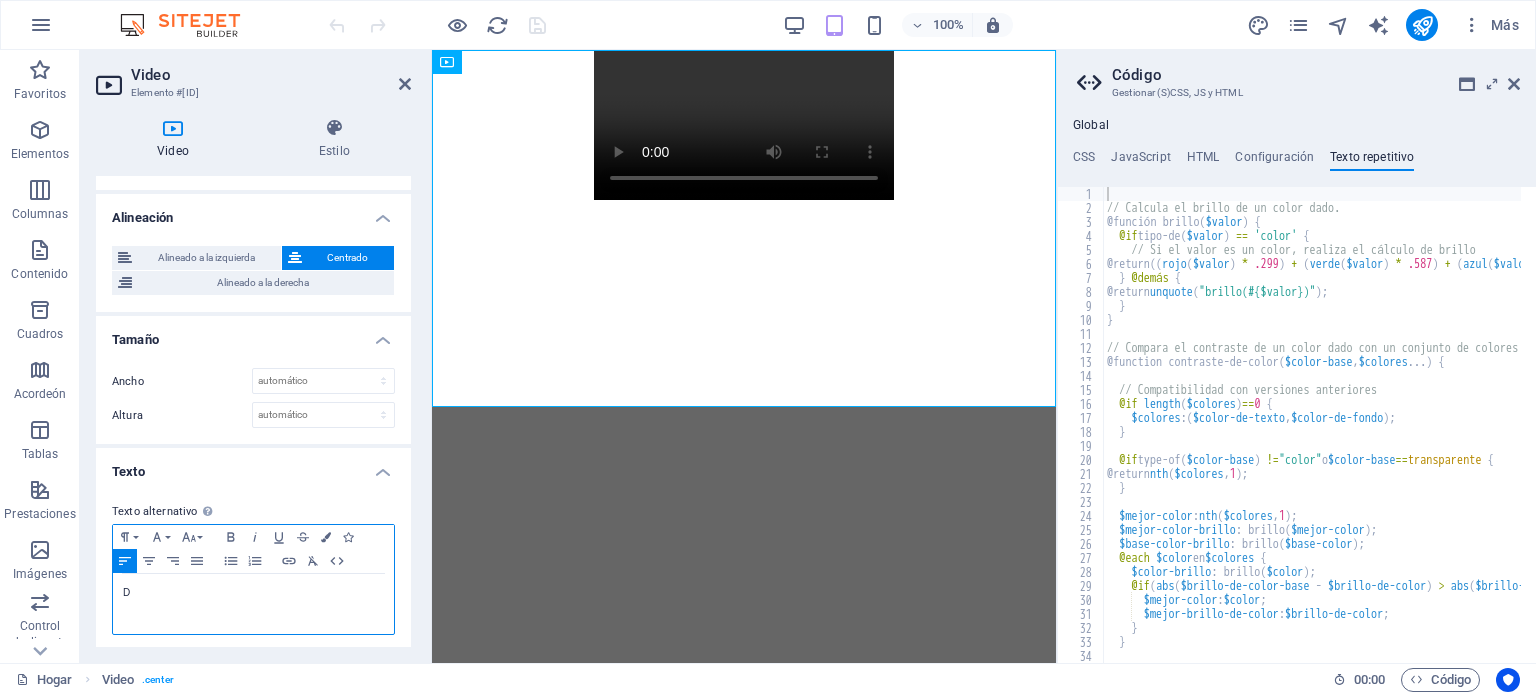 type 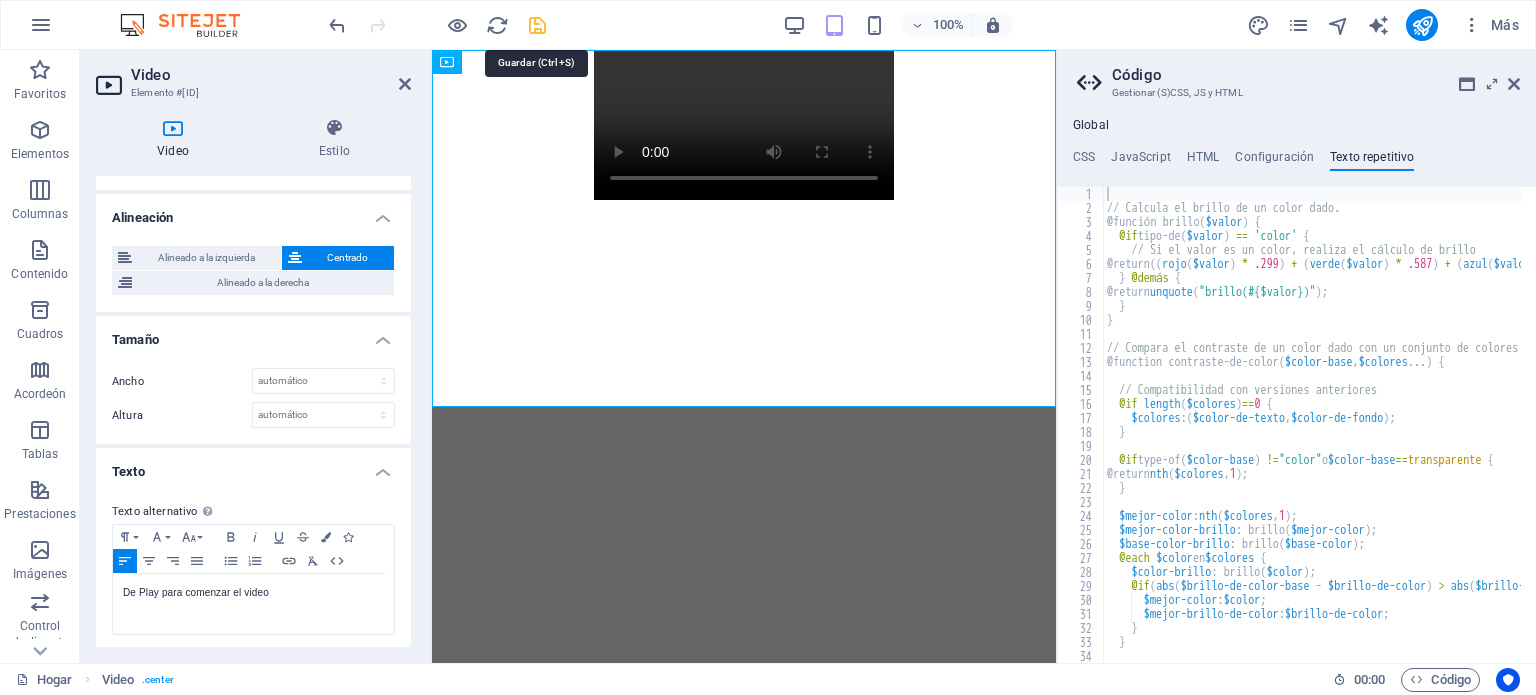 click at bounding box center (537, 25) 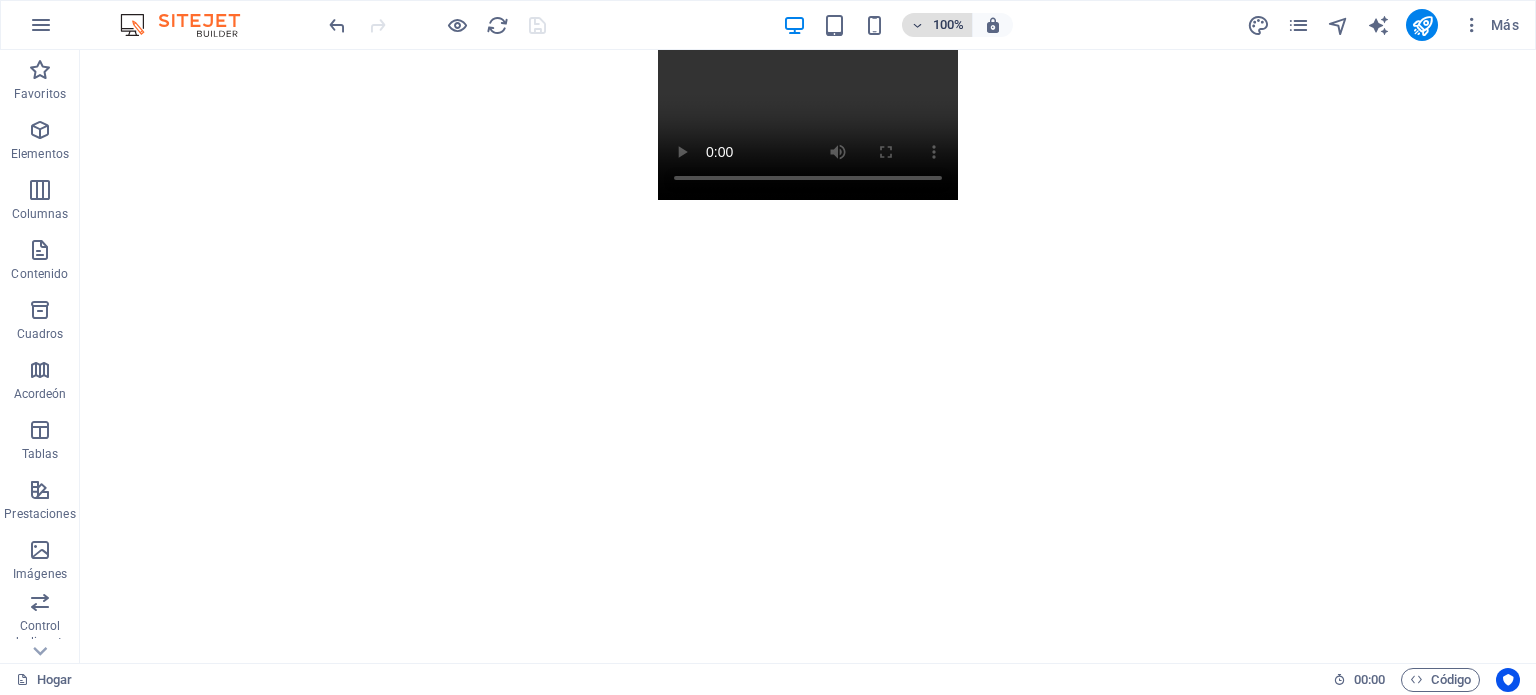 click at bounding box center [917, 25] 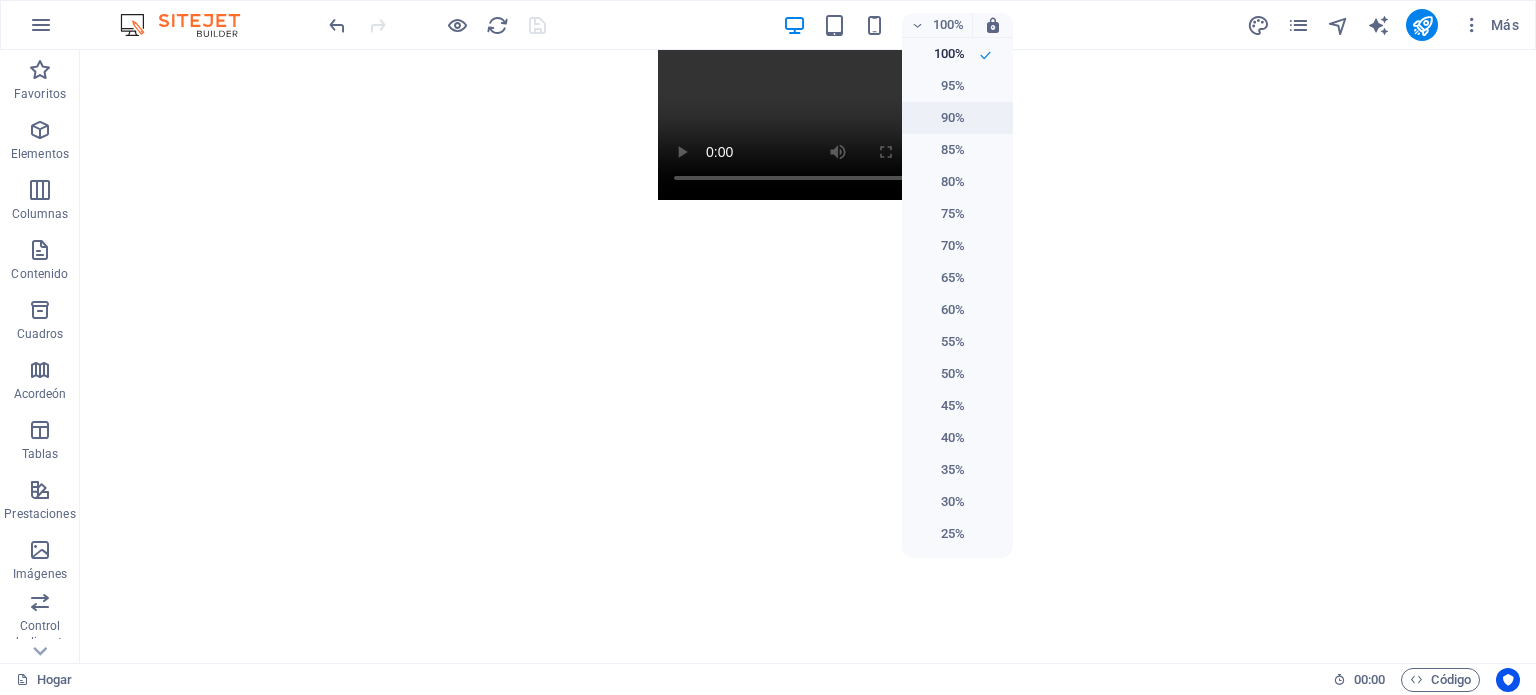 click on "90%" at bounding box center [953, 117] 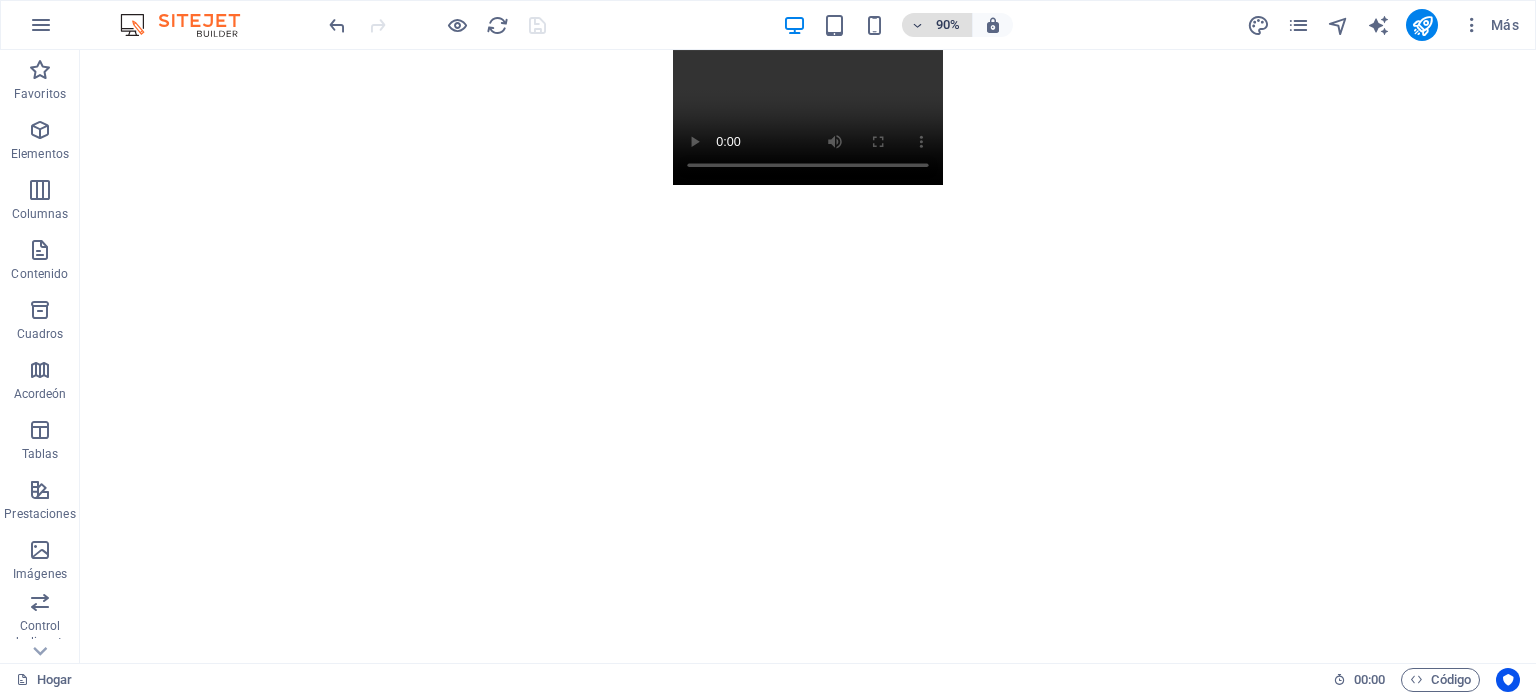 click on "90%" at bounding box center [948, 24] 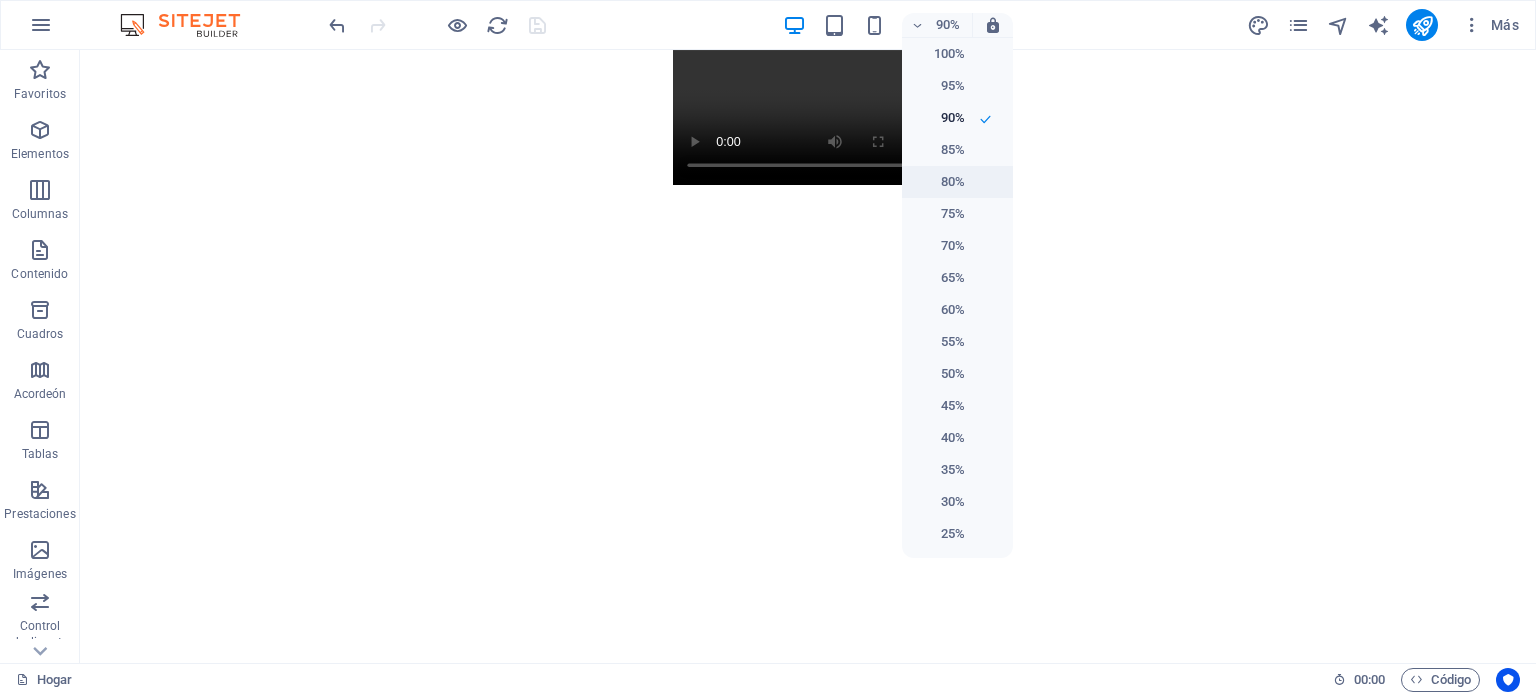click on "80%" at bounding box center [953, 181] 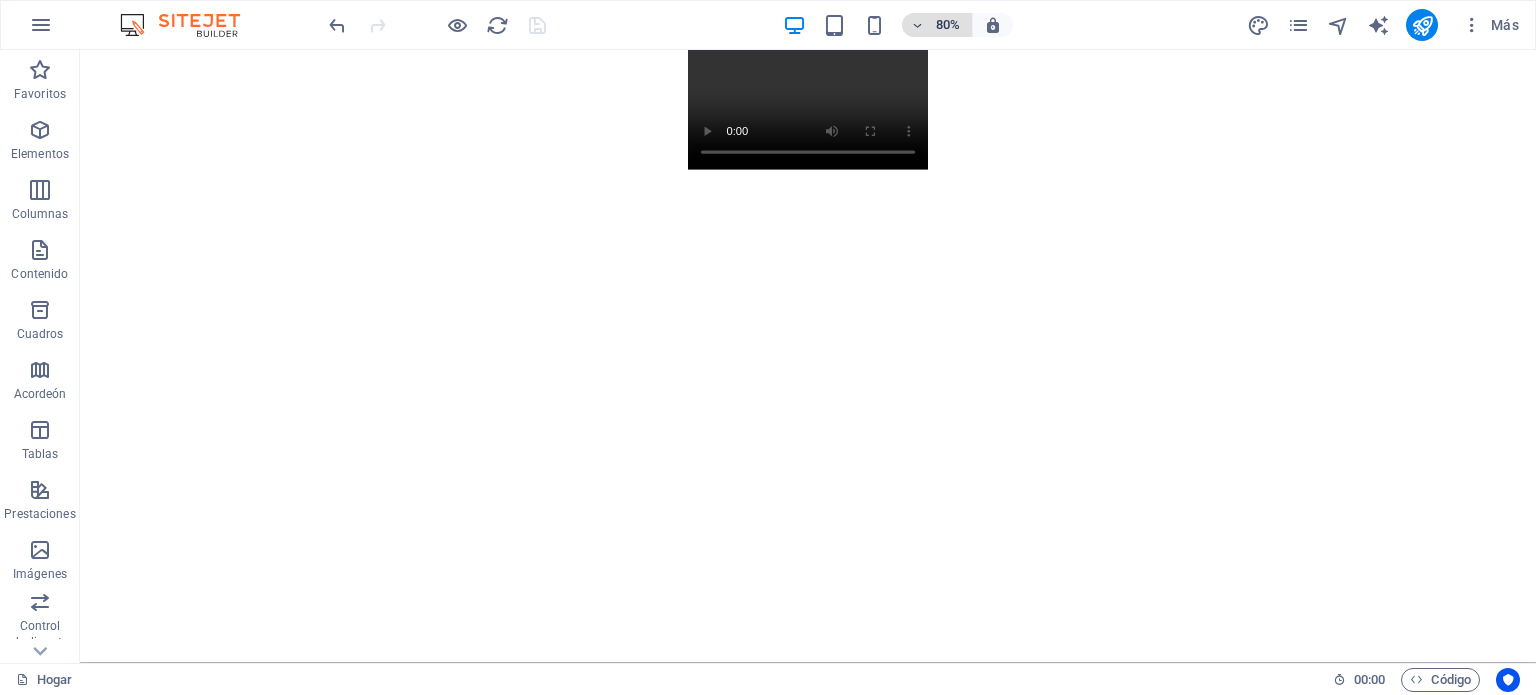 click on "80%" at bounding box center (948, 24) 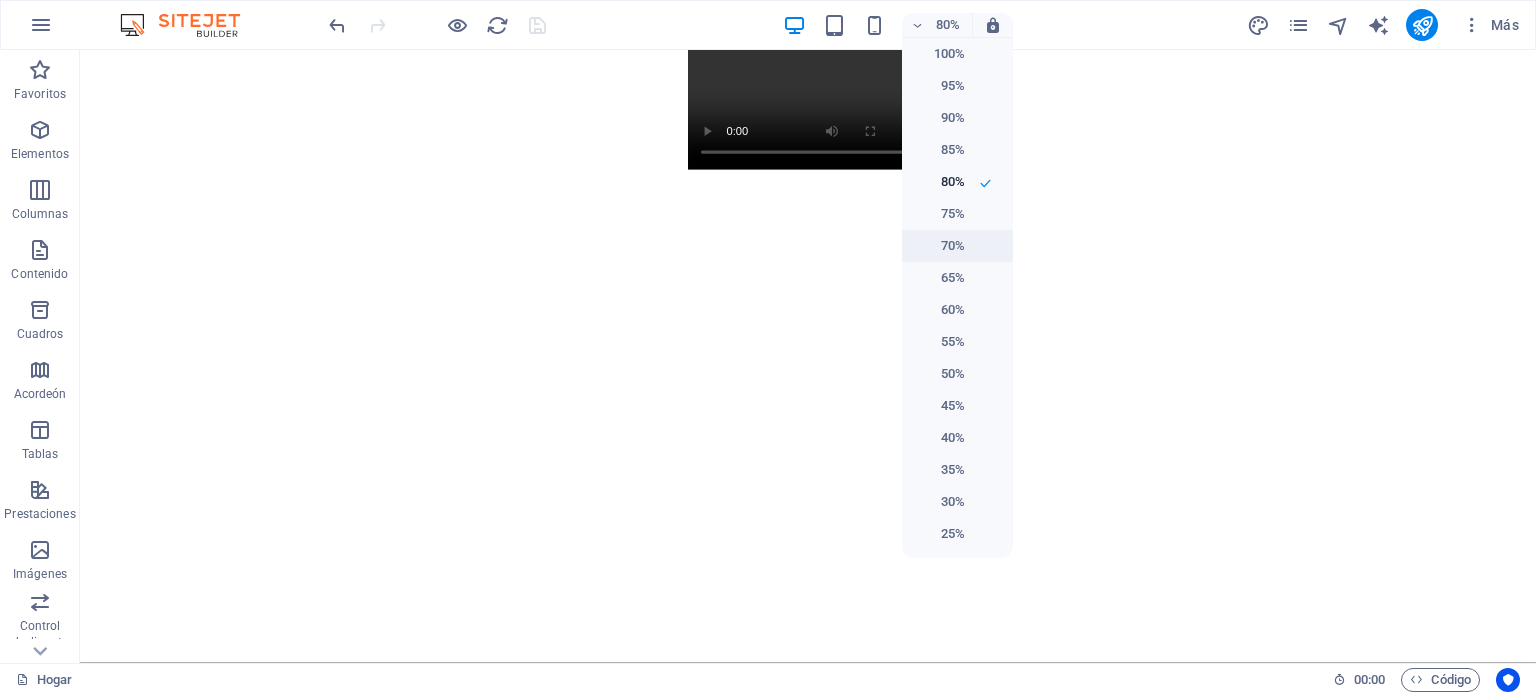 click on "70%" at bounding box center (953, 245) 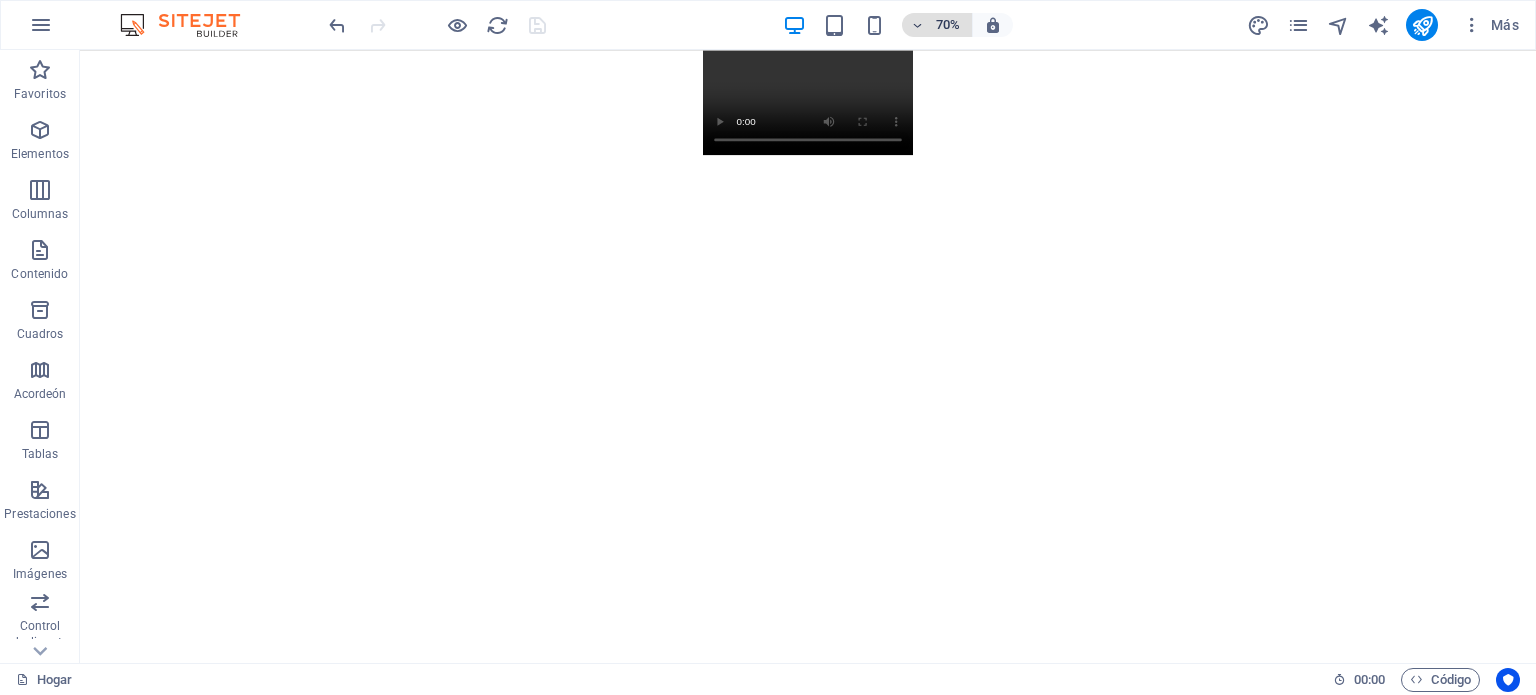 click on "70%" at bounding box center [948, 24] 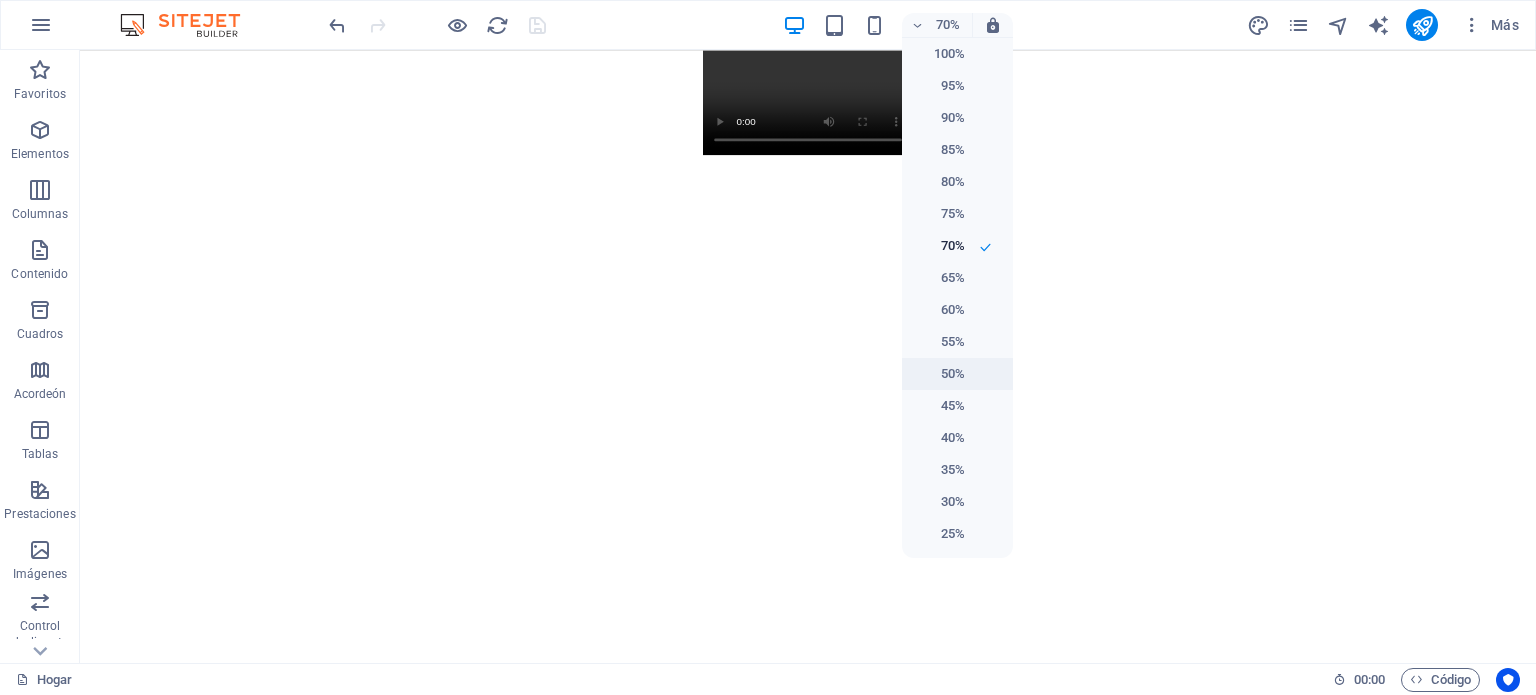 click on "50%" at bounding box center (953, 373) 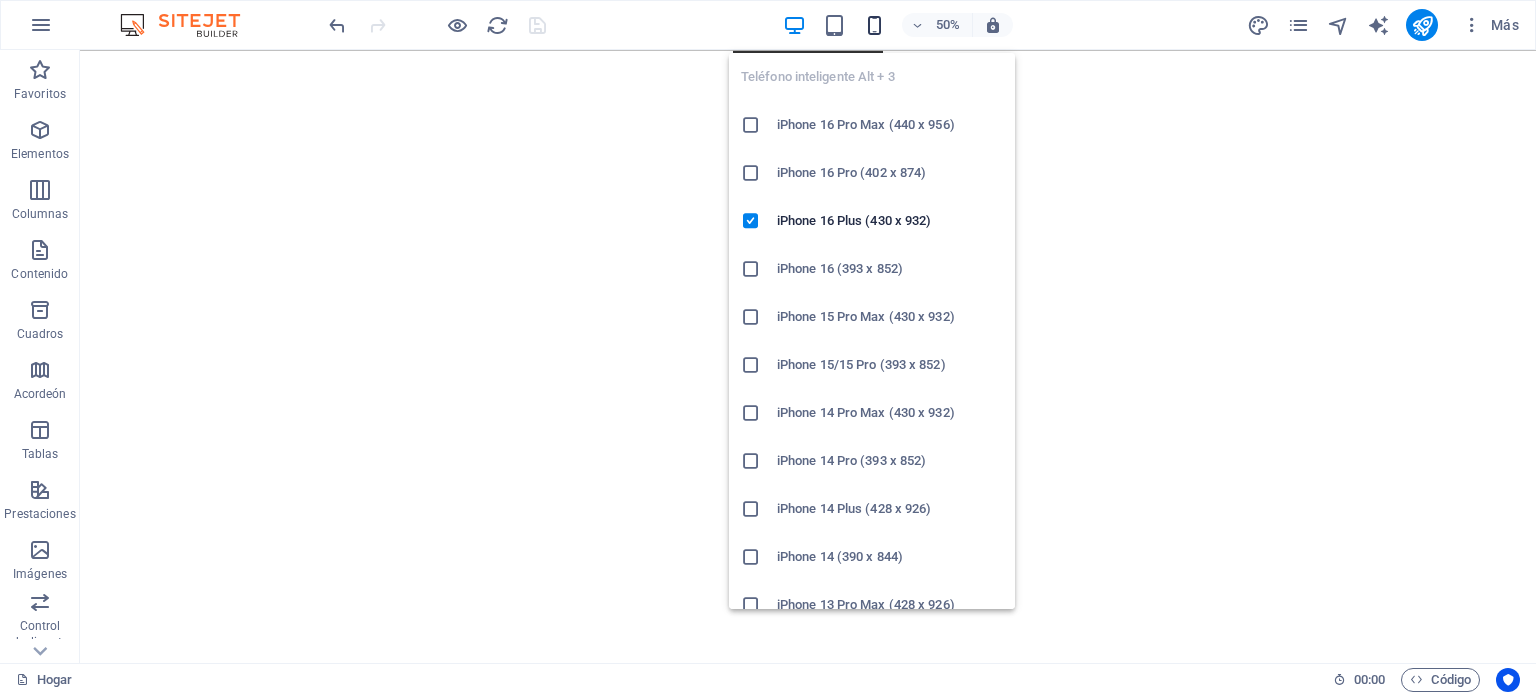 click at bounding box center (874, 25) 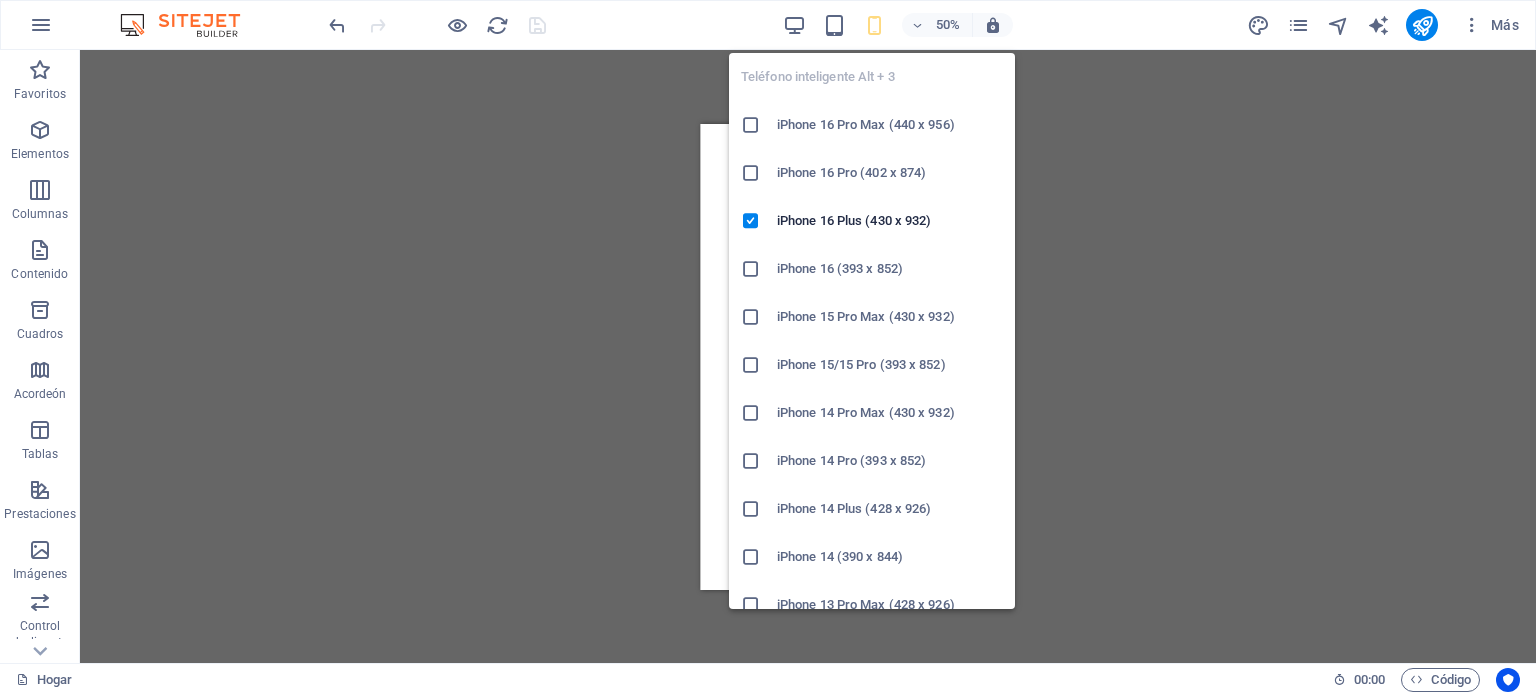 click at bounding box center (874, 25) 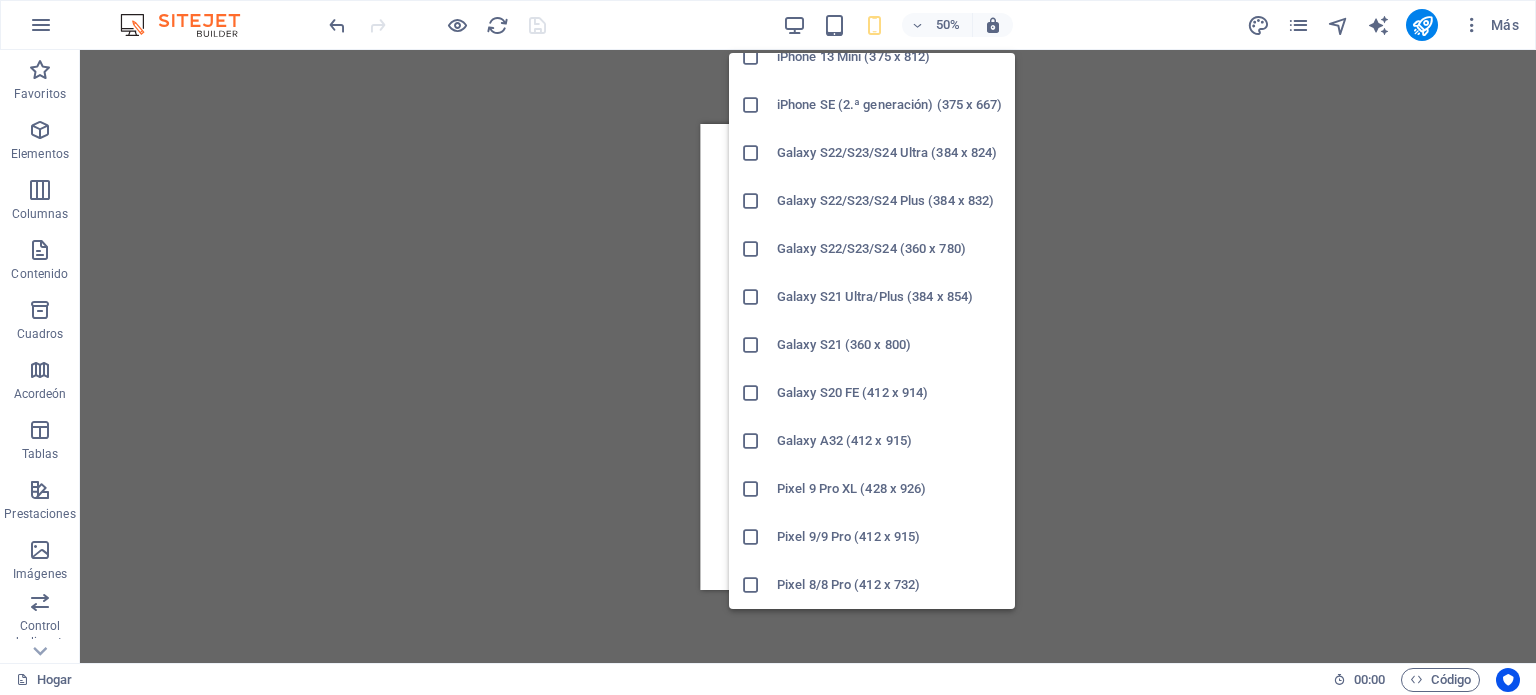 scroll, scrollTop: 644, scrollLeft: 0, axis: vertical 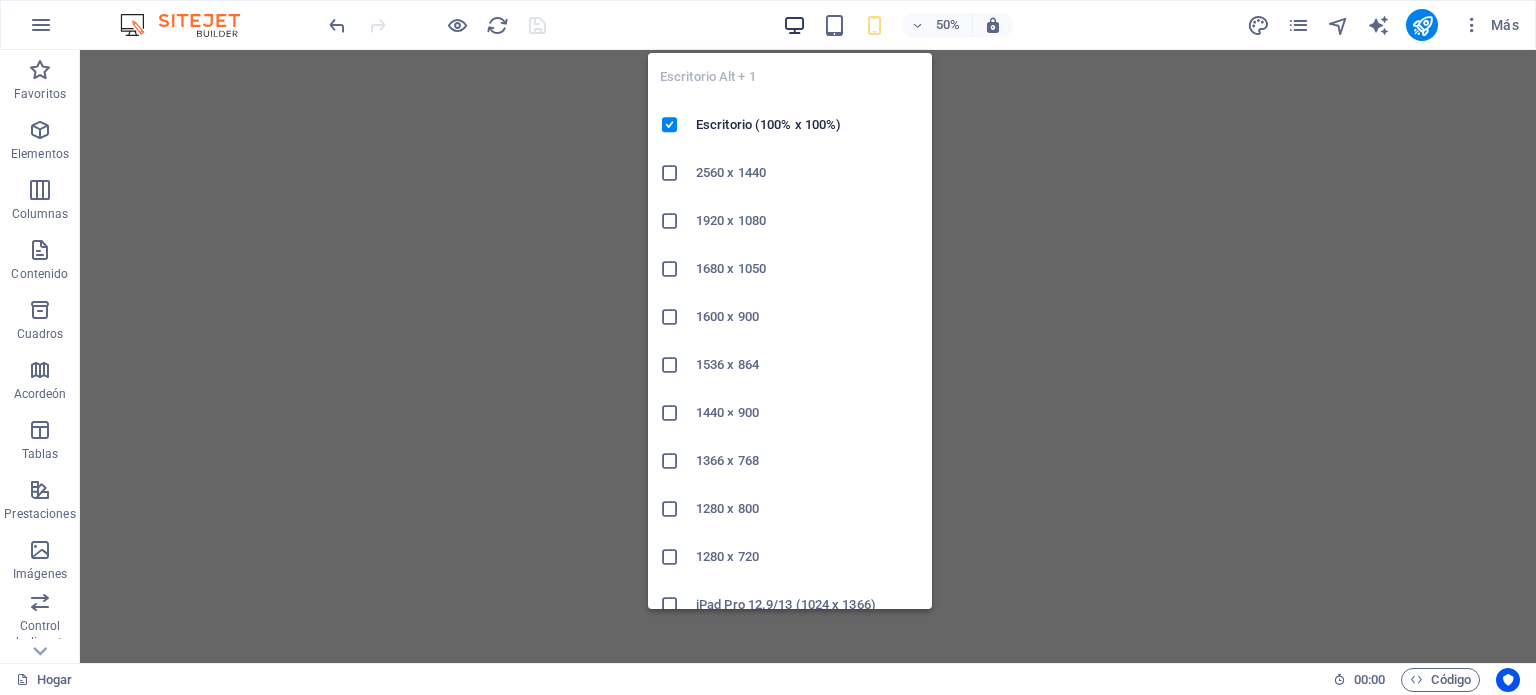 click at bounding box center (794, 25) 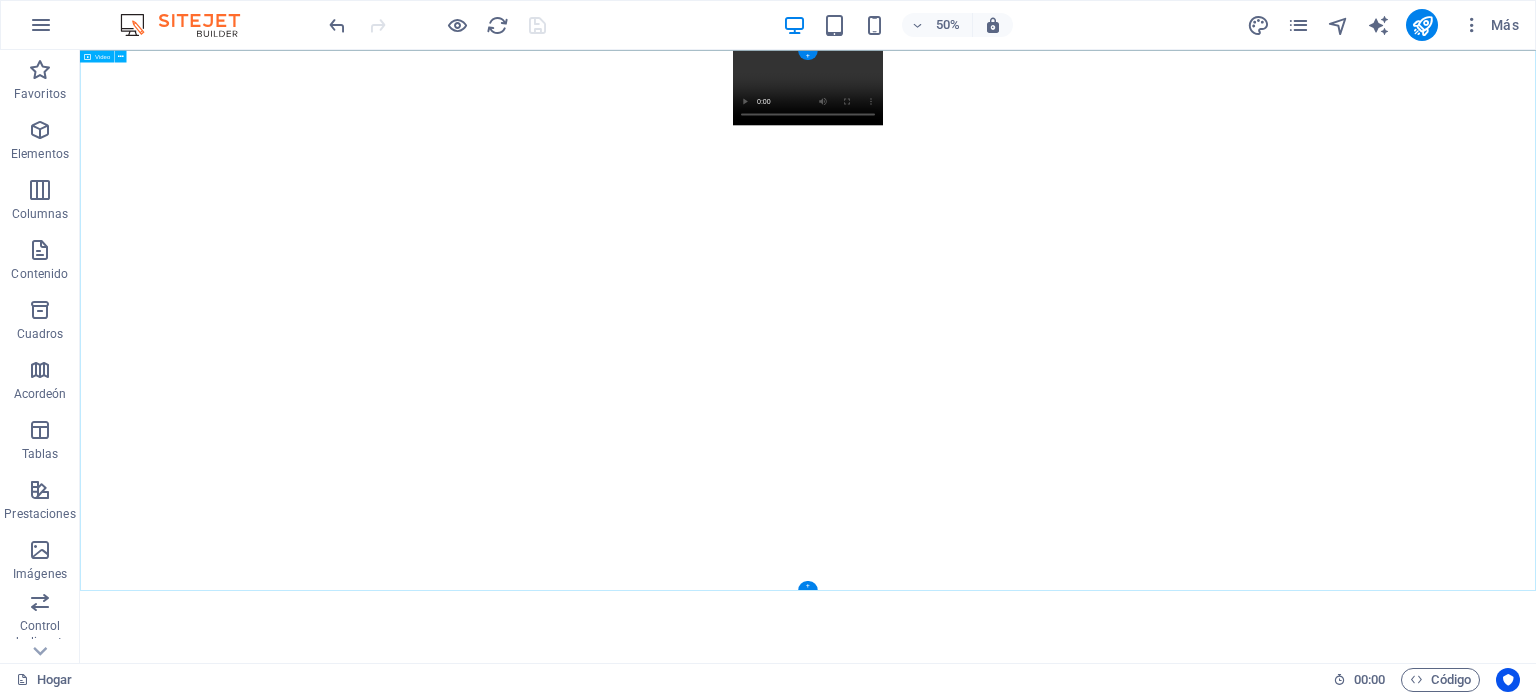 click on "De Play para comenzar el video" at bounding box center [1536, 125] 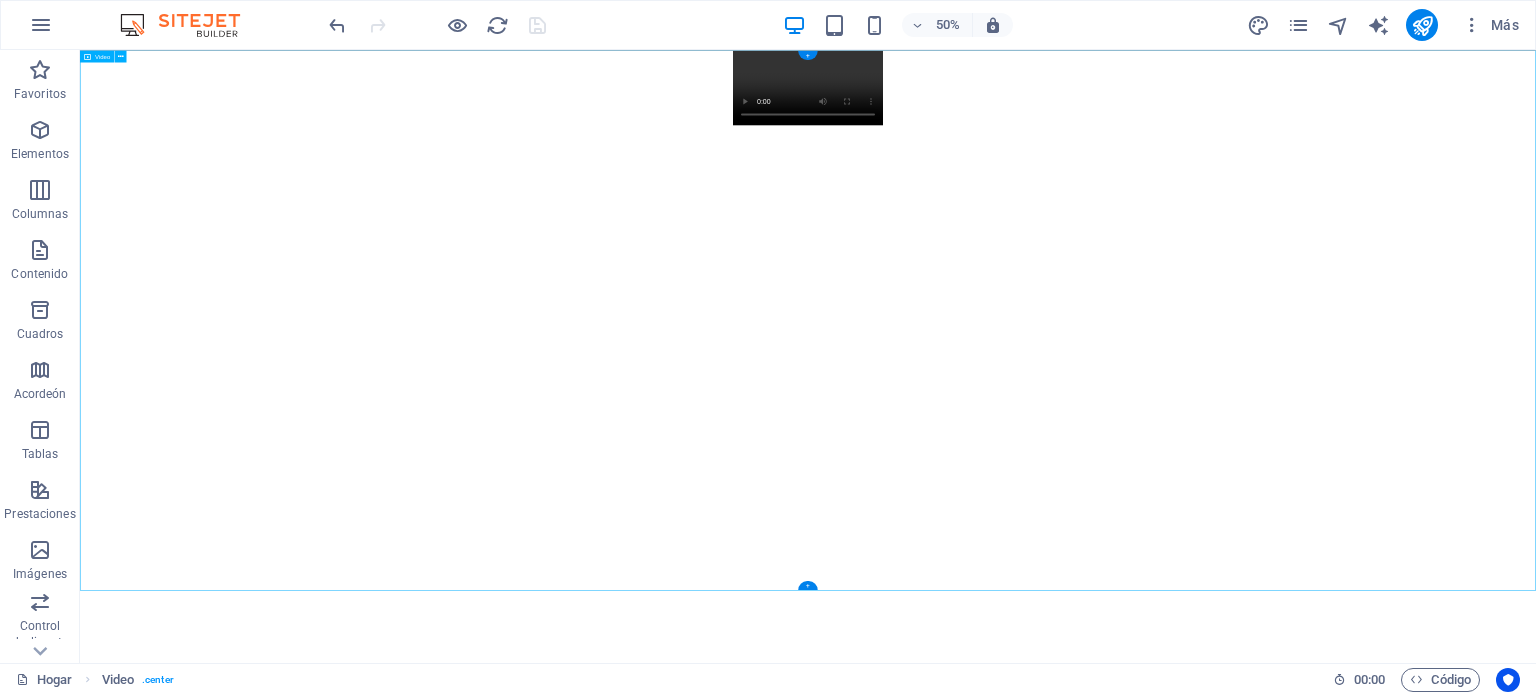 drag, startPoint x: 2476, startPoint y: 1125, endPoint x: 2348, endPoint y: 1021, distance: 164.92422 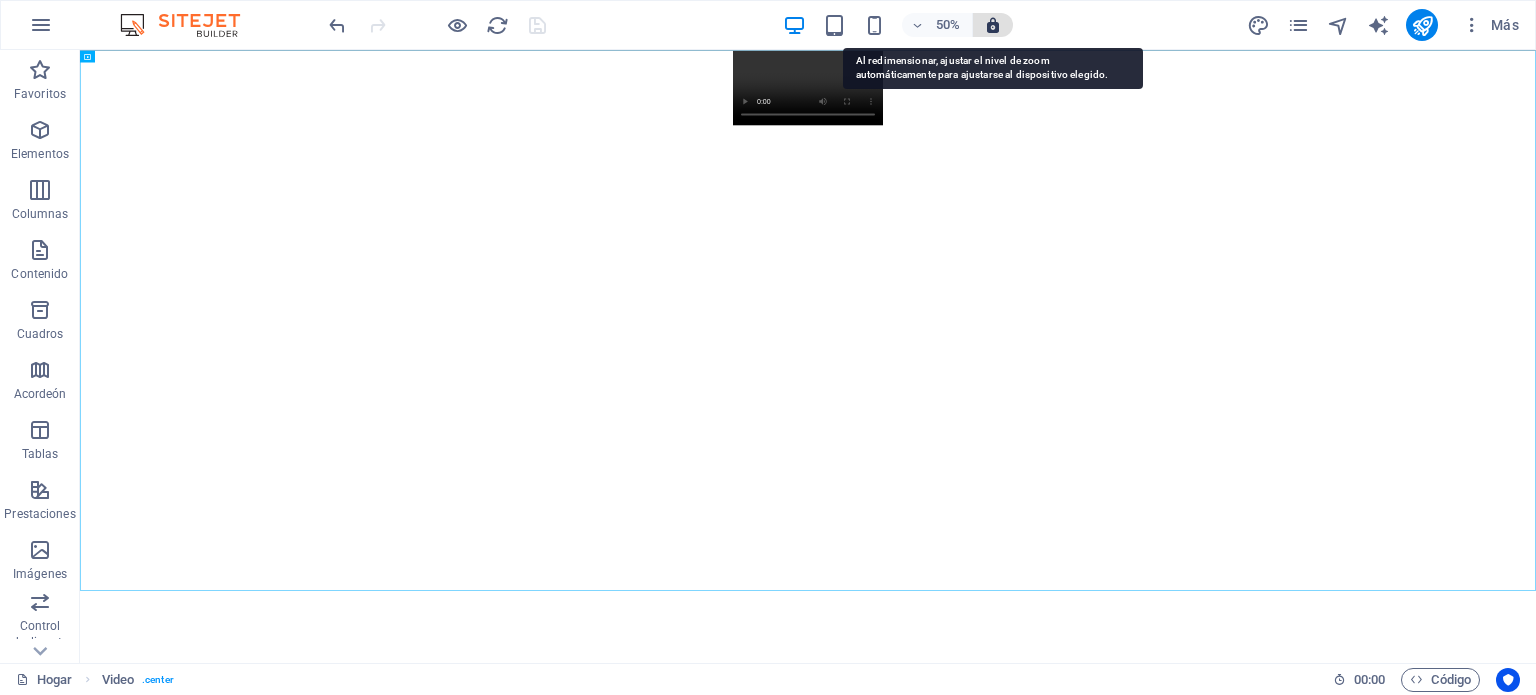 click at bounding box center (993, 25) 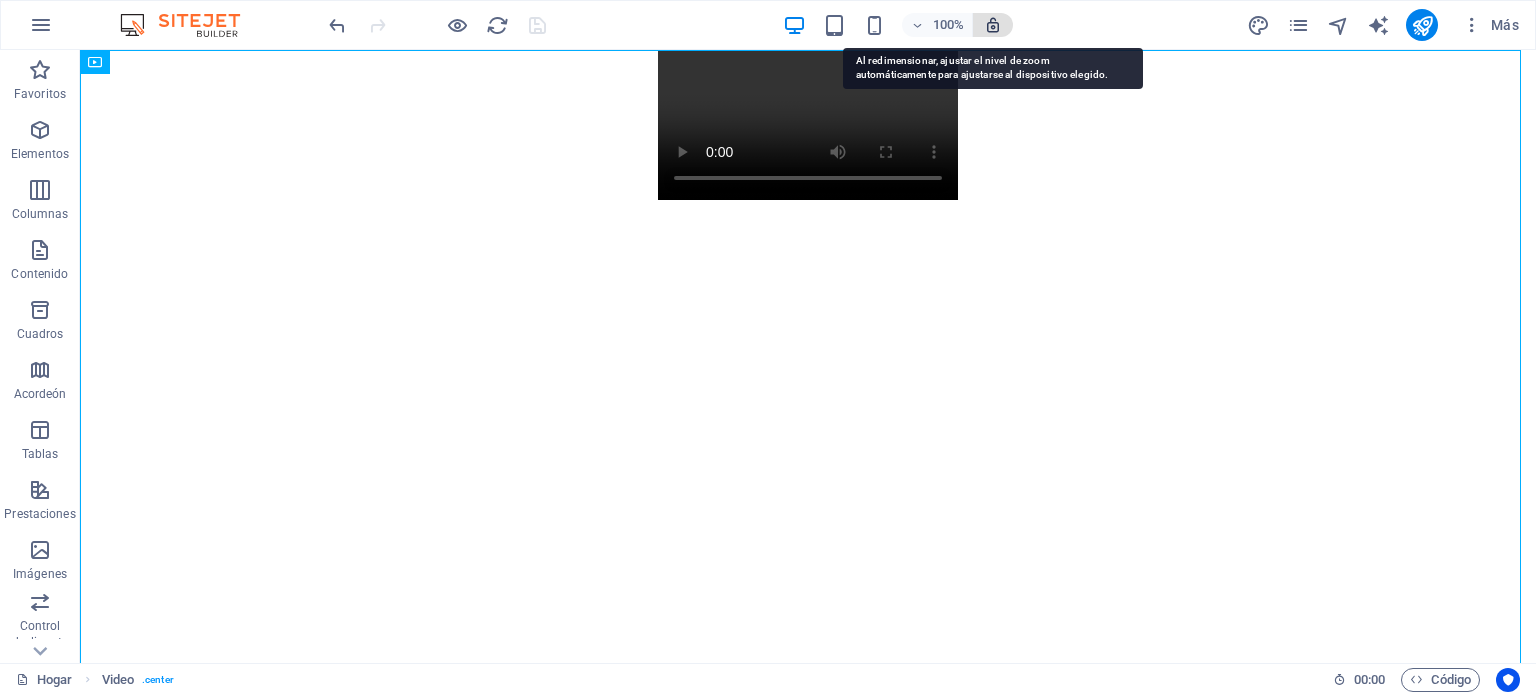 click at bounding box center (993, 25) 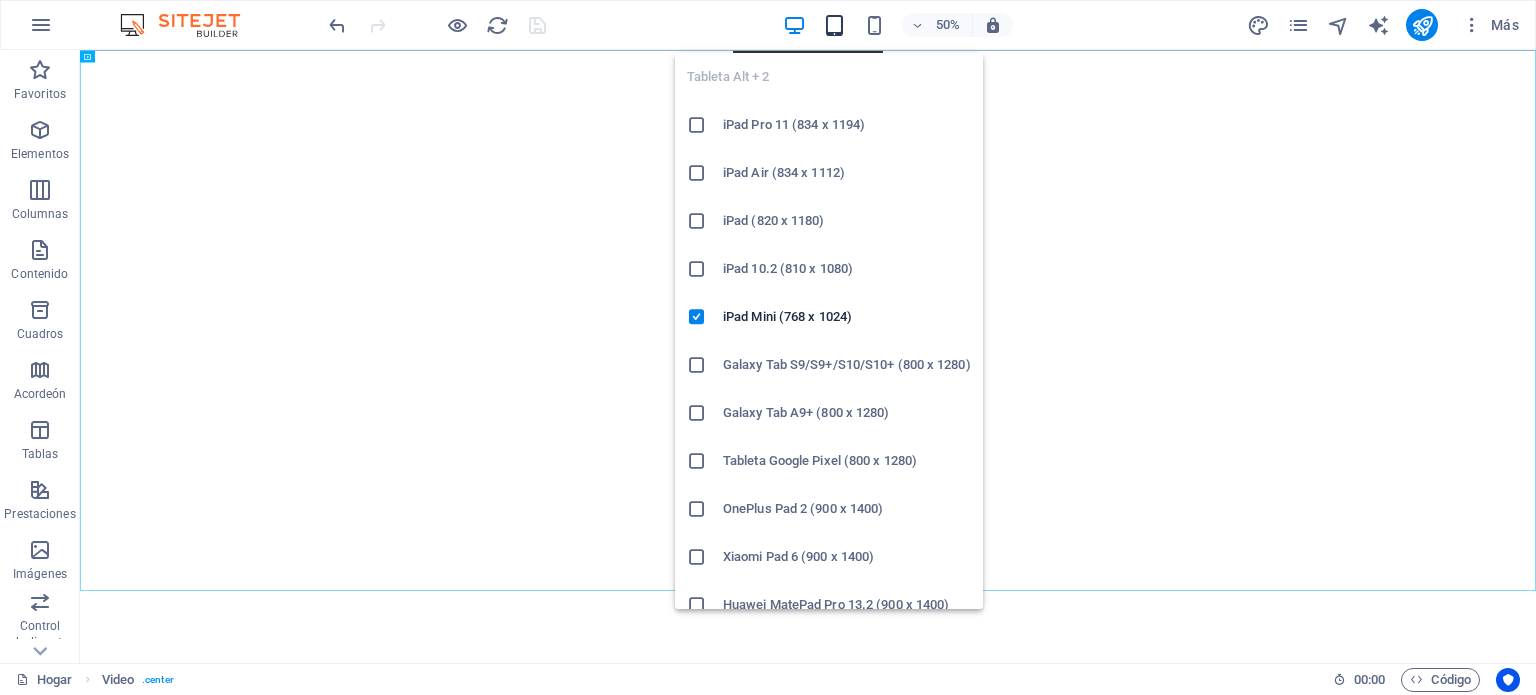 click at bounding box center (834, 25) 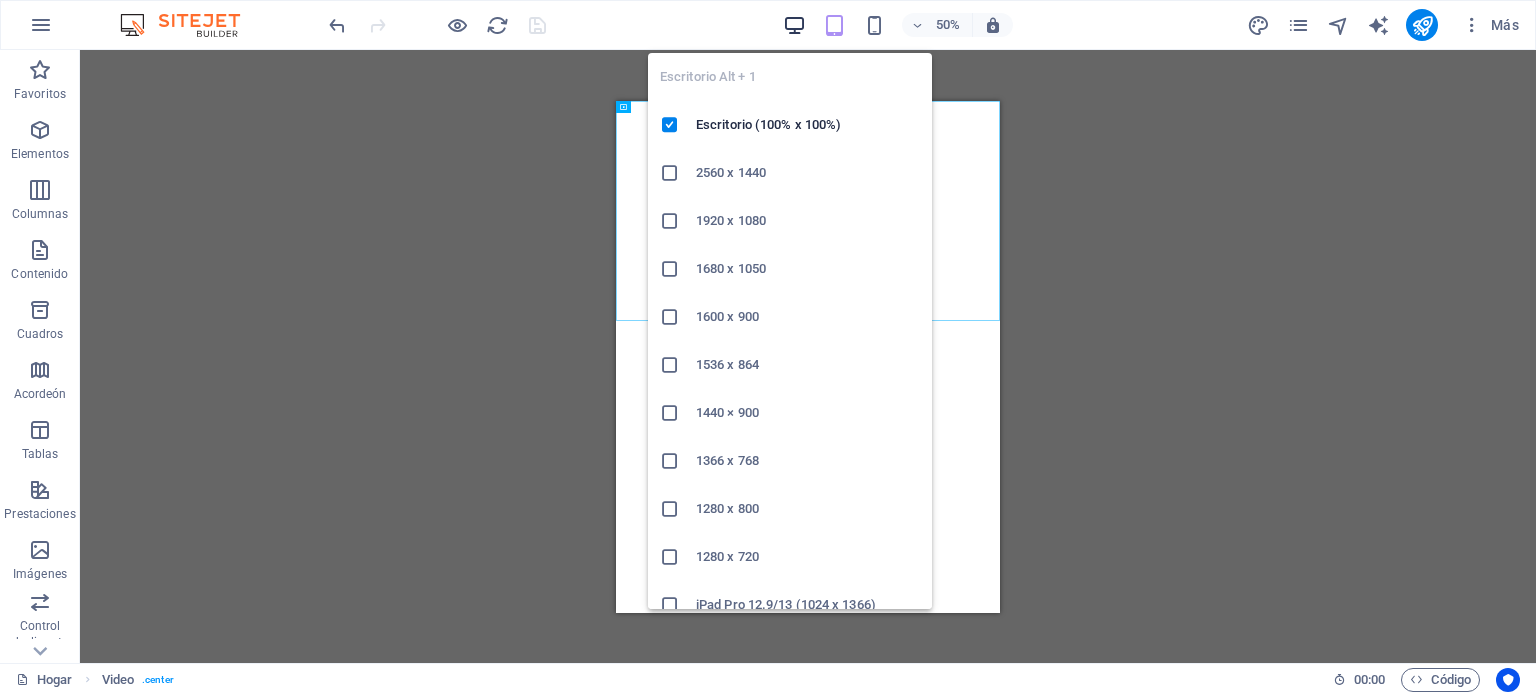 click at bounding box center (794, 25) 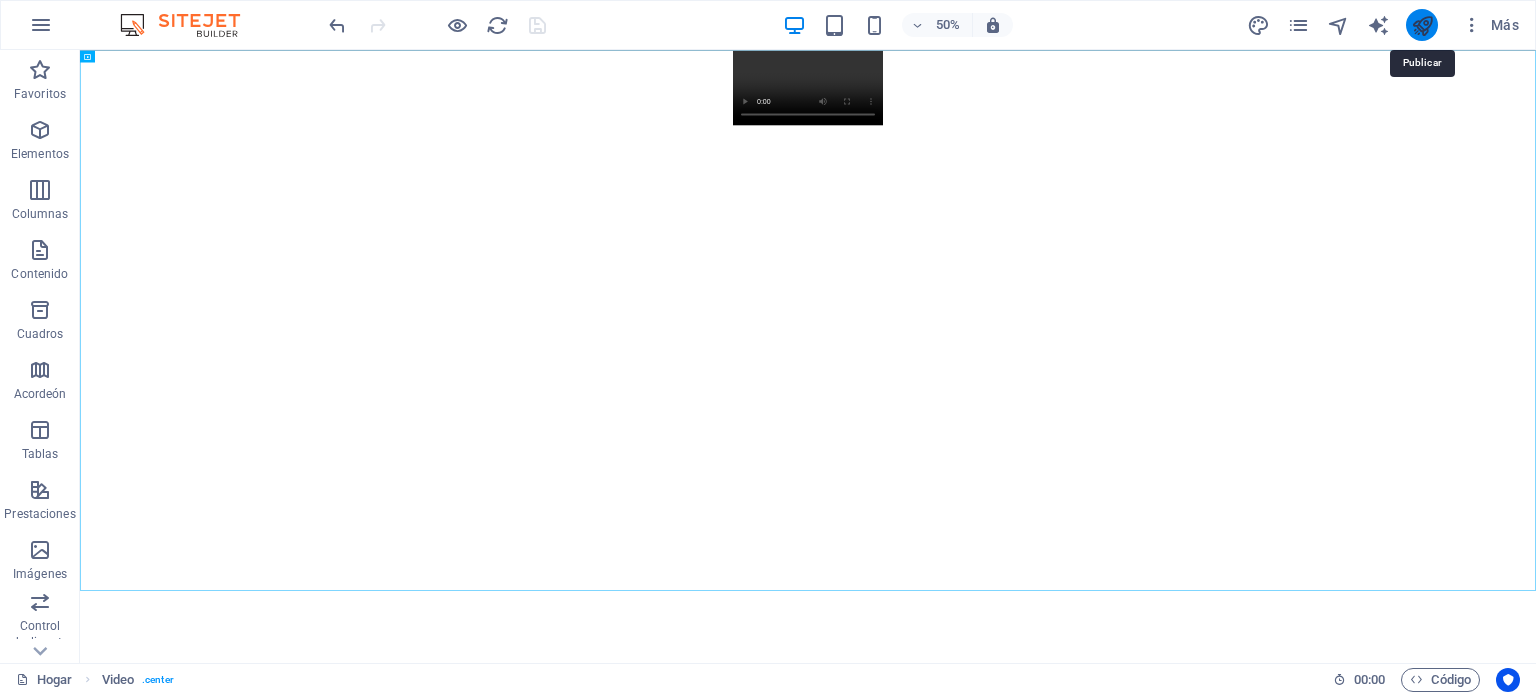 click at bounding box center [1422, 25] 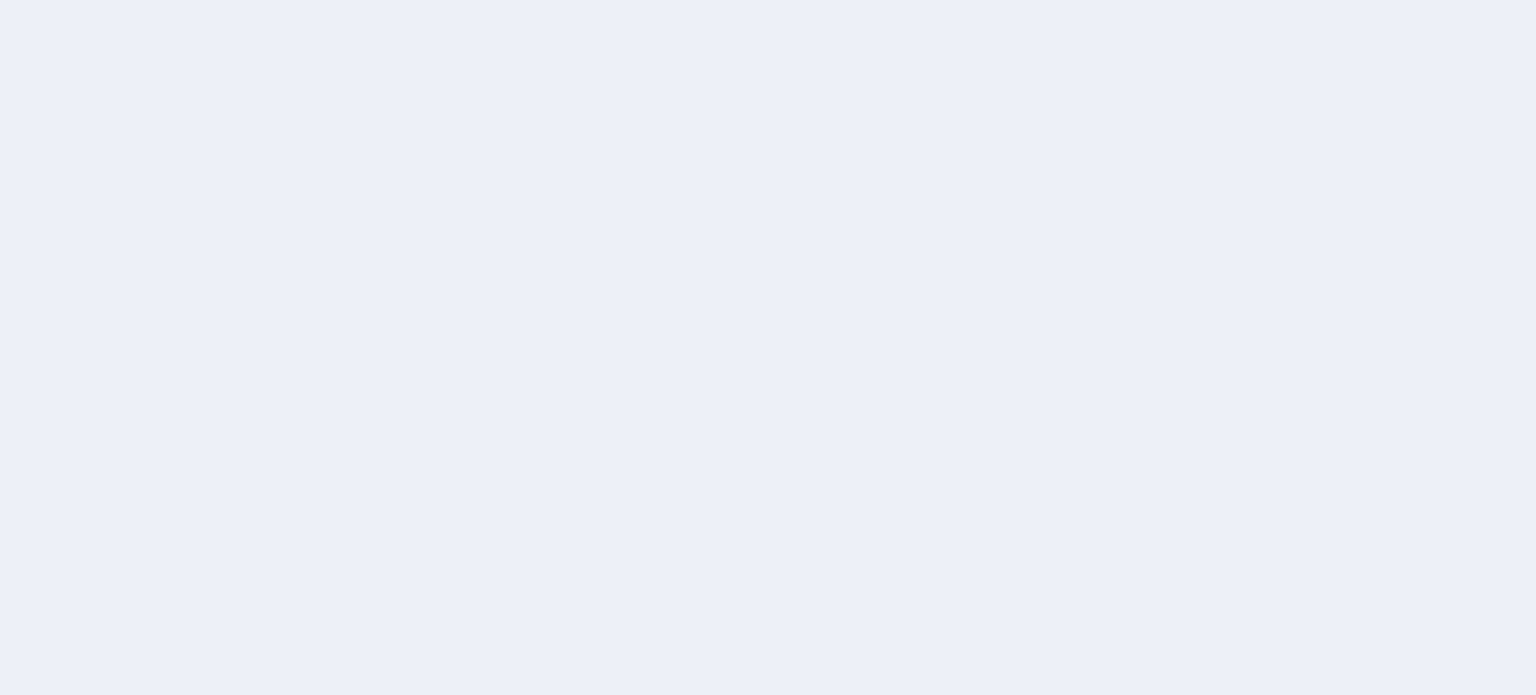 scroll, scrollTop: 0, scrollLeft: 0, axis: both 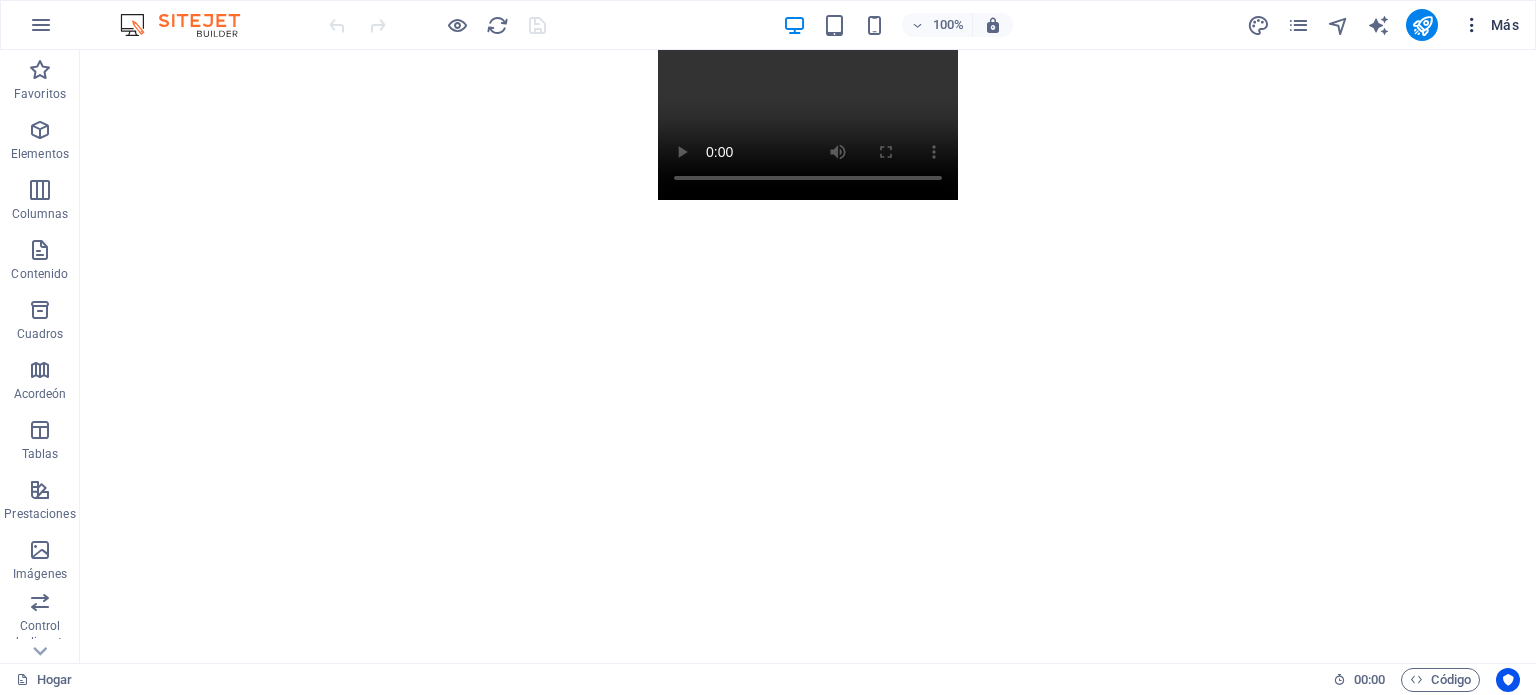 click on "Más" at bounding box center [1505, 25] 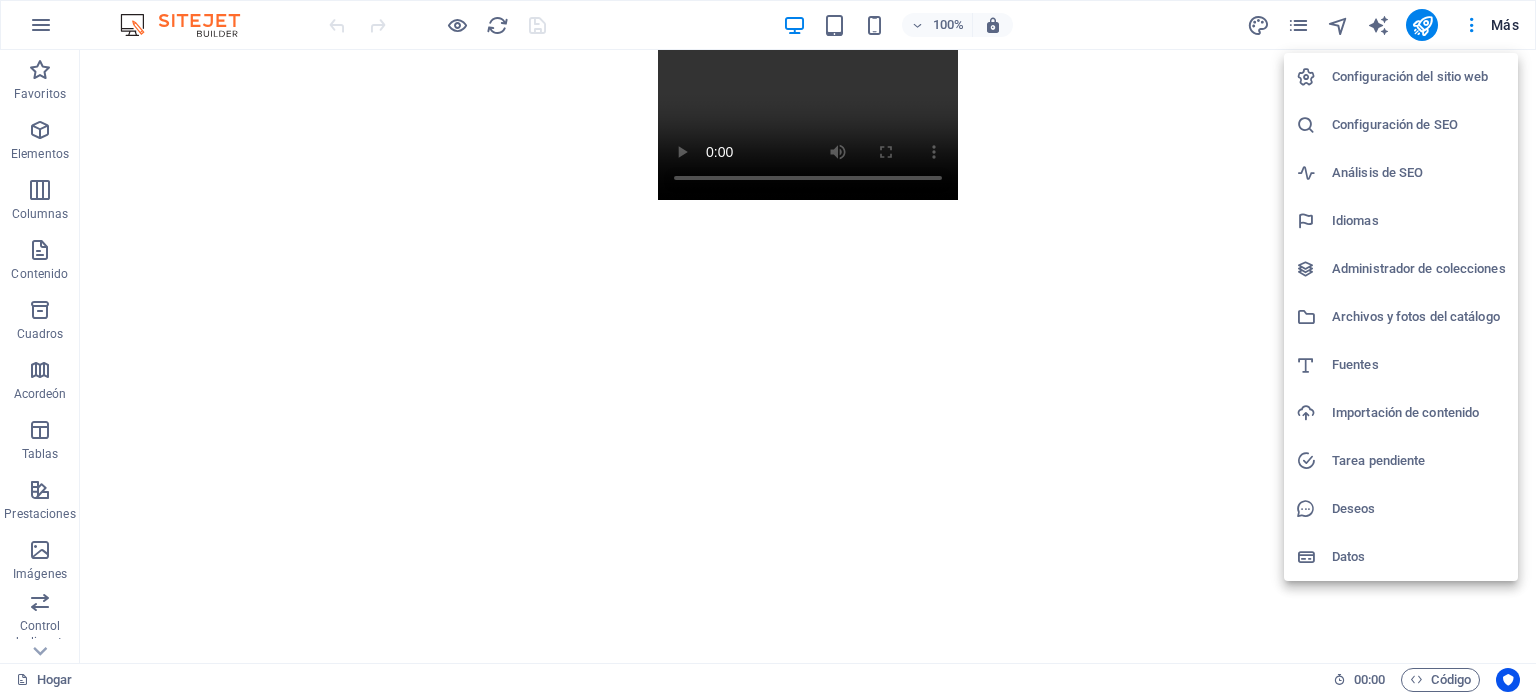 click on "Configuración del sitio web" at bounding box center (1410, 76) 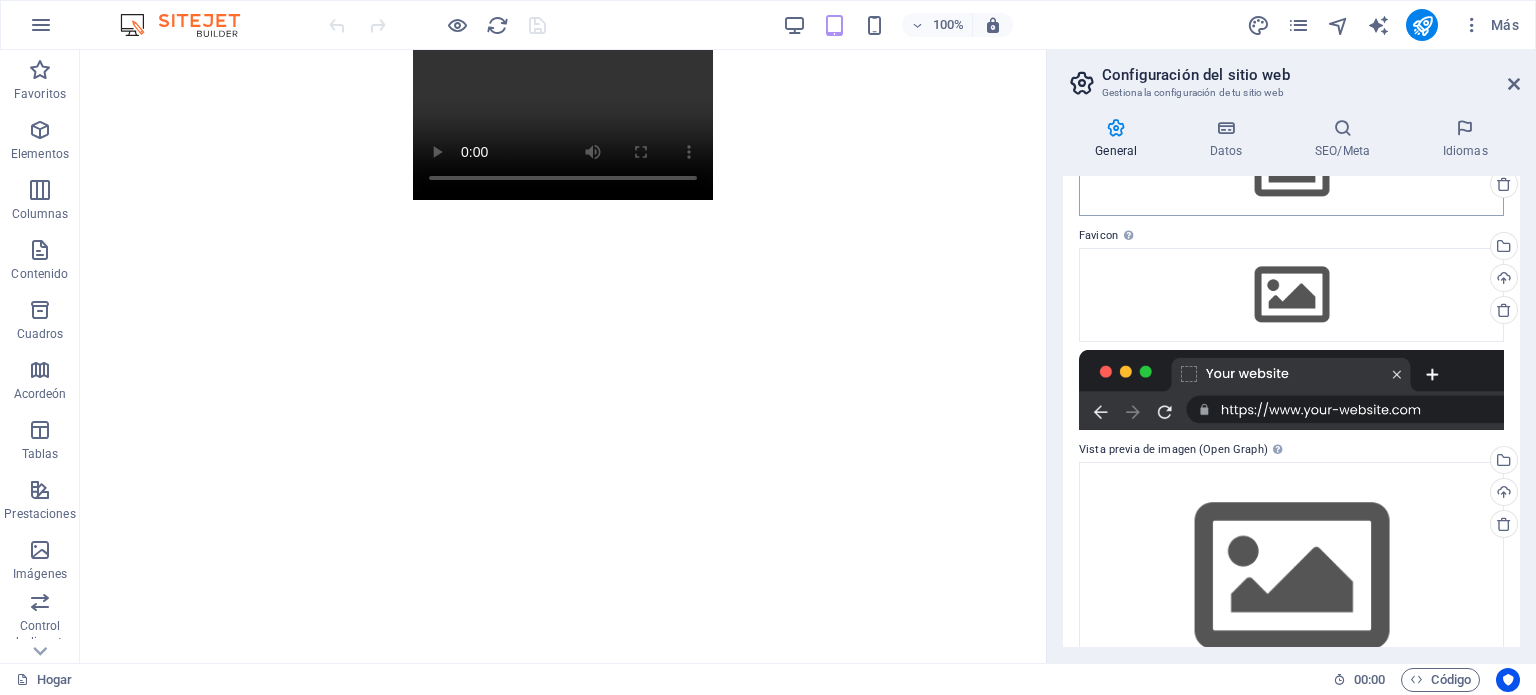 scroll, scrollTop: 210, scrollLeft: 0, axis: vertical 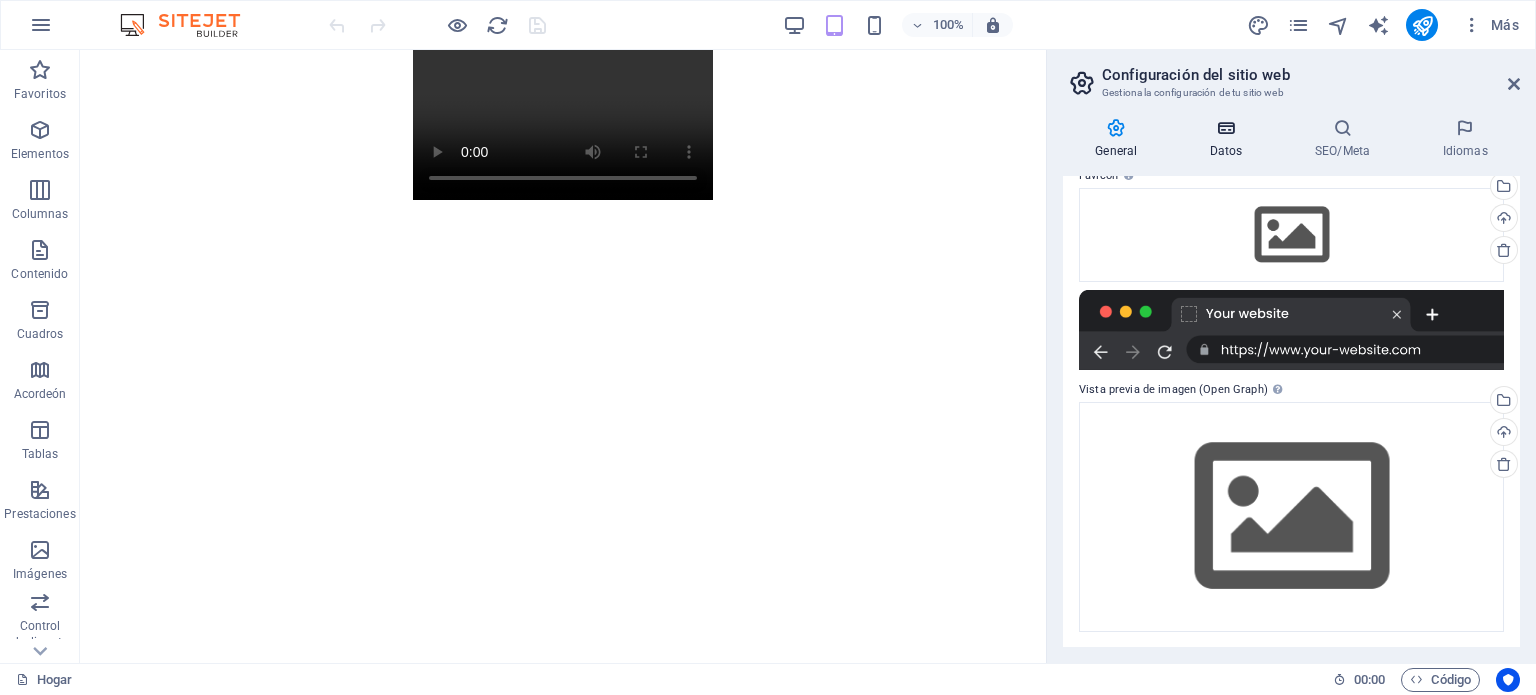 click at bounding box center [1226, 128] 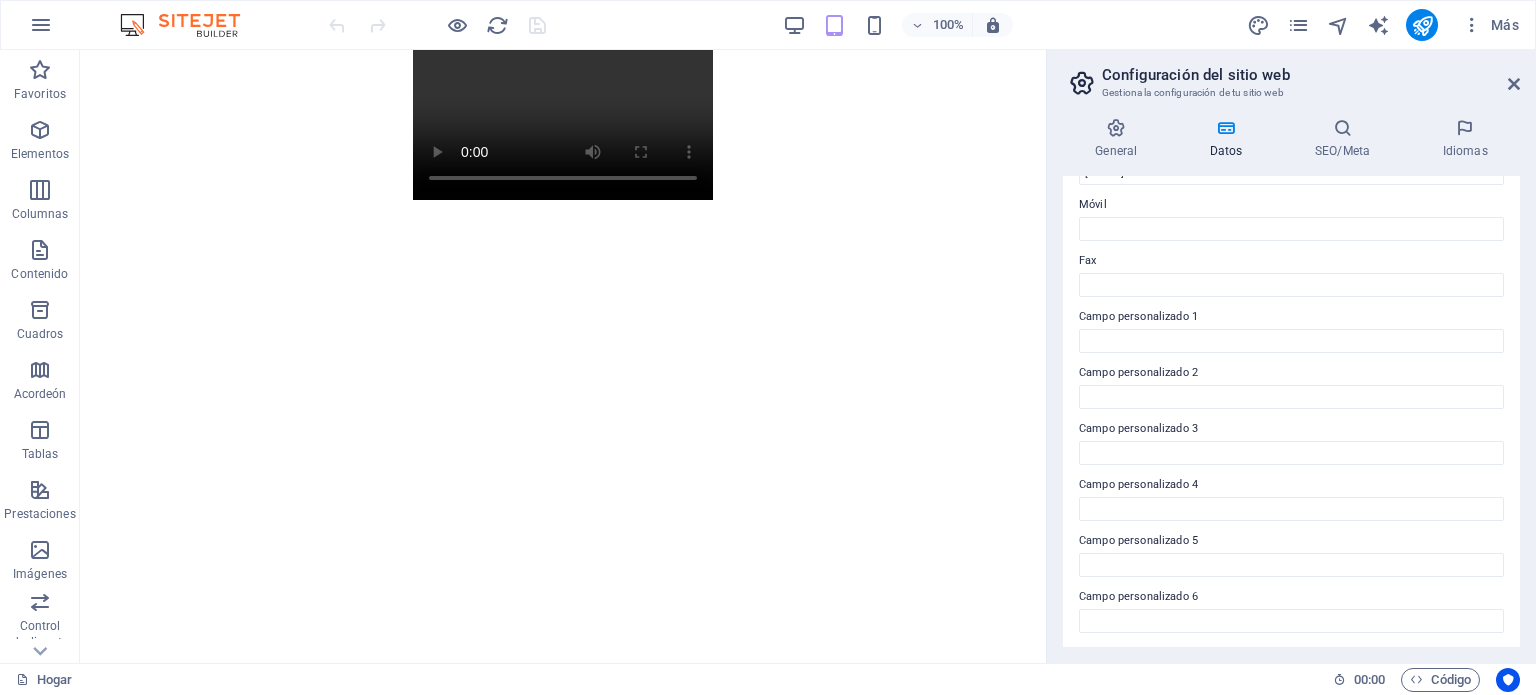 scroll, scrollTop: 0, scrollLeft: 0, axis: both 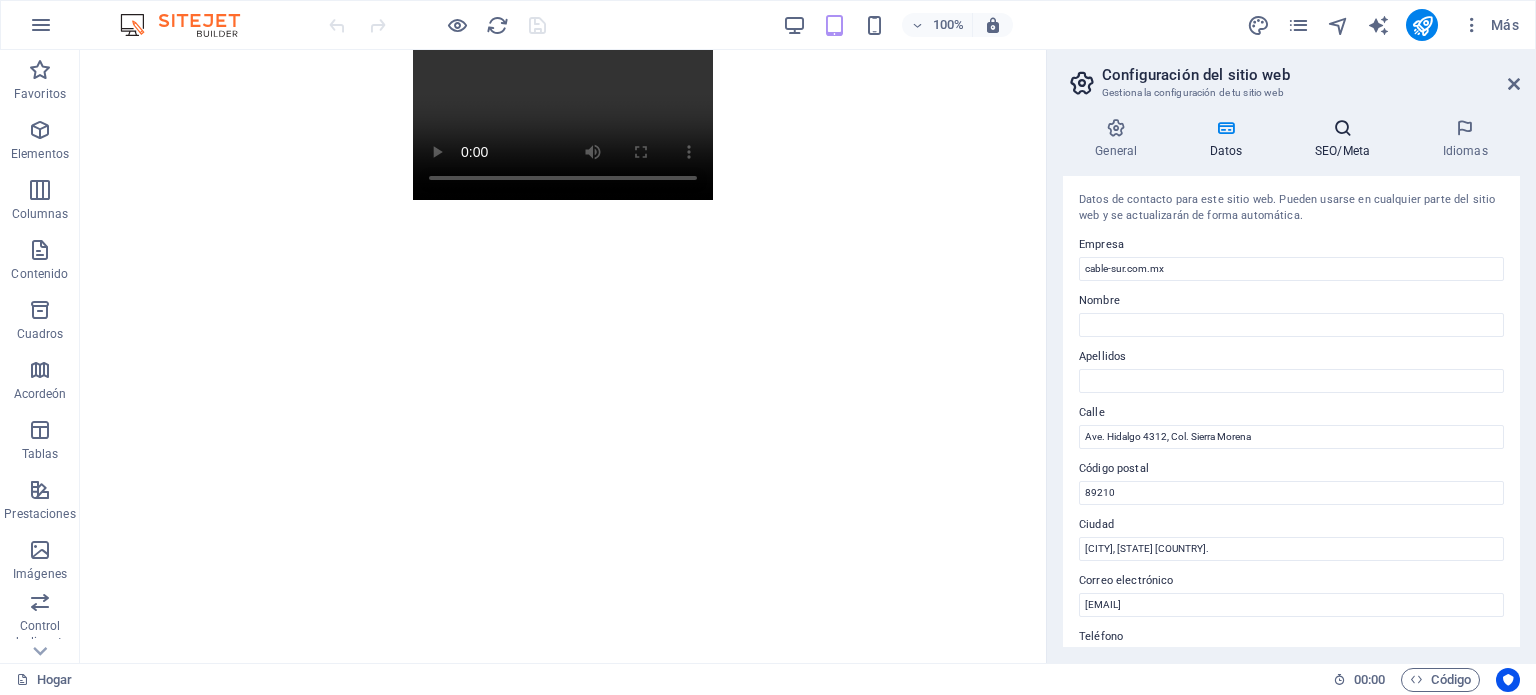 click at bounding box center (1343, 128) 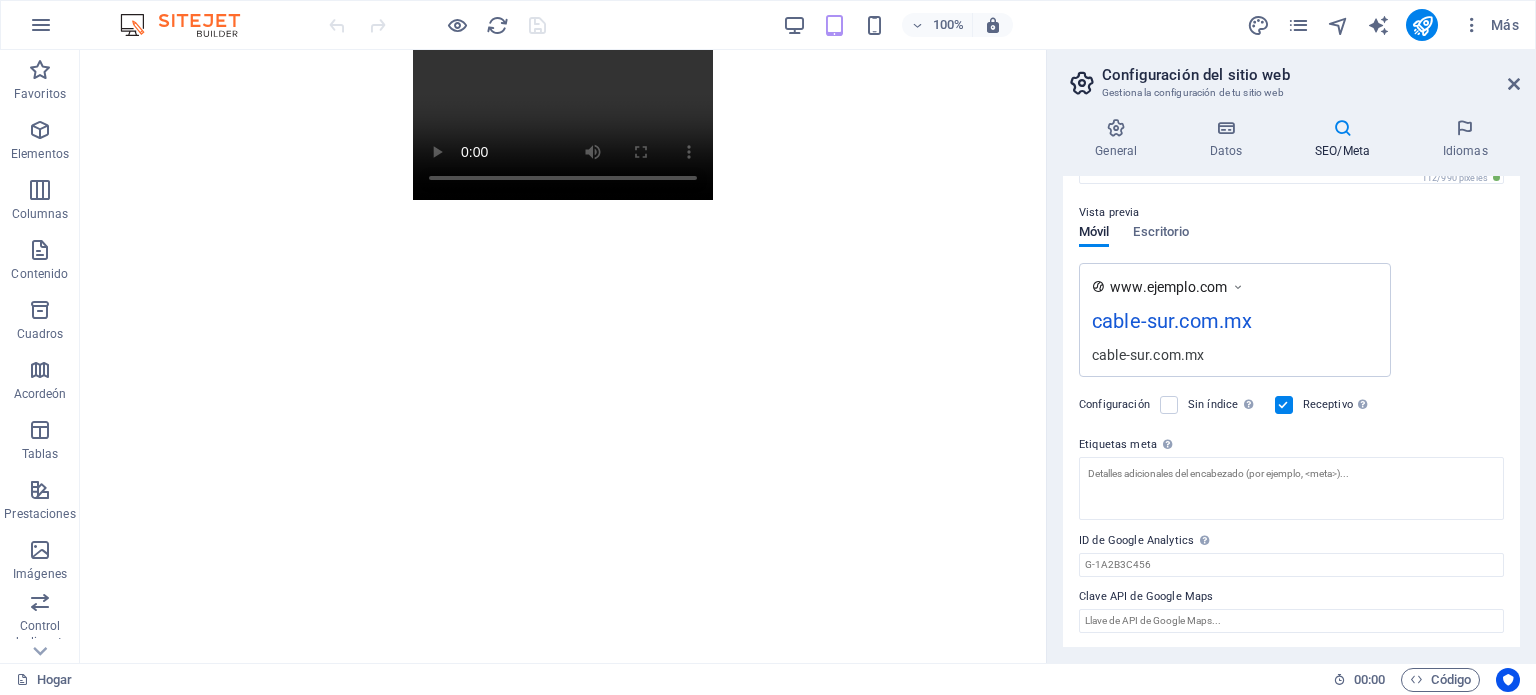 scroll, scrollTop: 0, scrollLeft: 0, axis: both 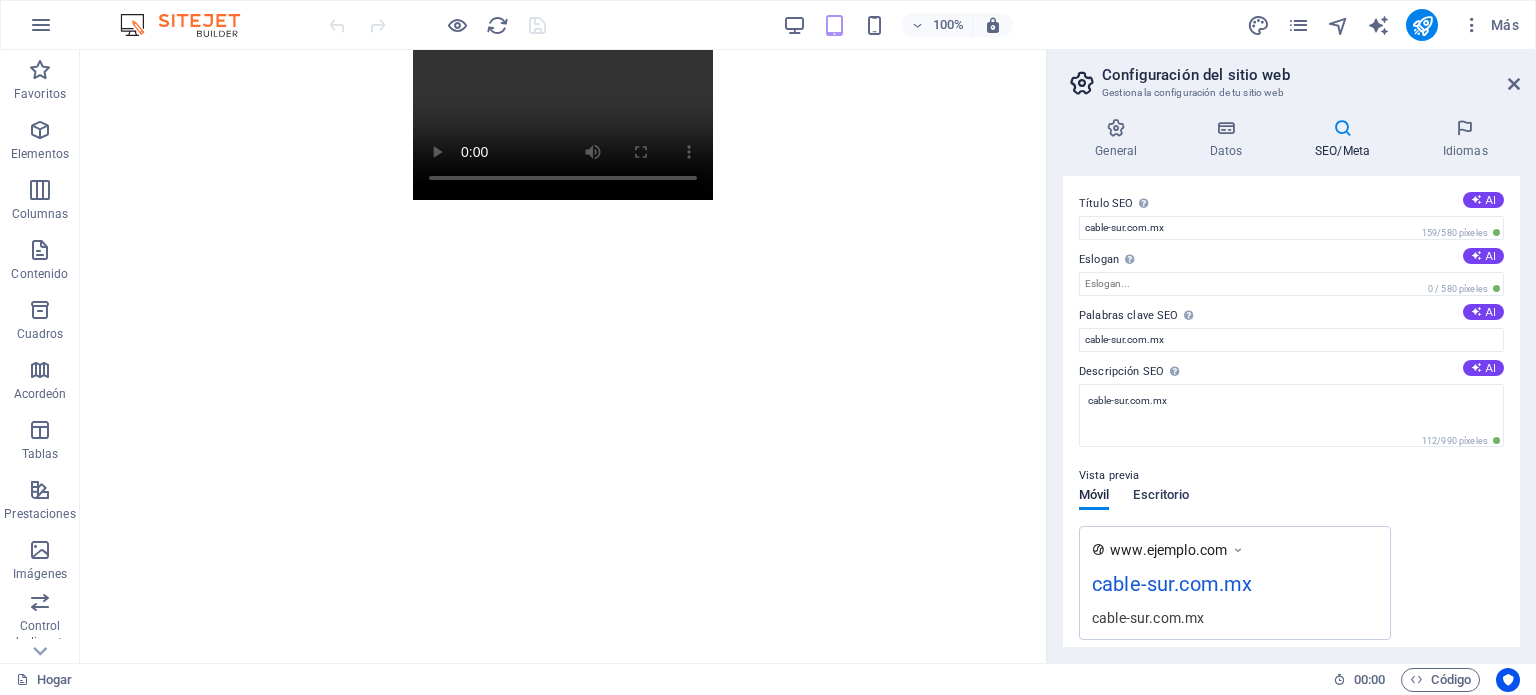 click on "Escritorio" at bounding box center (1161, 494) 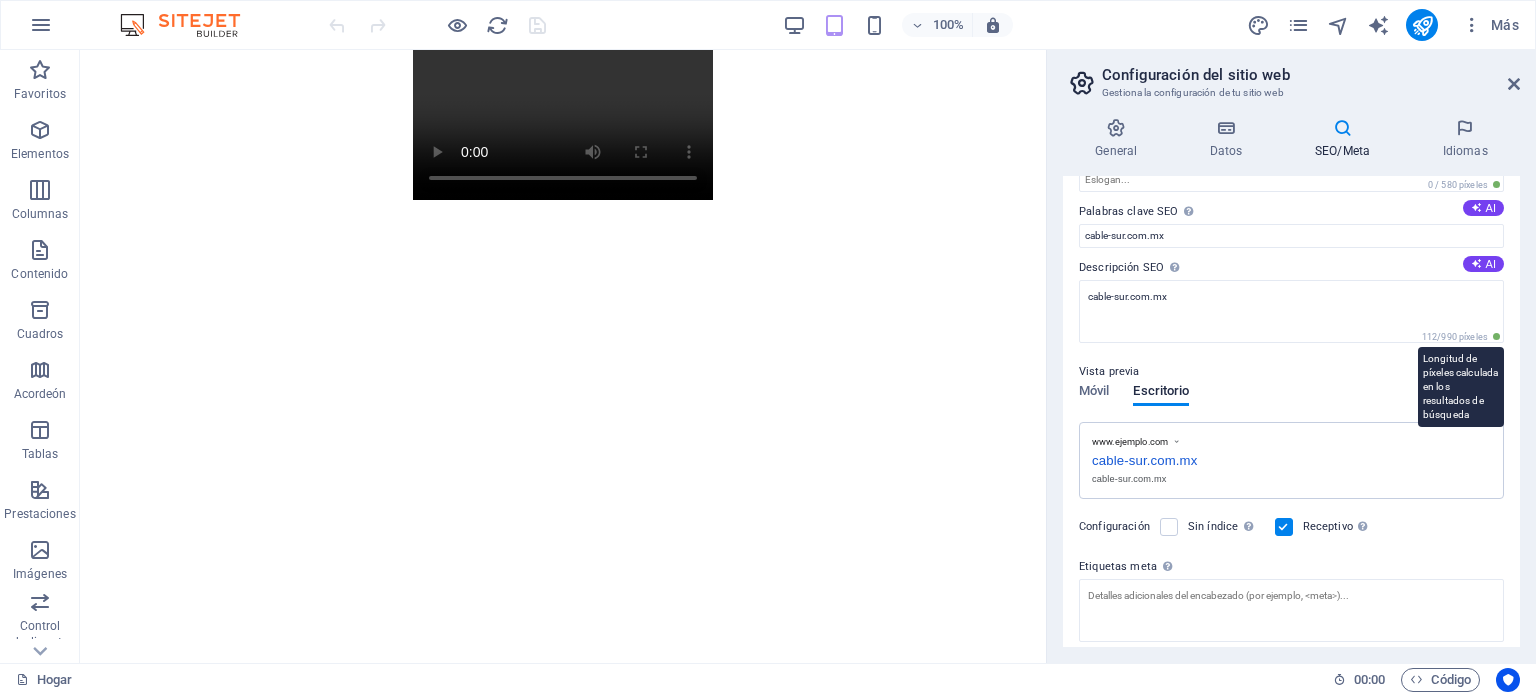 scroll, scrollTop: 103, scrollLeft: 0, axis: vertical 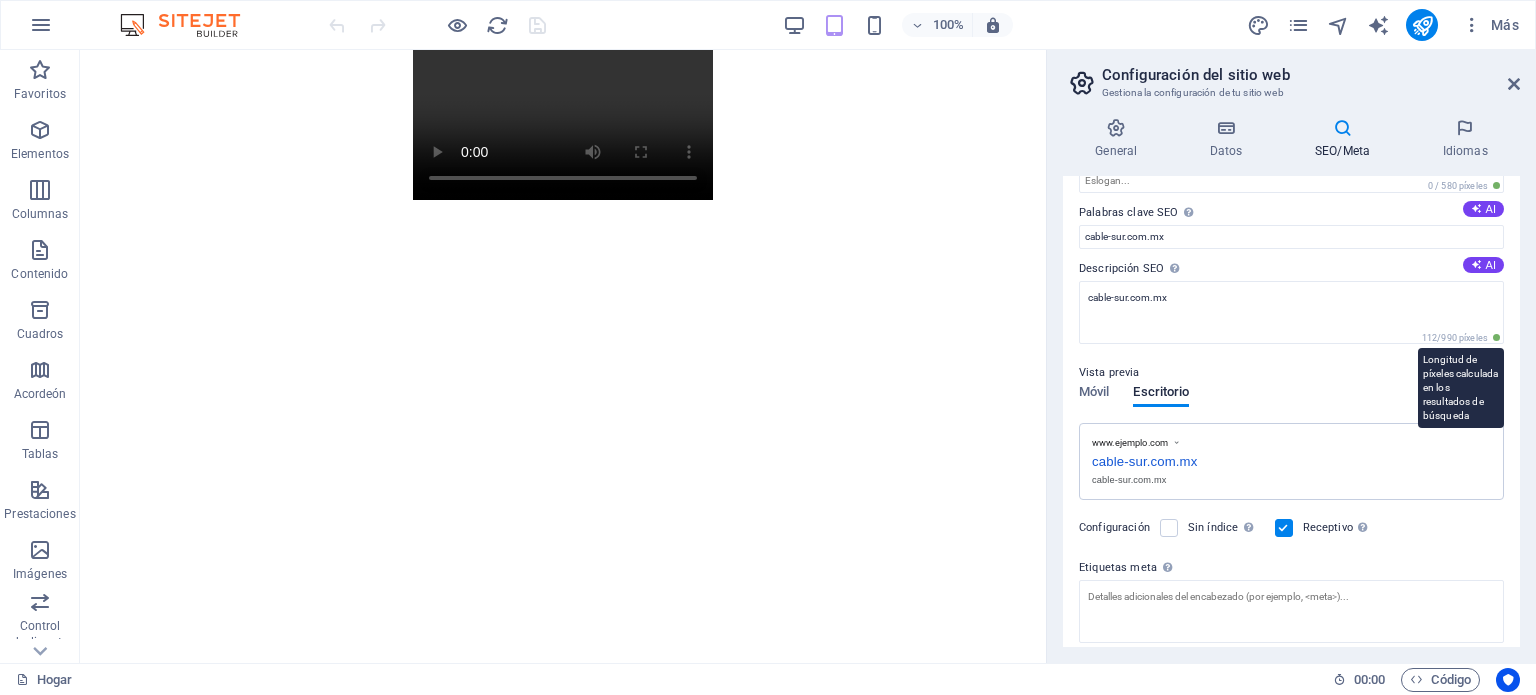 click on "112/990 píxeles" at bounding box center (1455, 338) 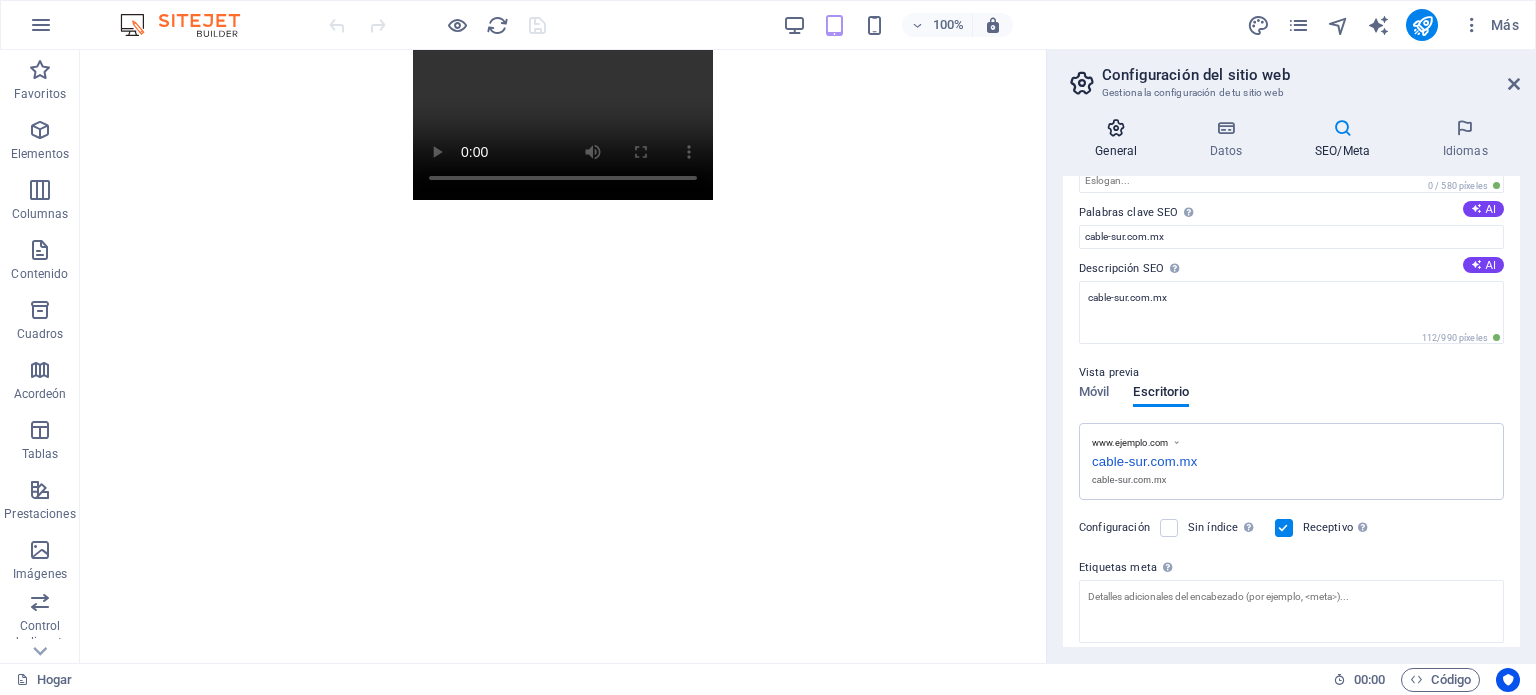 click at bounding box center (1116, 128) 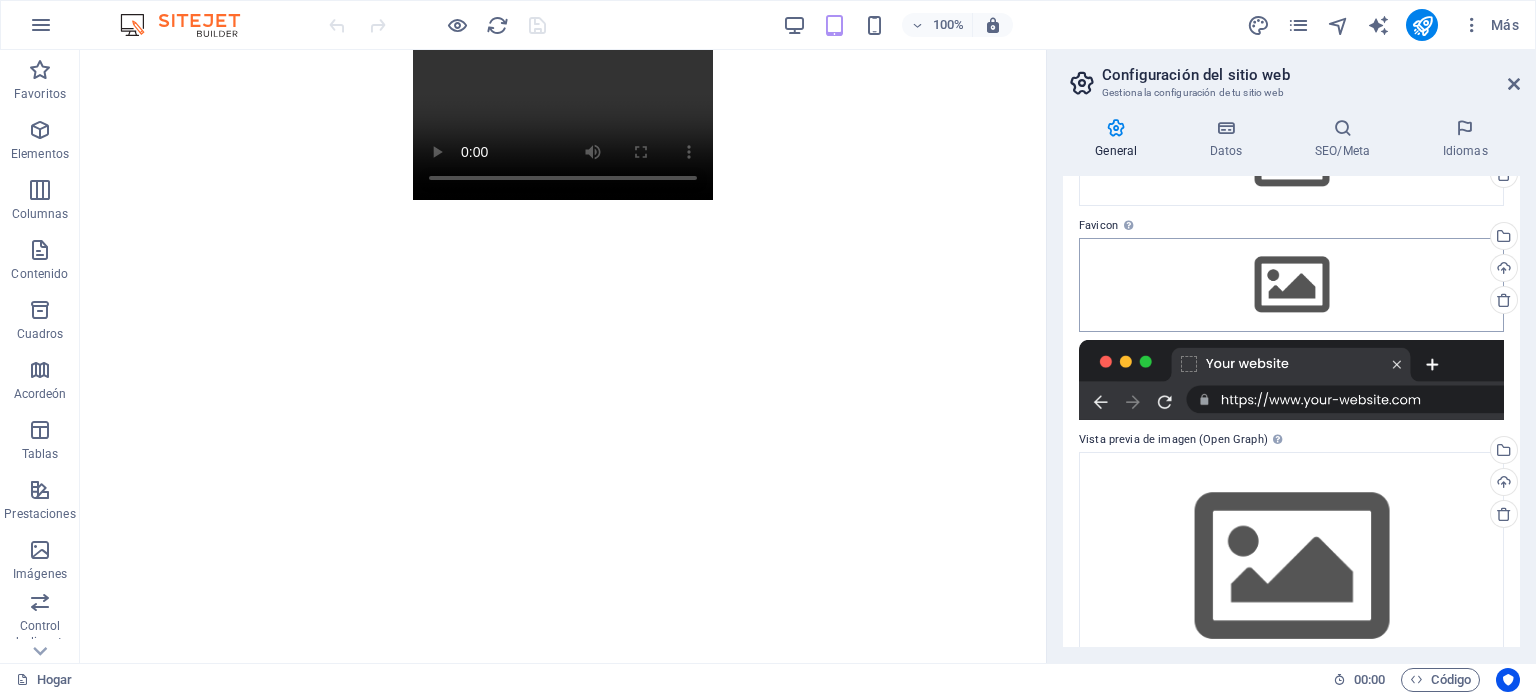 scroll, scrollTop: 210, scrollLeft: 0, axis: vertical 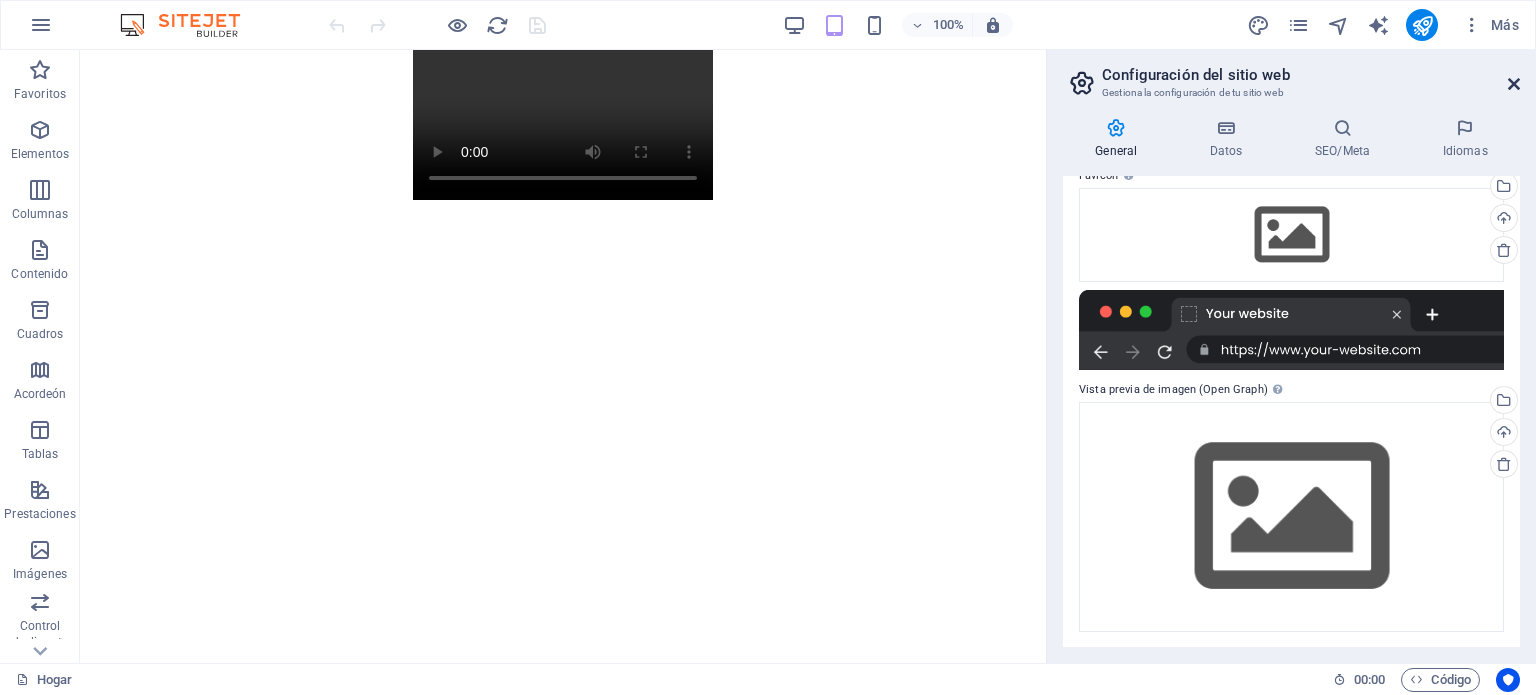 click at bounding box center [1514, 84] 